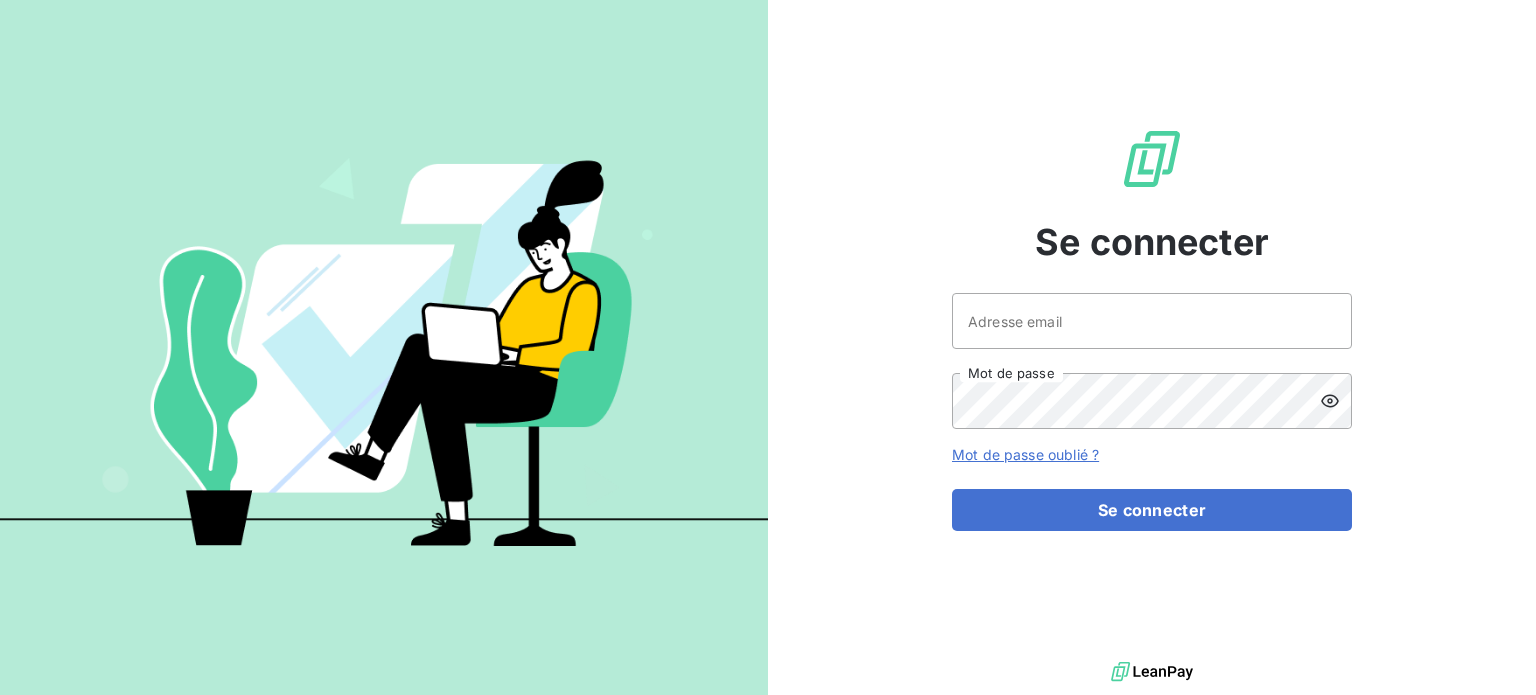 scroll, scrollTop: 0, scrollLeft: 0, axis: both 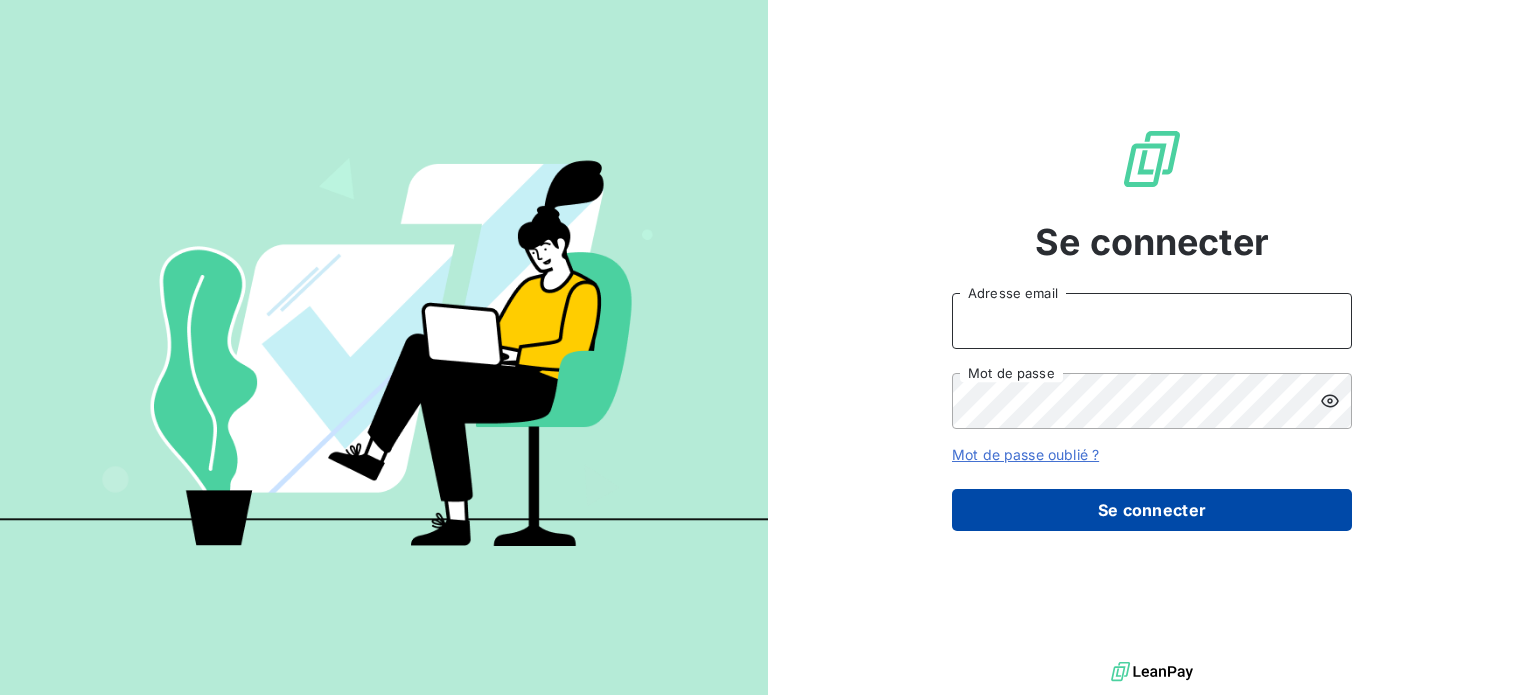 type on "[EMAIL]" 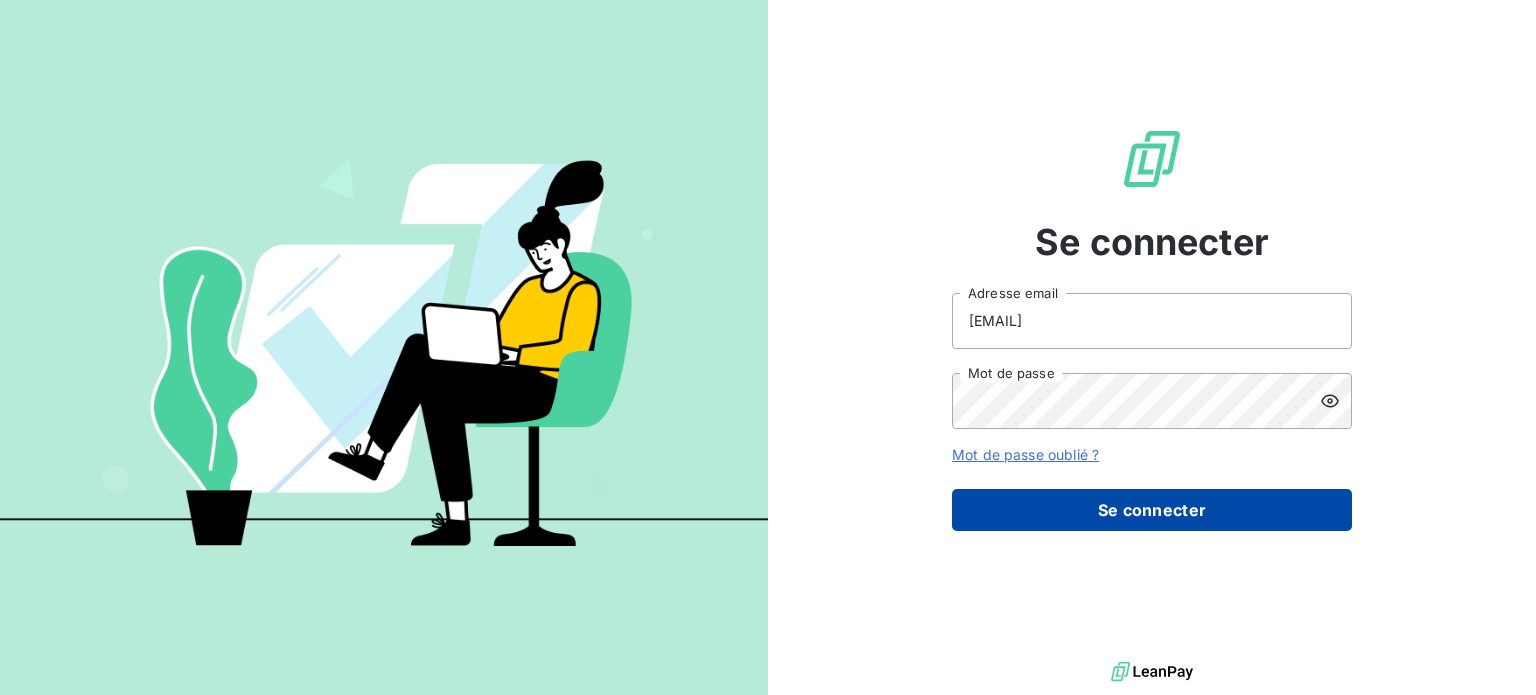 click on "Se connecter" at bounding box center (1152, 510) 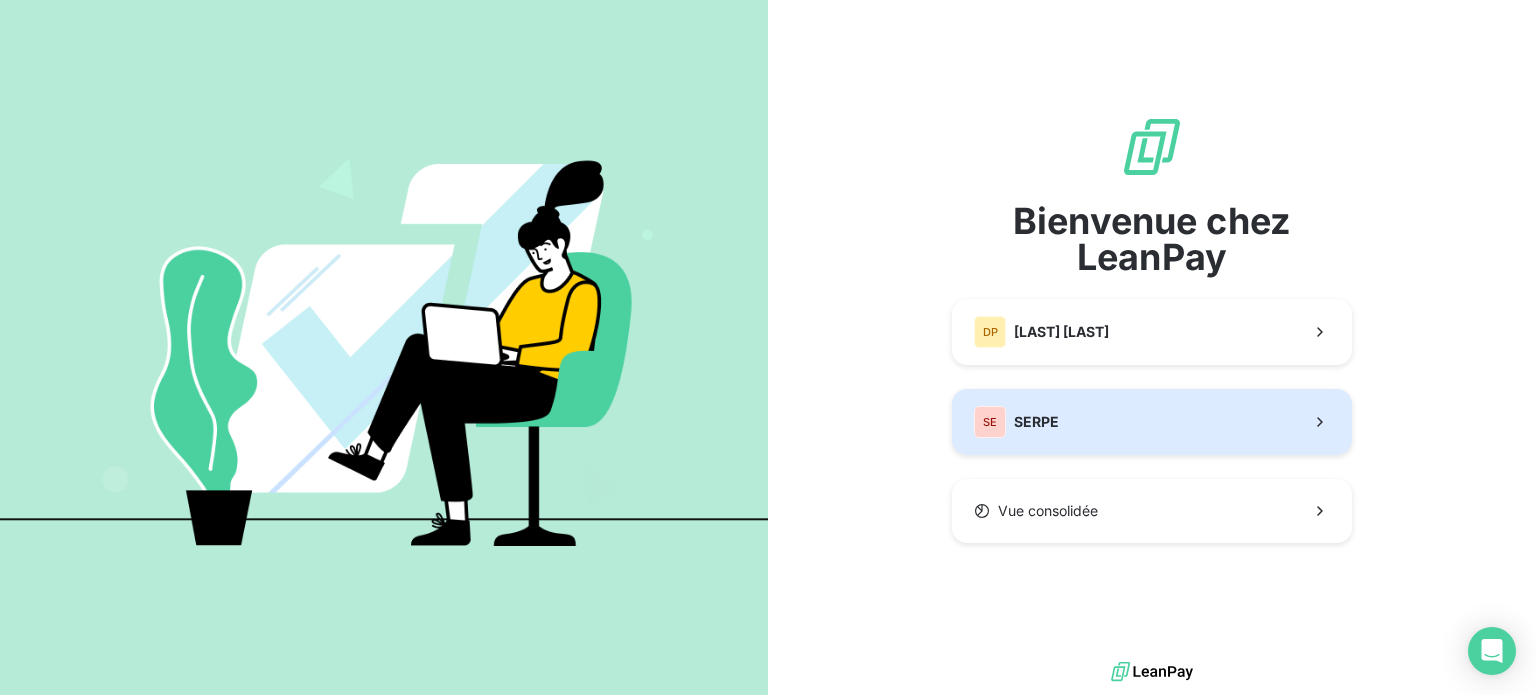 click on "SERPE" at bounding box center (1036, 422) 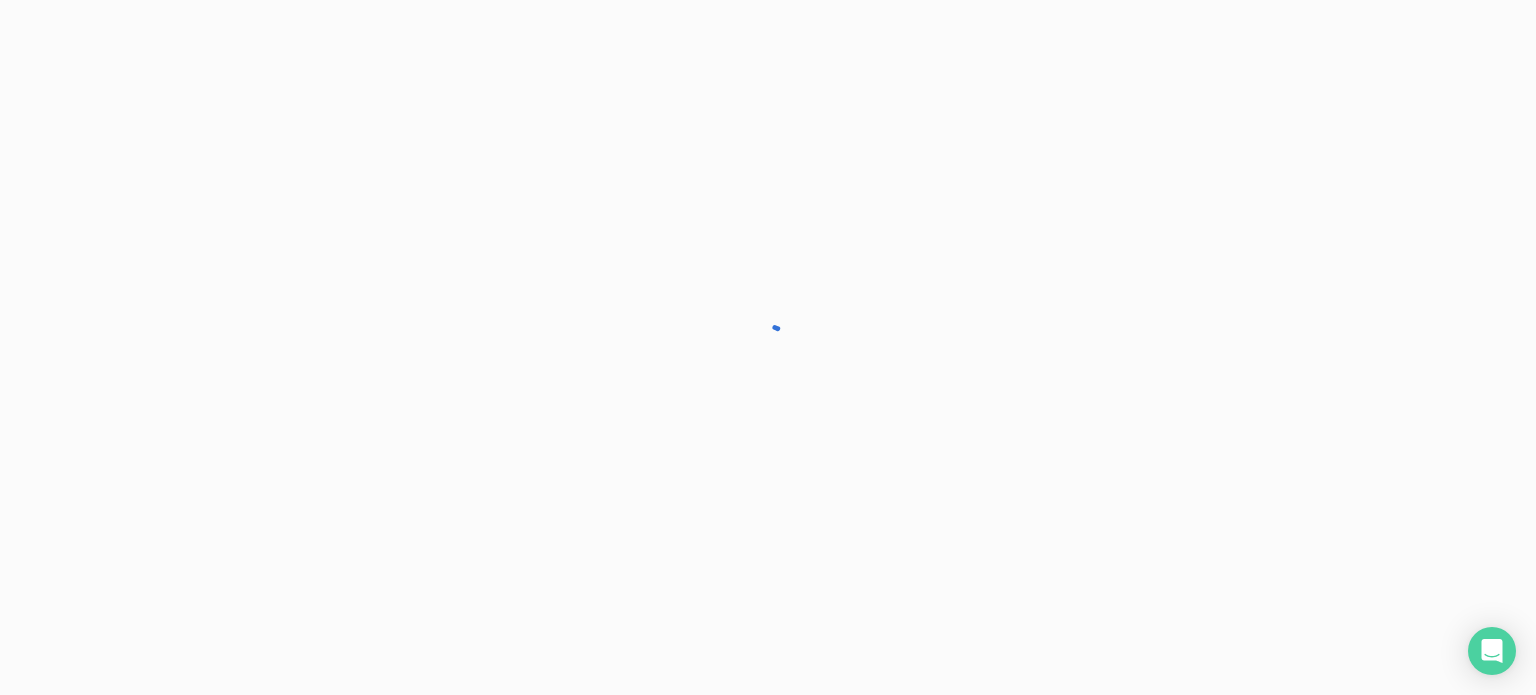 scroll, scrollTop: 0, scrollLeft: 0, axis: both 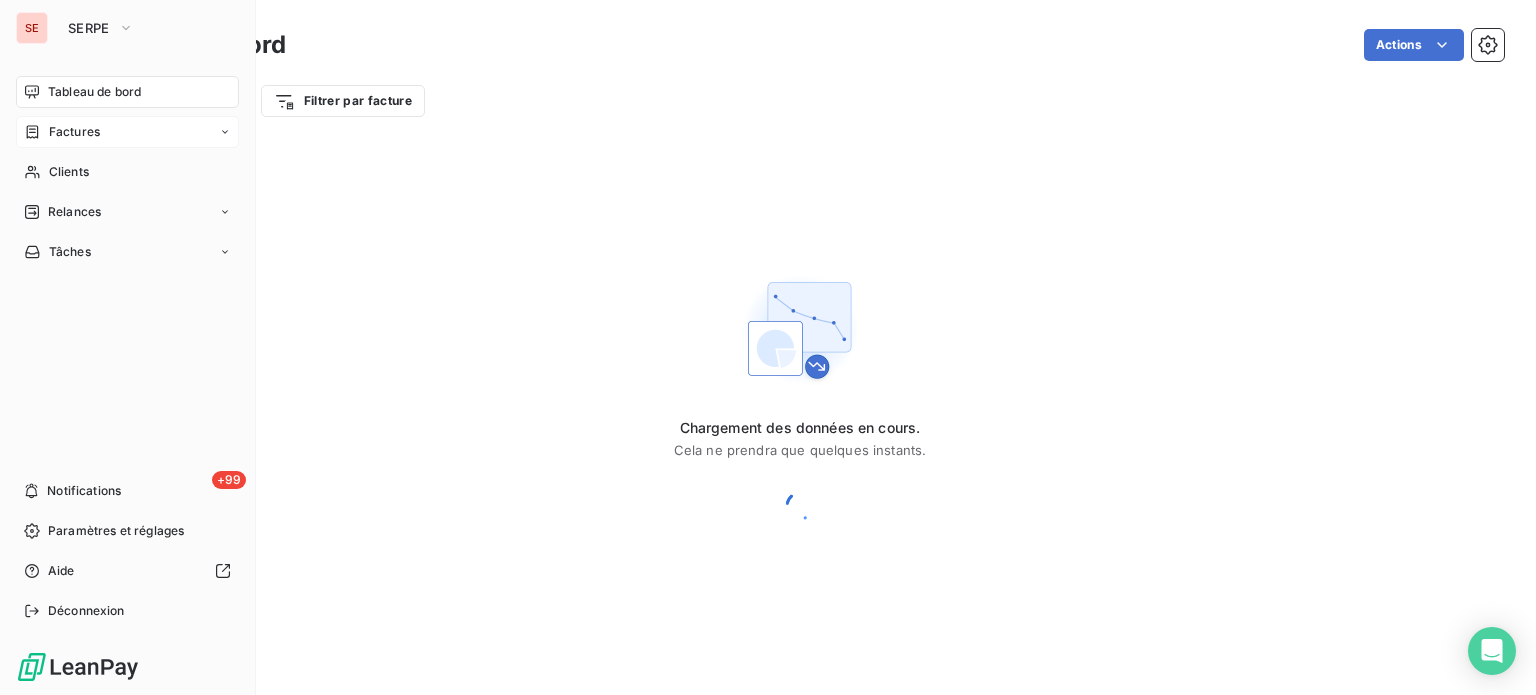 click on "Factures" at bounding box center [74, 132] 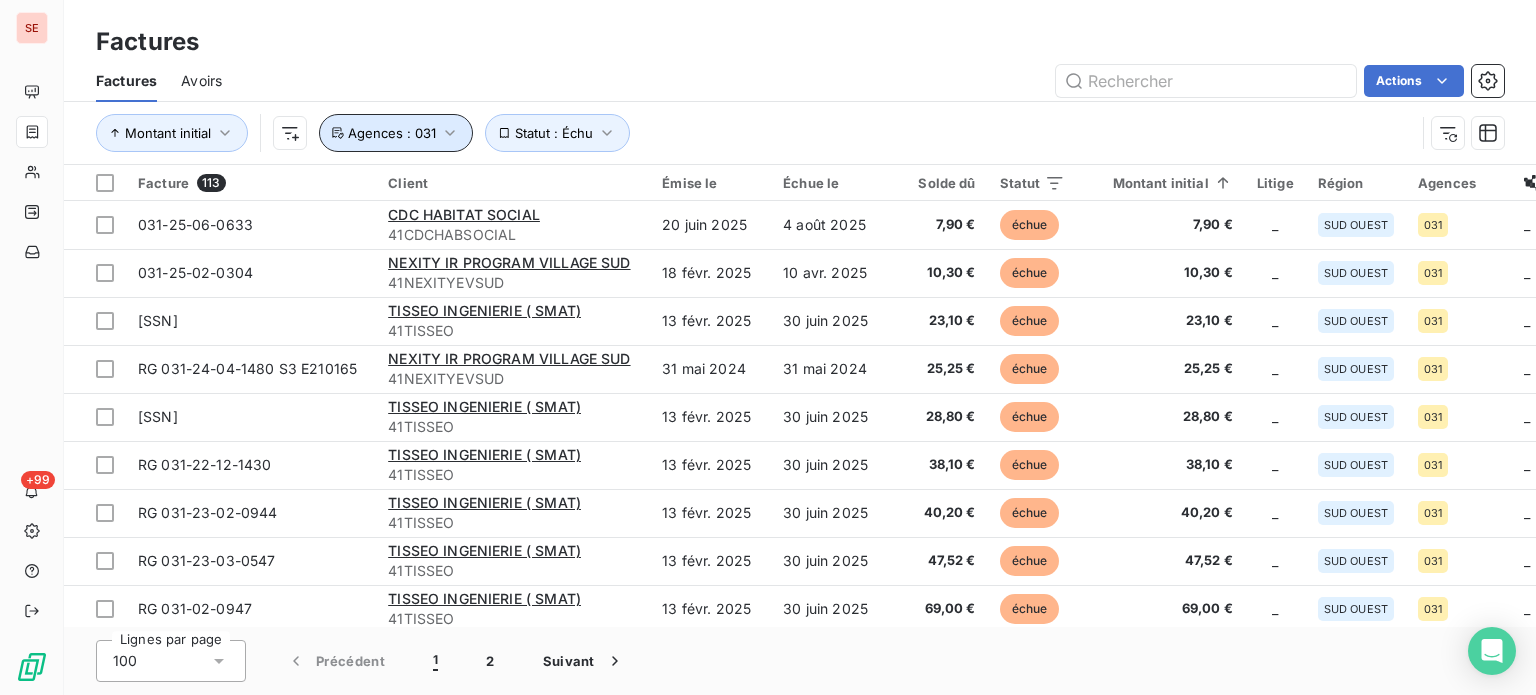 click 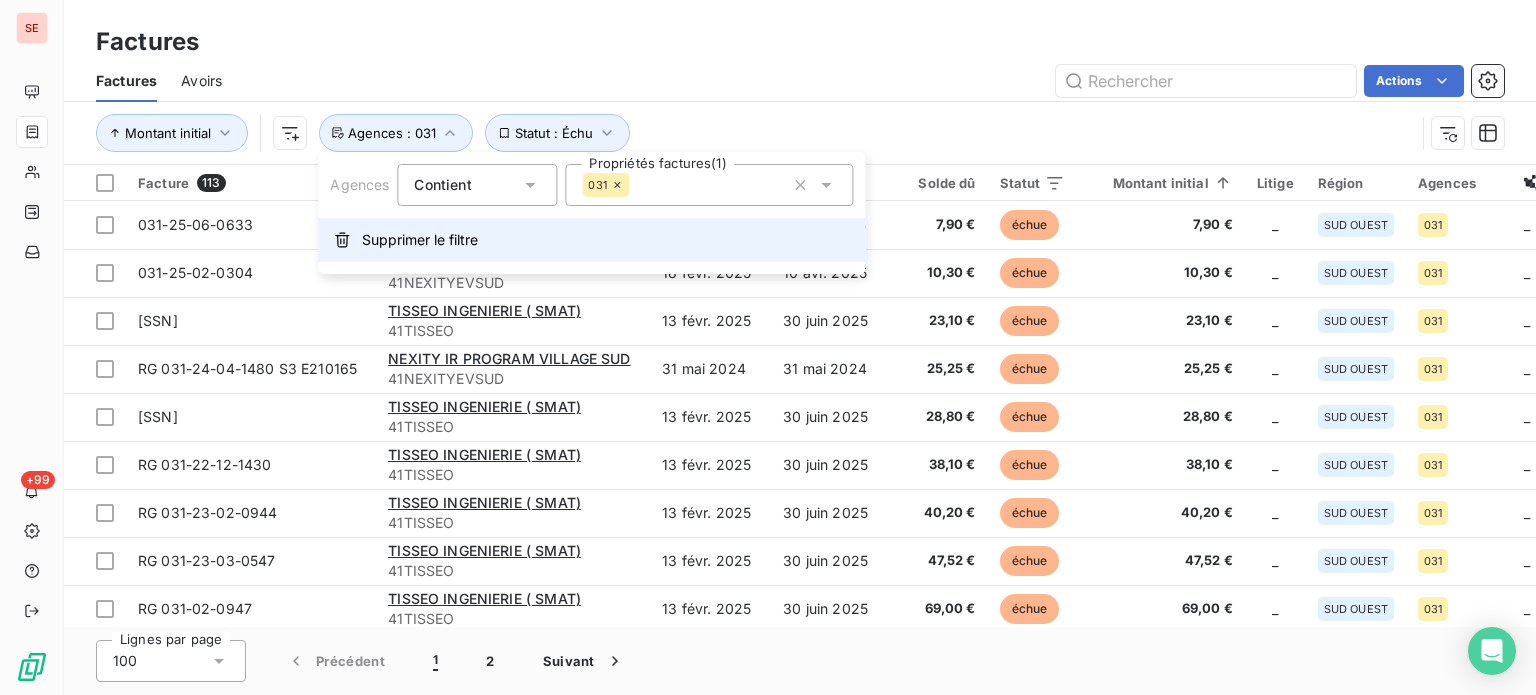 click on "Supprimer le filtre" at bounding box center (591, 240) 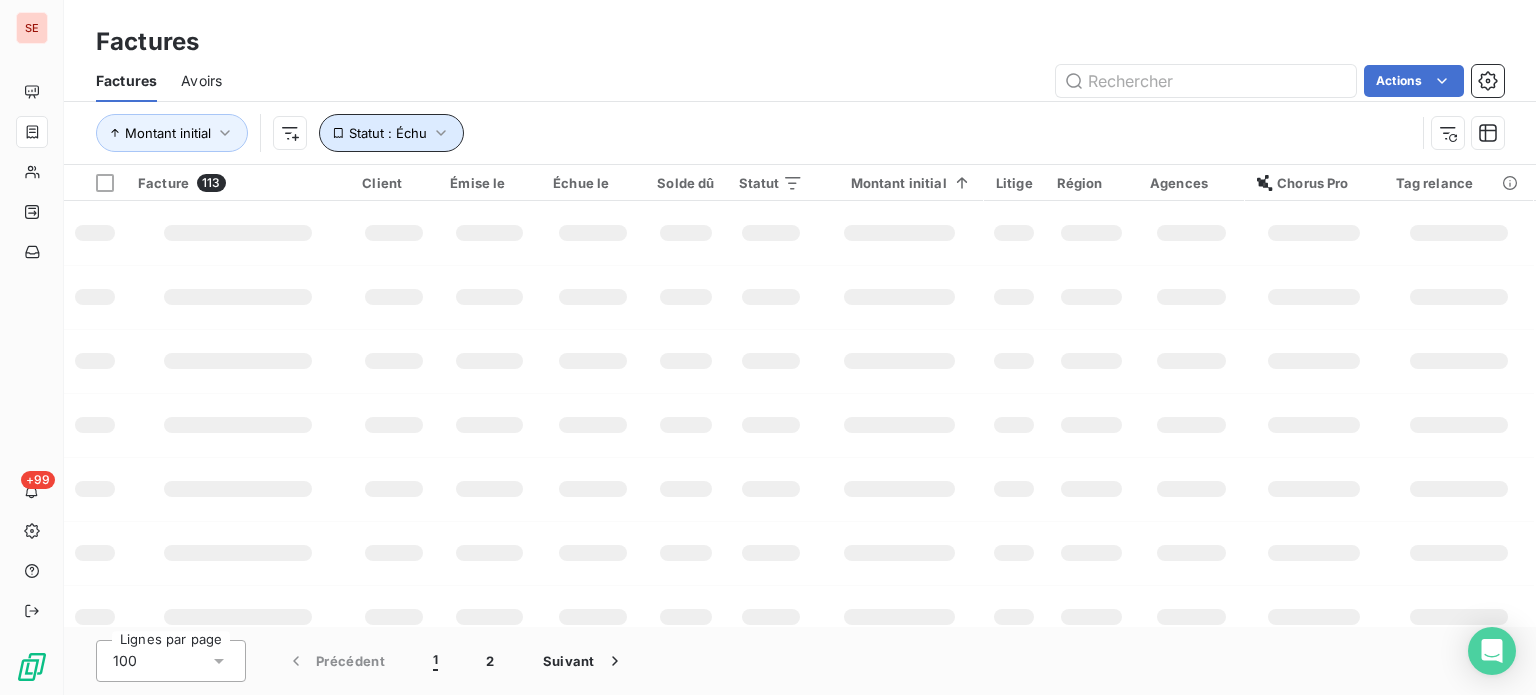 click on "Statut  : Échu" at bounding box center (391, 133) 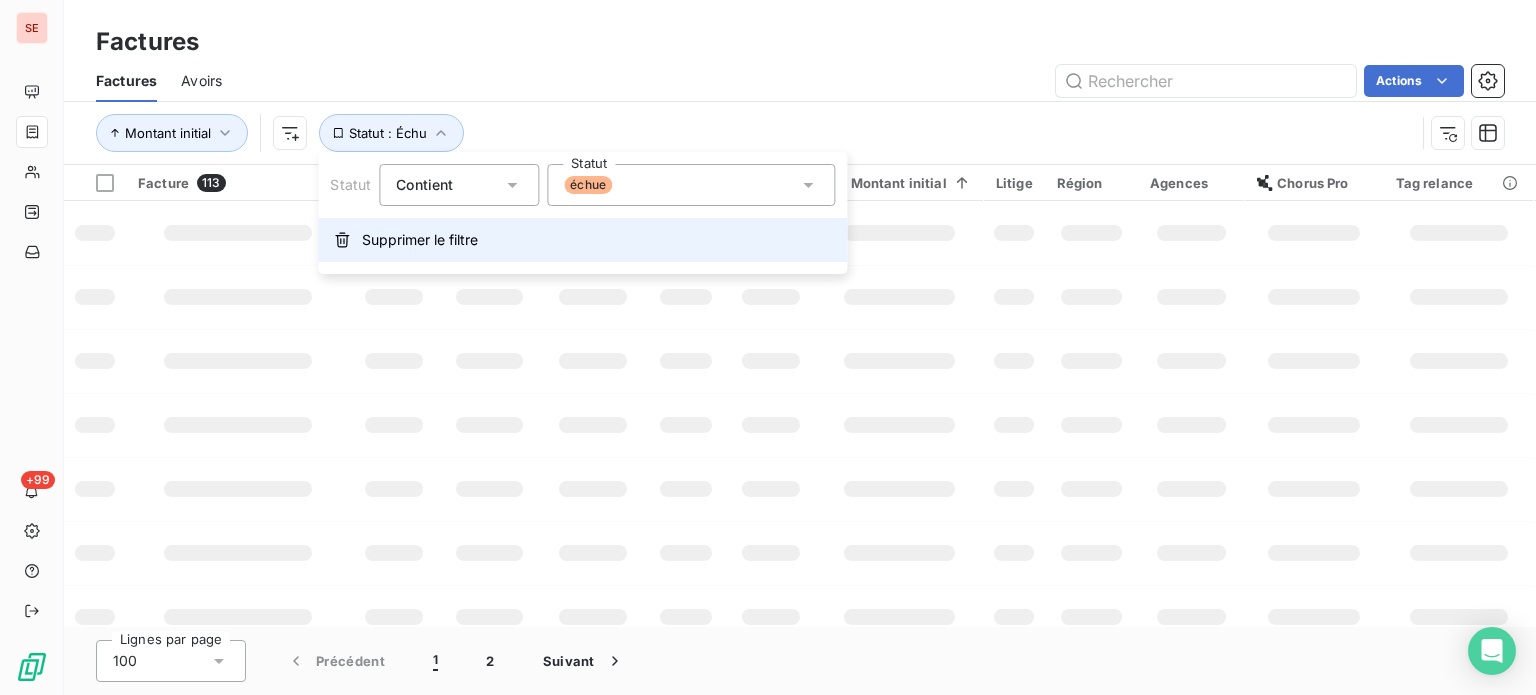 click on "Supprimer le filtre" at bounding box center (420, 240) 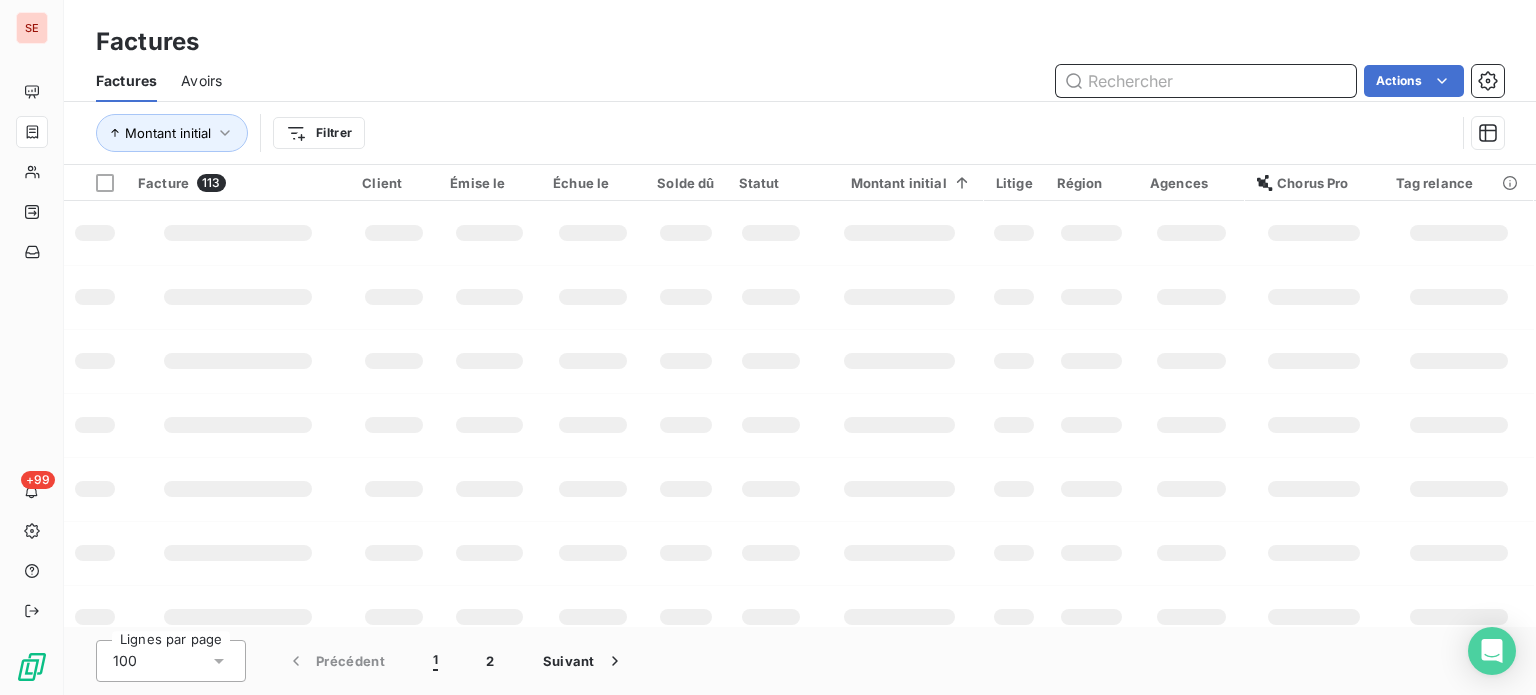 click at bounding box center [1206, 81] 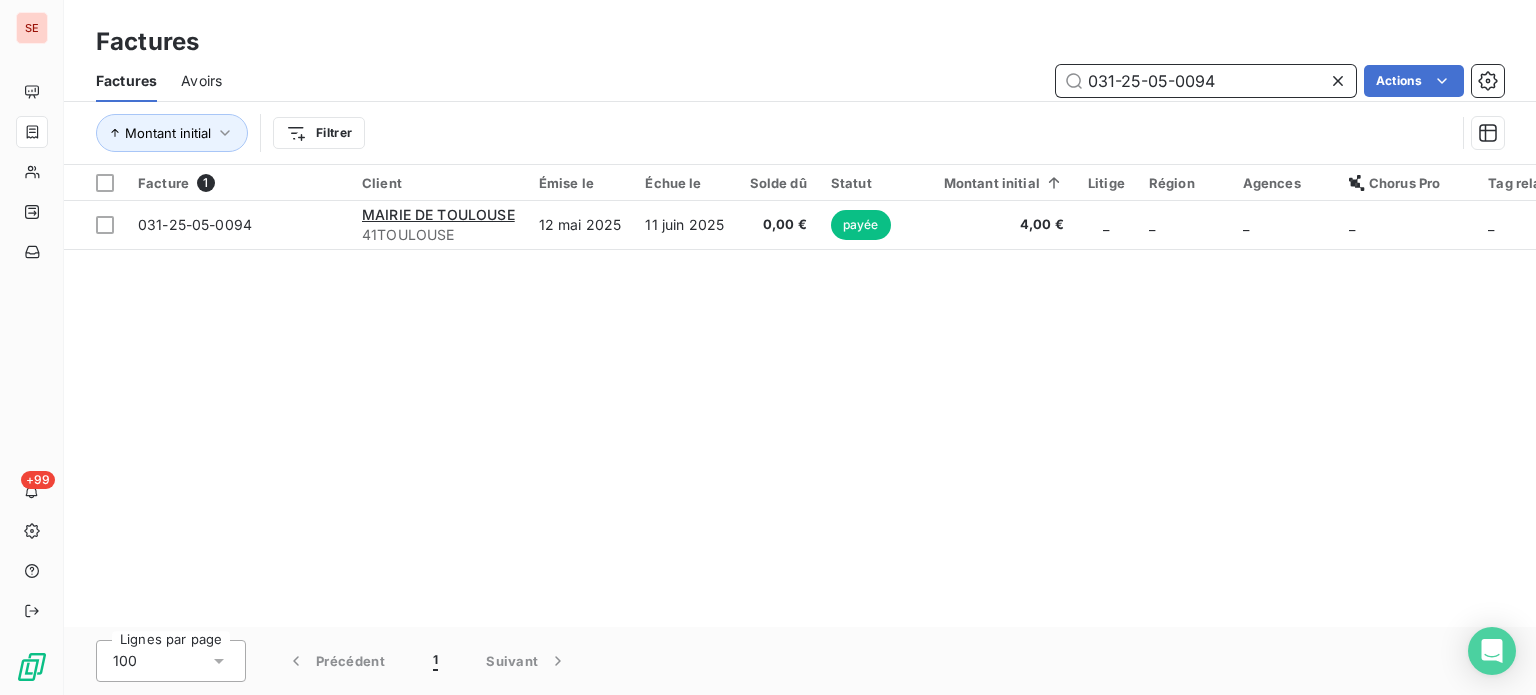 type on "031-25-05-0094" 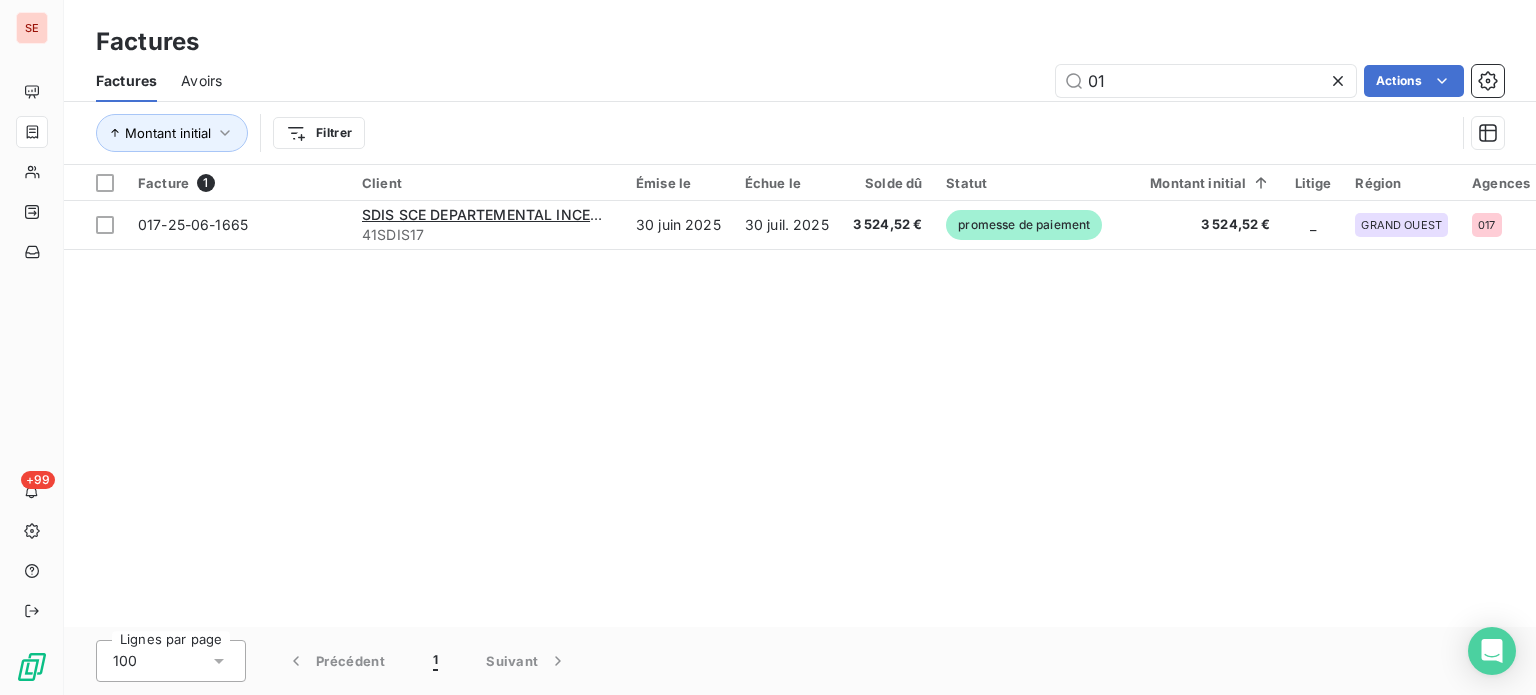 type on "0" 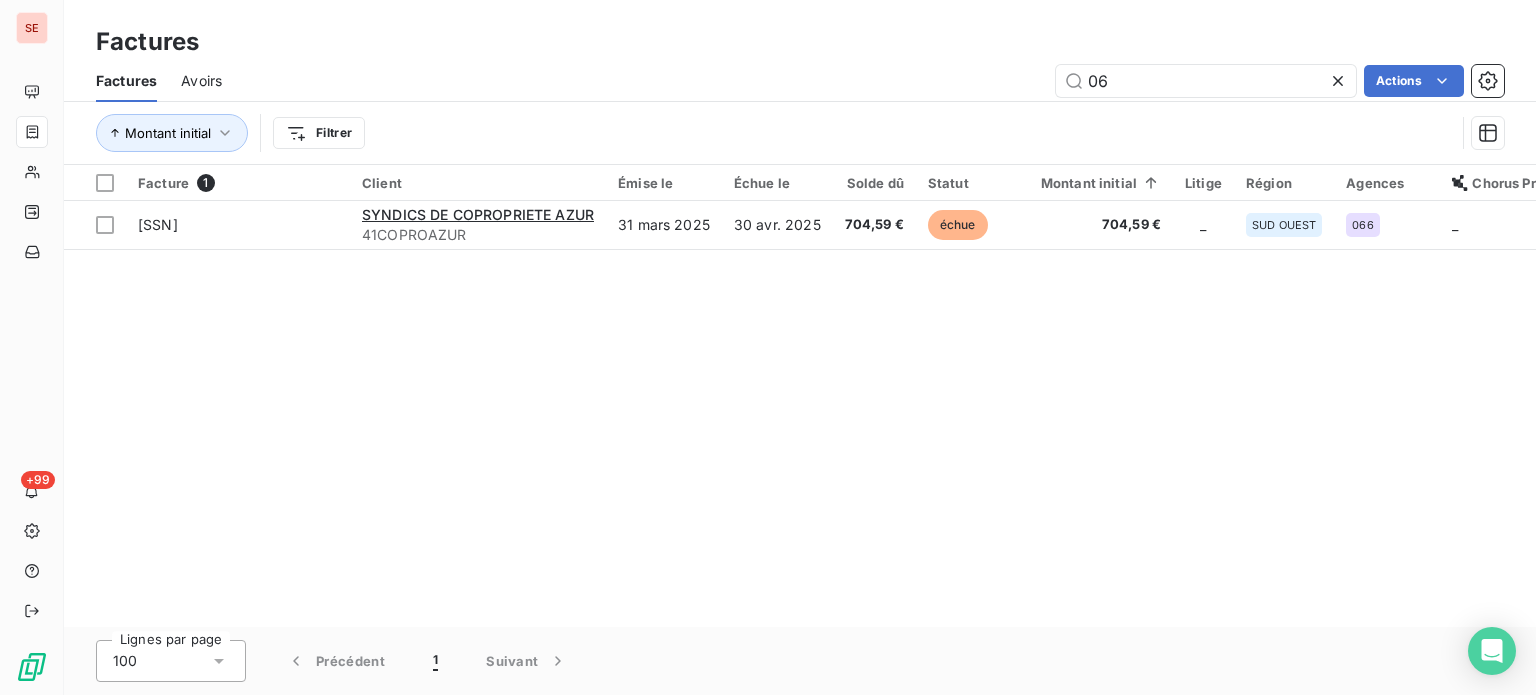 type on "0" 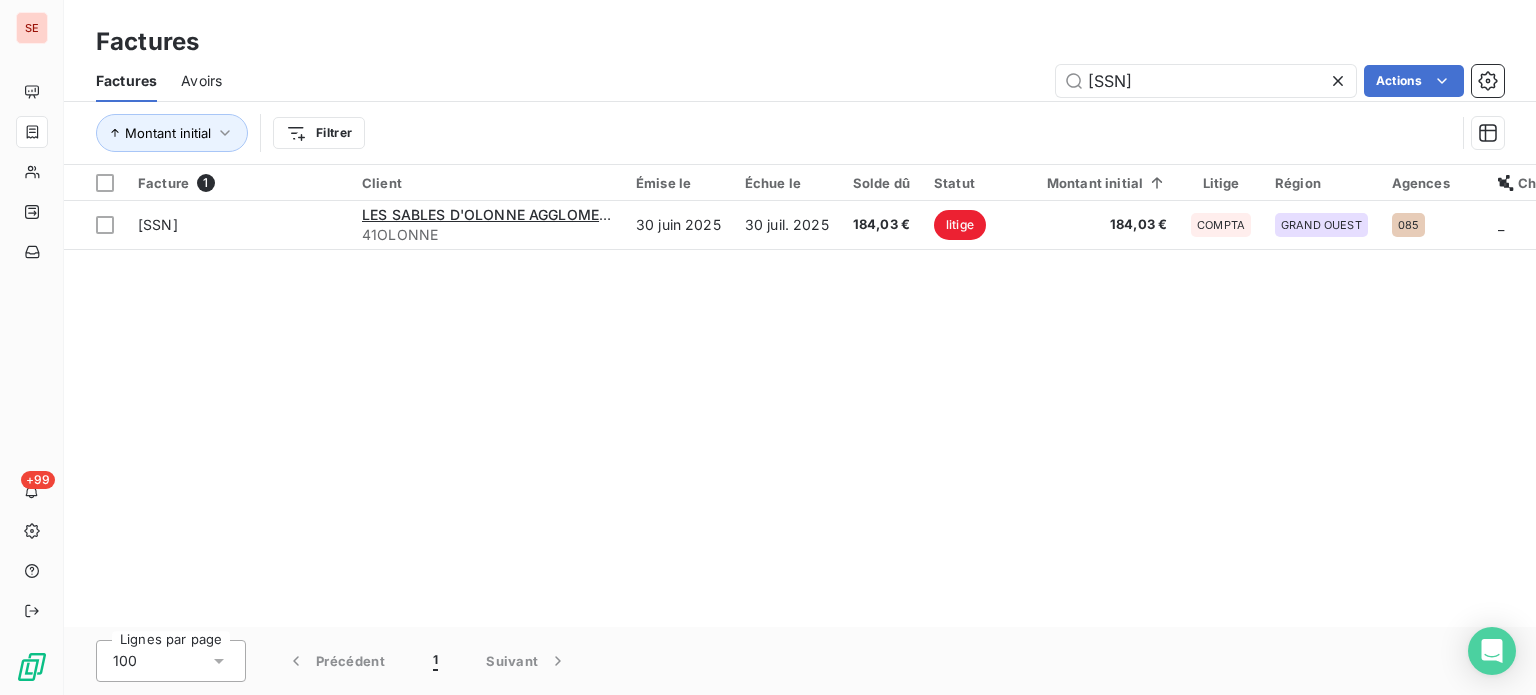 type on "085" 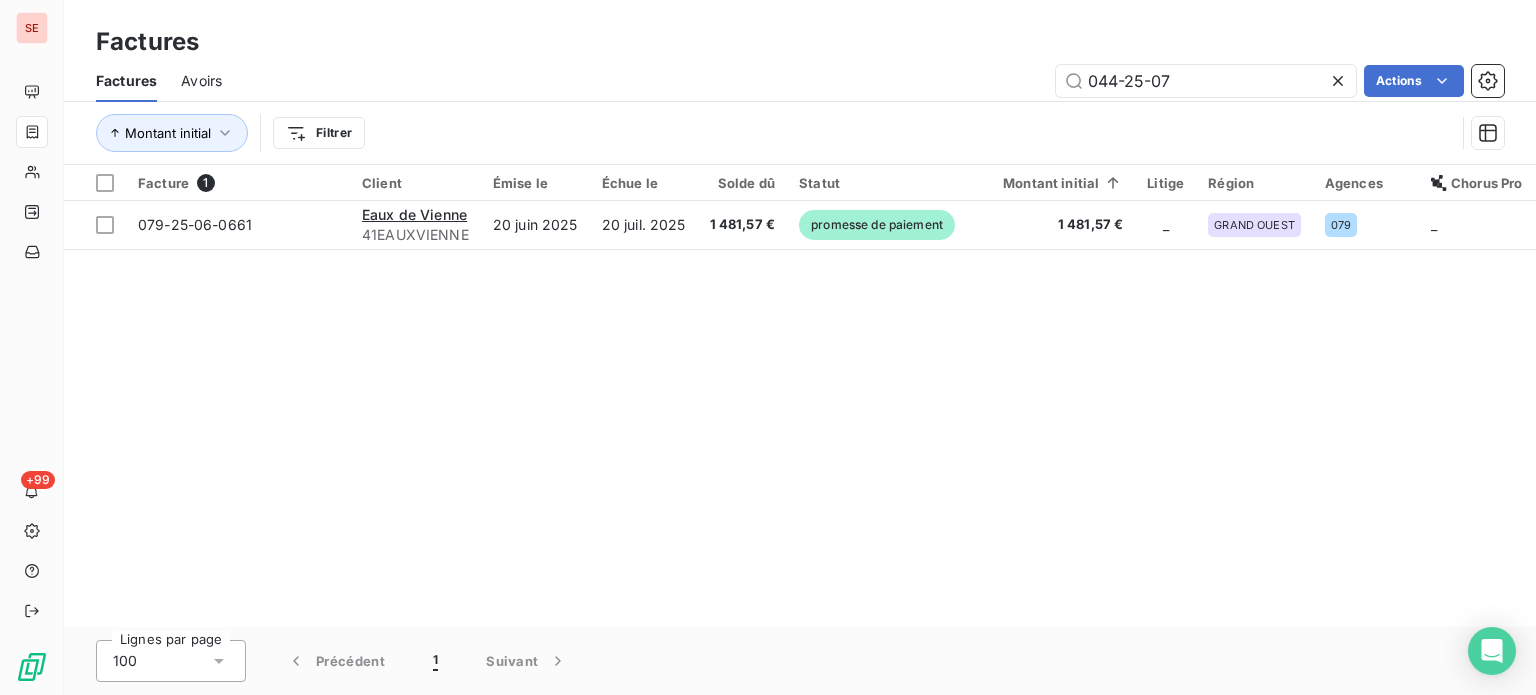 type on "[SSN]" 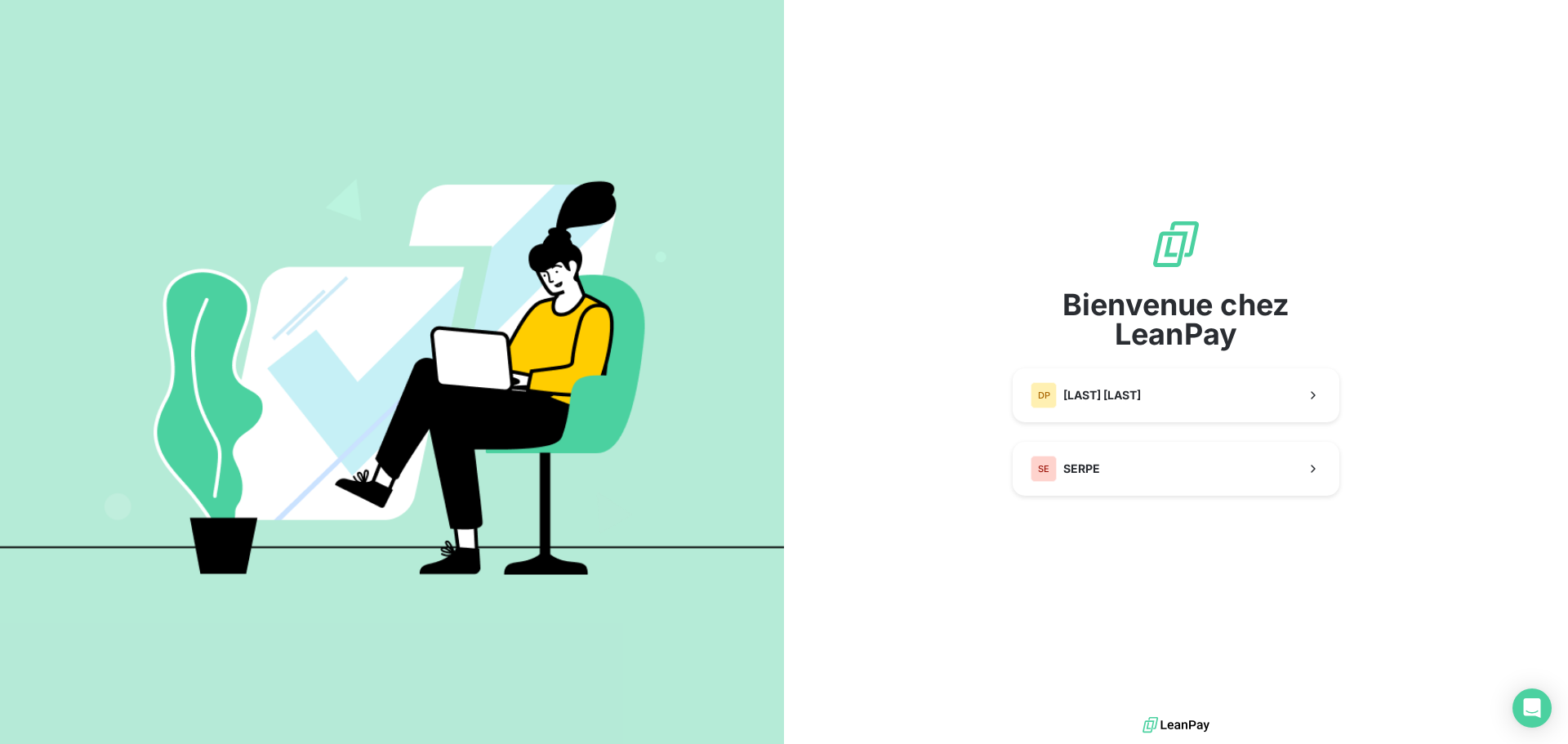 scroll, scrollTop: 0, scrollLeft: 0, axis: both 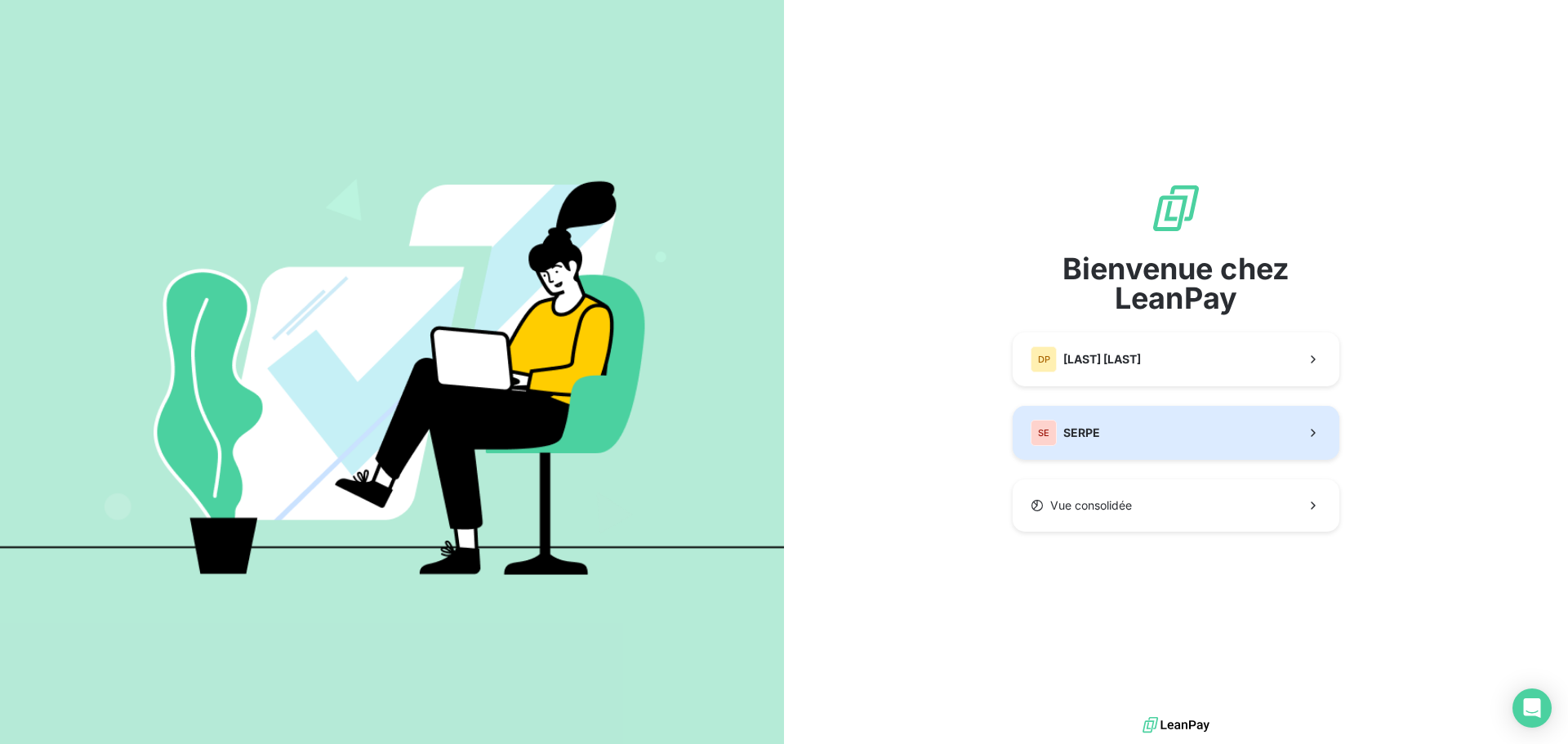 click on "SE SERPE" at bounding box center (1176, 433) 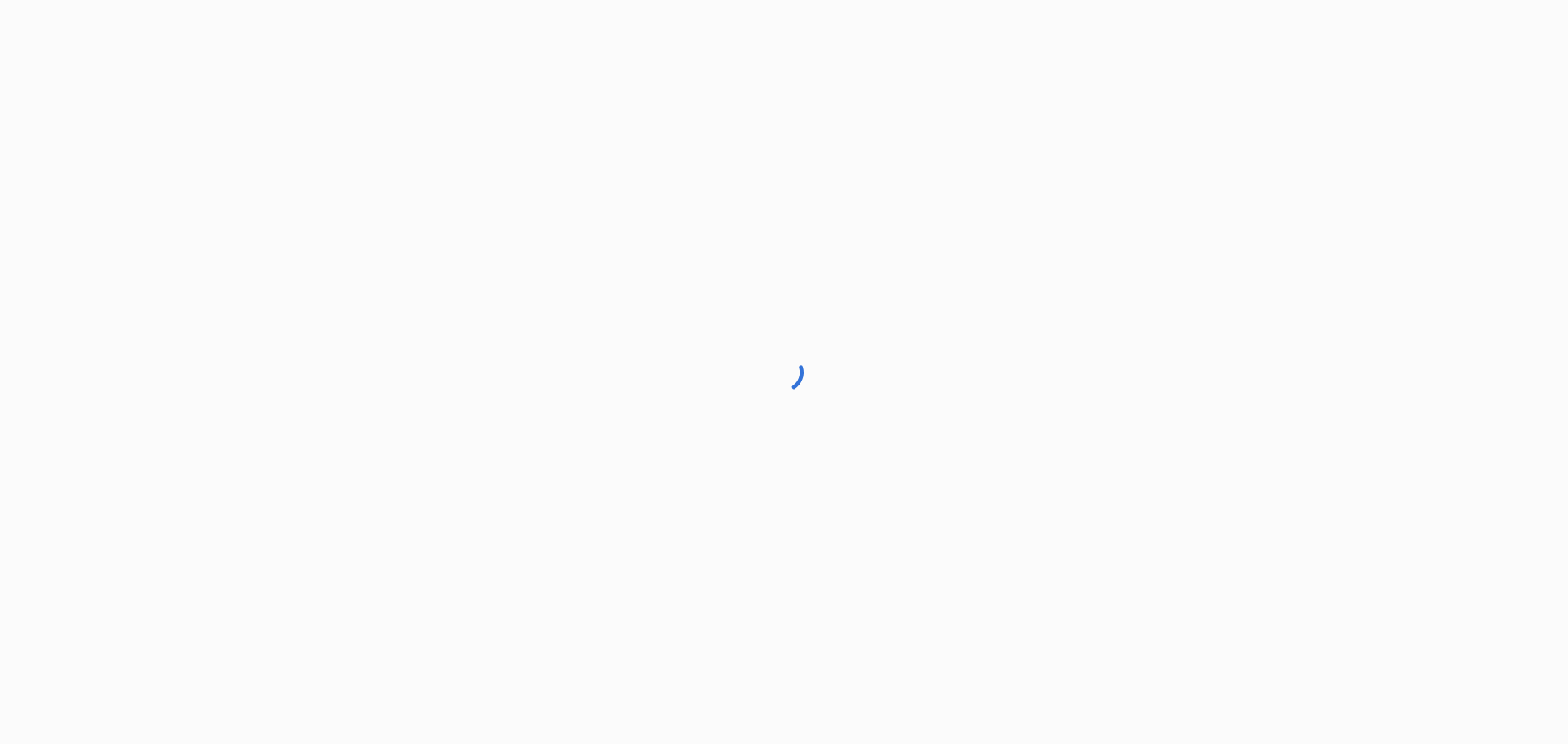 scroll, scrollTop: 0, scrollLeft: 0, axis: both 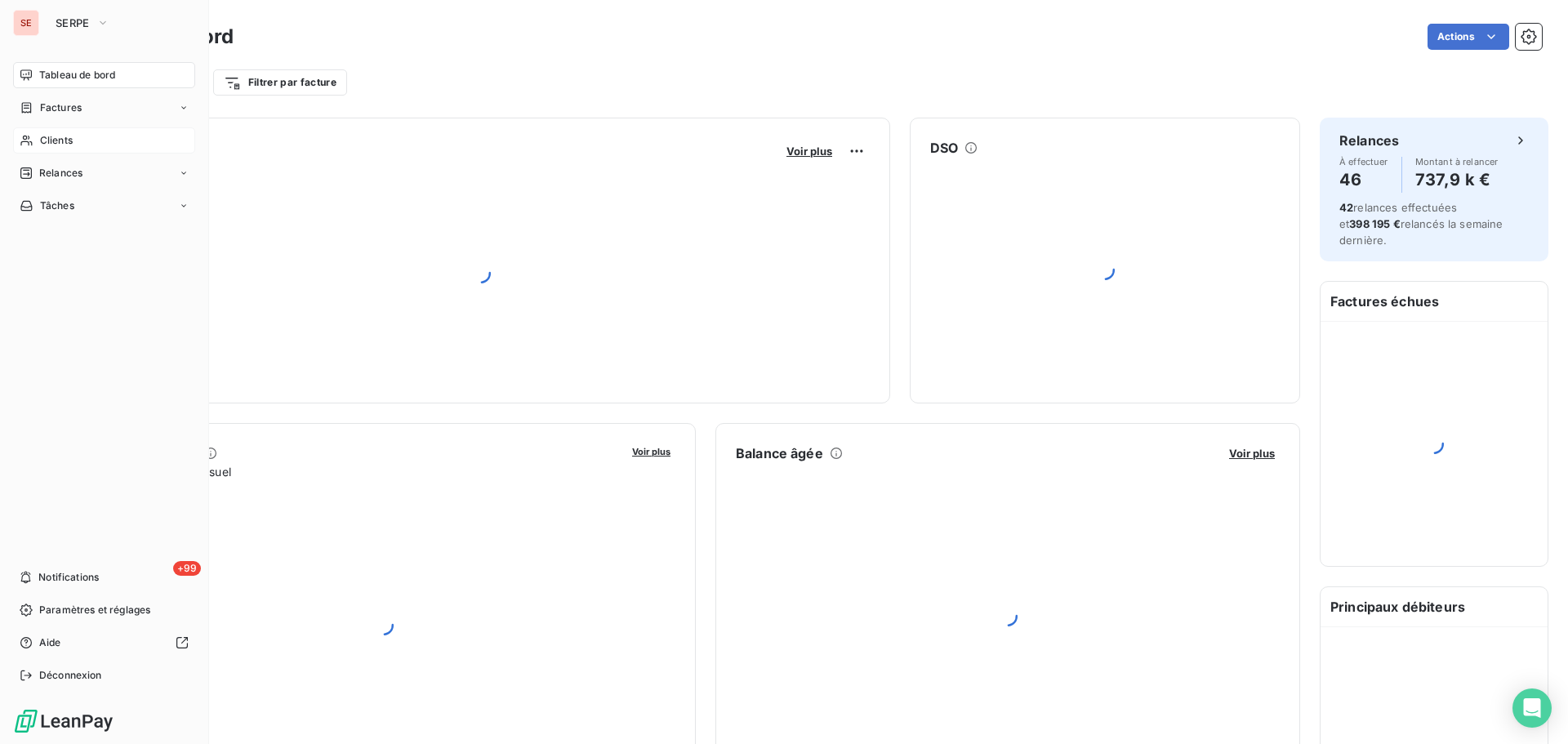 click 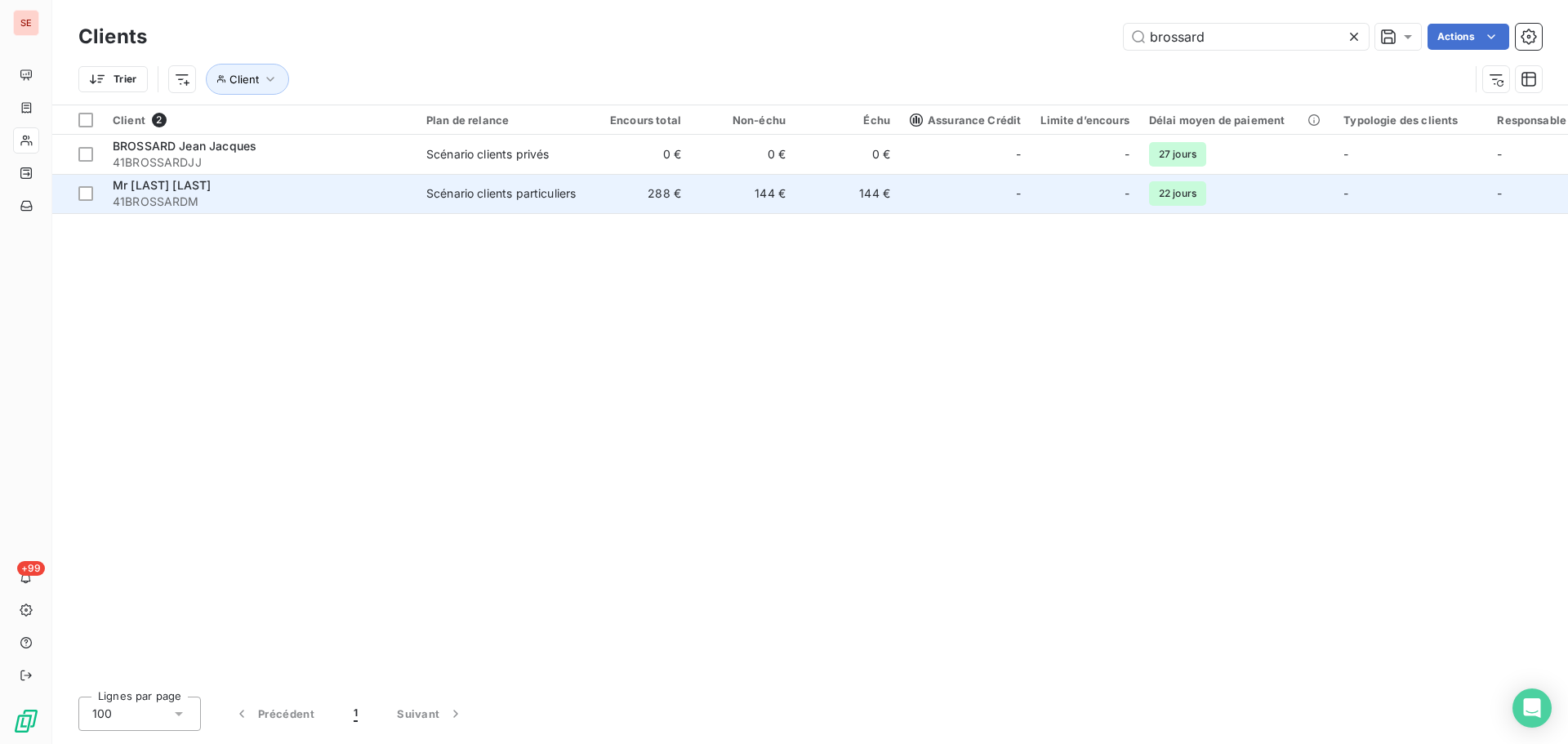 type on "brossard" 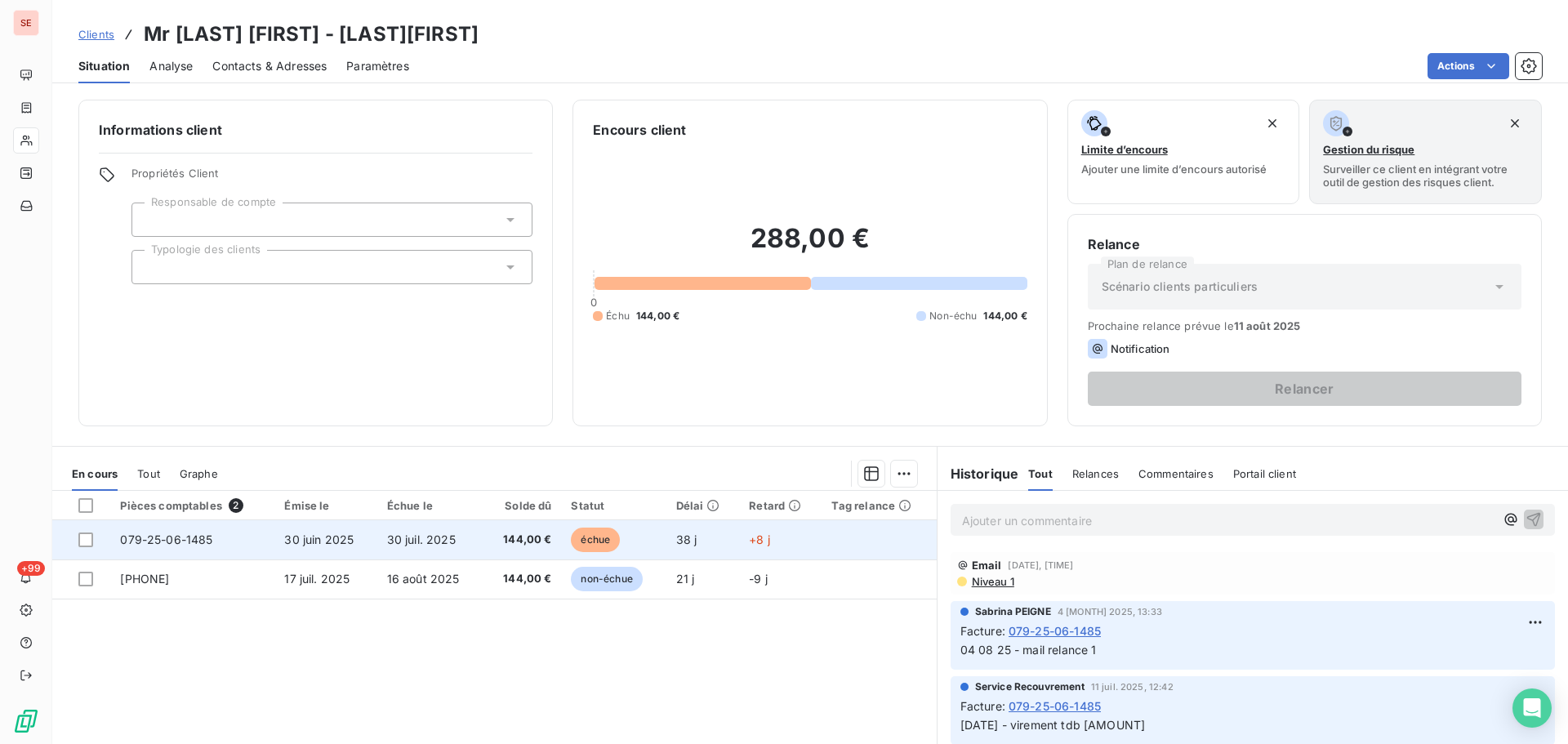 click on "30 juil. 2025" at bounding box center [430, 540] 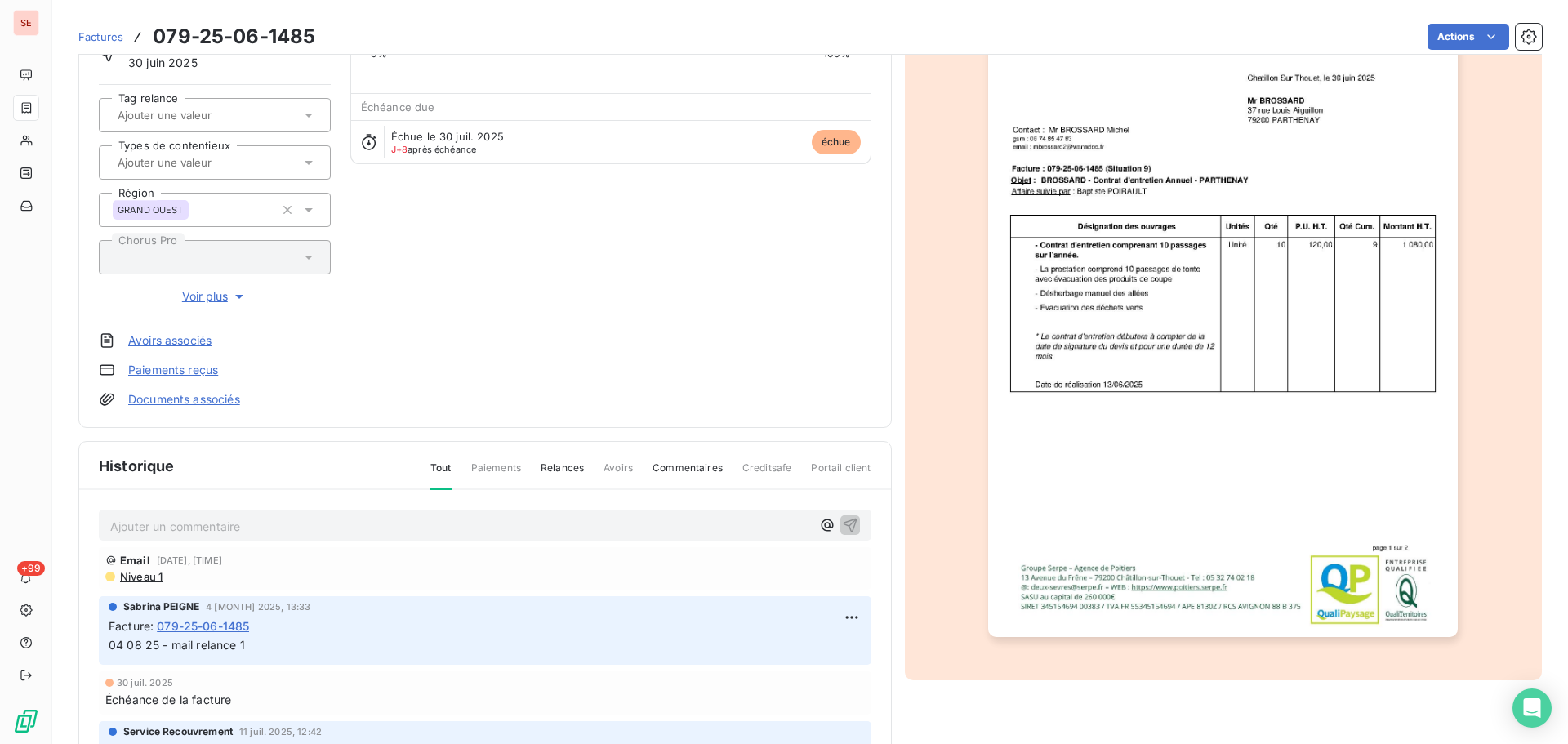 scroll, scrollTop: 238, scrollLeft: 0, axis: vertical 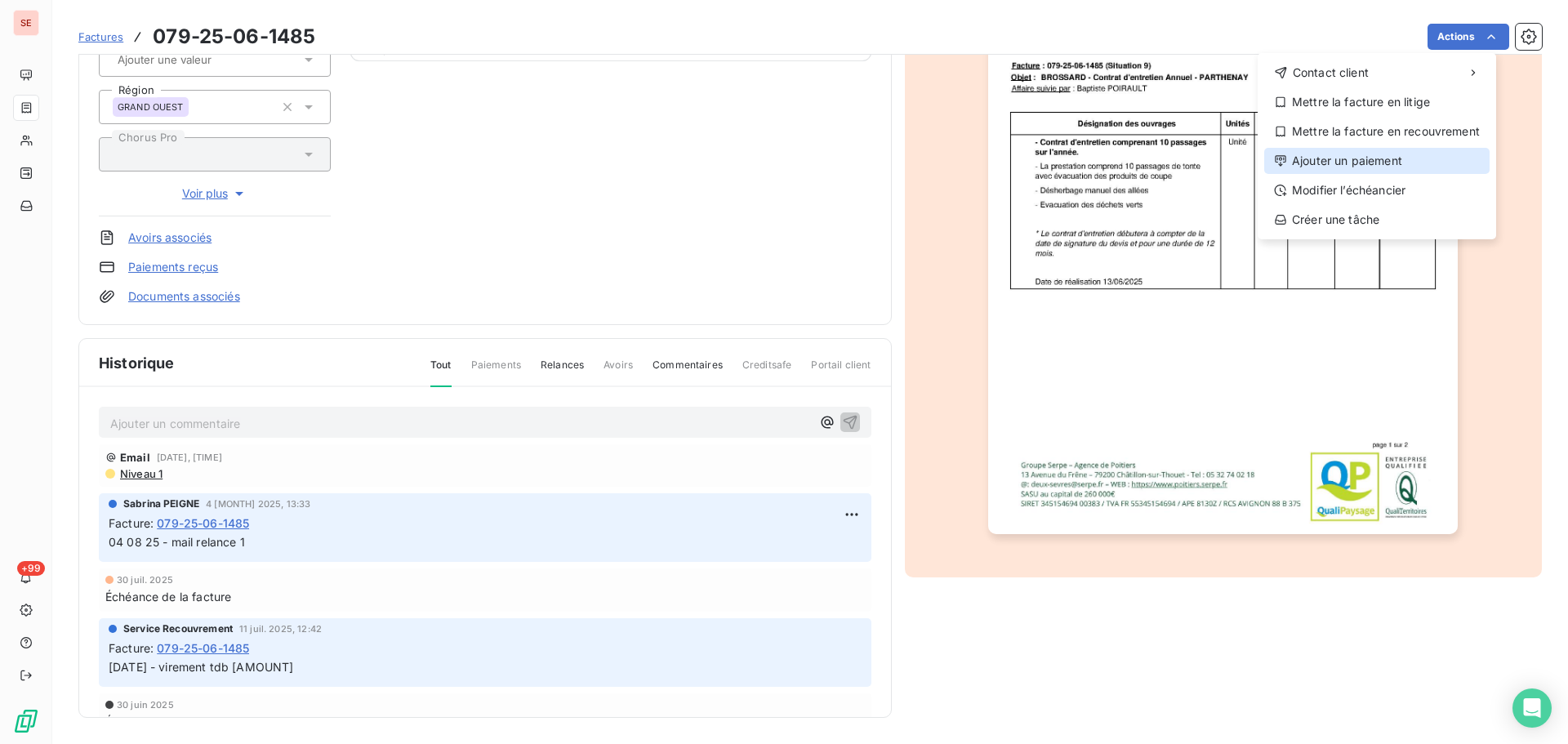 click on "Ajouter un paiement" at bounding box center (1377, 161) 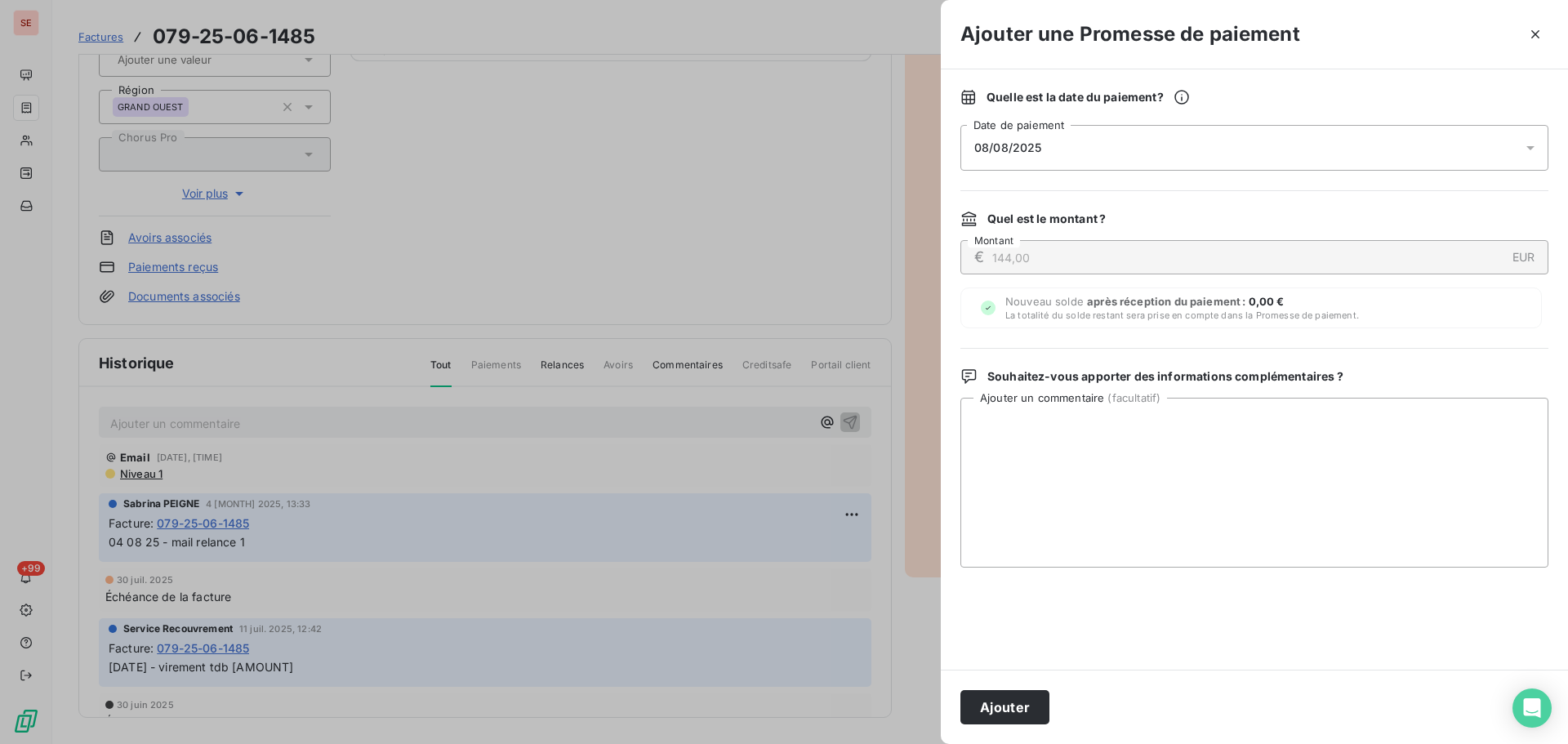 click on "08/08/2025" at bounding box center (1254, 148) 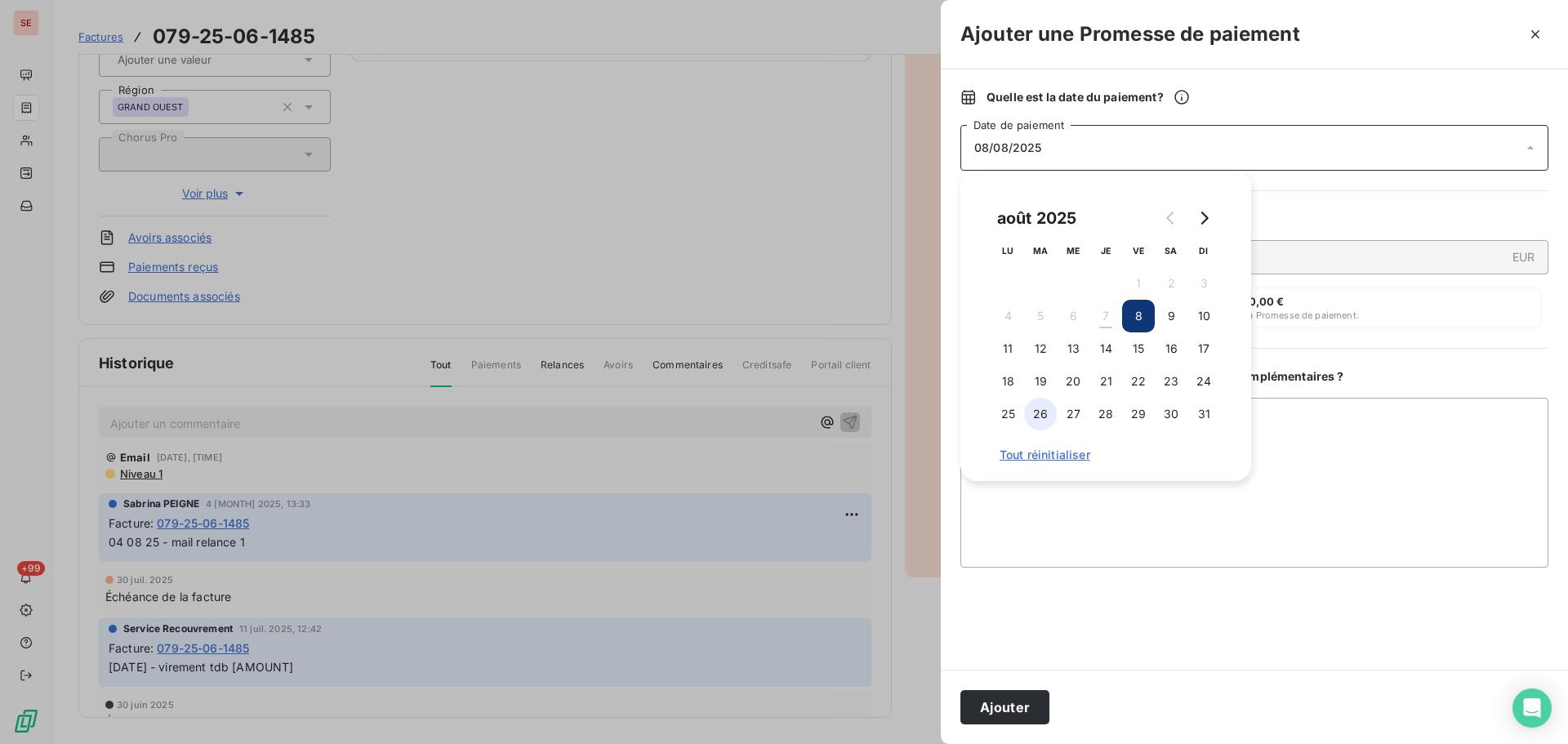 click on "26" at bounding box center (1040, 414) 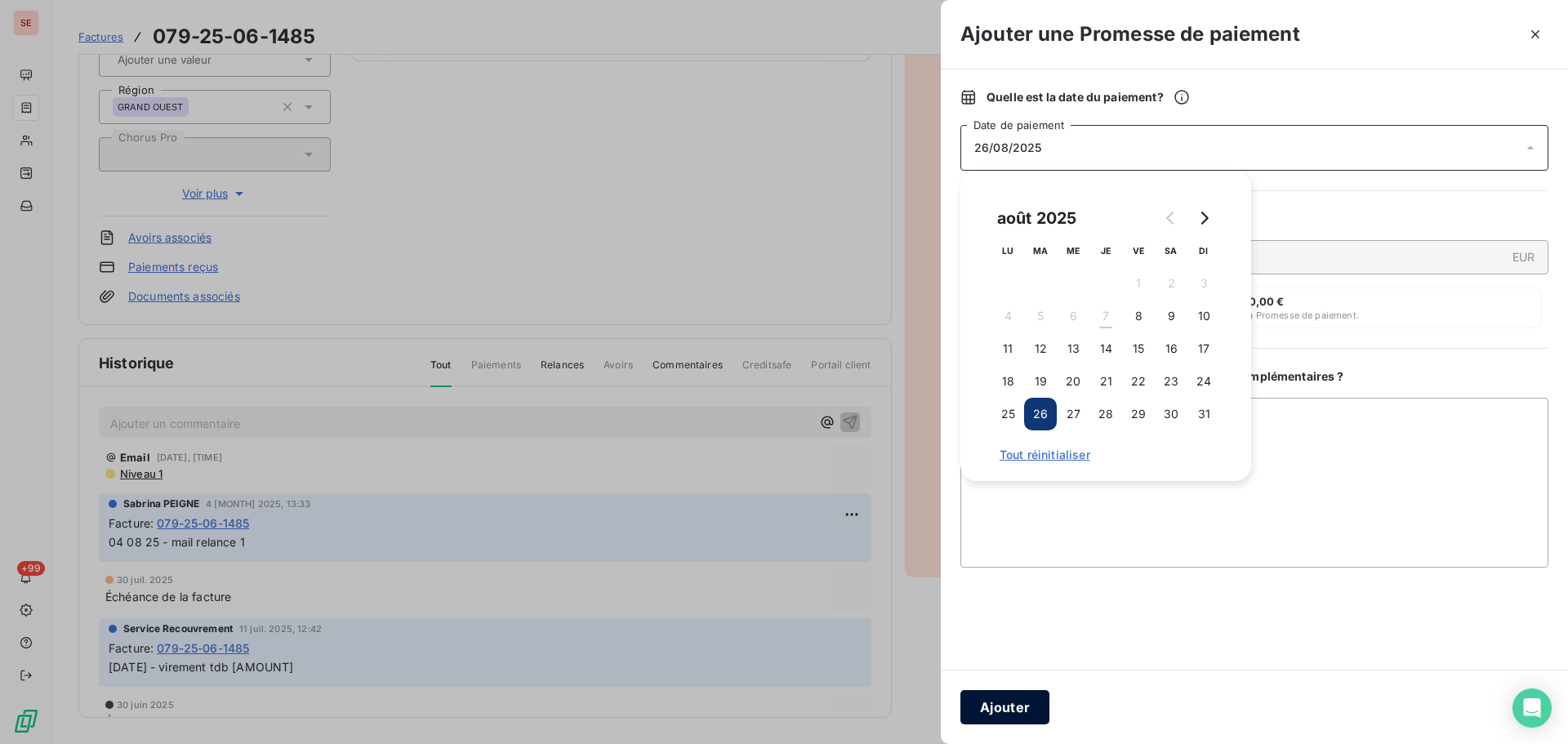 click on "Ajouter" at bounding box center [1004, 707] 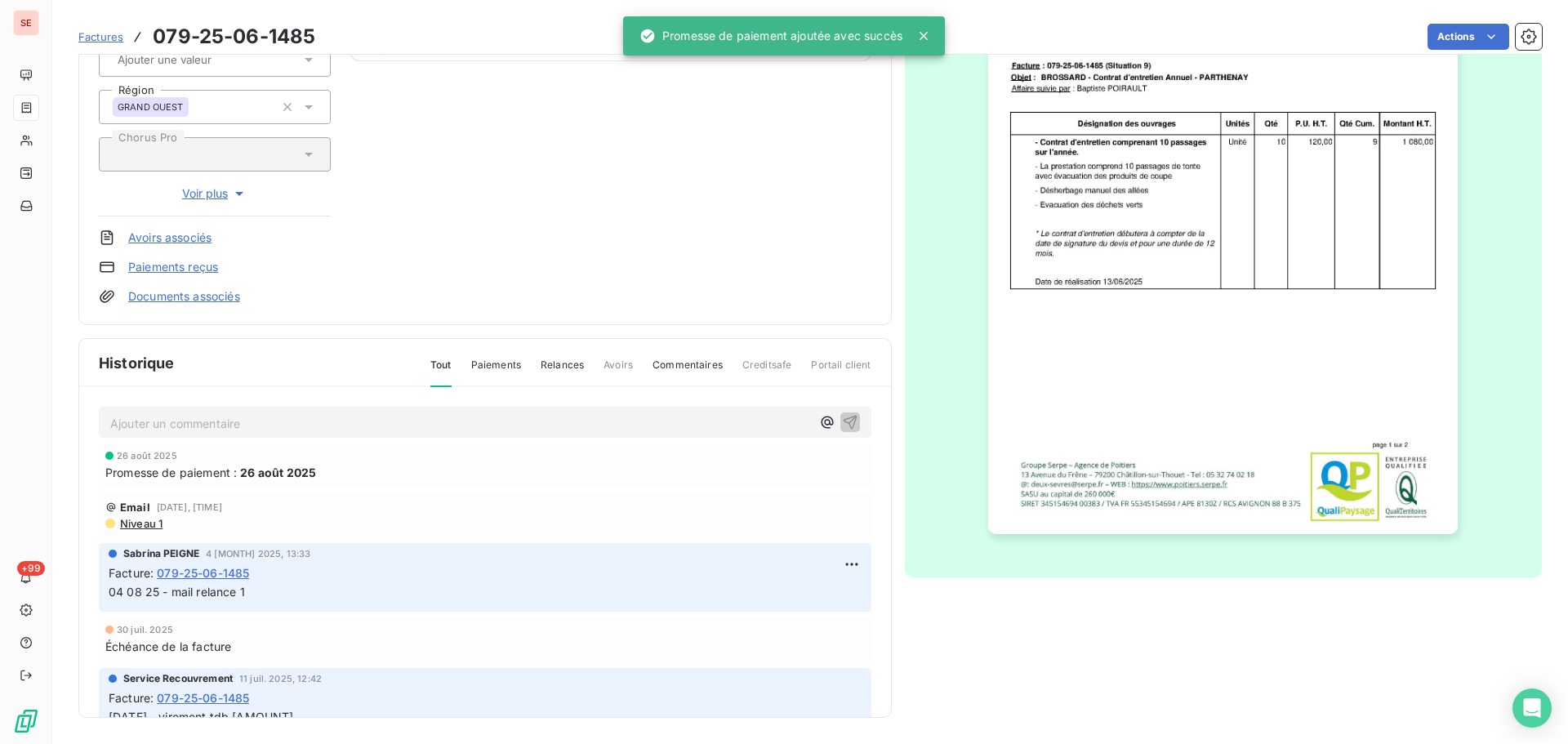 scroll, scrollTop: 0, scrollLeft: 0, axis: both 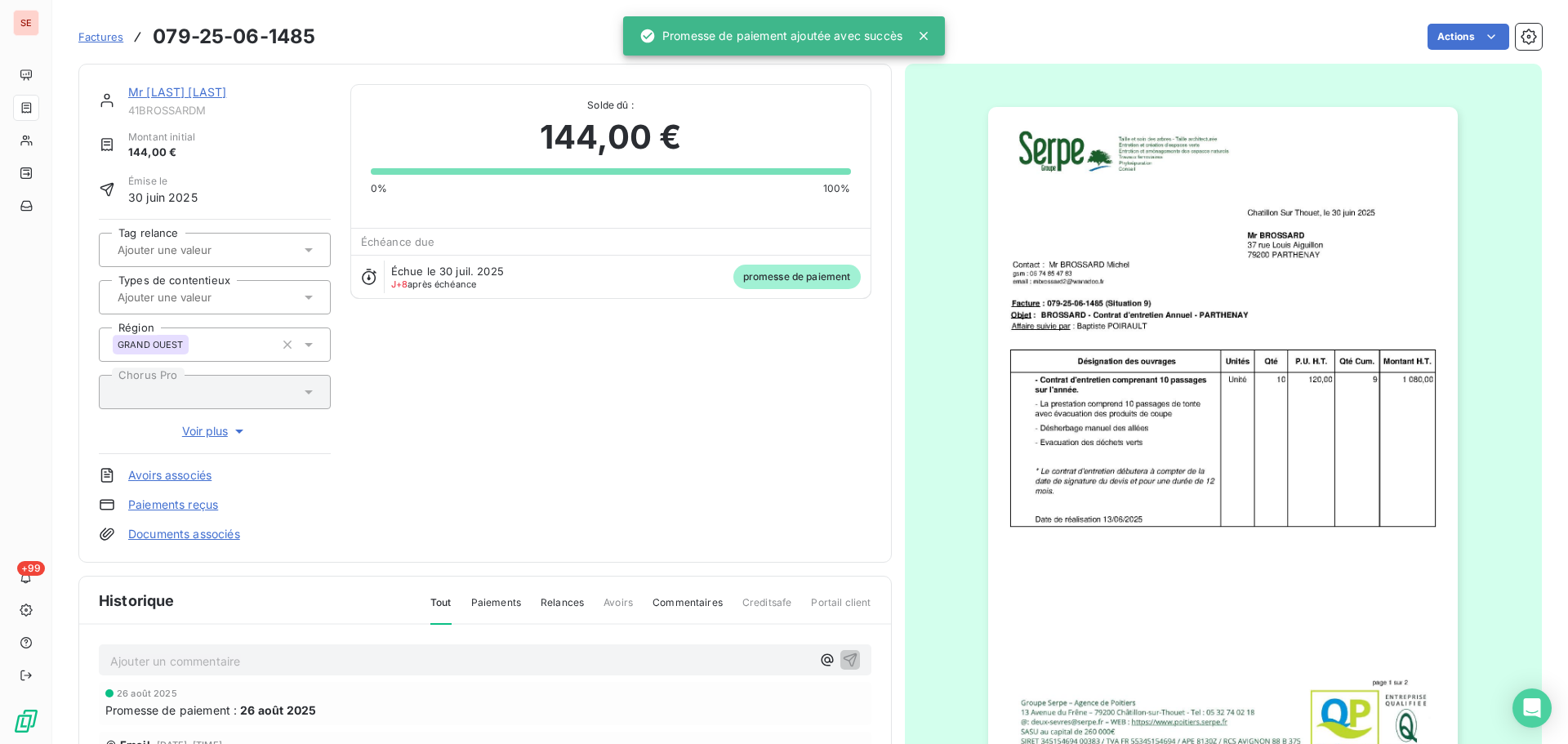 click on "Mr [LAST] [LAST]" at bounding box center [177, 91] 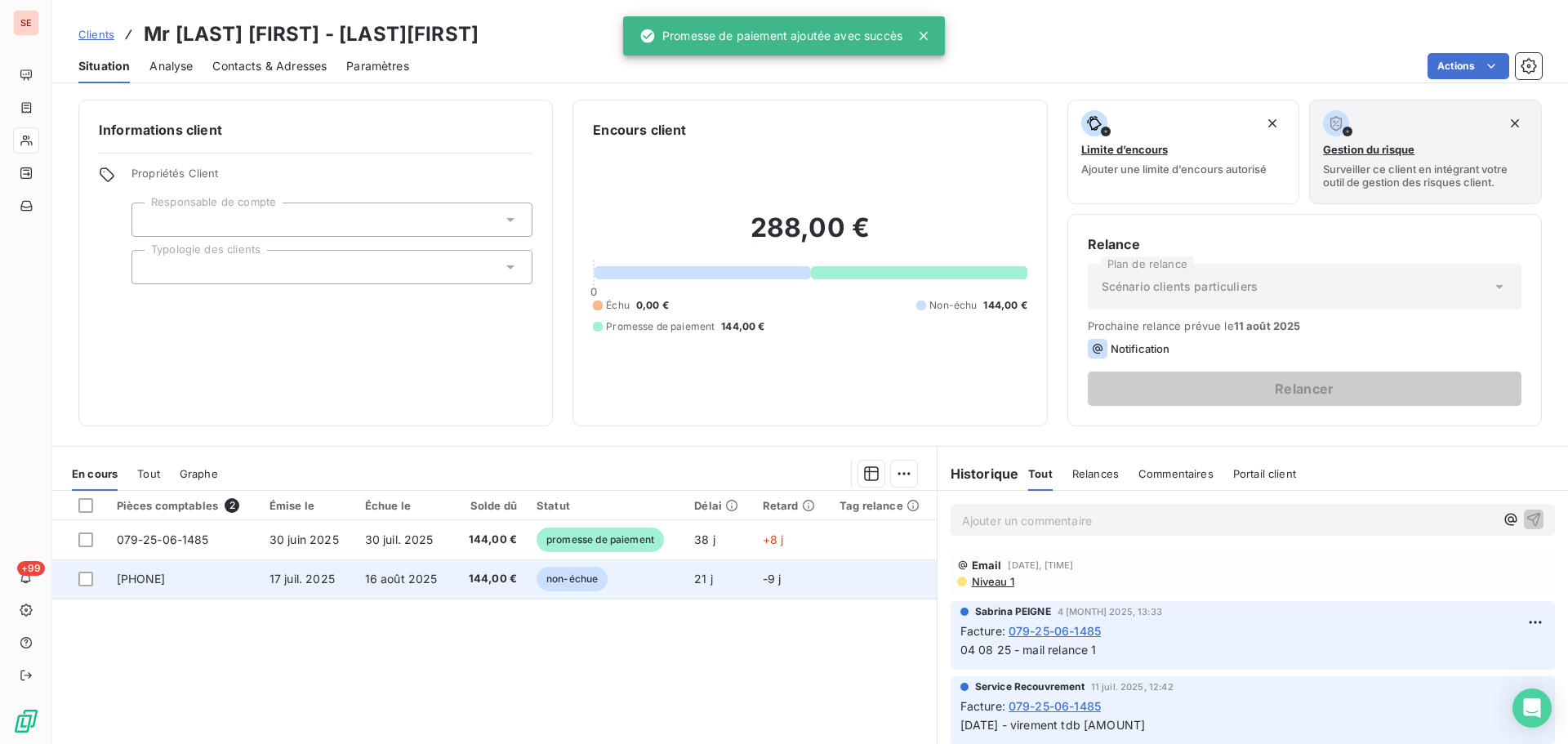 click on "16 août 2025" at bounding box center [404, 579] 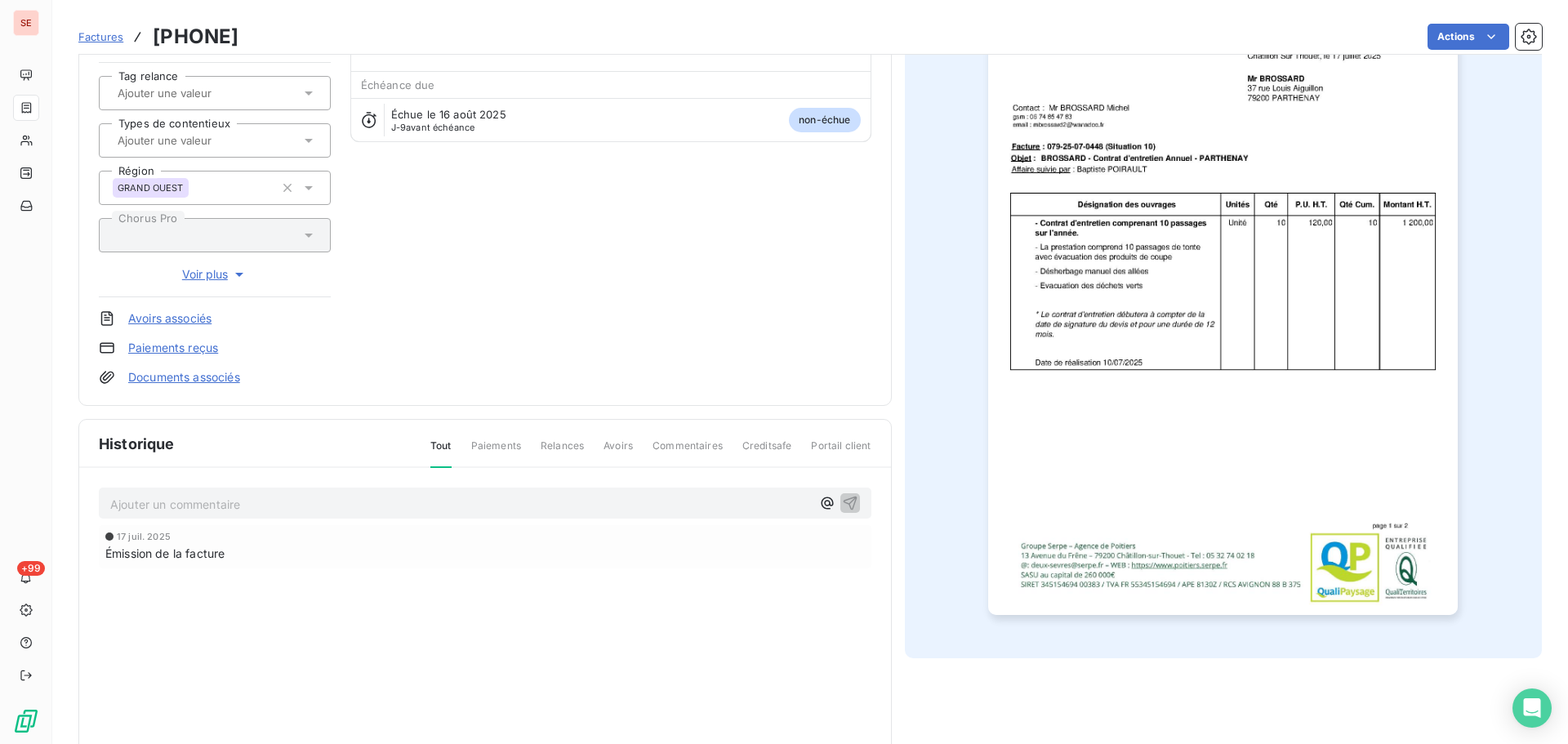 scroll, scrollTop: 219, scrollLeft: 0, axis: vertical 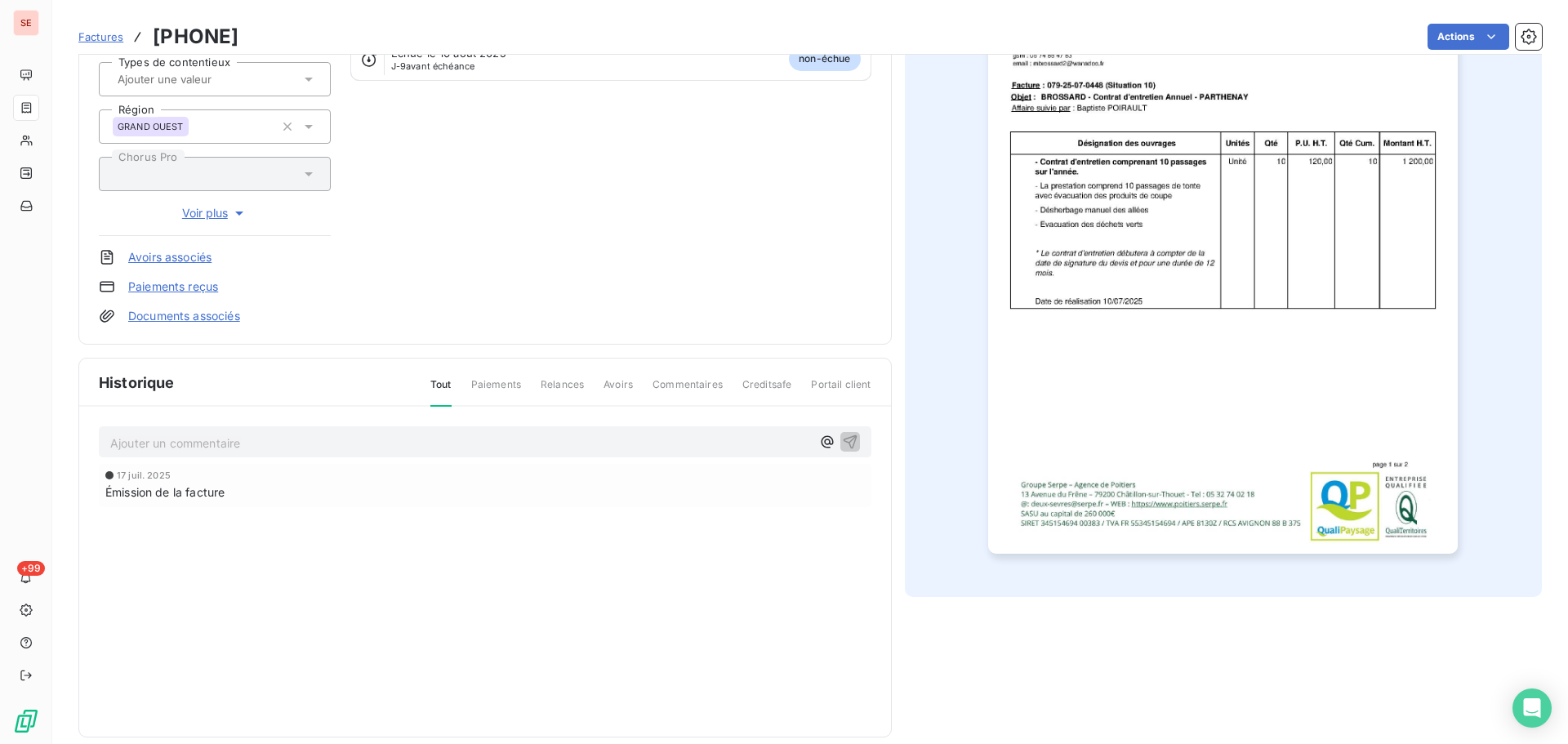 click on "Ajouter un commentaire ﻿" at bounding box center [461, 443] 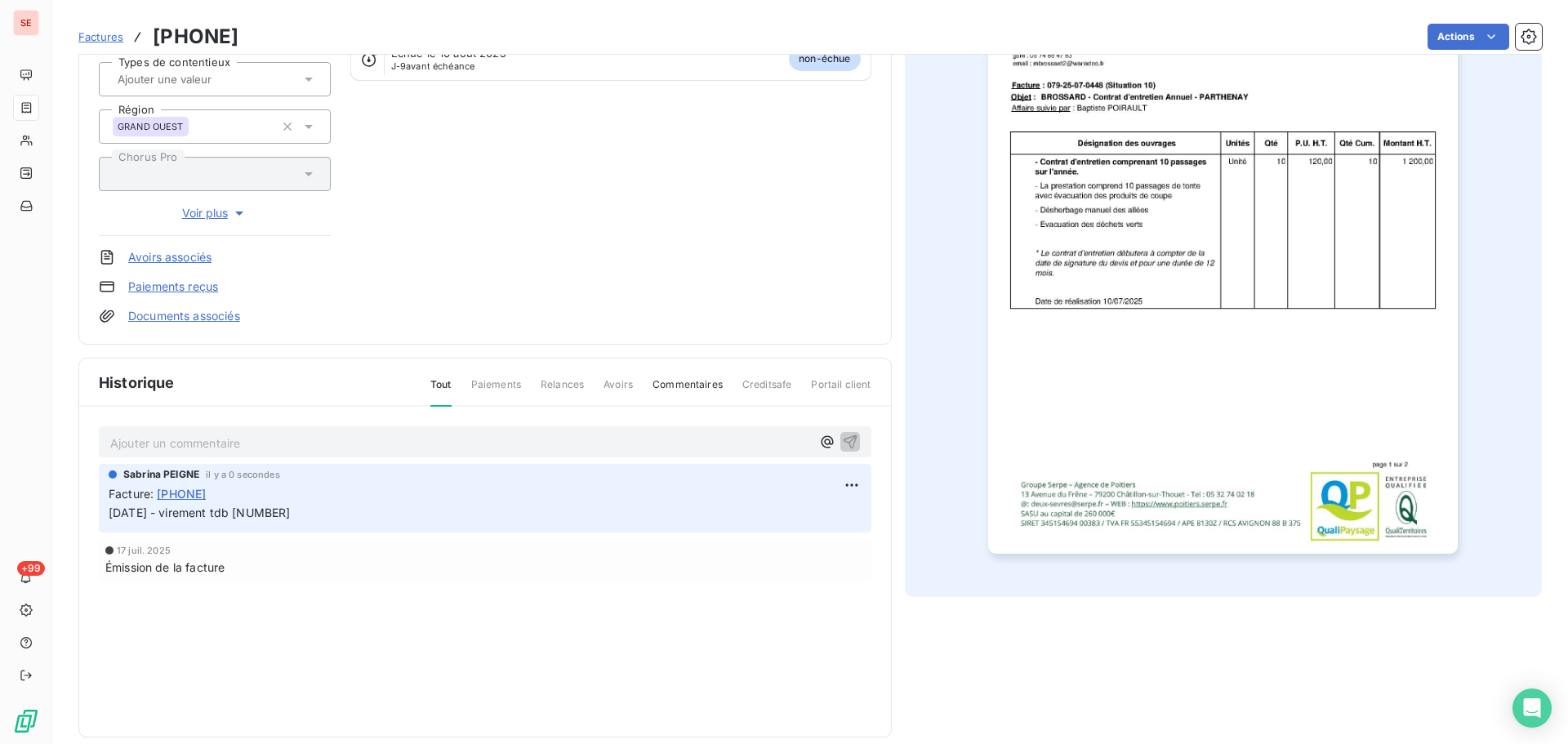 scroll, scrollTop: 0, scrollLeft: 0, axis: both 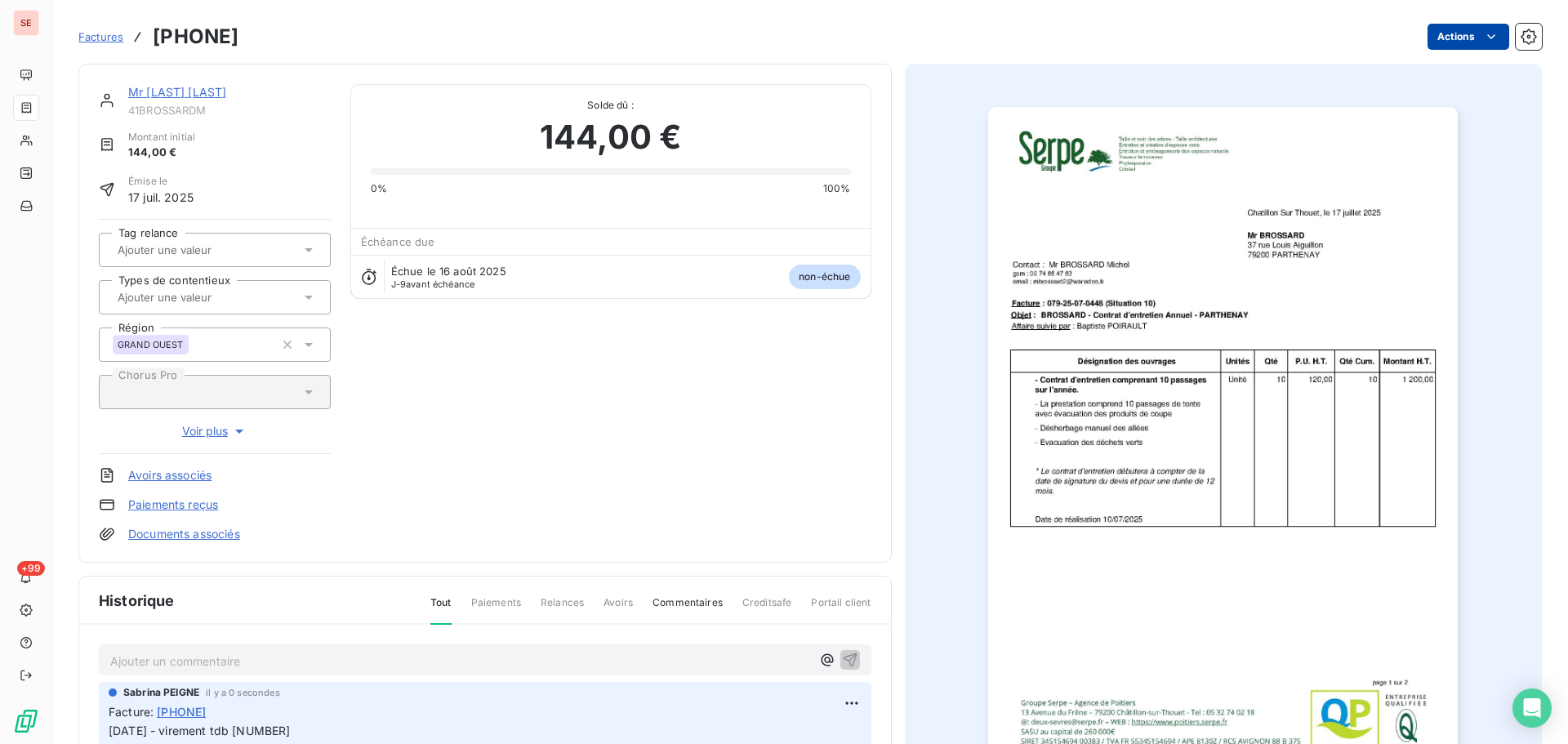 click on "SE +99 Factures [PHONE] Actions Mr [LAST] [FIRST] 41[LAST][FIRST] Montant initial 144,00 € Émise le 17 [MONTH] 2025 Tag relance Types de contentieux Région GRAND OUEST Chorus Pro Voir plus Avoirs associés Paiements reçus Documents associés Solde dû : 144,00 € 0% 100% Échéance due Échue le 16 [MONTH] 2025 J-9  avant échéance non-échue Historique Tout Paiements Relances Avoirs Commentaires Creditsafe Portail client Ajouter un commentaire ﻿ Sabrina  PEIGNE il y a 0 secondes Facture  : [PHONE] 07 08 25 - virement tdb 144 17 [MONTH] 2025 Émission de la facture" at bounding box center [784, 372] 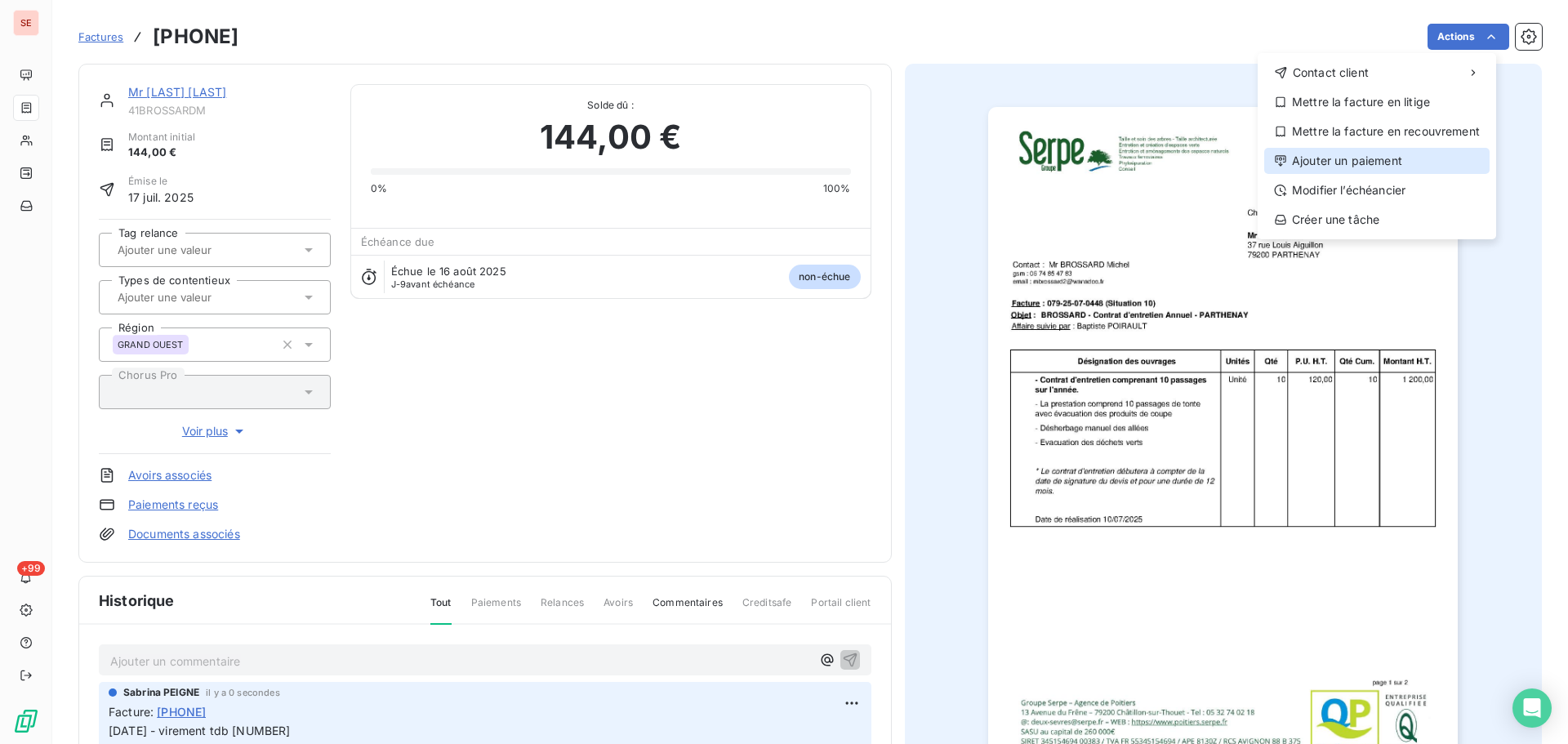 click on "Ajouter un paiement" at bounding box center (1377, 161) 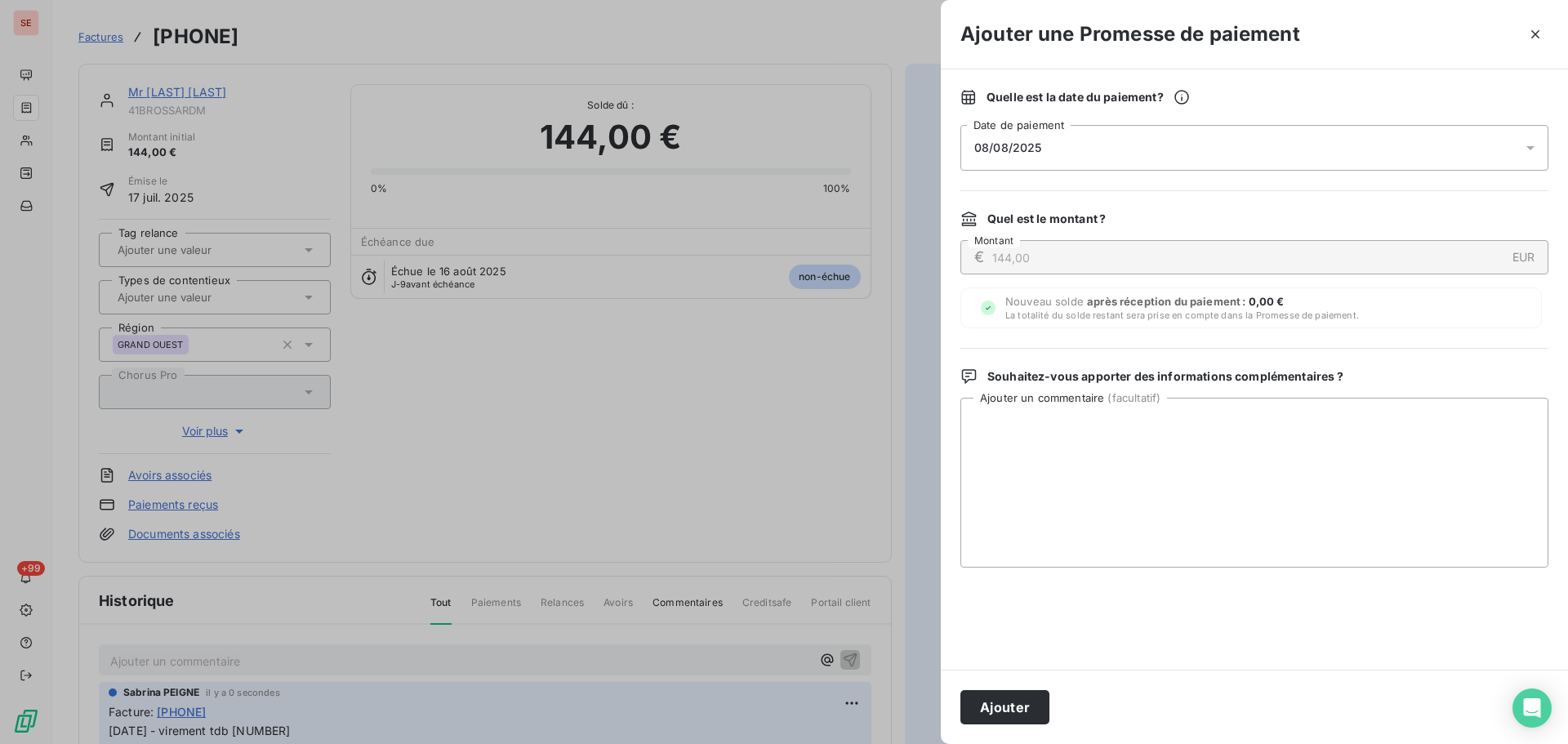 click on "08/08/2025" at bounding box center (1254, 148) 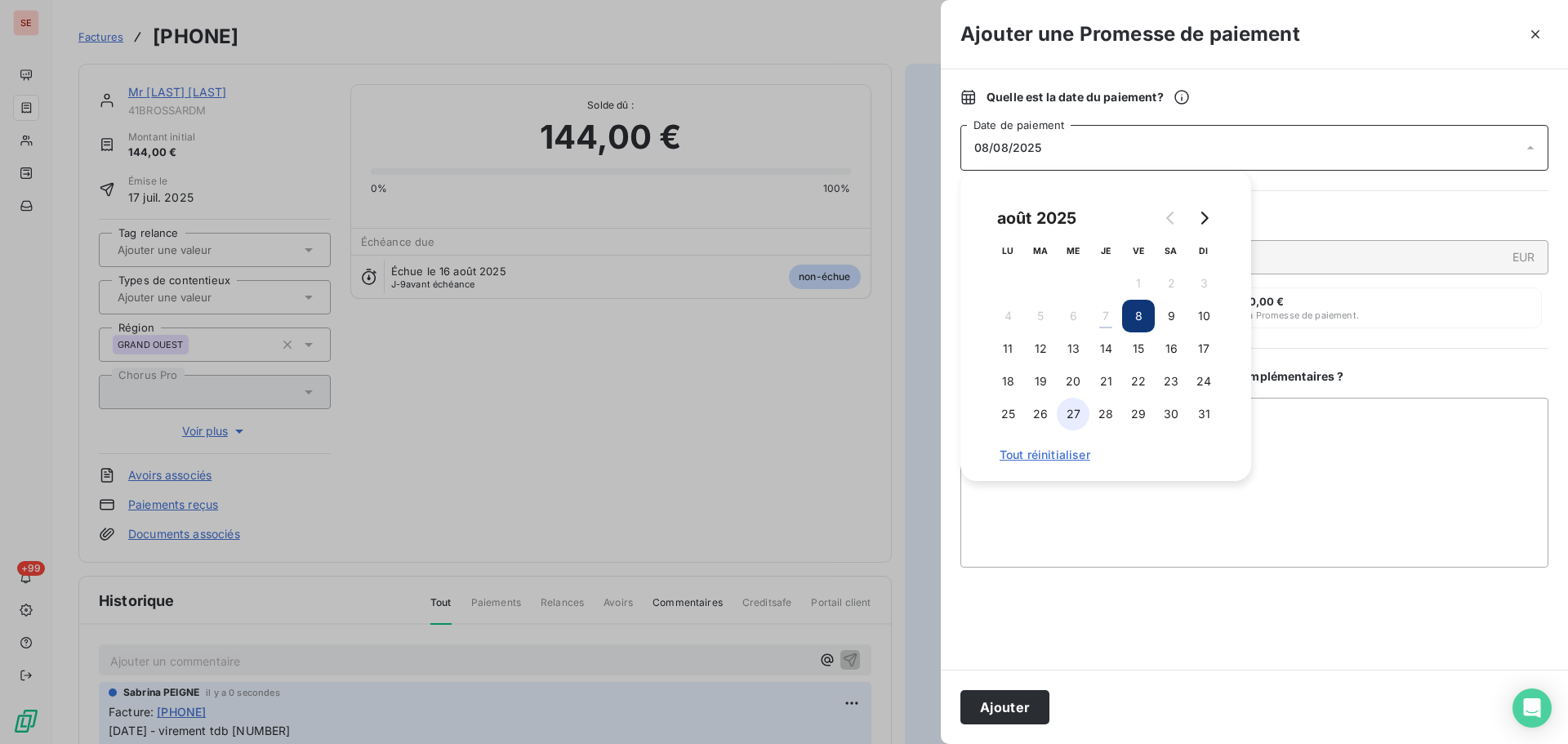 click on "27" at bounding box center (1073, 414) 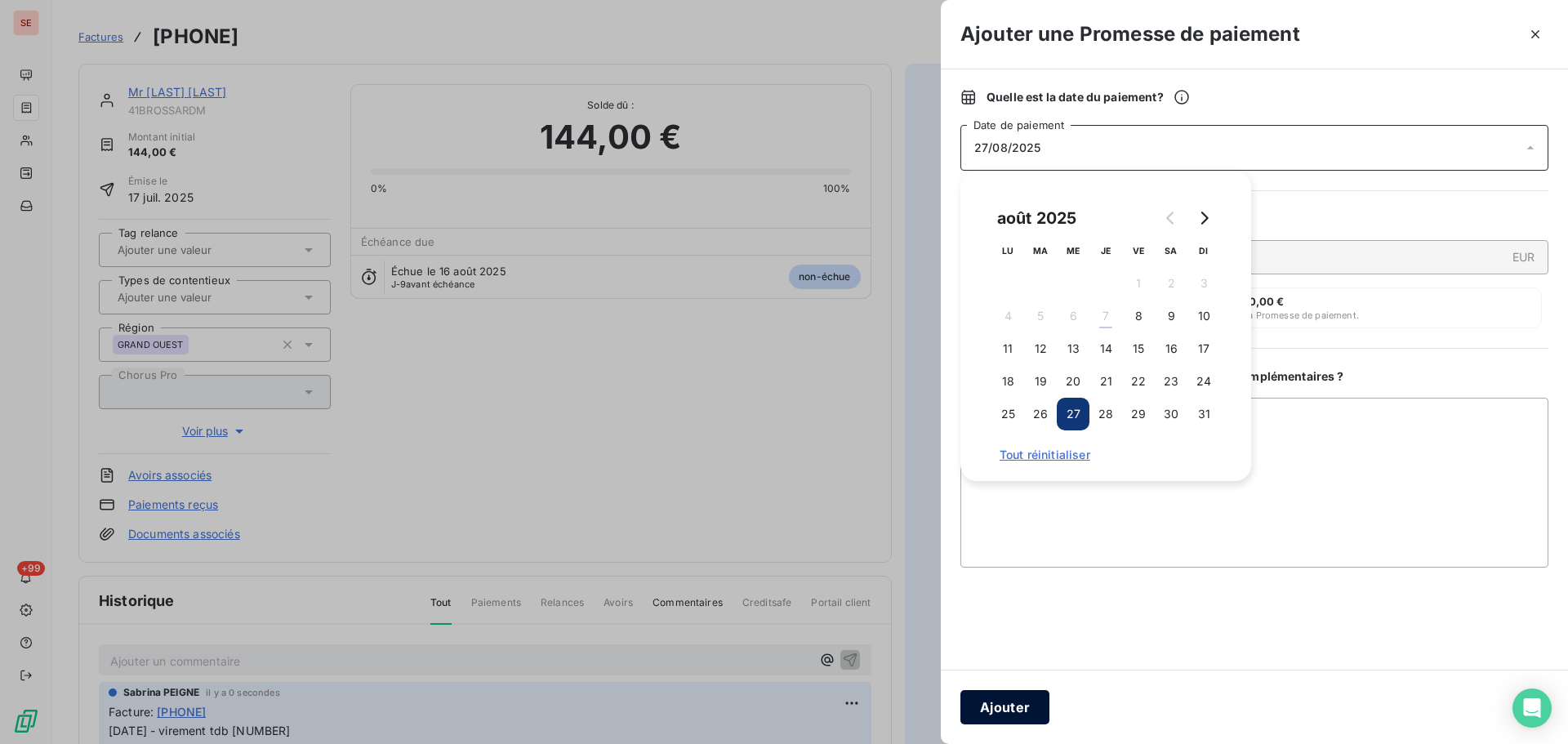 click on "Ajouter" at bounding box center [1004, 707] 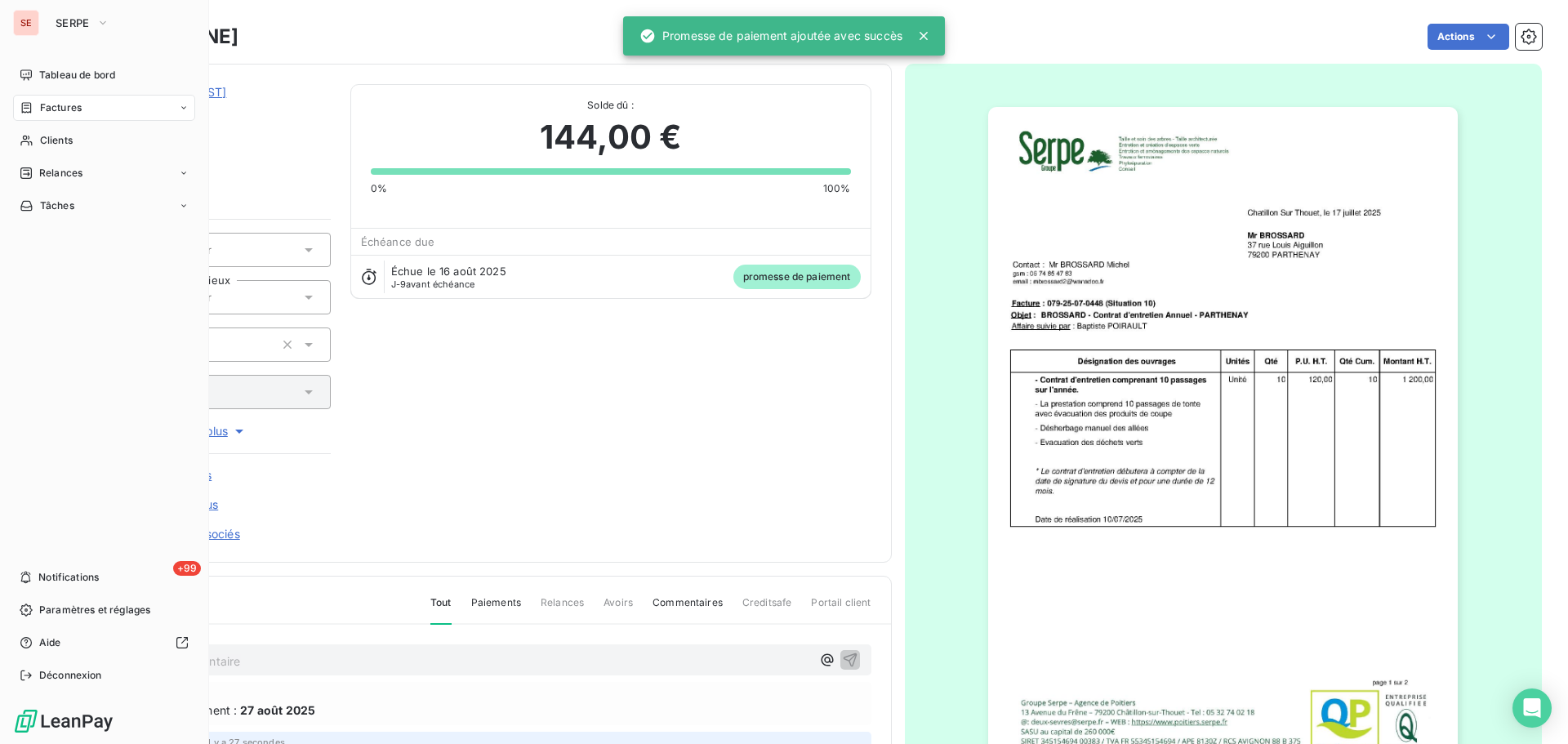 click 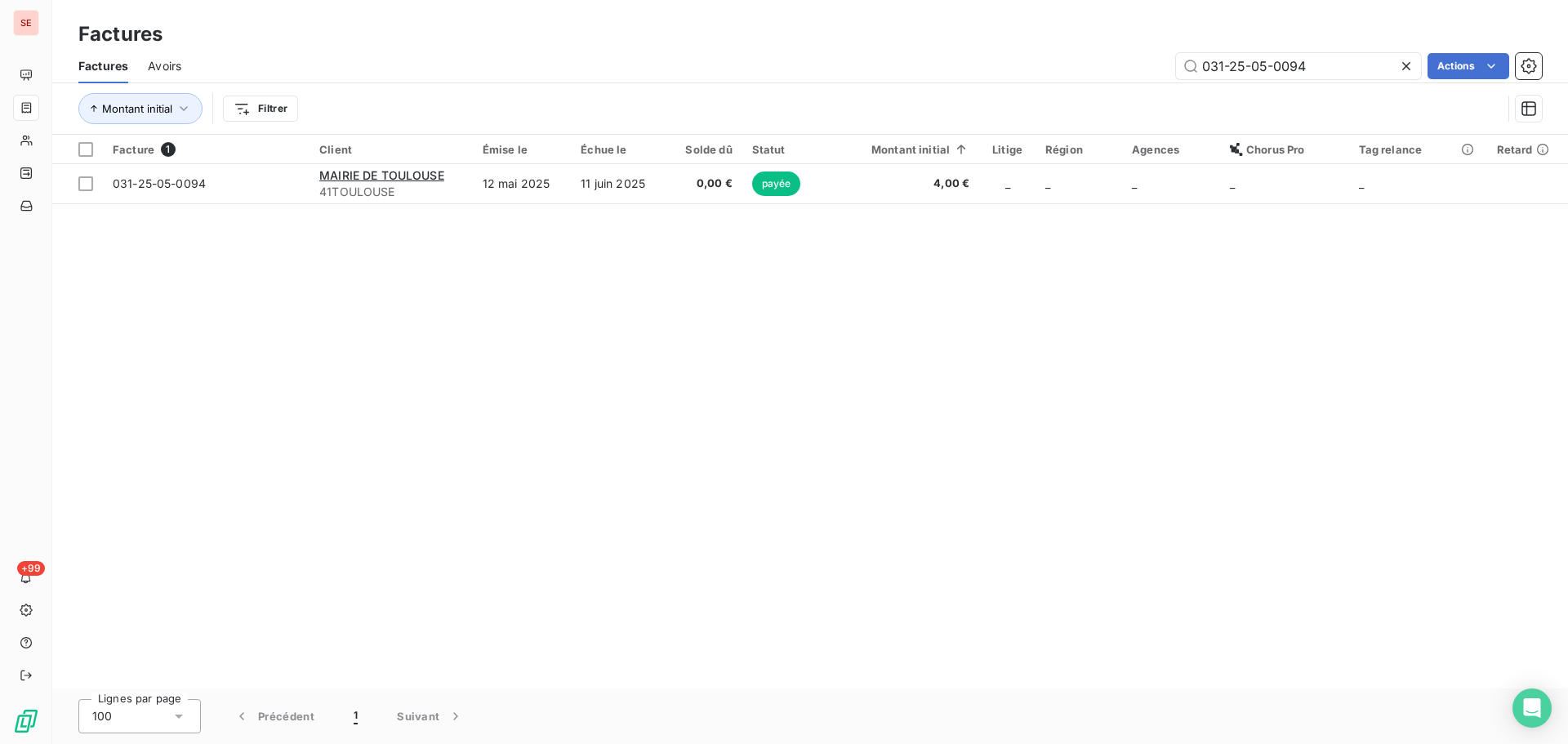 click 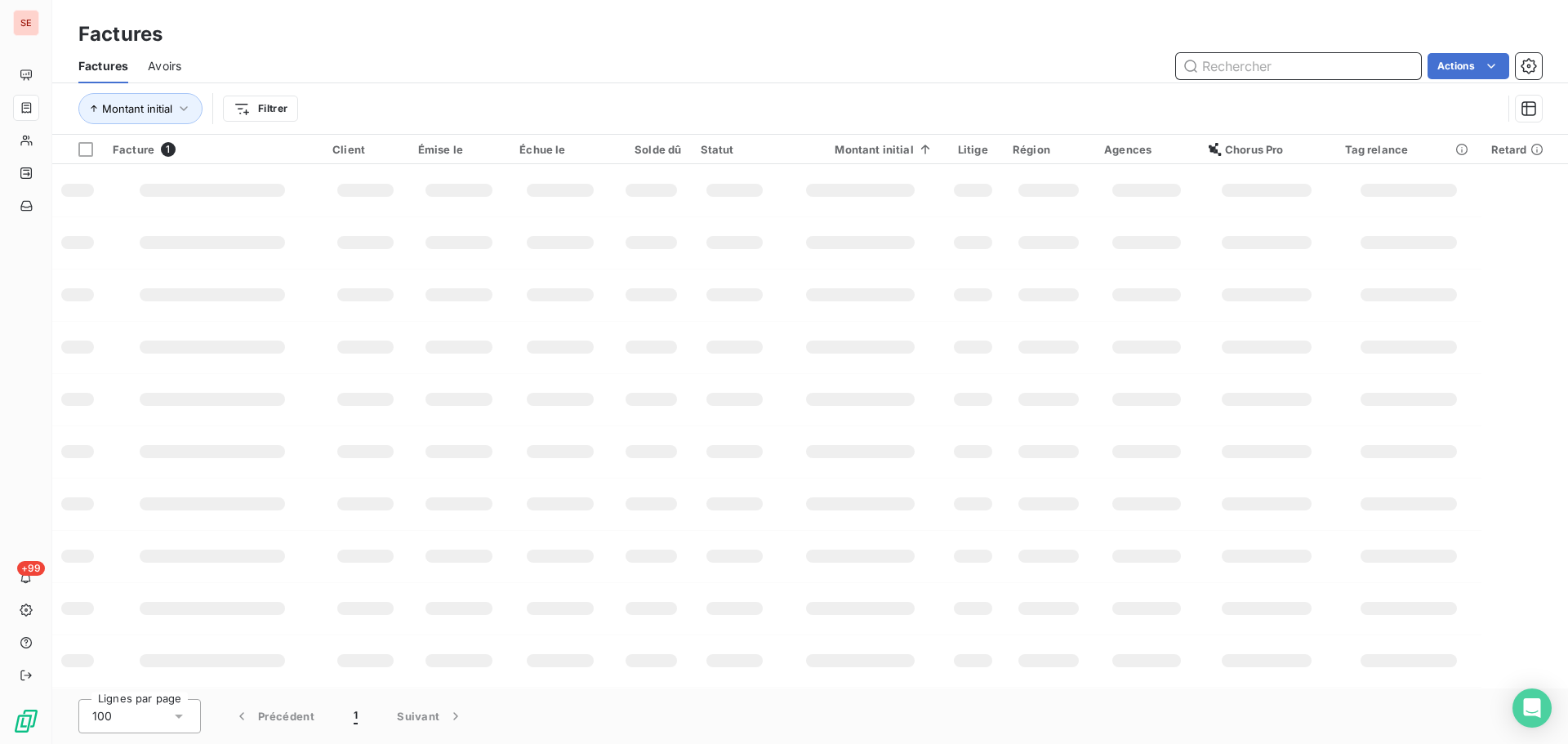 click at bounding box center (1298, 66) 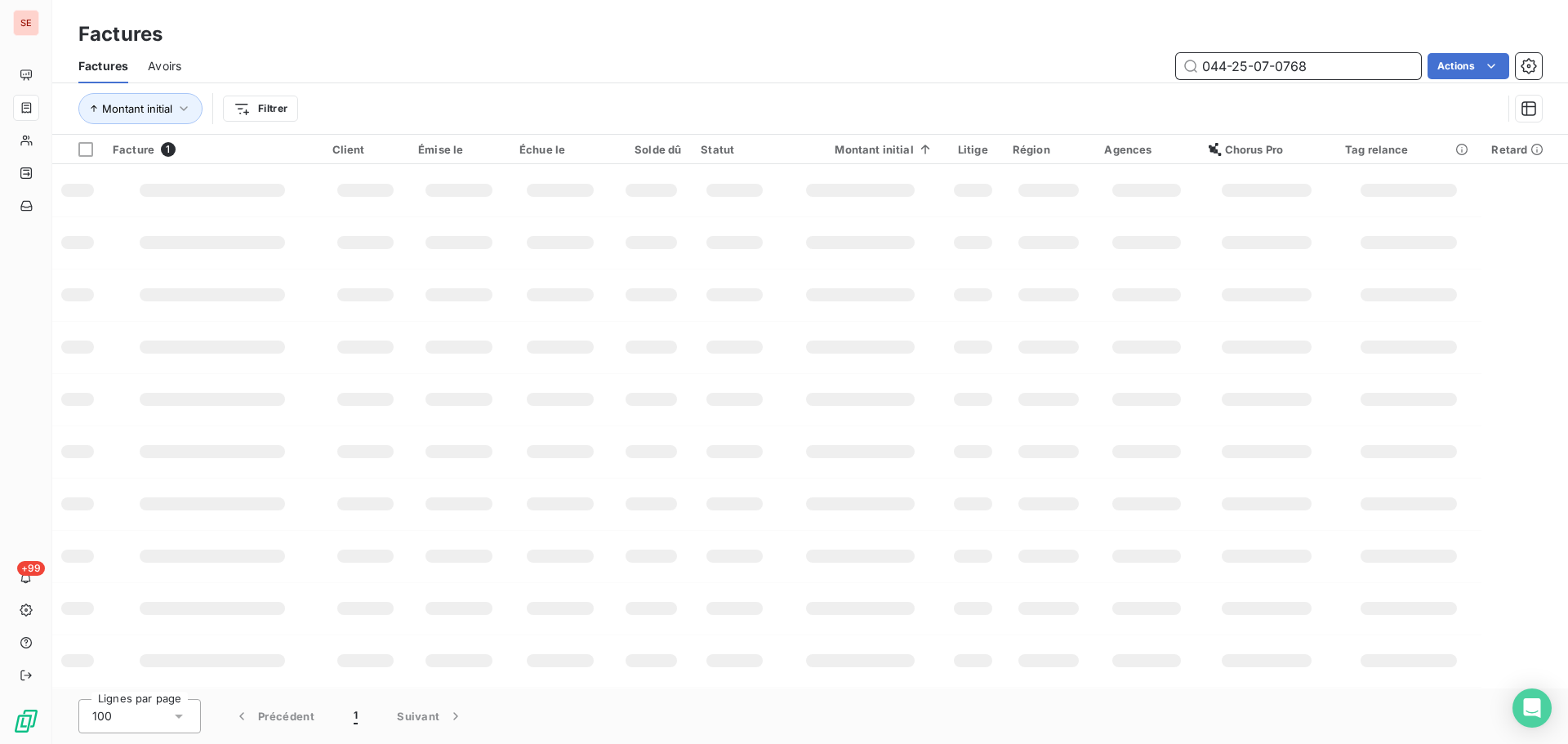 click on "044-25-07-0768" at bounding box center [1298, 66] 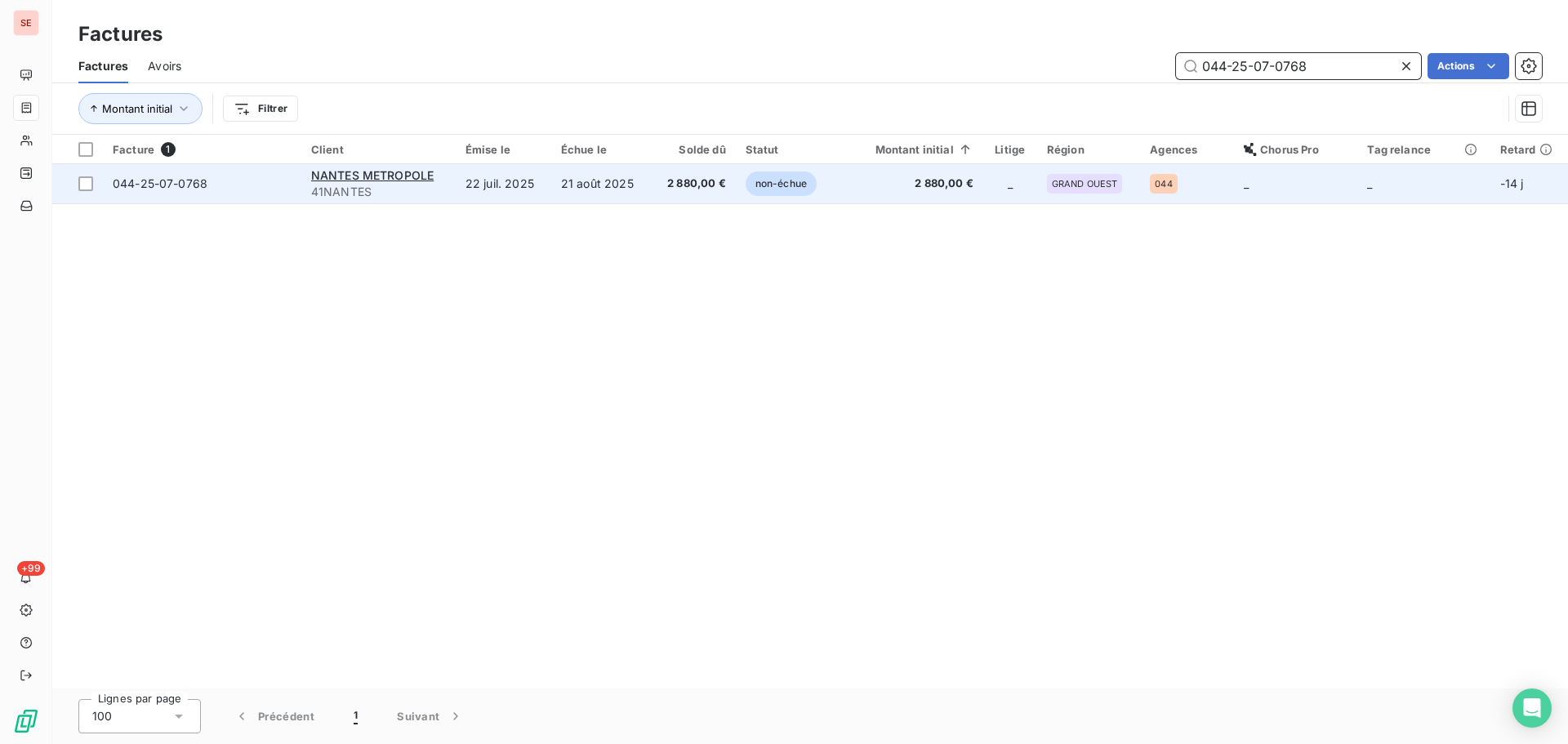type on "044-25-07-0768" 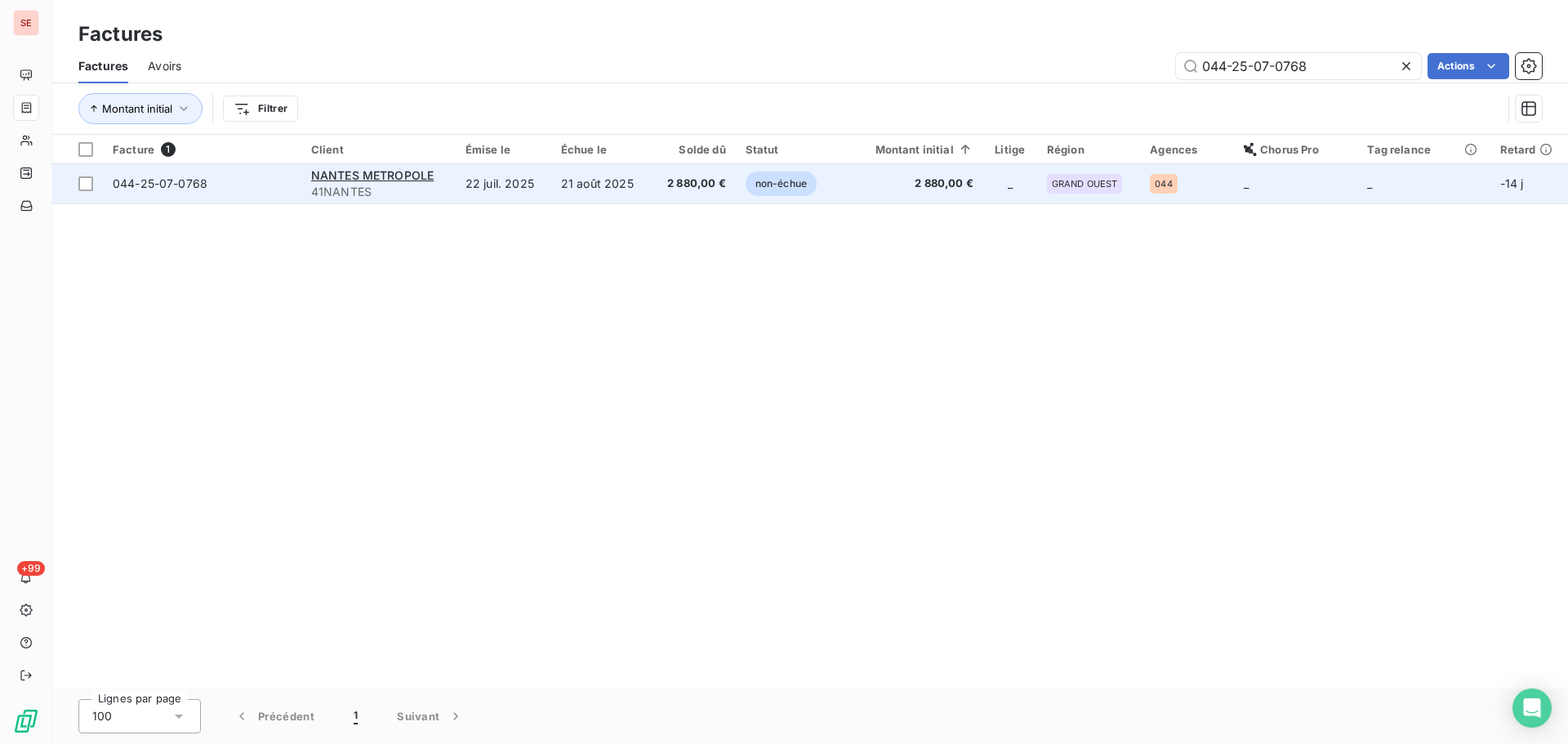 click on "2 880,00 €" at bounding box center [693, 184] 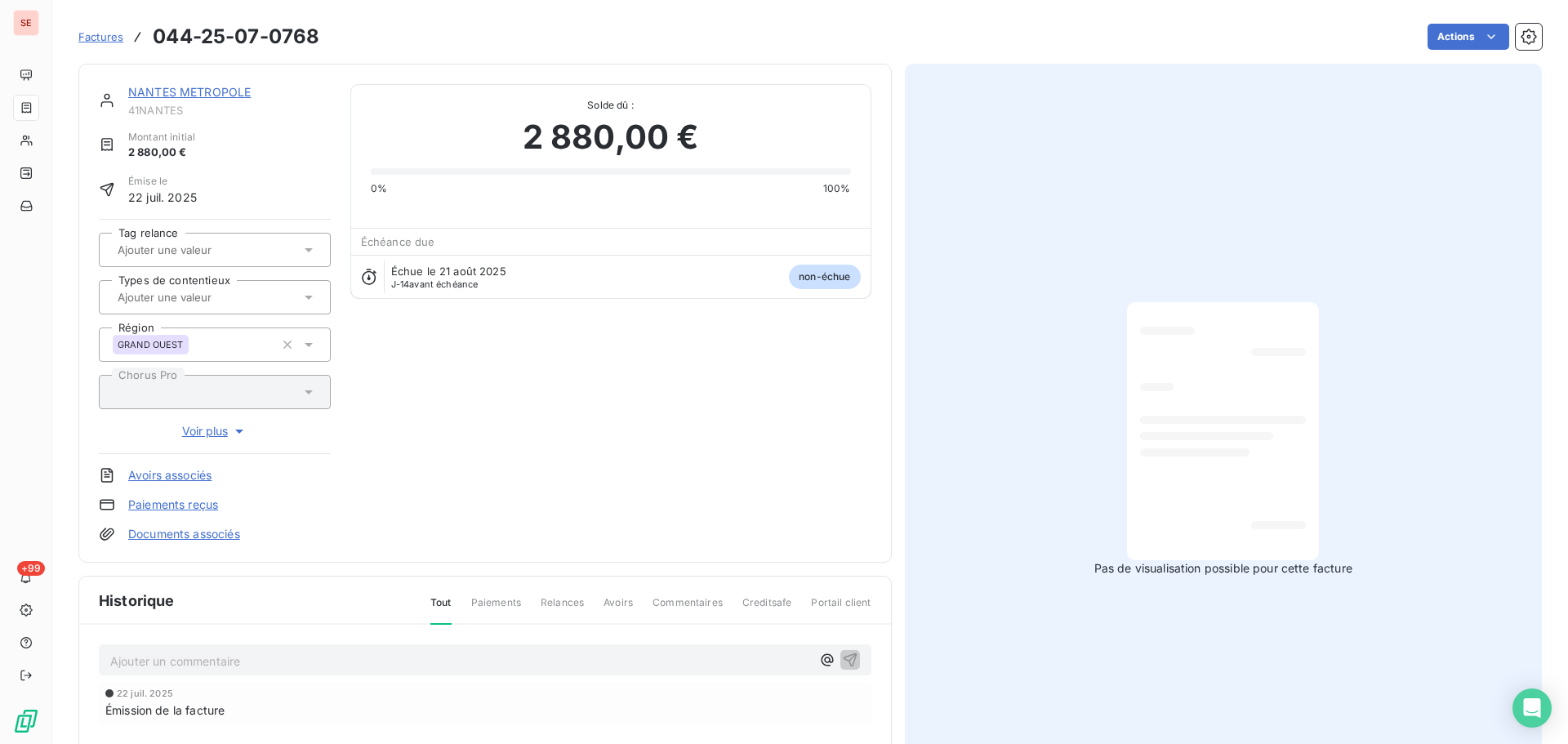 click on "Ajouter un commentaire ﻿" at bounding box center [485, 660] 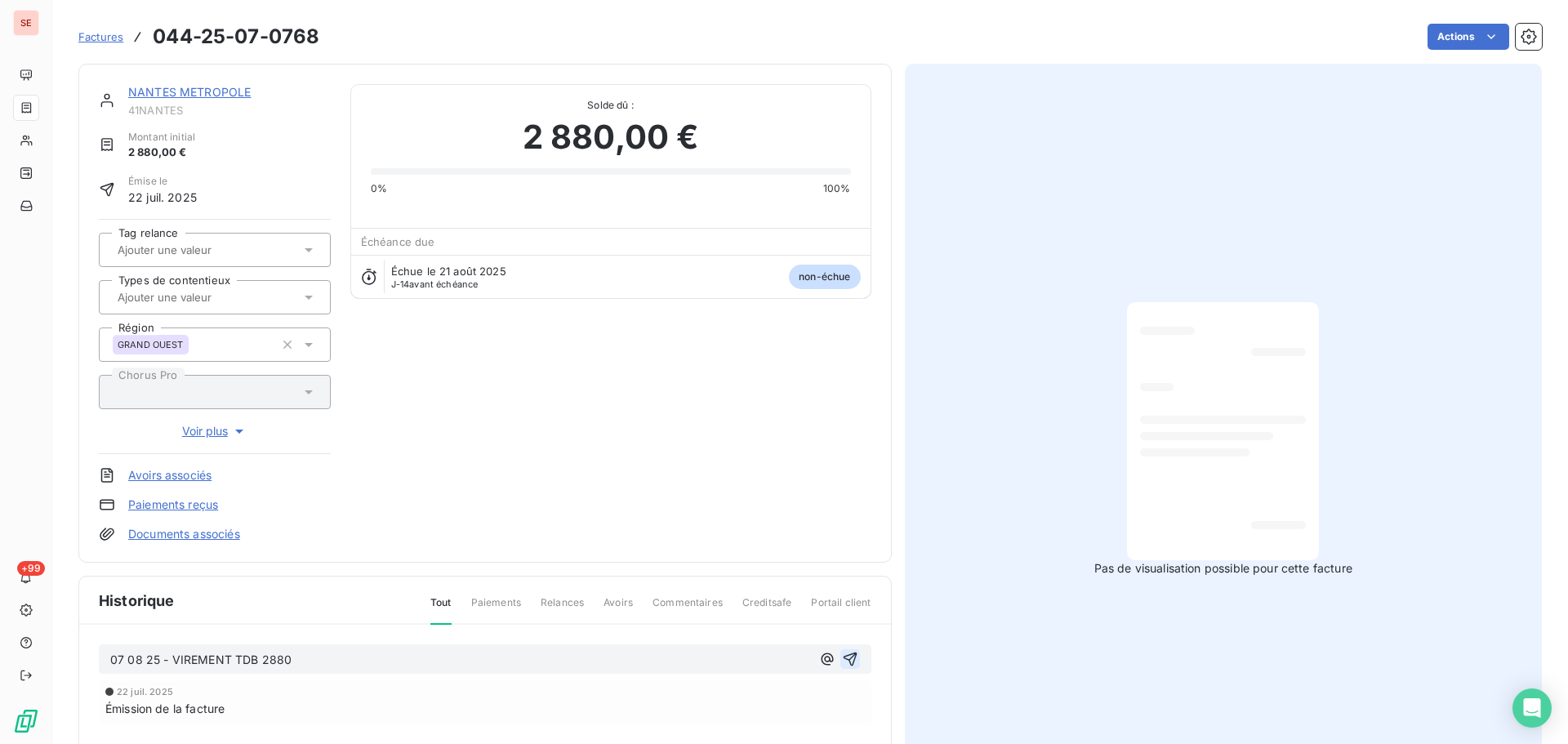 click 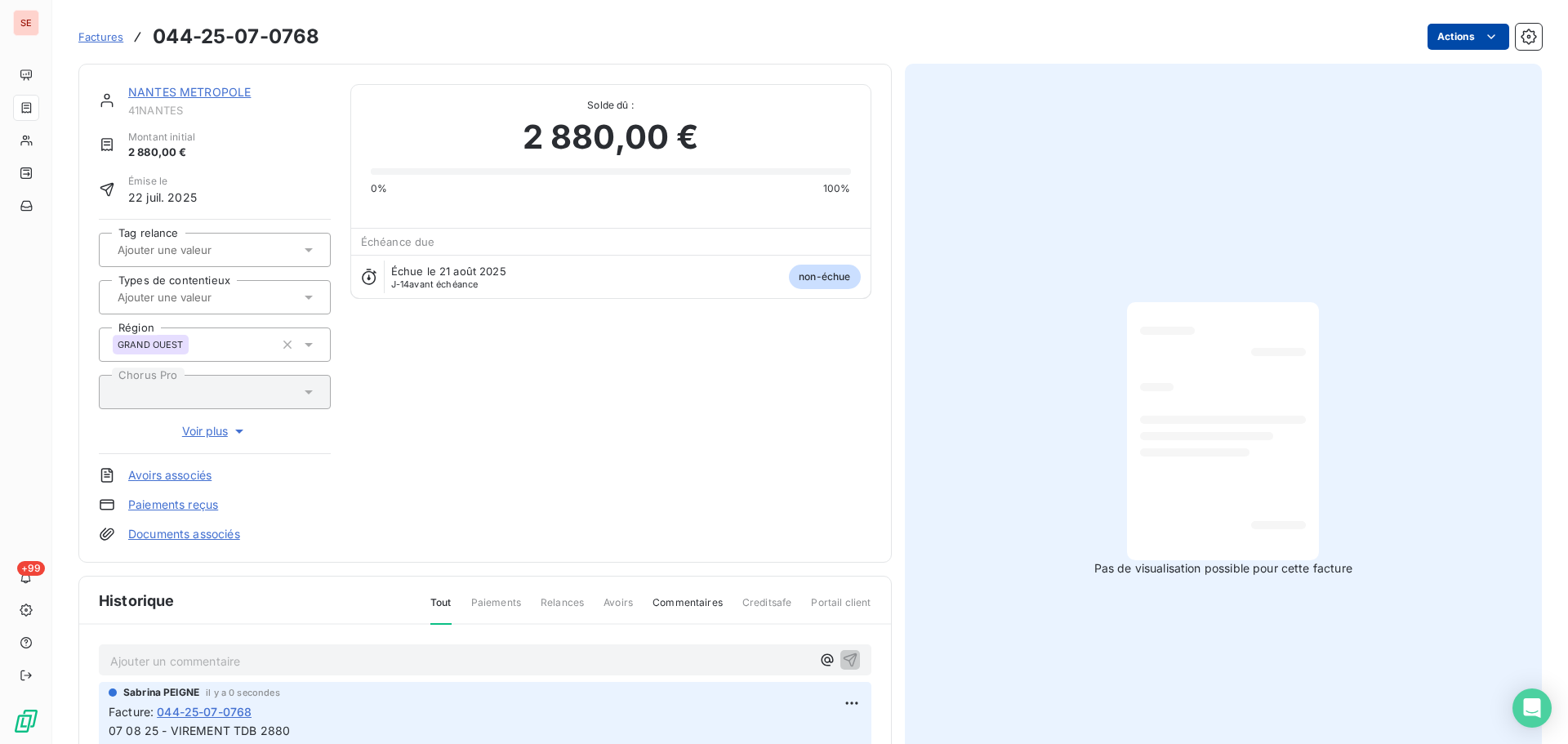 click on "SE [NUMBER] Factures [SSN] Actions [COMPANY] Montant initial [AMOUNT] Émise le [DATE] Tag relance Types de contentieux Région [REGION] Chorus Pro Voir plus Avoirs associés Paiements reçus Documents associés Solde dû : [AMOUNT] [PERCENTAGE] [PERCENTAGE] Échéance due Échue le [DATE] J-[NUMBER]  avant échéance non-échue Historique Tout Paiements Relances Avoirs Commentaires Creditsafe Portail client Ajouter un commentaire ﻿ [FIRST] [LAST] il y a [TIME] Facture  : [SSN] [DATE] - VIREMENT TDB [AMOUNT] [DATE] Émission de la facture Pas de visualisation possible pour cette facture" at bounding box center [784, 372] 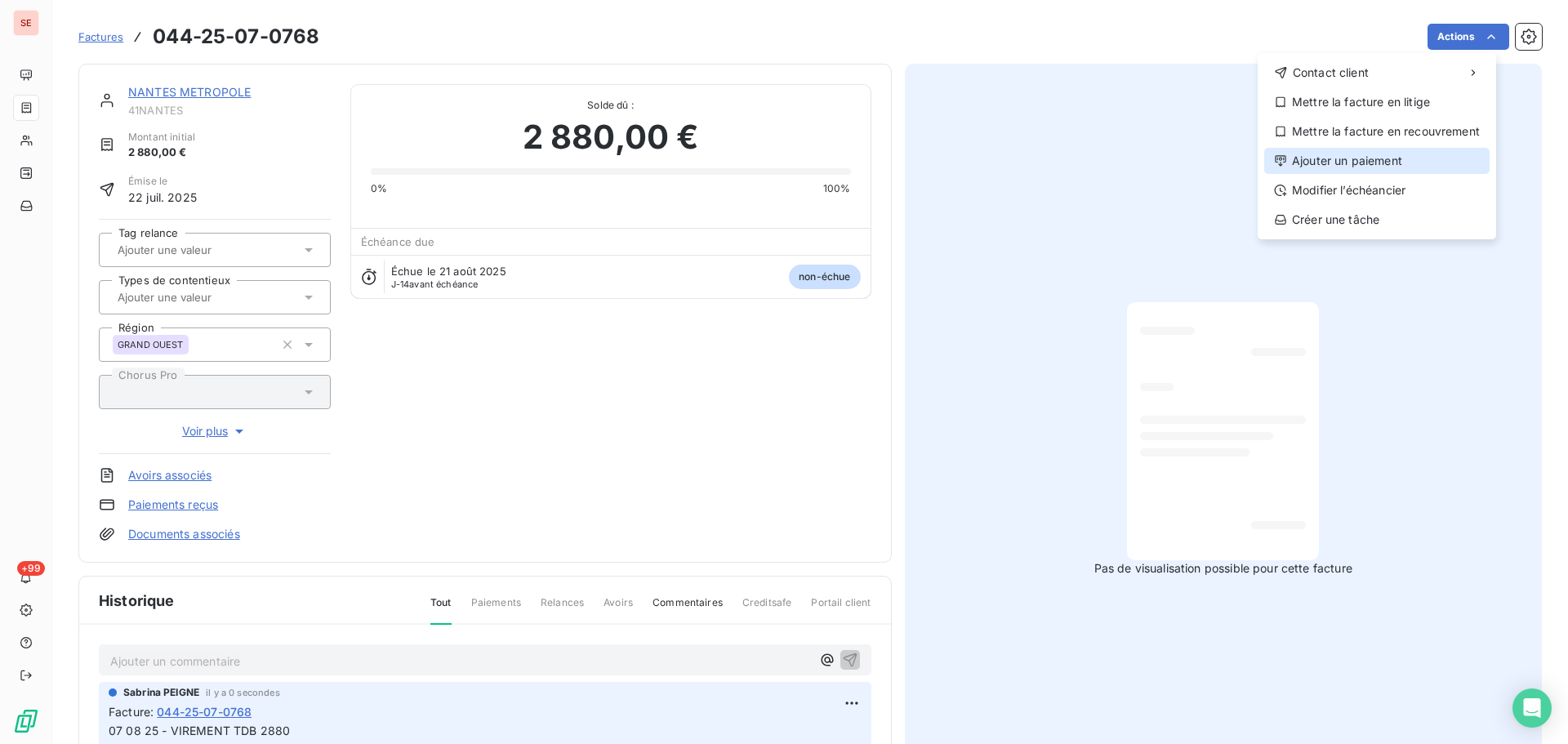 click on "Ajouter un paiement" at bounding box center [1377, 161] 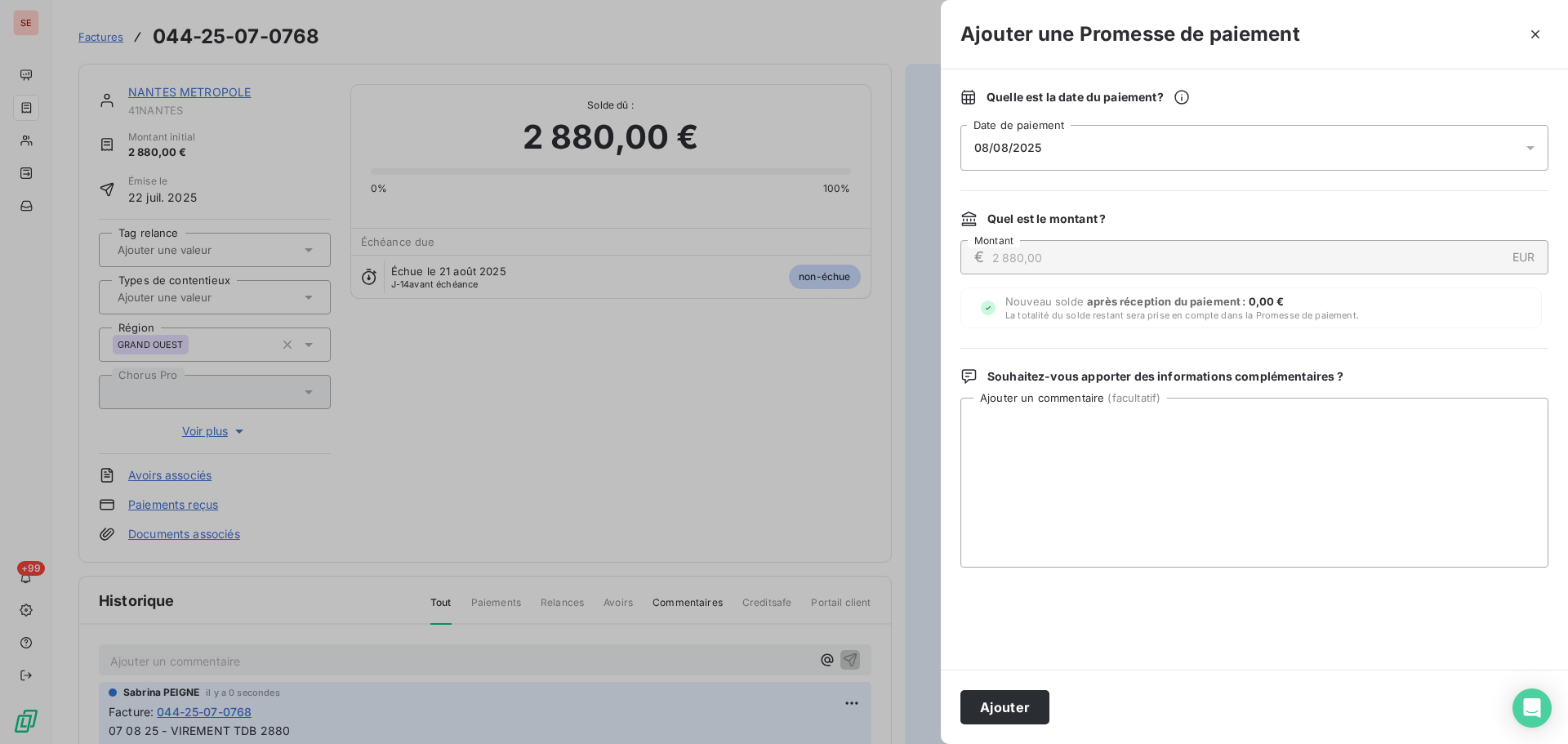 click on "08/08/2025" at bounding box center [1254, 148] 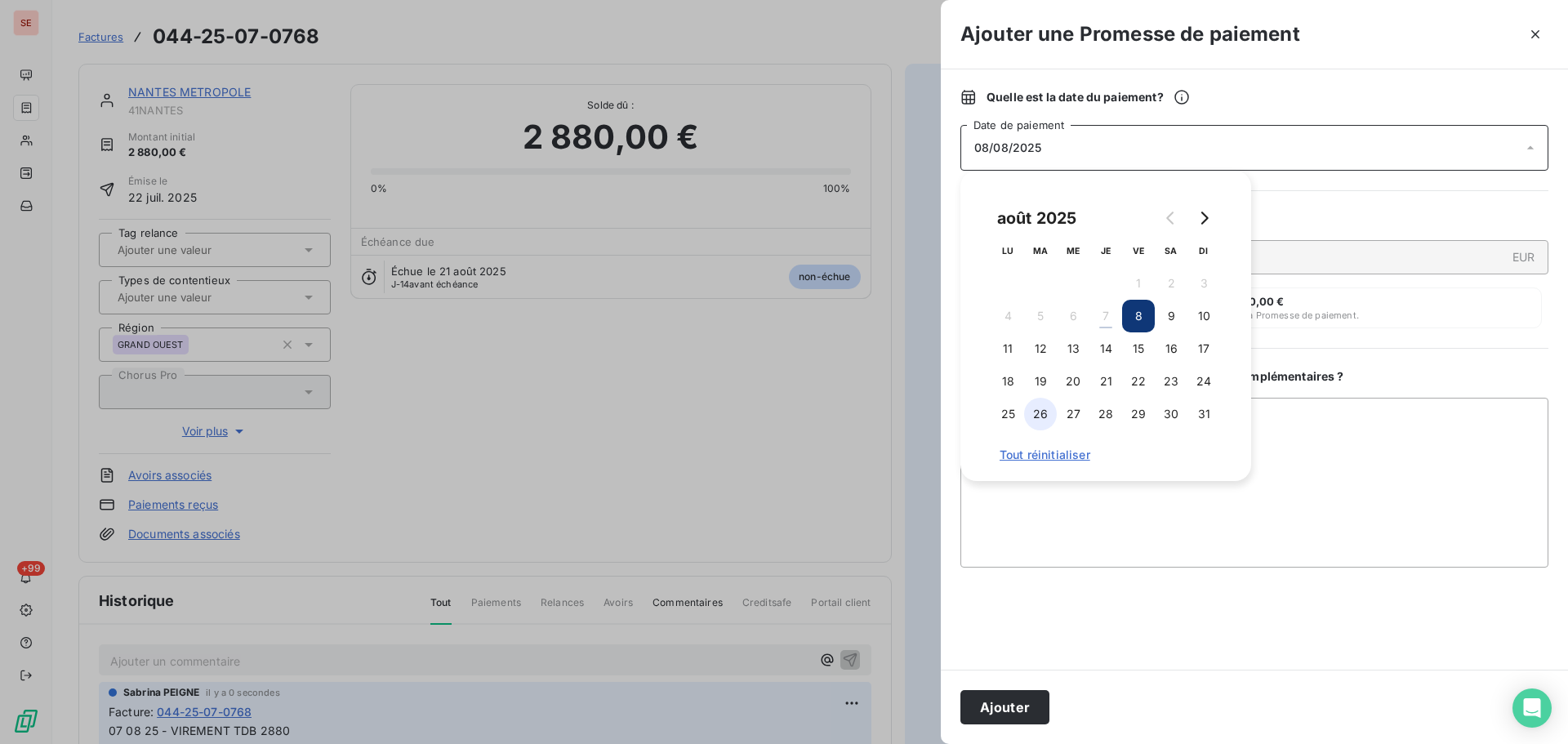 click on "26" at bounding box center (1040, 414) 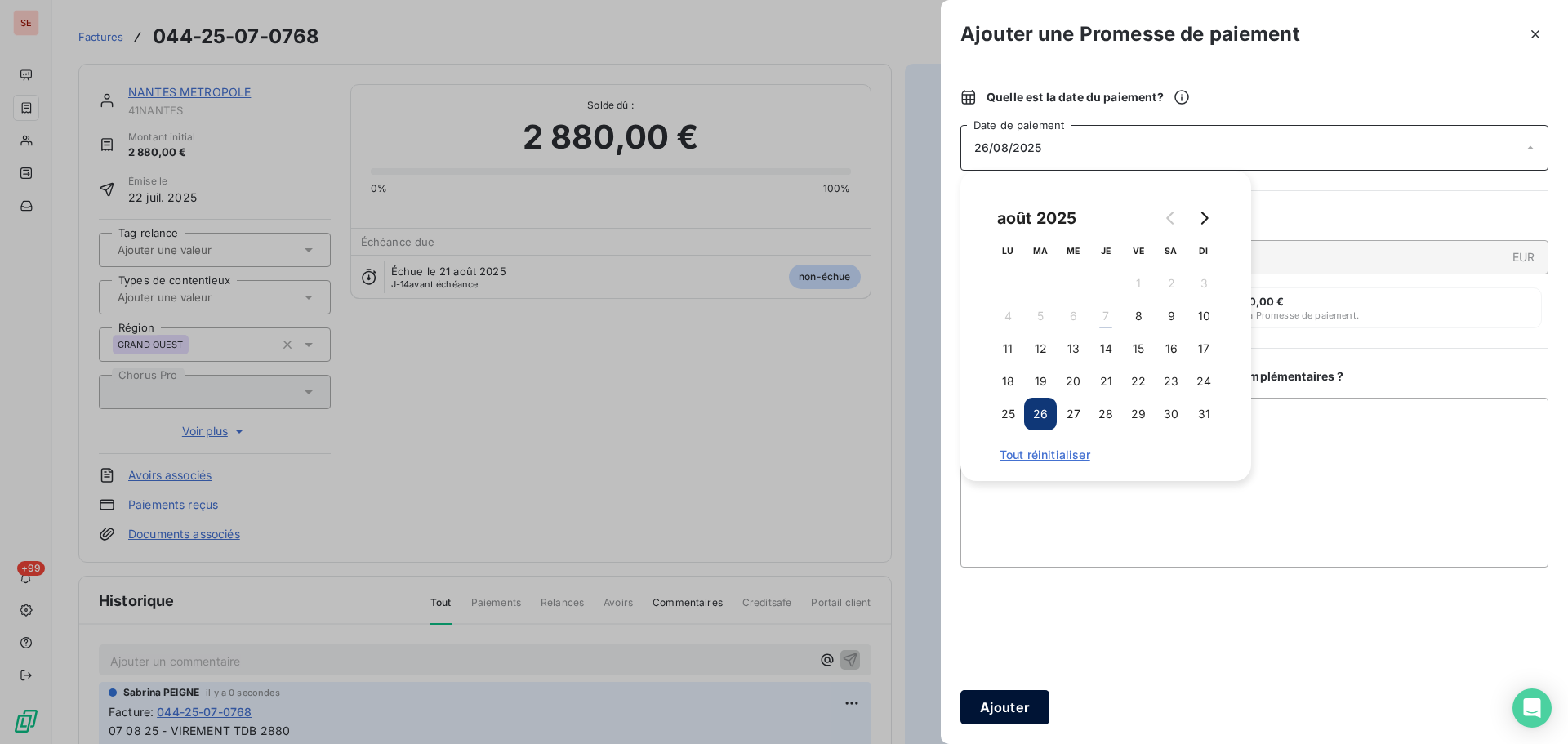 click on "Ajouter" at bounding box center [1004, 707] 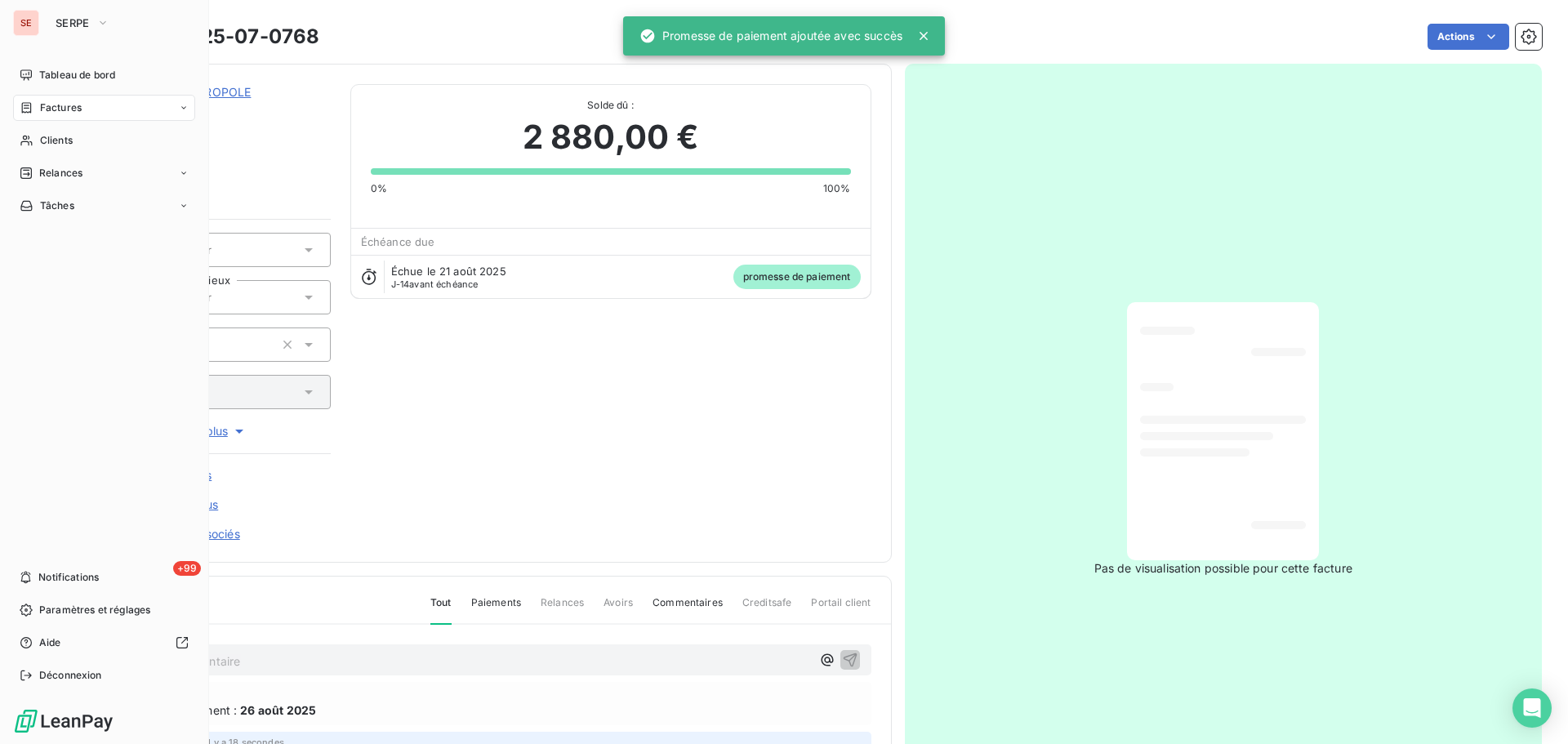 click on "Factures" at bounding box center [60, 108] 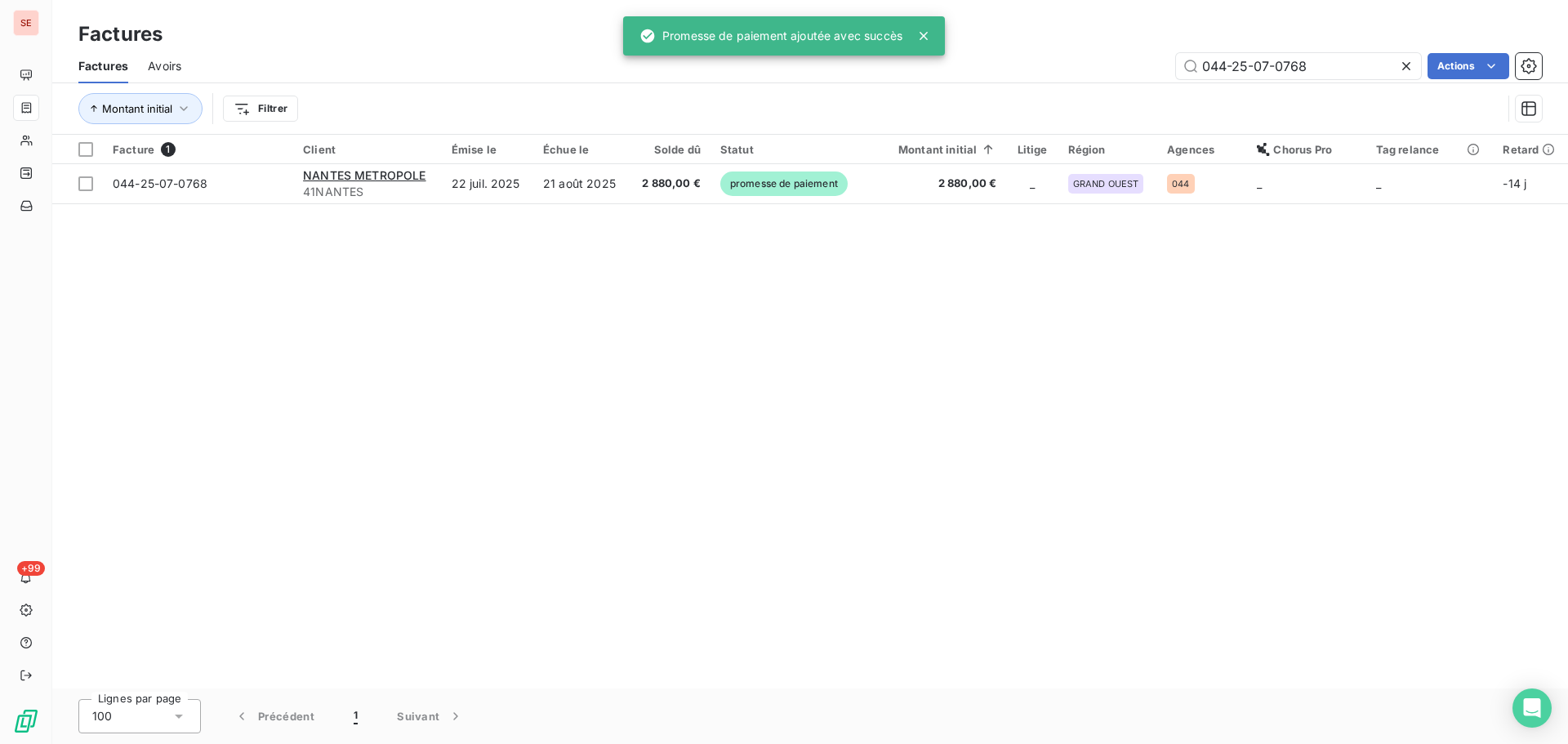 drag, startPoint x: 1317, startPoint y: 65, endPoint x: 1058, endPoint y: 62, distance: 259.01737 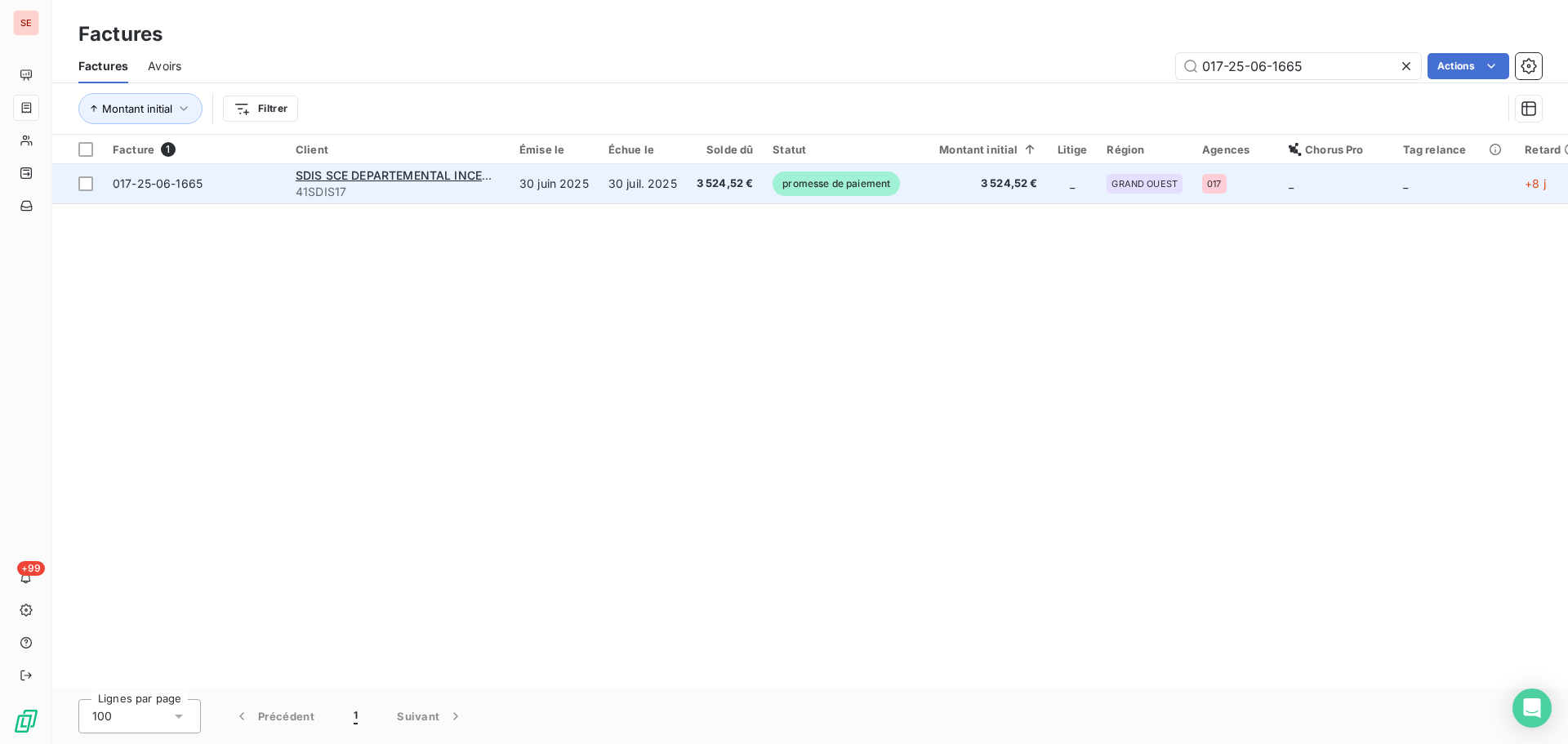 type on "017-25-06-1665" 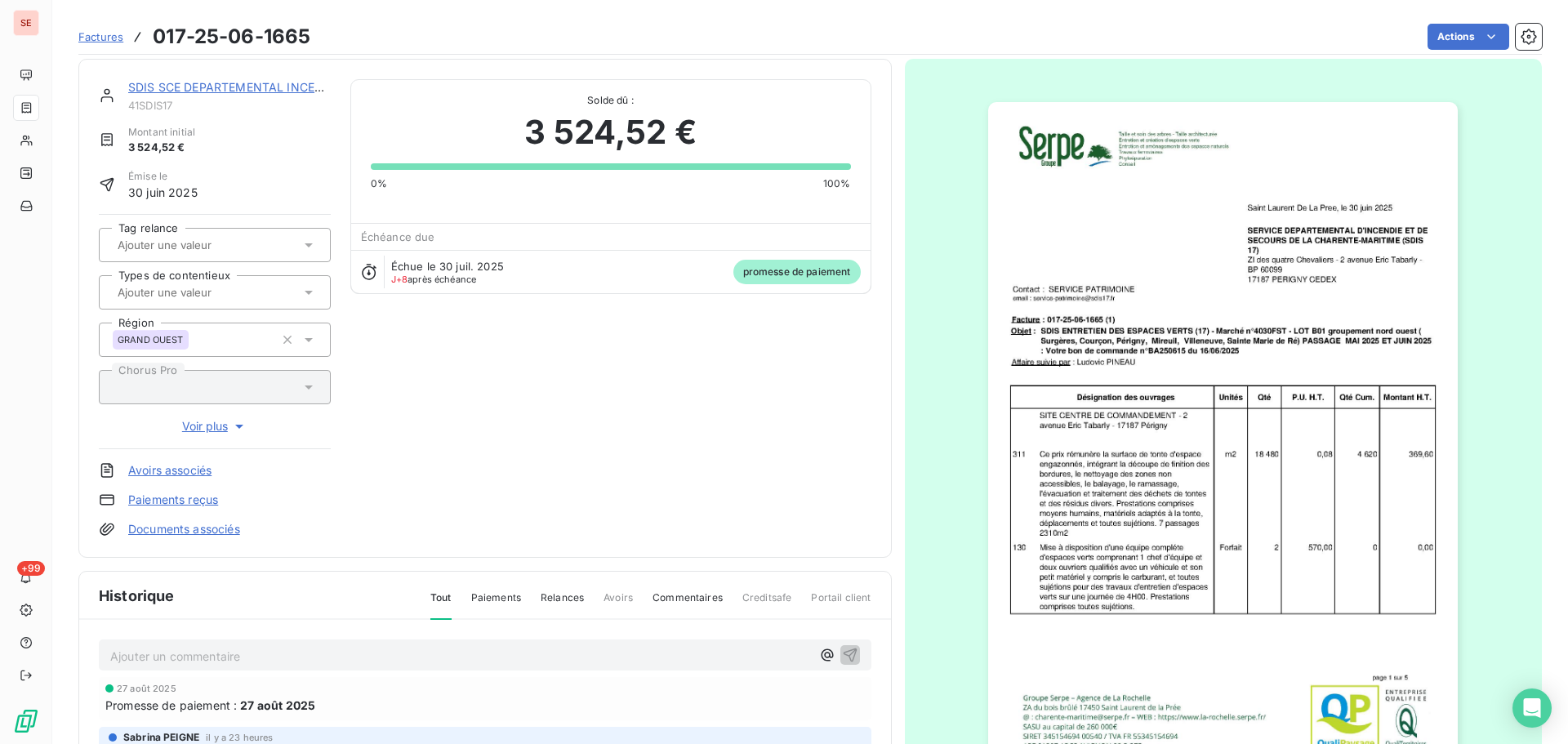 scroll, scrollTop: 224, scrollLeft: 0, axis: vertical 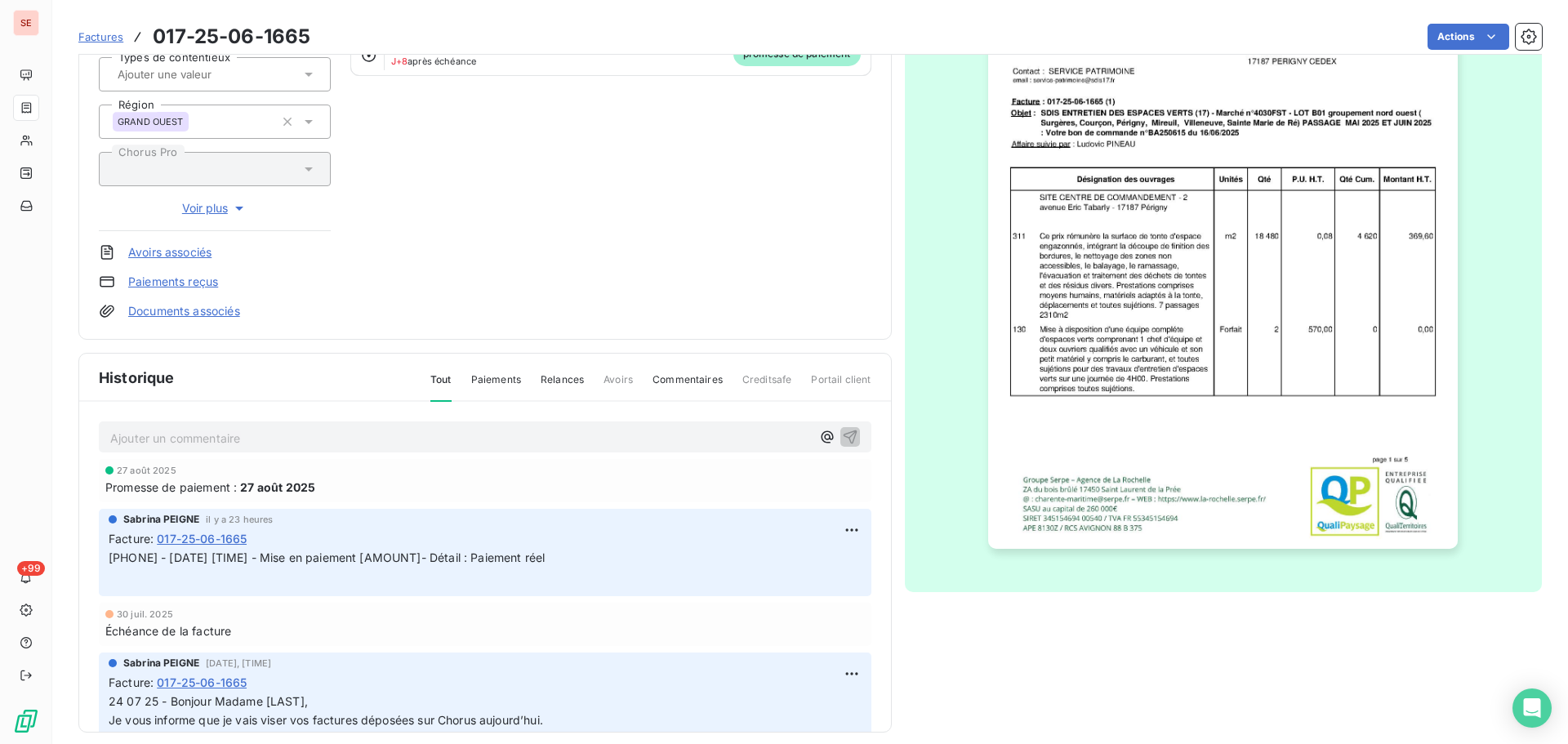 click on "Ajouter un commentaire ﻿" at bounding box center (461, 438) 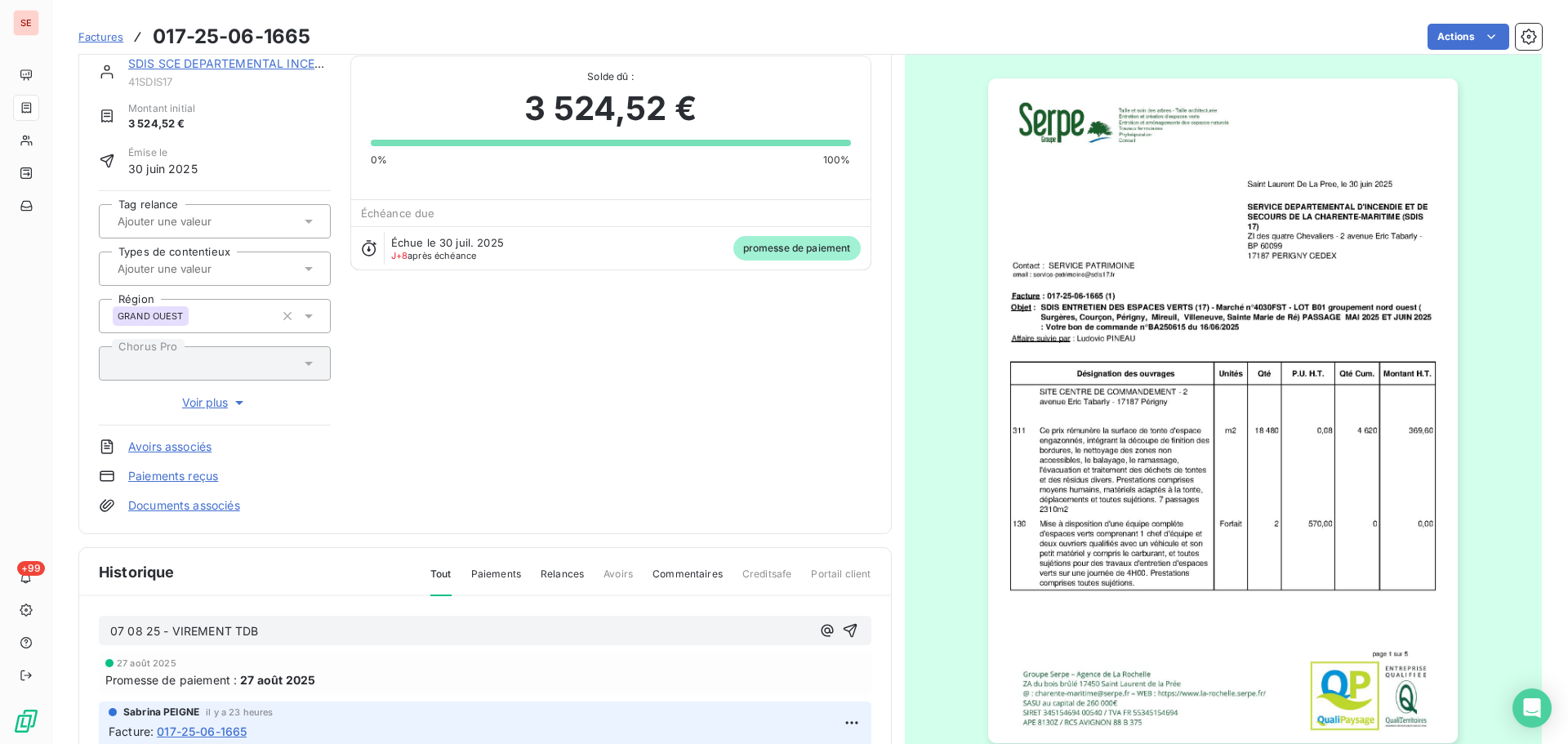 scroll, scrollTop: 0, scrollLeft: 0, axis: both 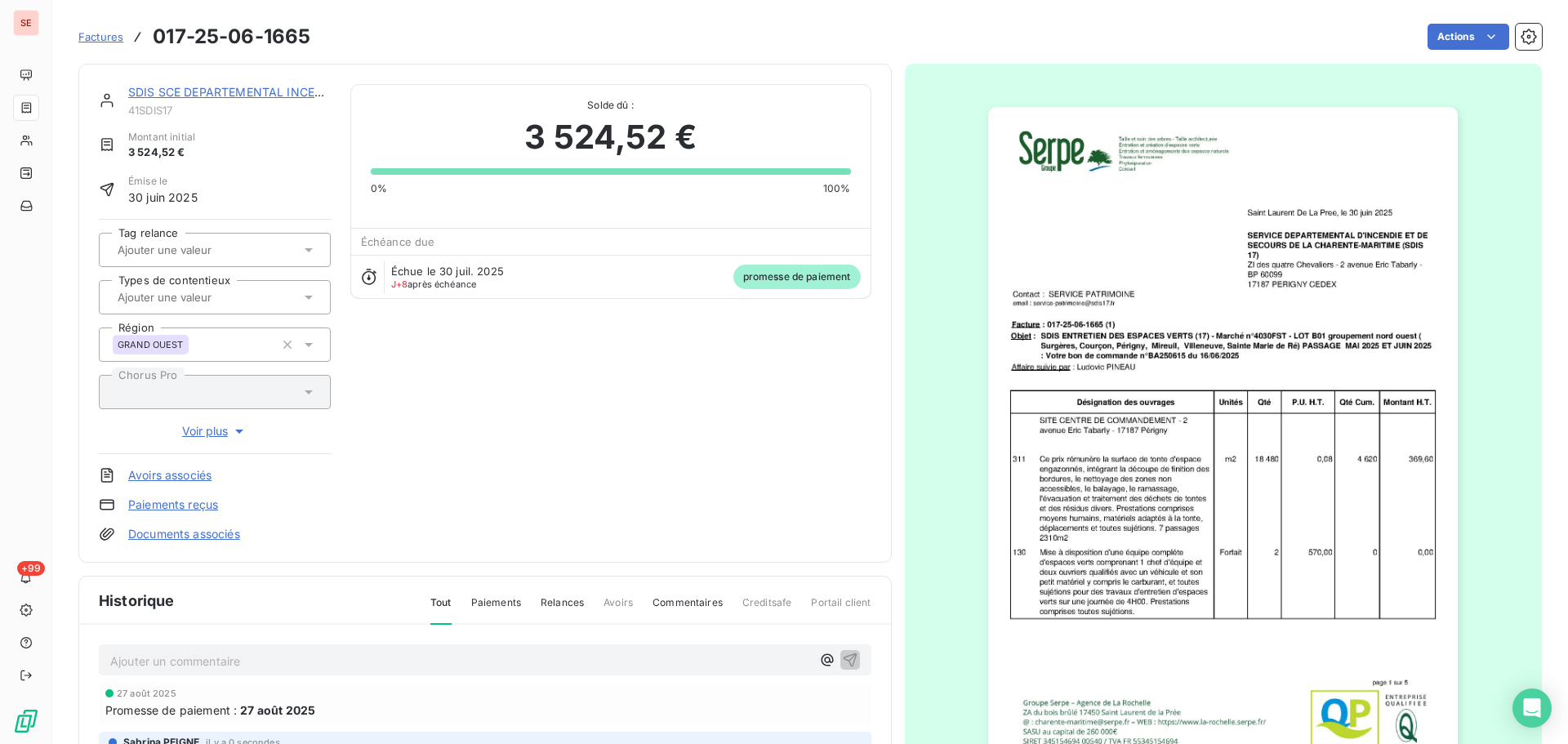 click on "Paiements reçus" at bounding box center [173, 505] 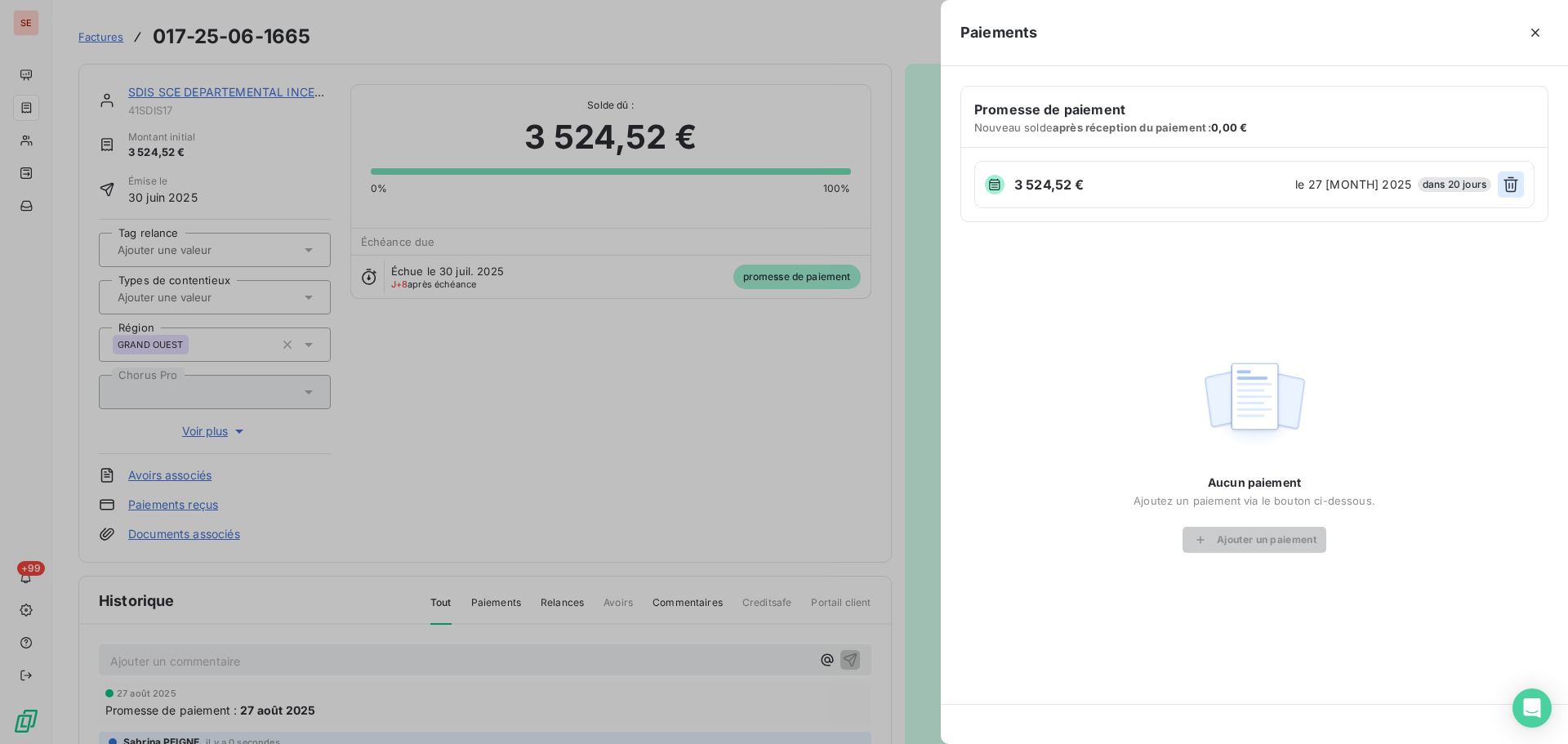 click 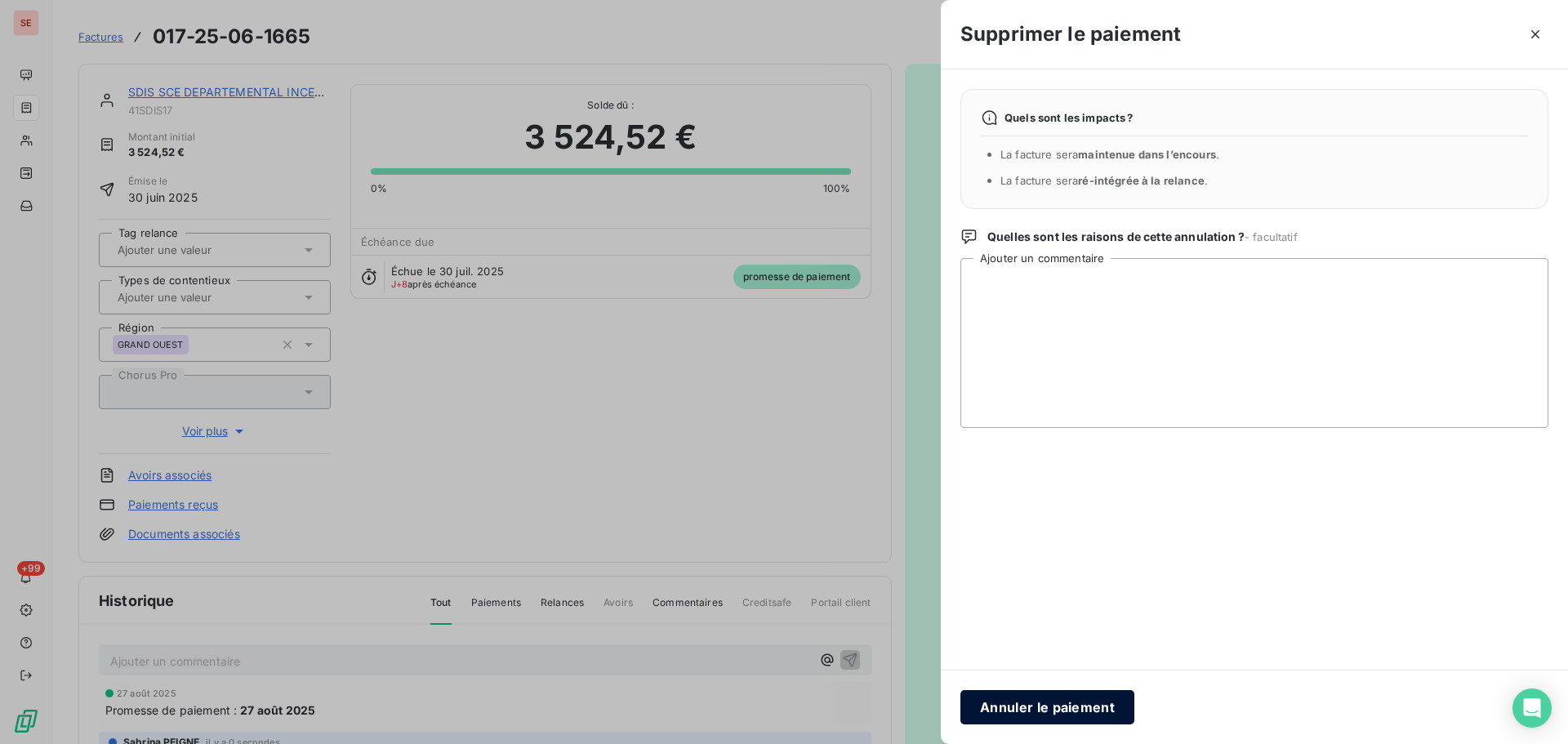 click on "Annuler le paiement" at bounding box center (1047, 707) 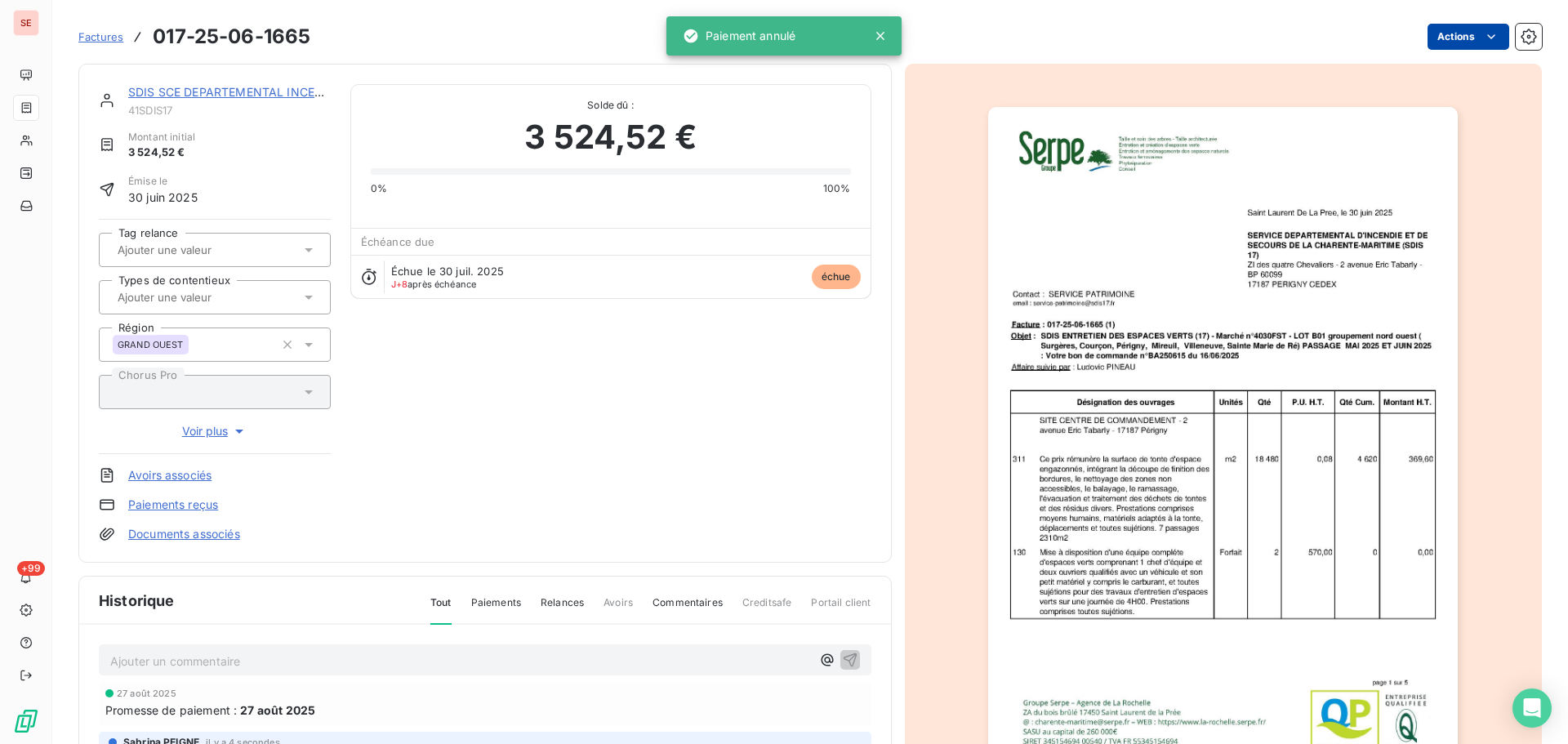 click on "41THOUARE" at bounding box center [784, 372] 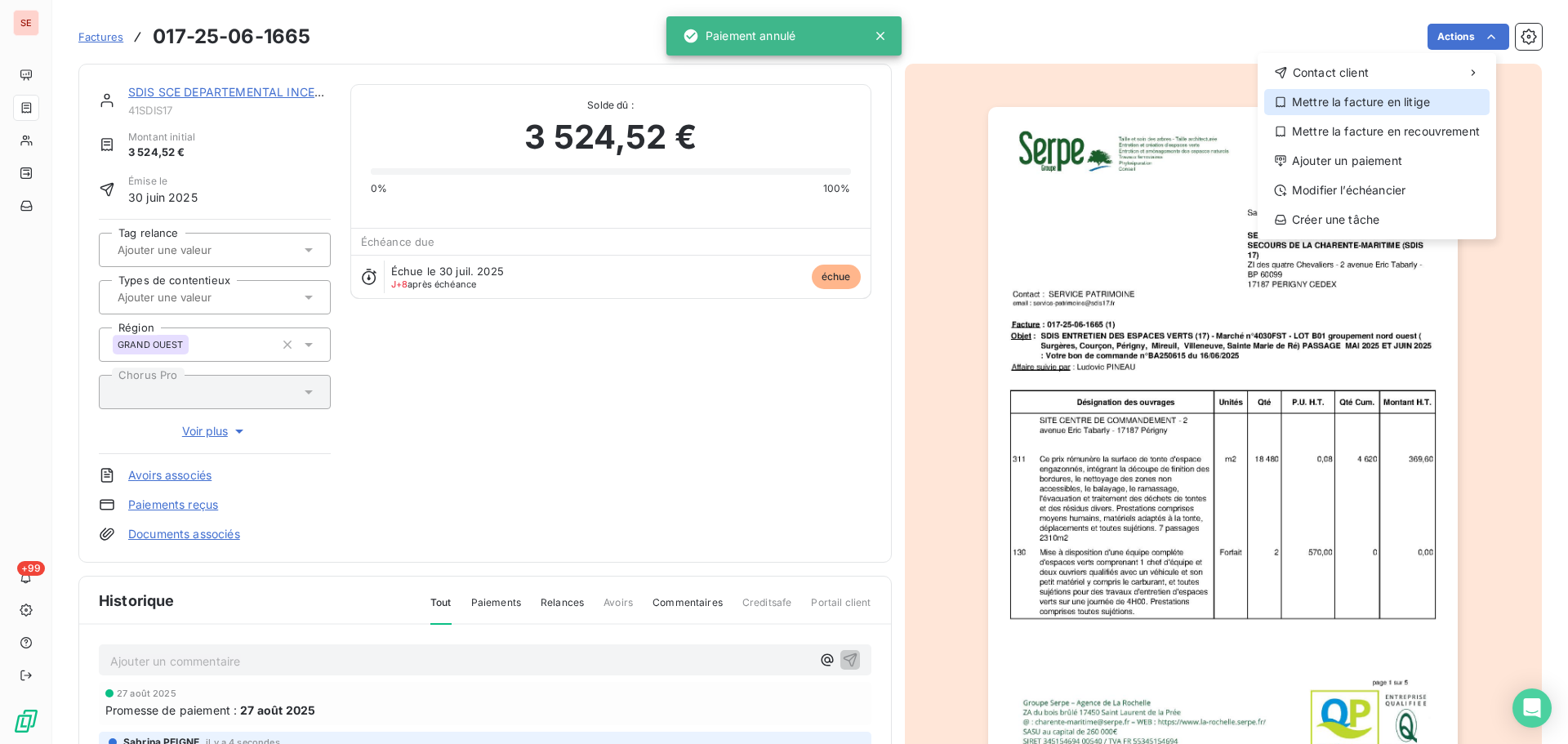 click on "Mettre la facture en litige" at bounding box center (1377, 102) 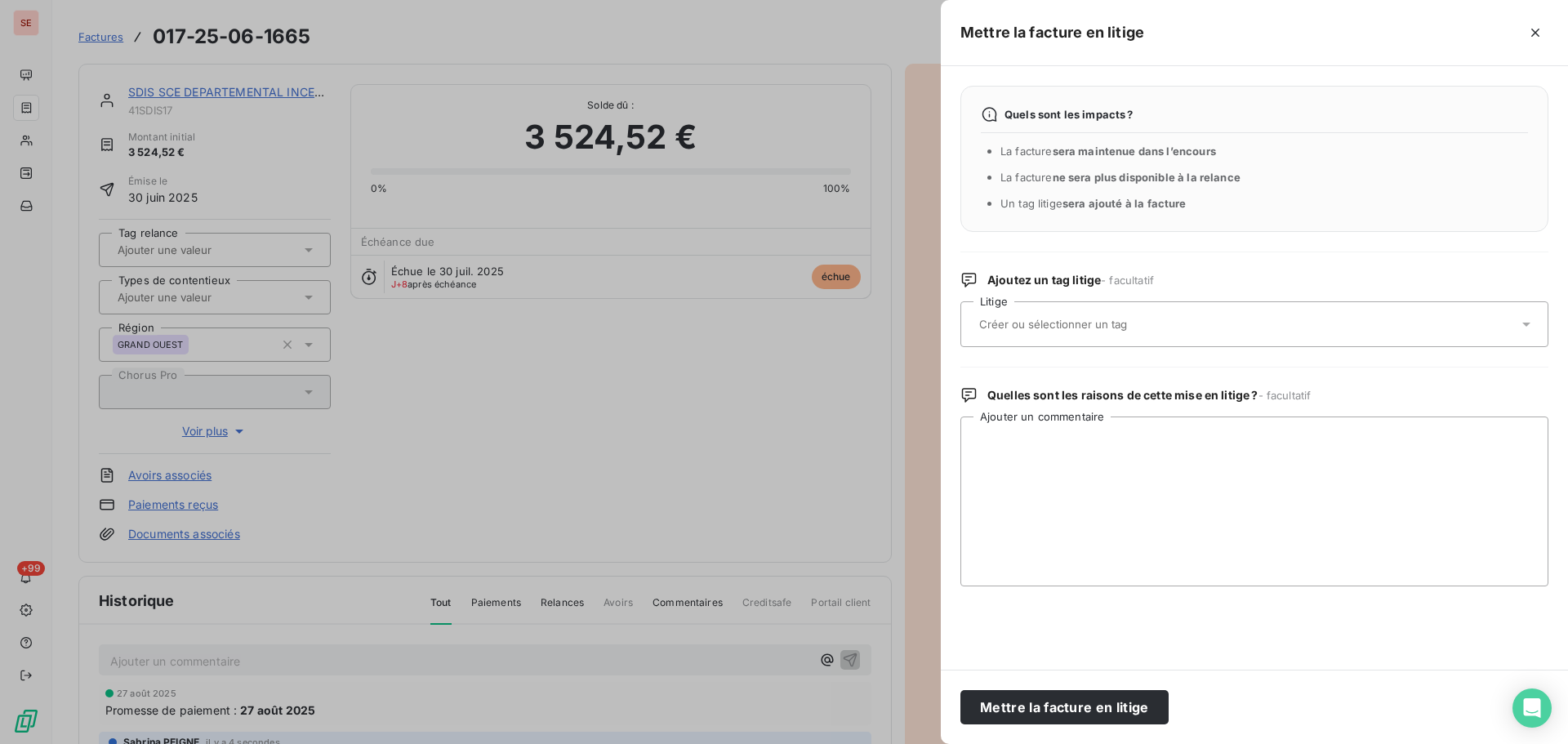 click at bounding box center [1246, 324] 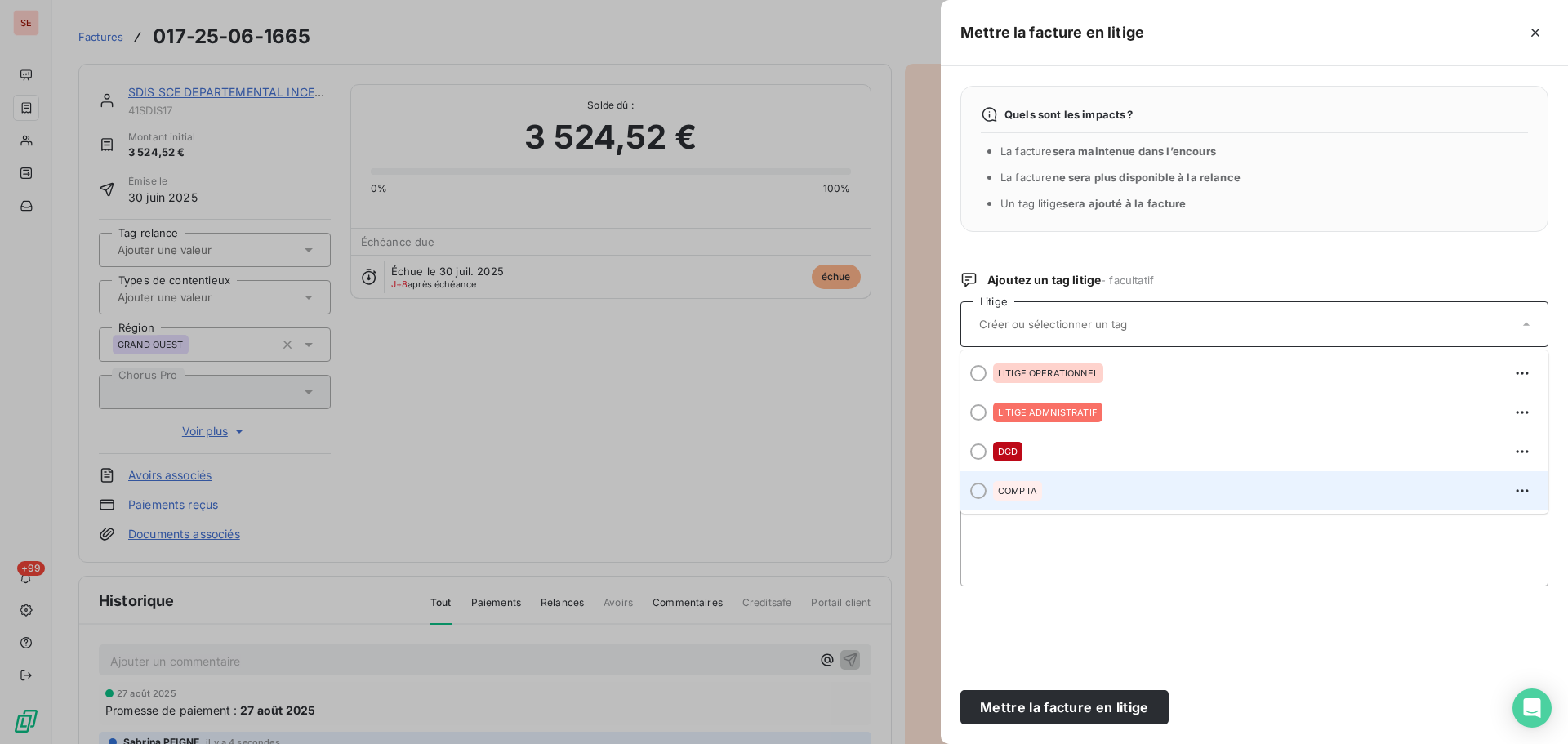 click on "COMPTA" at bounding box center [1264, 491] 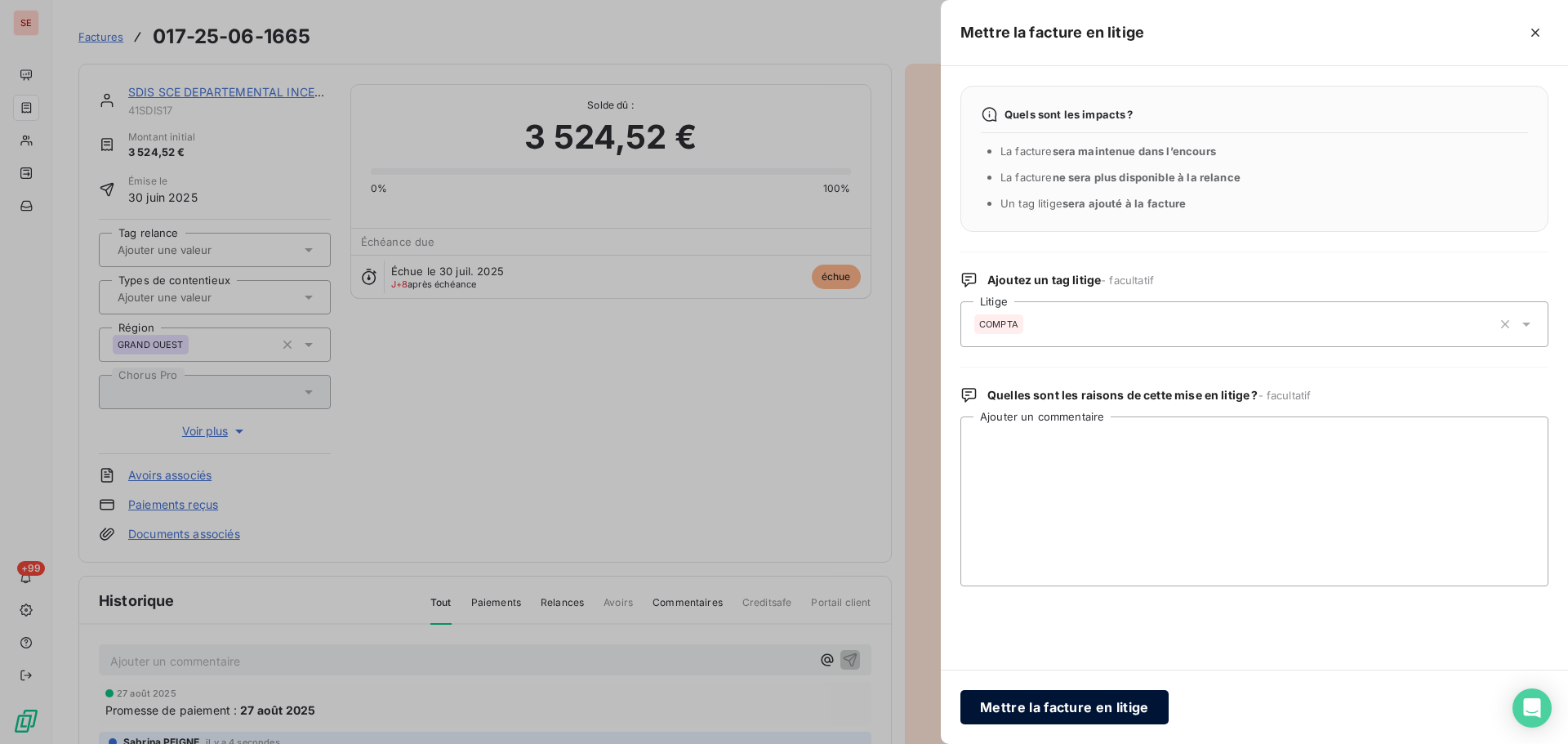 click on "Mettre la facture en litige" at bounding box center [1064, 707] 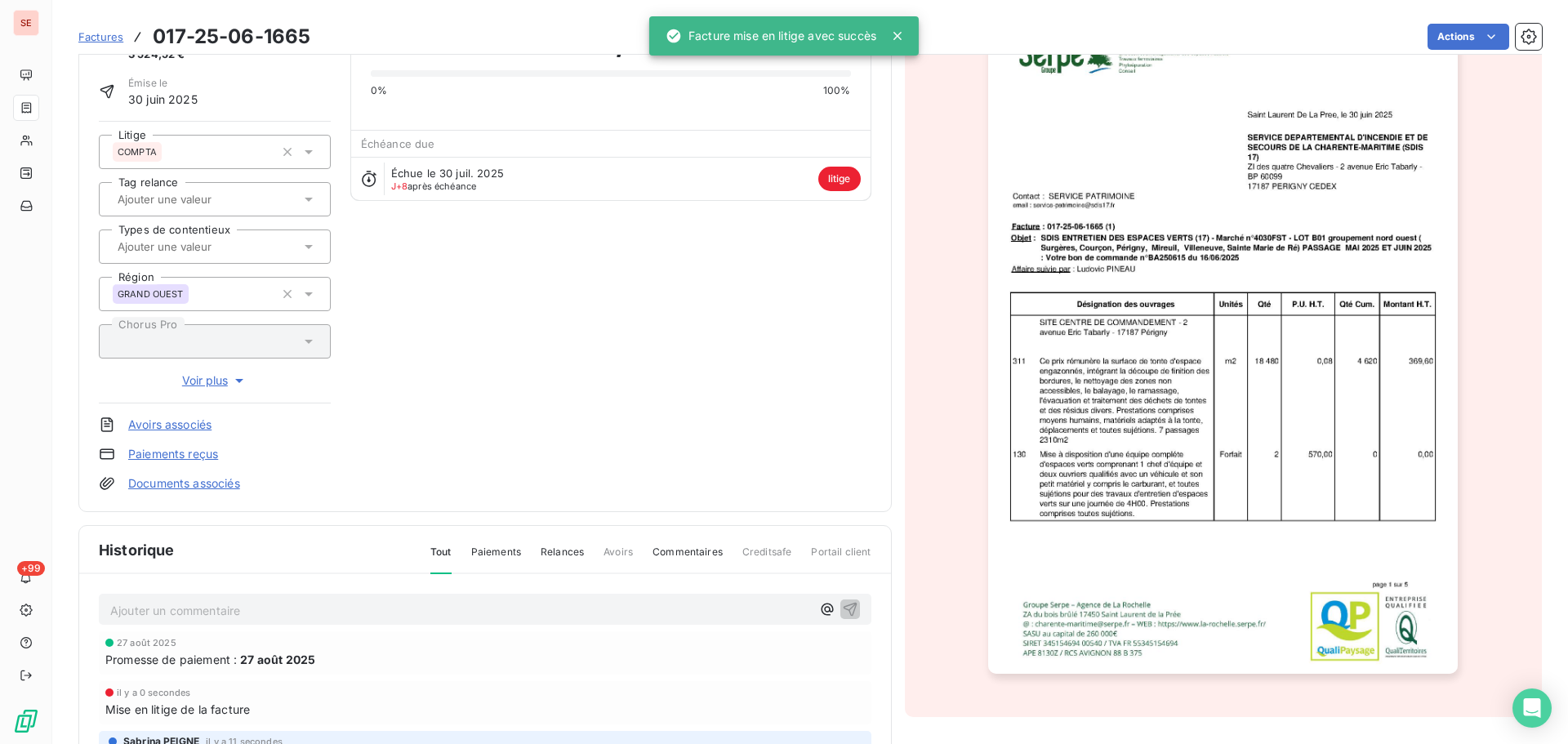 scroll, scrollTop: 68, scrollLeft: 0, axis: vertical 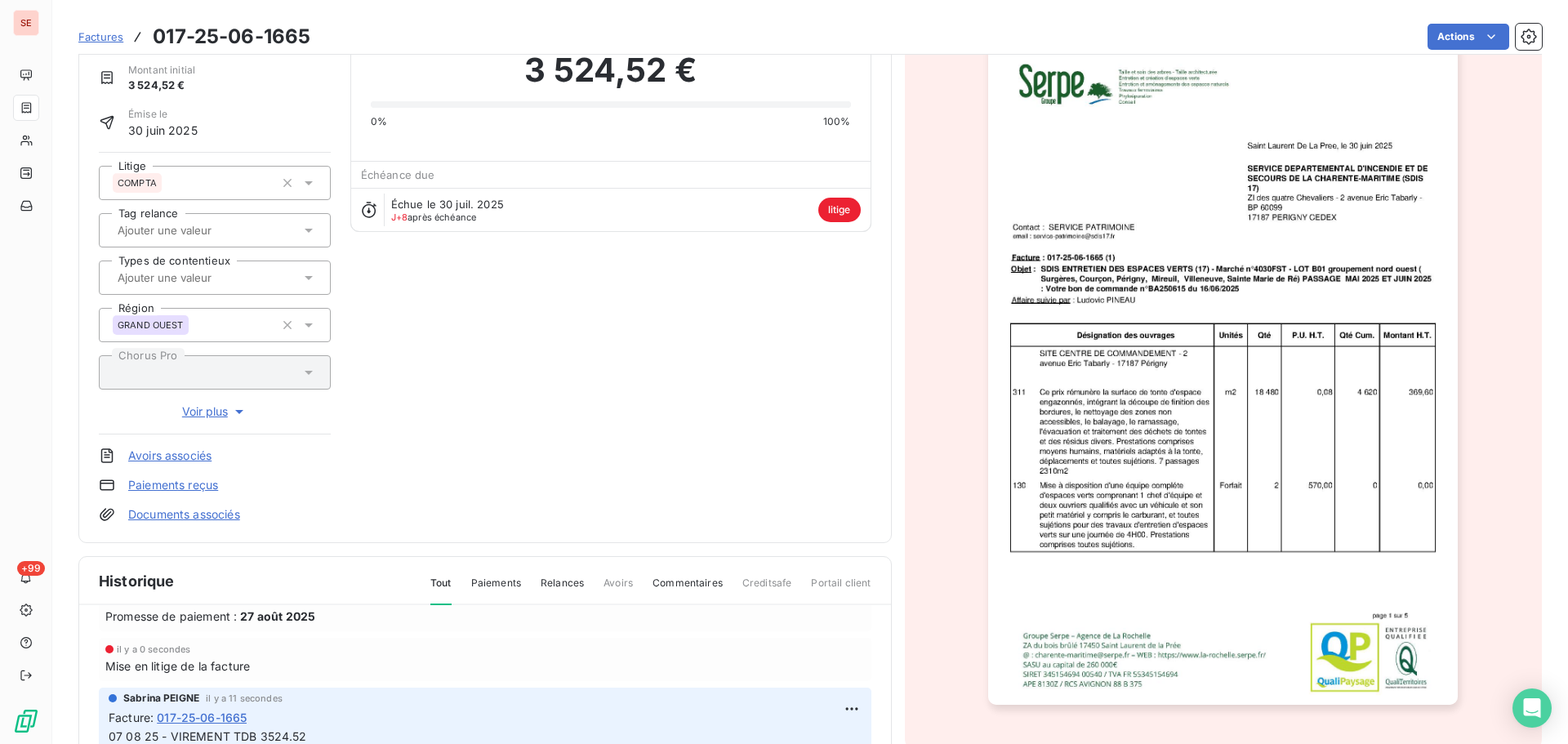click on "07 08 25 - VIREMENT TDB 3524.52" at bounding box center (207, 736) 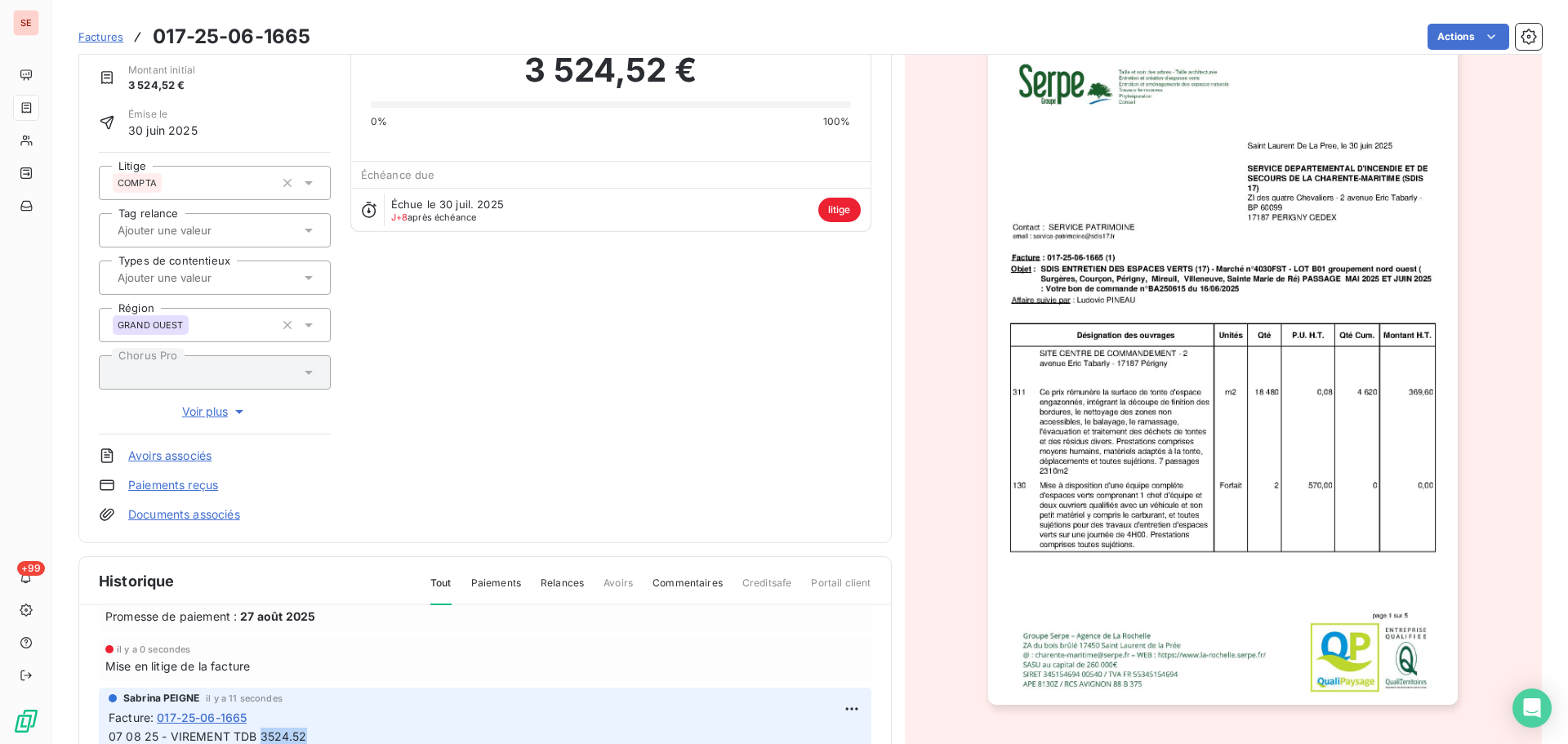 click on "07 08 25 - VIREMENT TDB 3524.52" at bounding box center (207, 736) 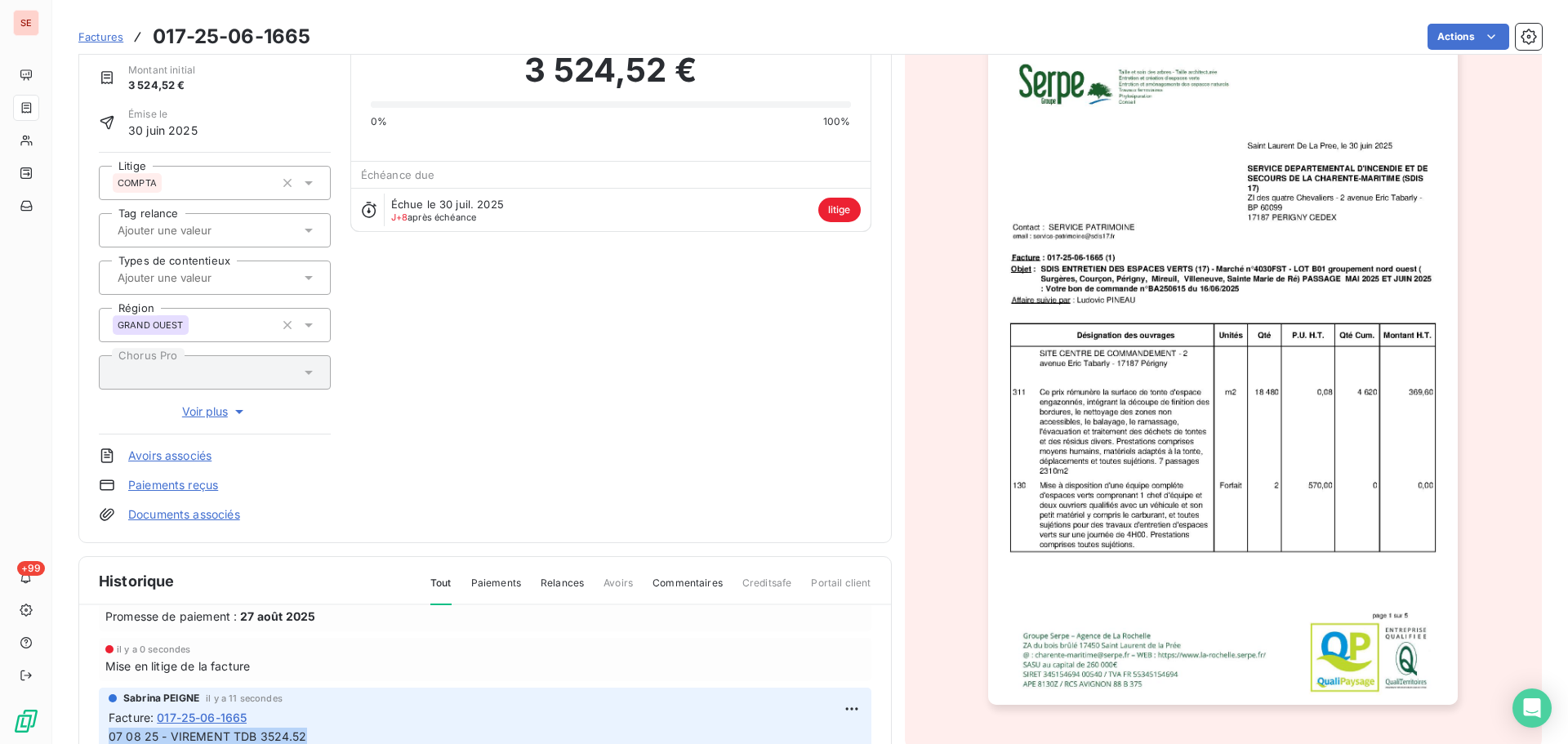click on "07 08 25 - VIREMENT TDB 3524.52" at bounding box center (207, 736) 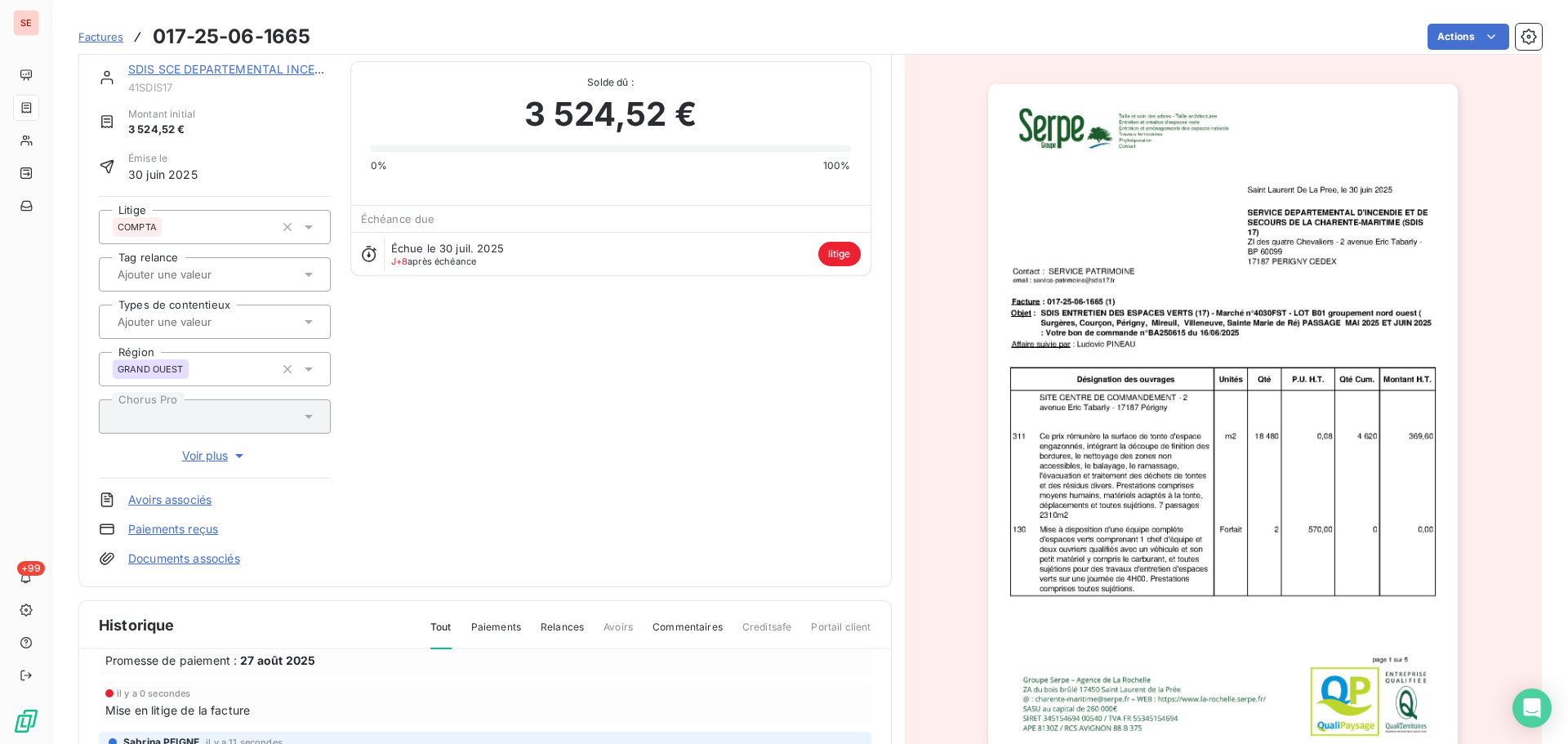 scroll, scrollTop: 0, scrollLeft: 0, axis: both 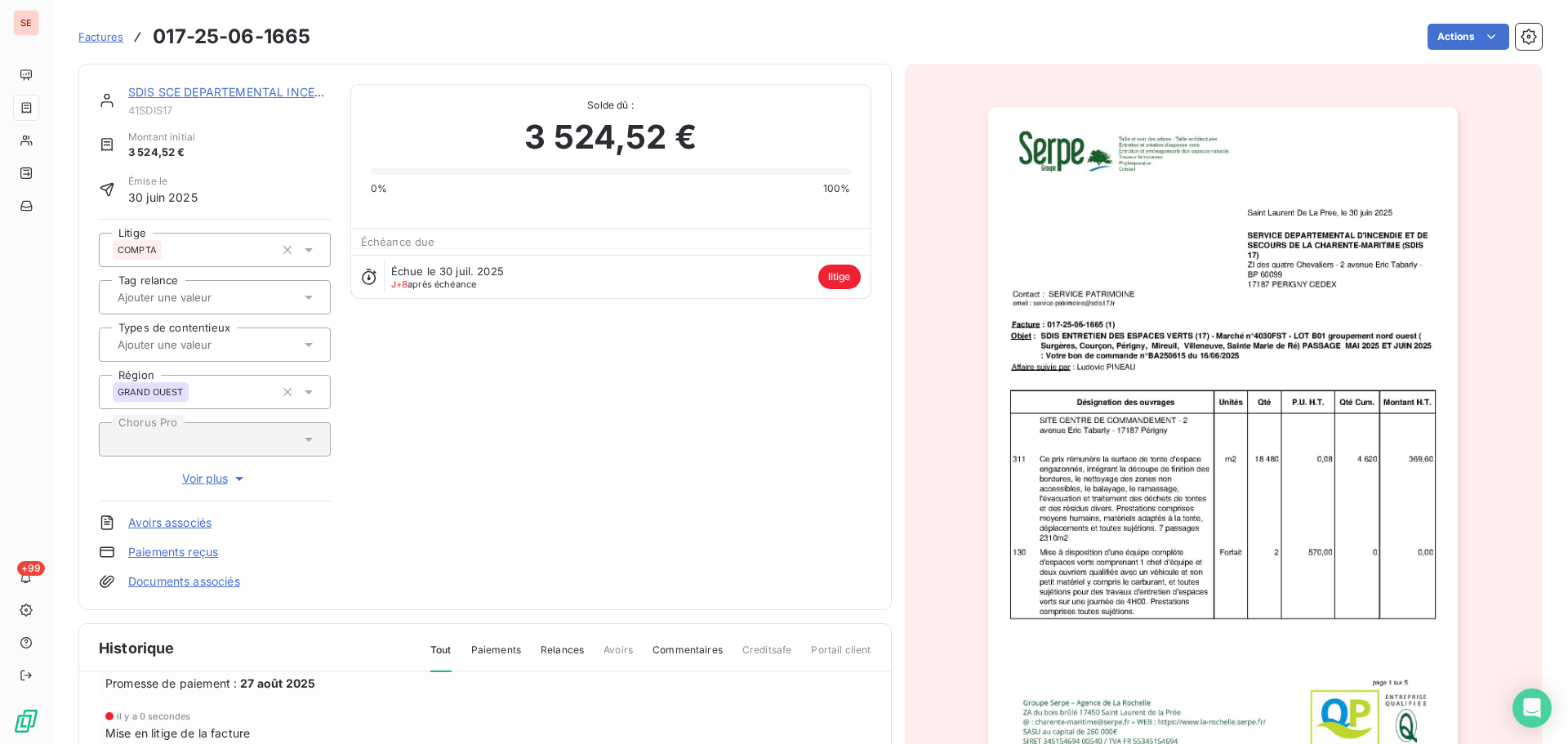 click on "SDIS SCE DEPARTEMENTAL INCENDIE ET" at bounding box center (243, 91) 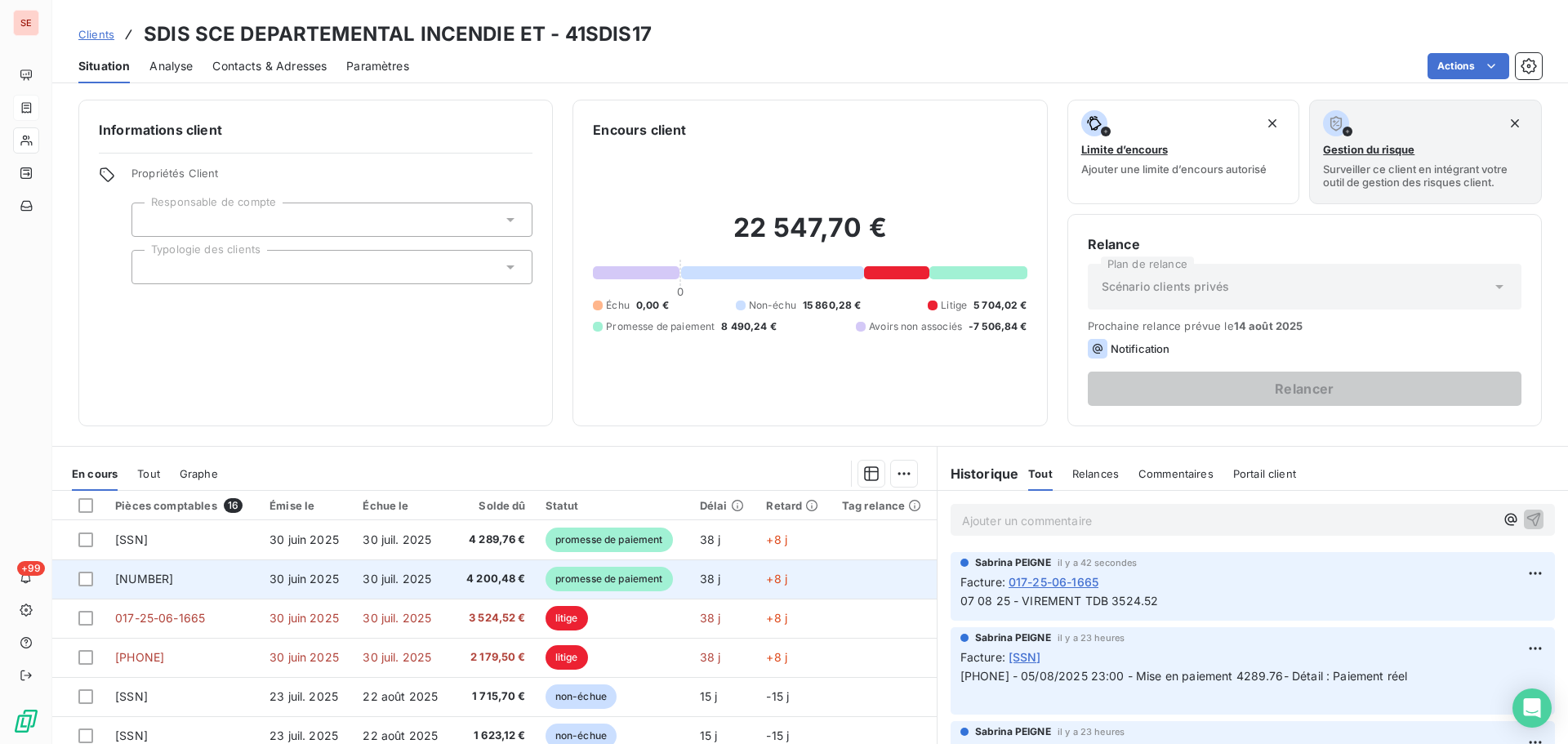 click on "4 200,48 €" at bounding box center (494, 579) 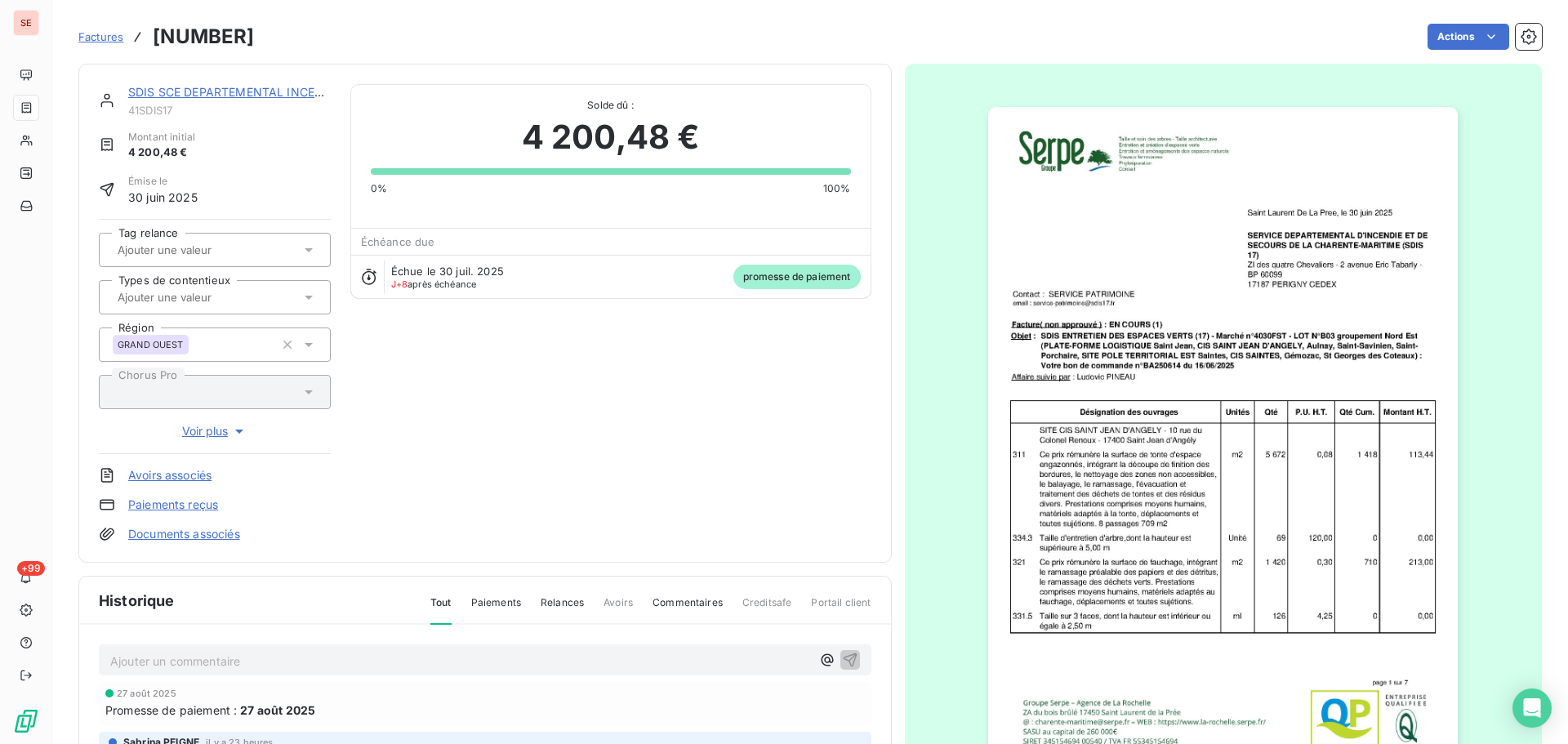 click on "Ajouter un commentaire ﻿" at bounding box center (461, 661) 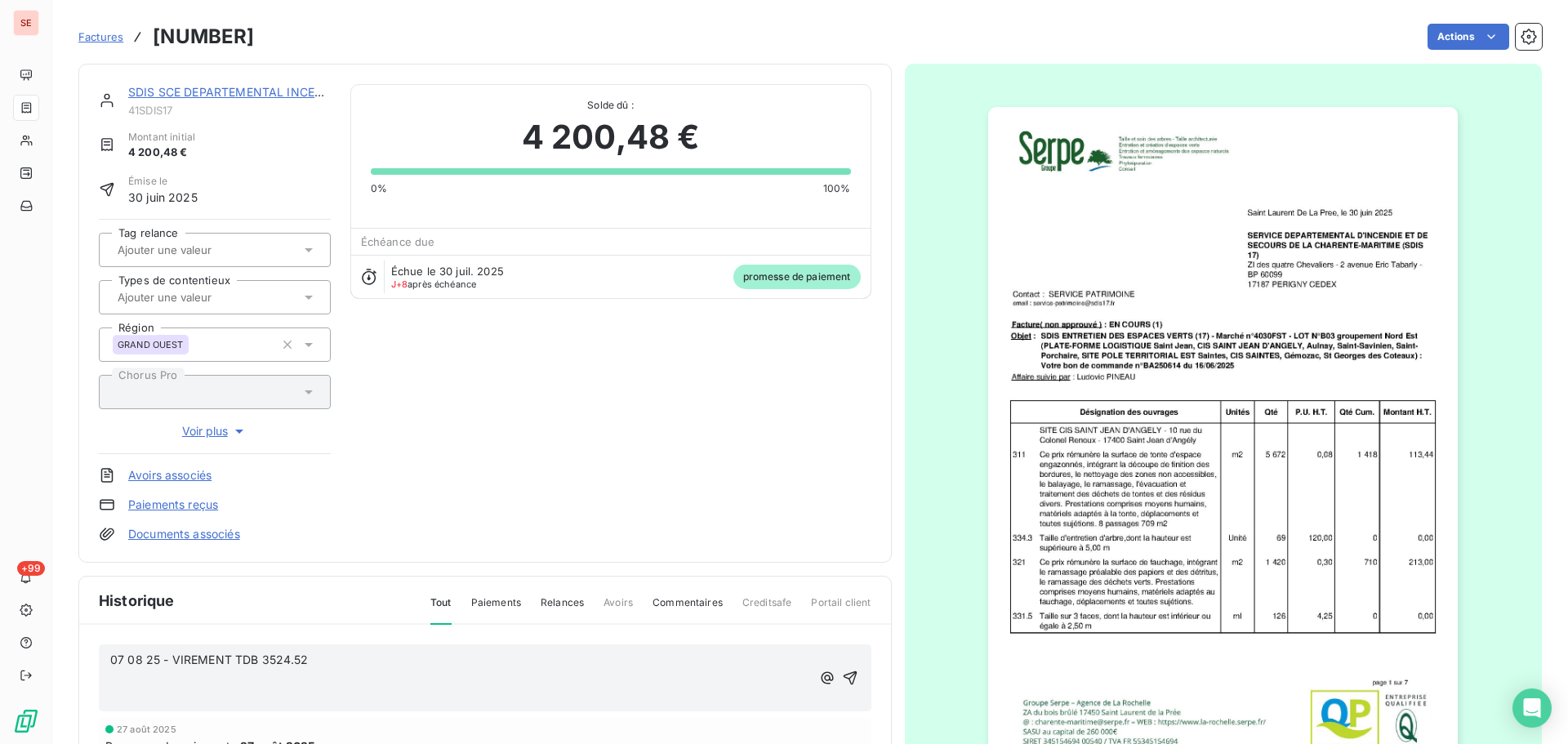click on "﻿" at bounding box center (461, 678) 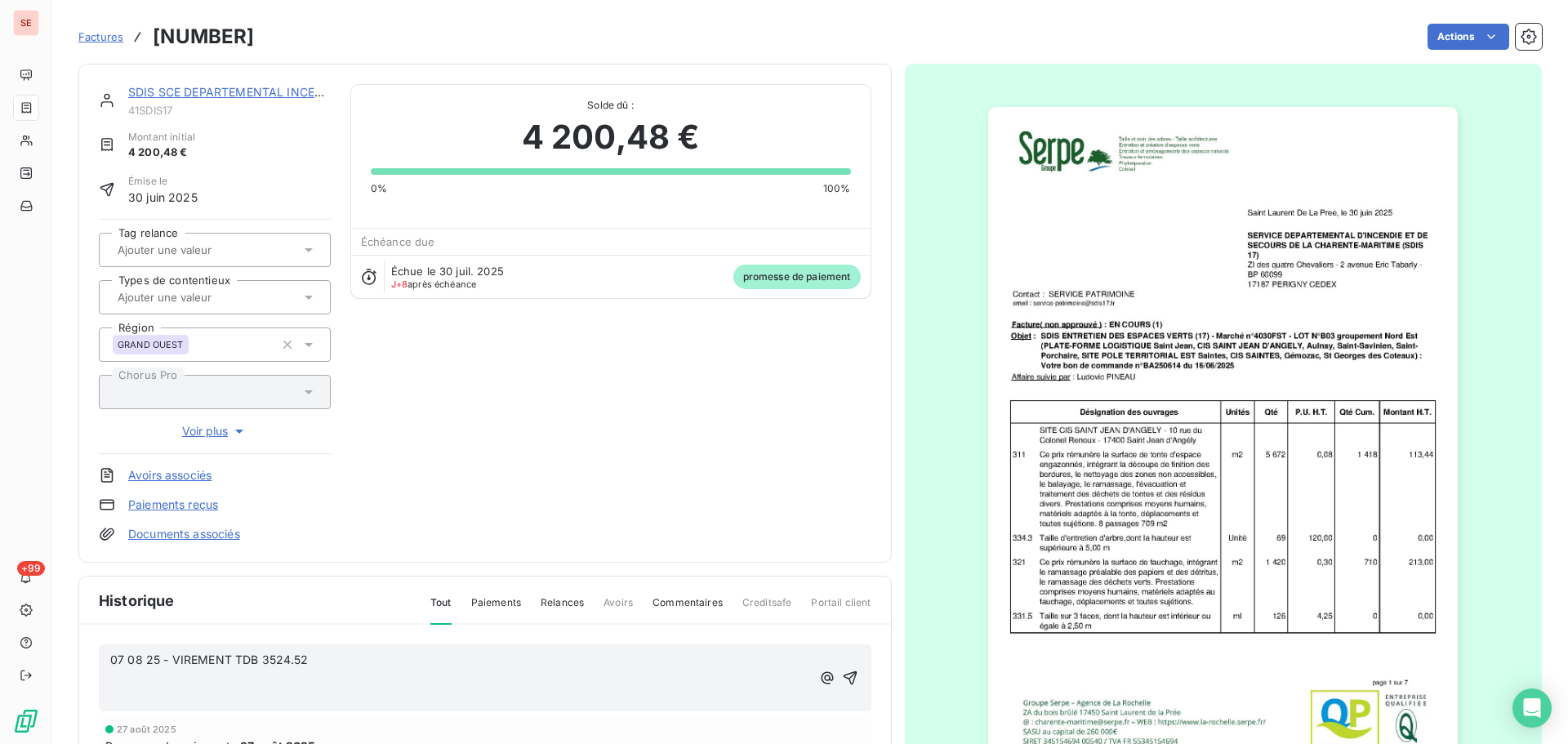 click on "07 08 25 - VIREMENT TDB 3524.52" at bounding box center (461, 660) 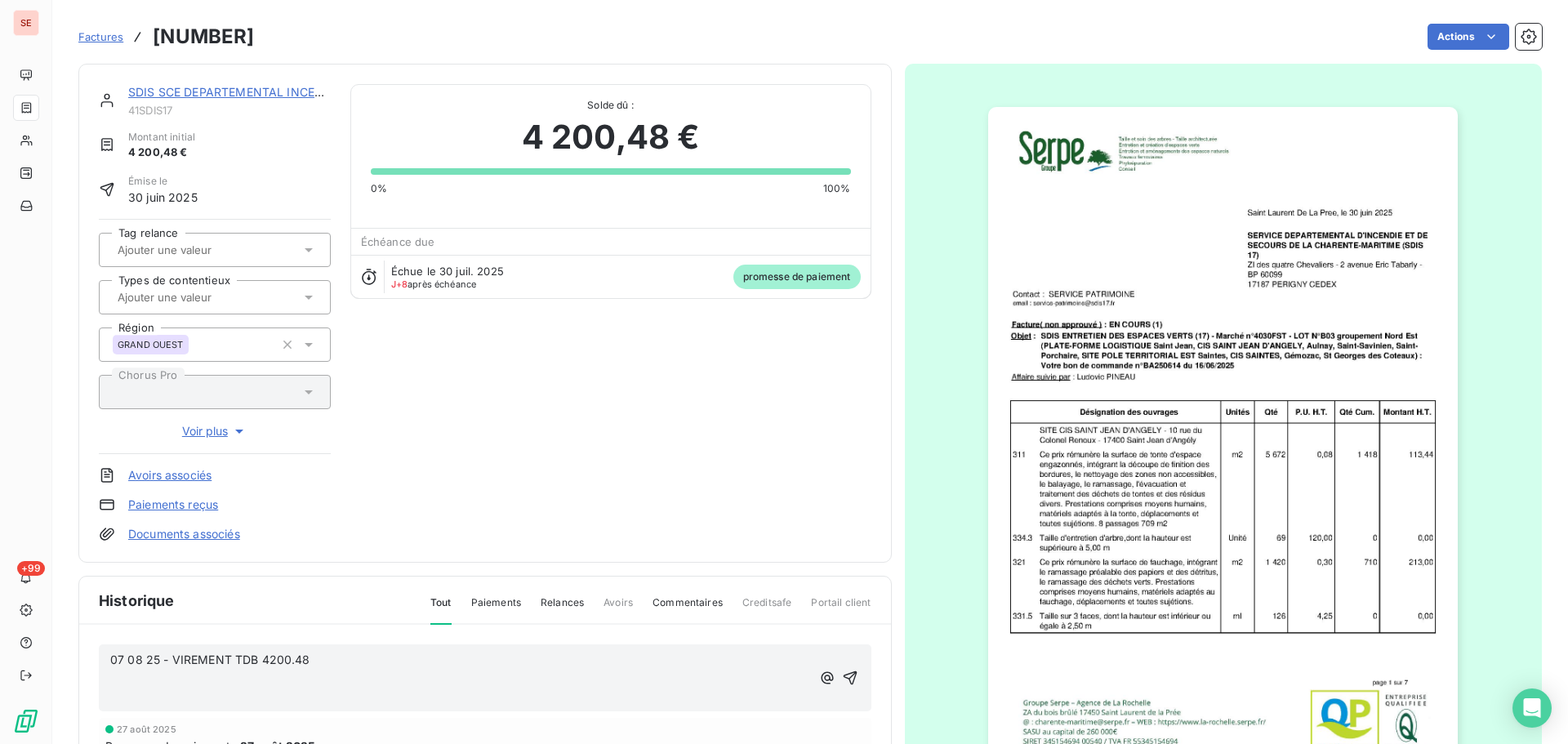 click on "07 08 25 - VIREMENT TDB 4200.48 ﻿ ﻿" at bounding box center [485, 678] 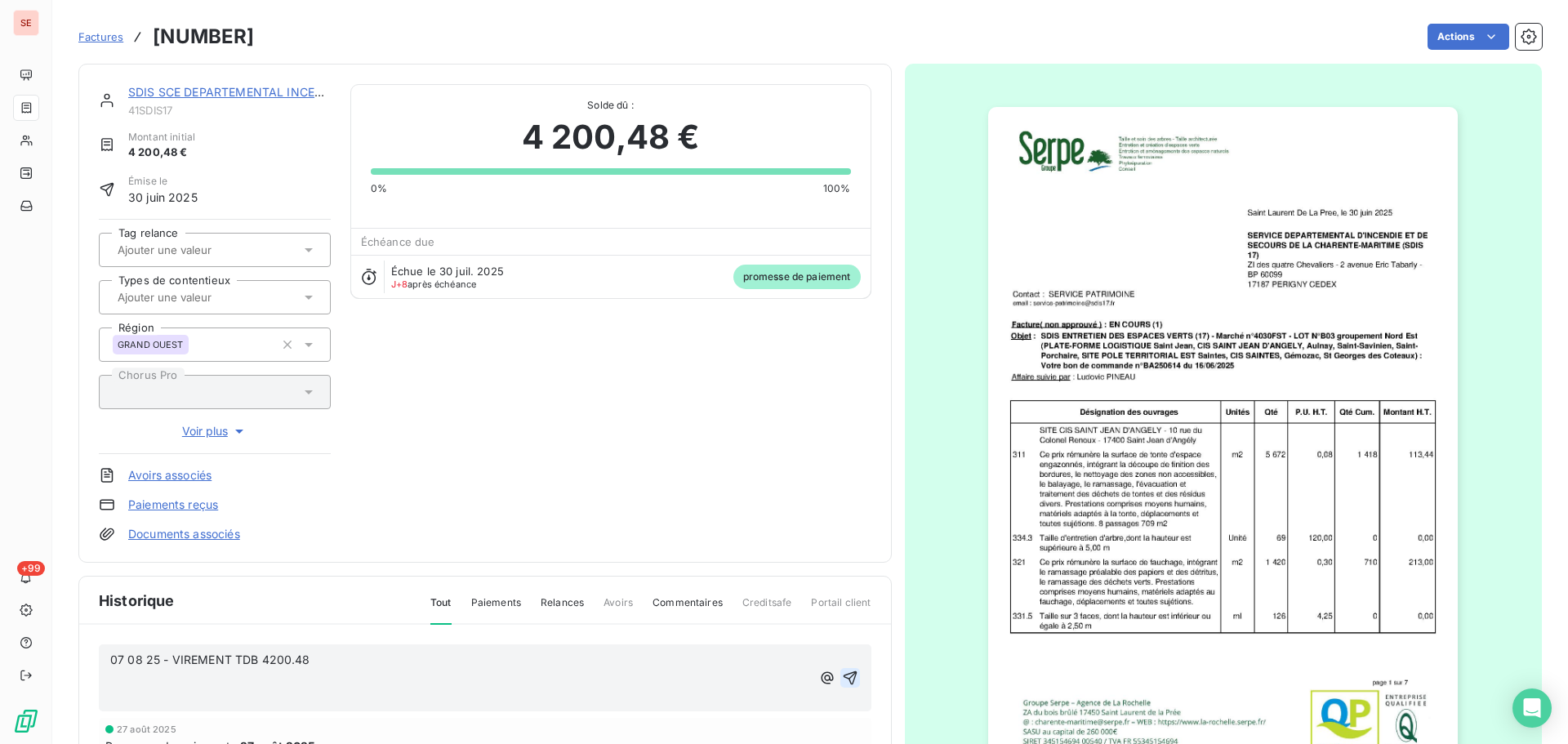 click 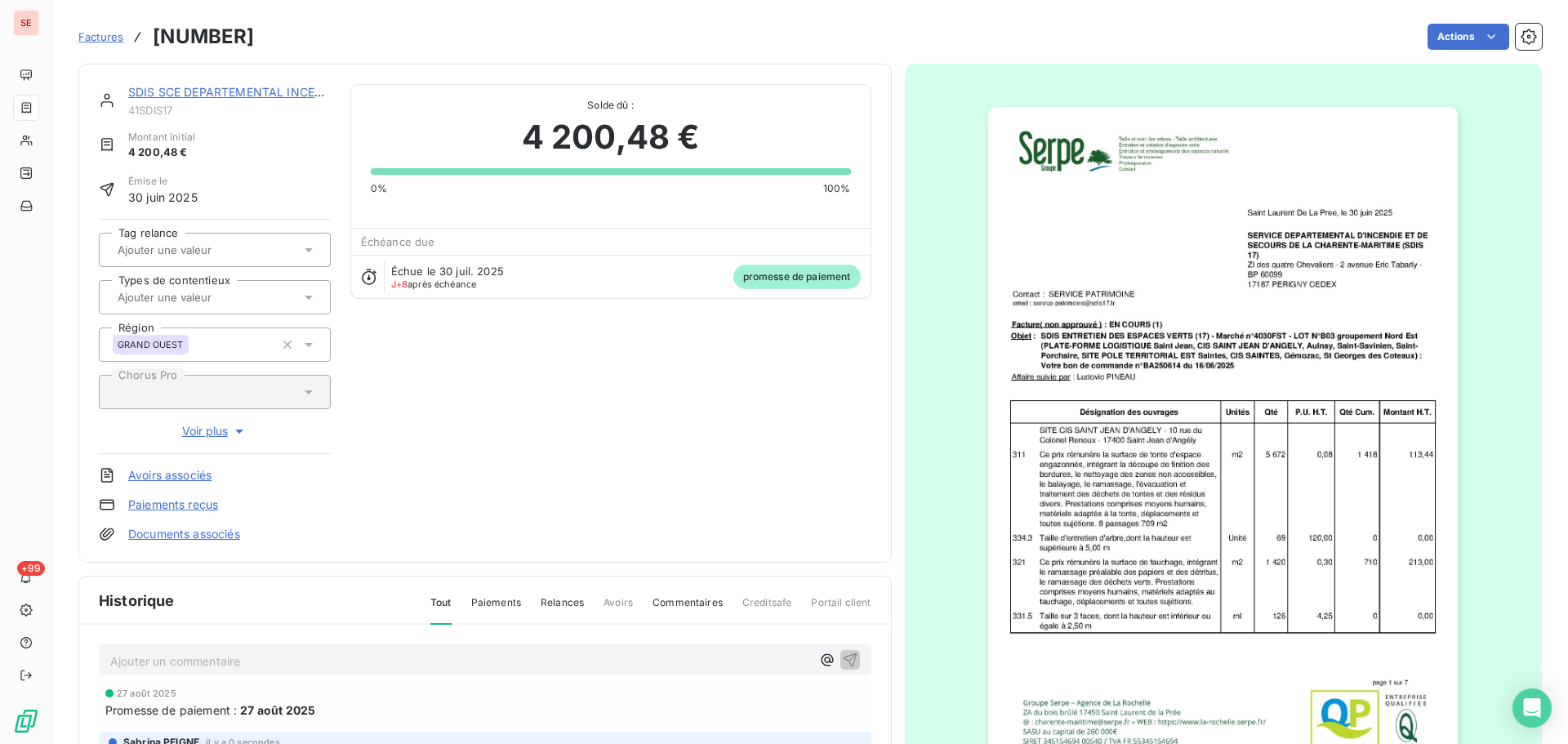 click on "Paiements reçus" at bounding box center [173, 505] 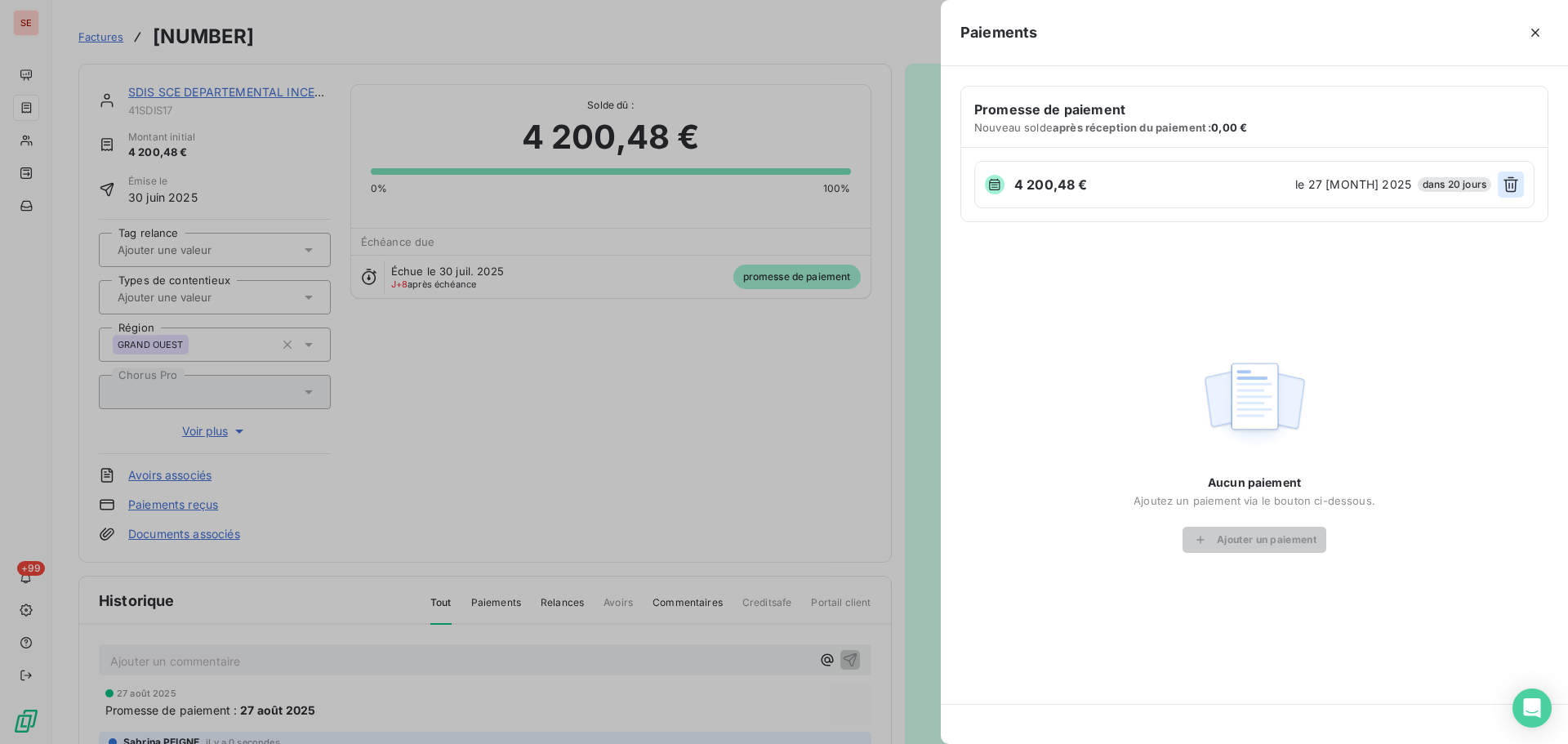 click 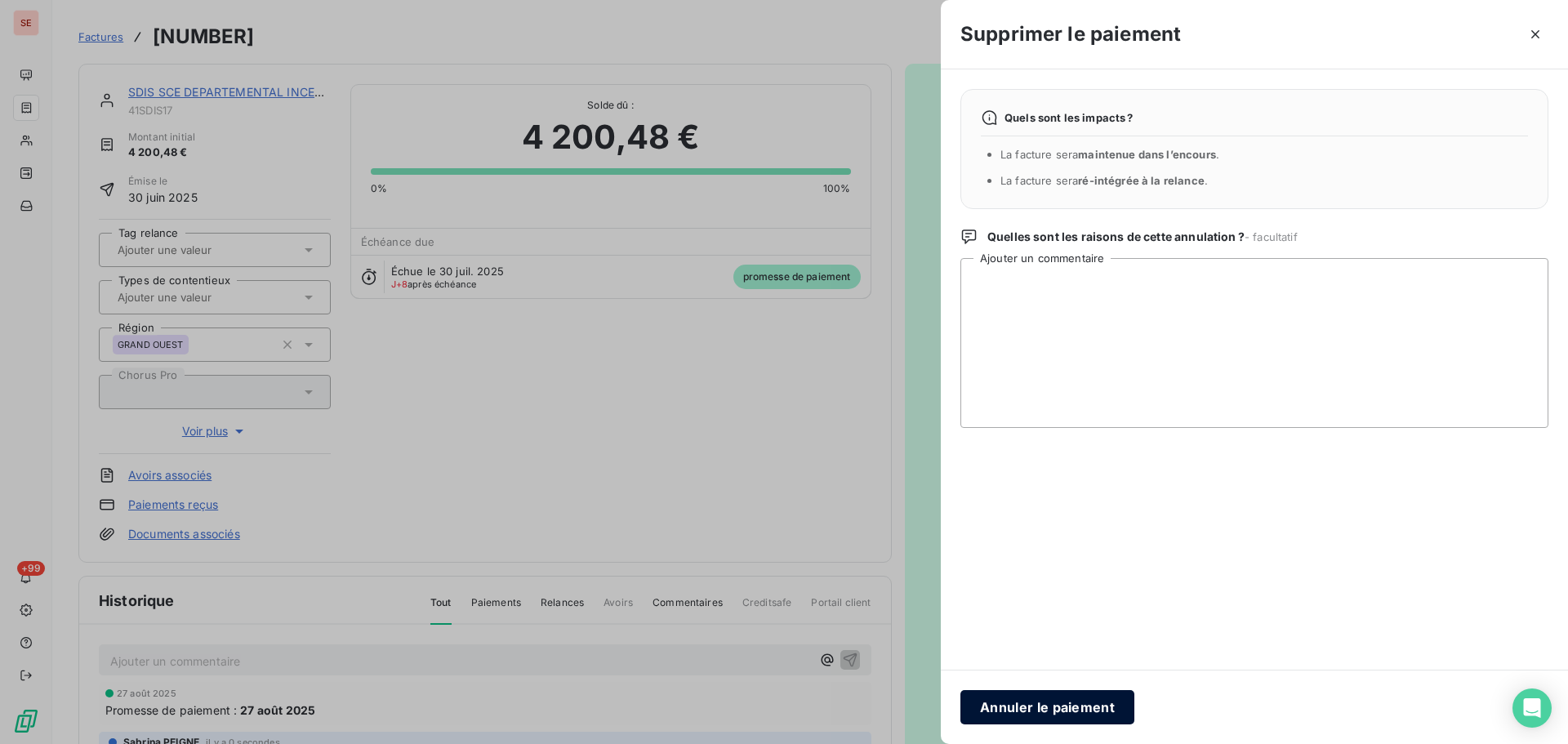 click on "Annuler le paiement" at bounding box center (1047, 707) 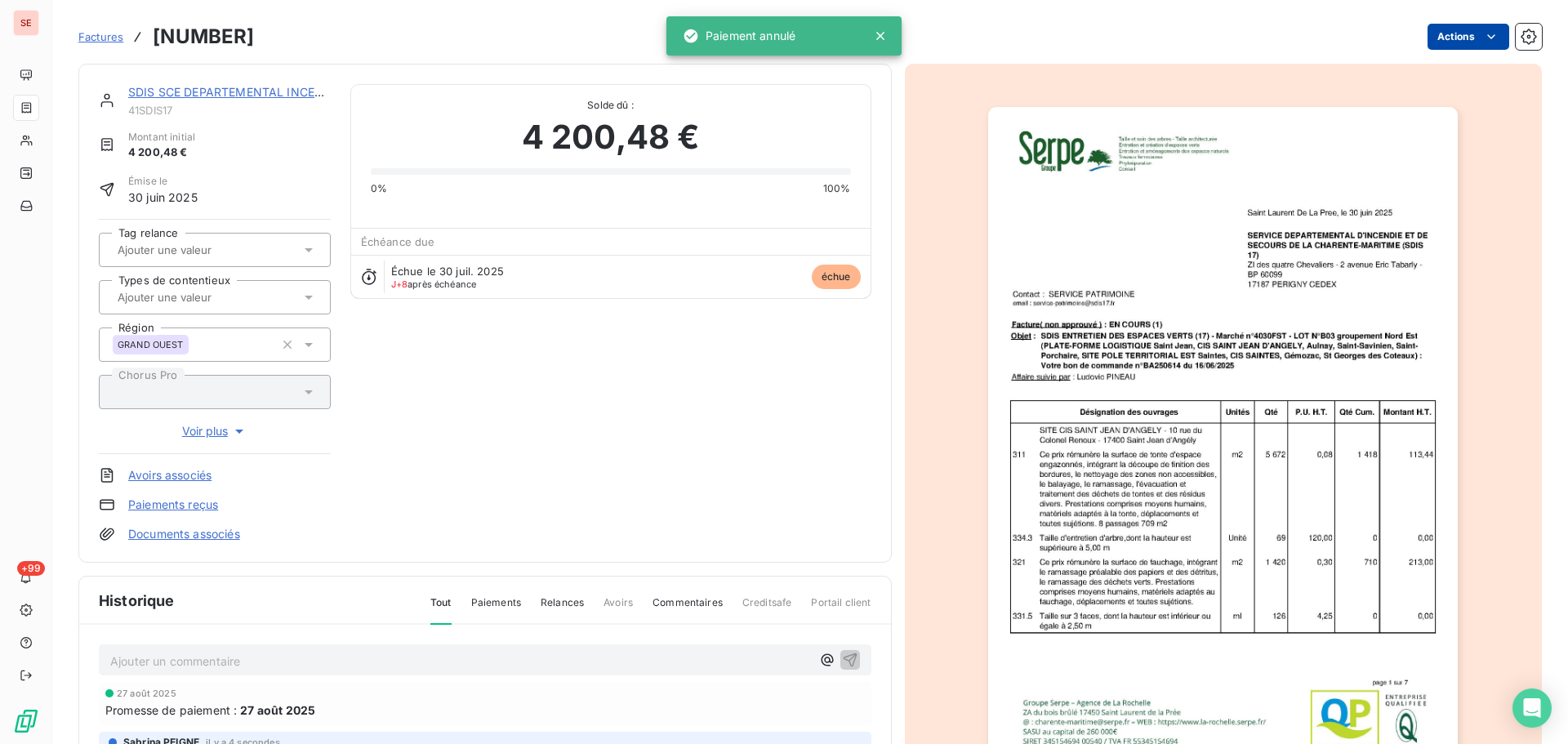 click on "SE +99 Factures [PHONE] Actions SDIS SCE DEPARTEMENTAL INCENDIE ET 41SDIS17 Montant initial 4 200,48 € Émise le 30 juin 2025 Tag relance Types de contentieux Région GRAND OUEST Chorus Pro Voir plus Avoirs associés Paiements reçus Documents associés Solde dû : 4 200,48 € 0% 100% Échéance due Échue le 30 juil. 2025 J+8 après échéance échue Historique Tout Paiements Relances Avoirs Commentaires Creditsafe Portail client Ajouter un commentaire 27 août 2025 Promesse de paiement : 27 août 2025 Sabrina PEIGNE il y a 4 secondes Facture : [PHONE] 07 08 25 - VIREMENT TDB 4200.48 Sabrina PEIGNE il y a 23 heures Facture : [PHONE] [PHONE] - 05/08/2025 23:00 - Mise en paiement 4200.48- Détail : Paiement réel 30 juil. 2025 Échéance de la facture Sabrina PEIGNE 29 juil. 2025, 14:03 Facture : [PHONE] Email 22 juil. 2025, 11:37 Notification 30 juin 2025 Émission de la facture Paiement annulé" at bounding box center [784, 372] 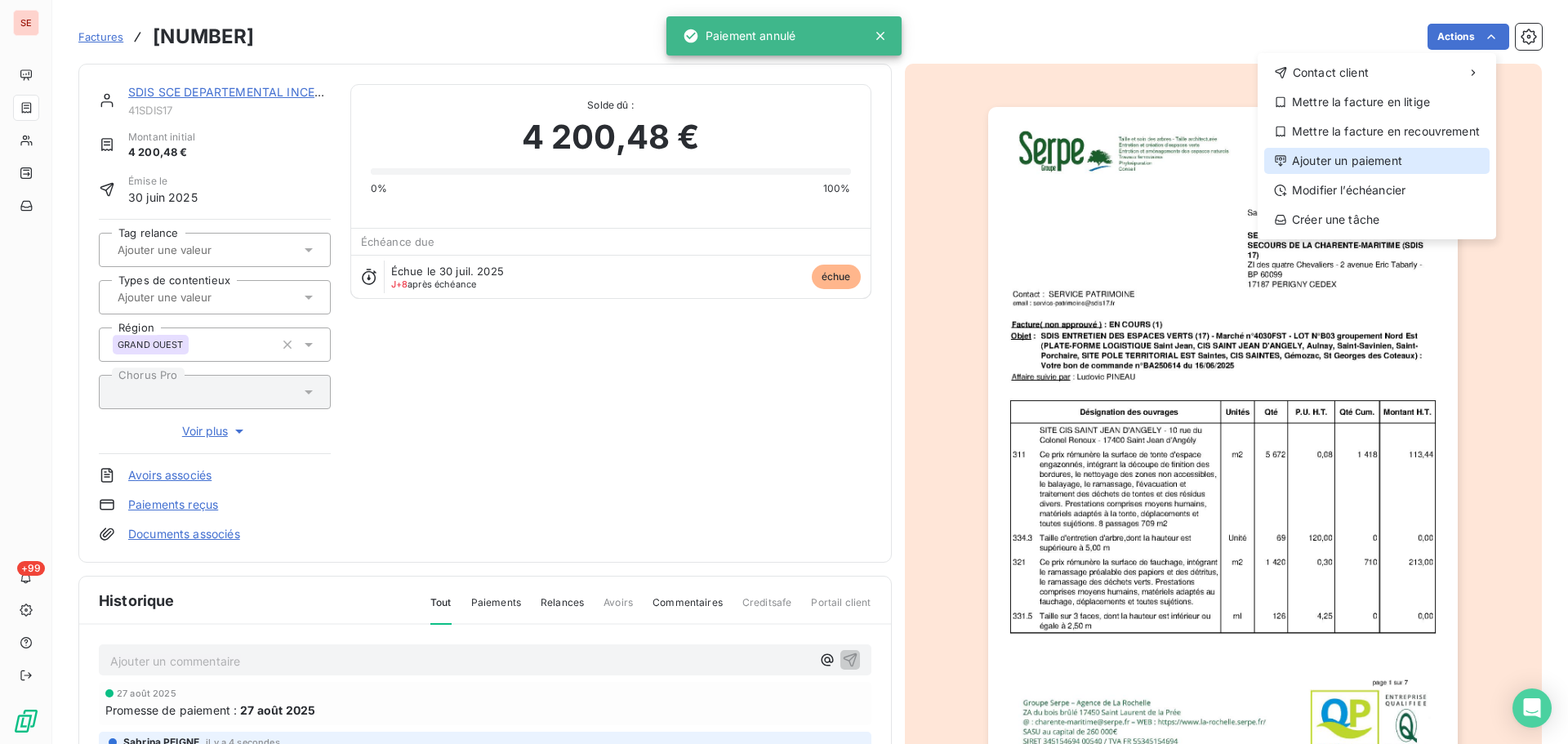 click on "Ajouter un paiement" at bounding box center (1377, 161) 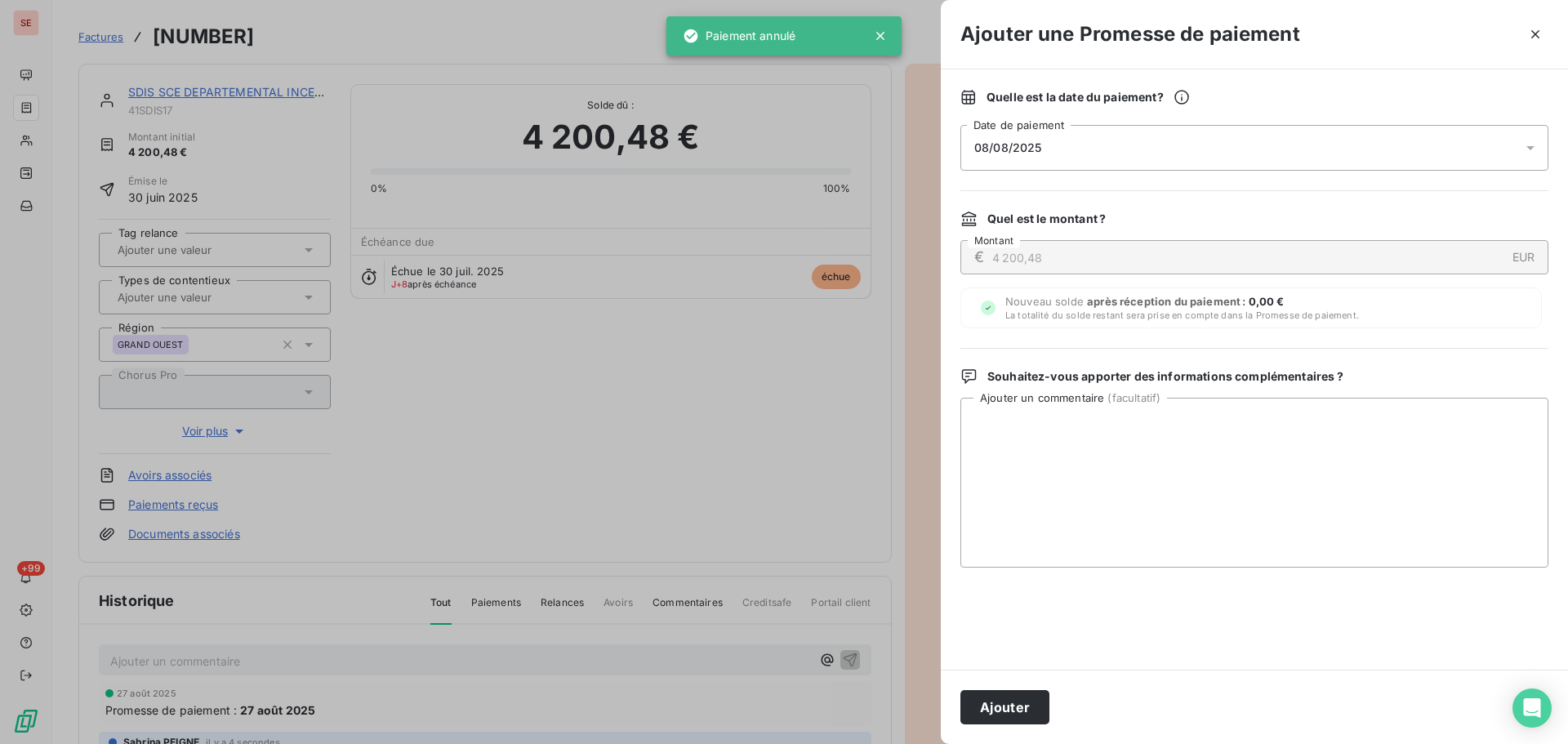 click at bounding box center [1535, 34] 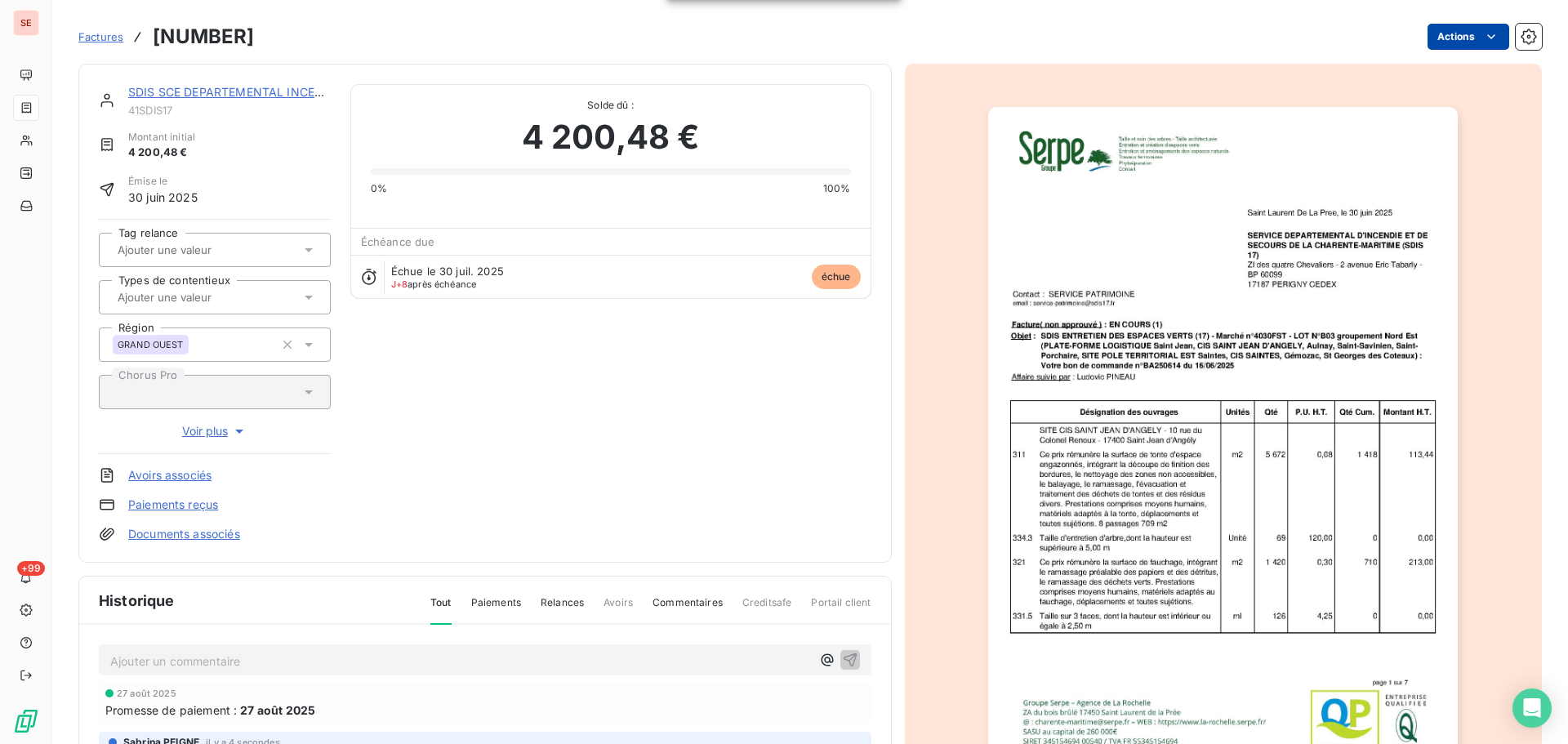 click on "SE +99 Factures [PHONE] Actions SDIS SCE DEPARTEMENTAL INCENDIE ET 41SDIS17 Montant initial 4 200,48 € Émise le 30 juin 2025 Tag relance Types de contentieux Région GRAND OUEST Chorus Pro Voir plus Avoirs associés Paiements reçus Documents associés Solde dû : 4 200,48 € 0% 100% Échéance due Échue le 30 juil. 2025 J+8 après échéance échue Historique Tout Paiements Relances Avoirs Commentaires Creditsafe Portail client Ajouter un commentaire 27 août 2025 Promesse de paiement : 27 août 2025 Sabrina PEIGNE il y a 4 secondes Facture : [PHONE] 07 08 25 - VIREMENT TDB 4200.48 Sabrina PEIGNE il y a 23 heures Facture : [PHONE] [PHONE] - 05/08/2025 23:00 - Mise en paiement 4200.48- Détail : Paiement réel 30 juil. 2025 Échéance de la facture Sabrina PEIGNE 29 juil. 2025, 14:03 Facture : [PHONE] Email 22 juil. 2025, 11:37 Notification 30 juin 2025 Émission de la facture Paiement annulé" at bounding box center (784, 372) 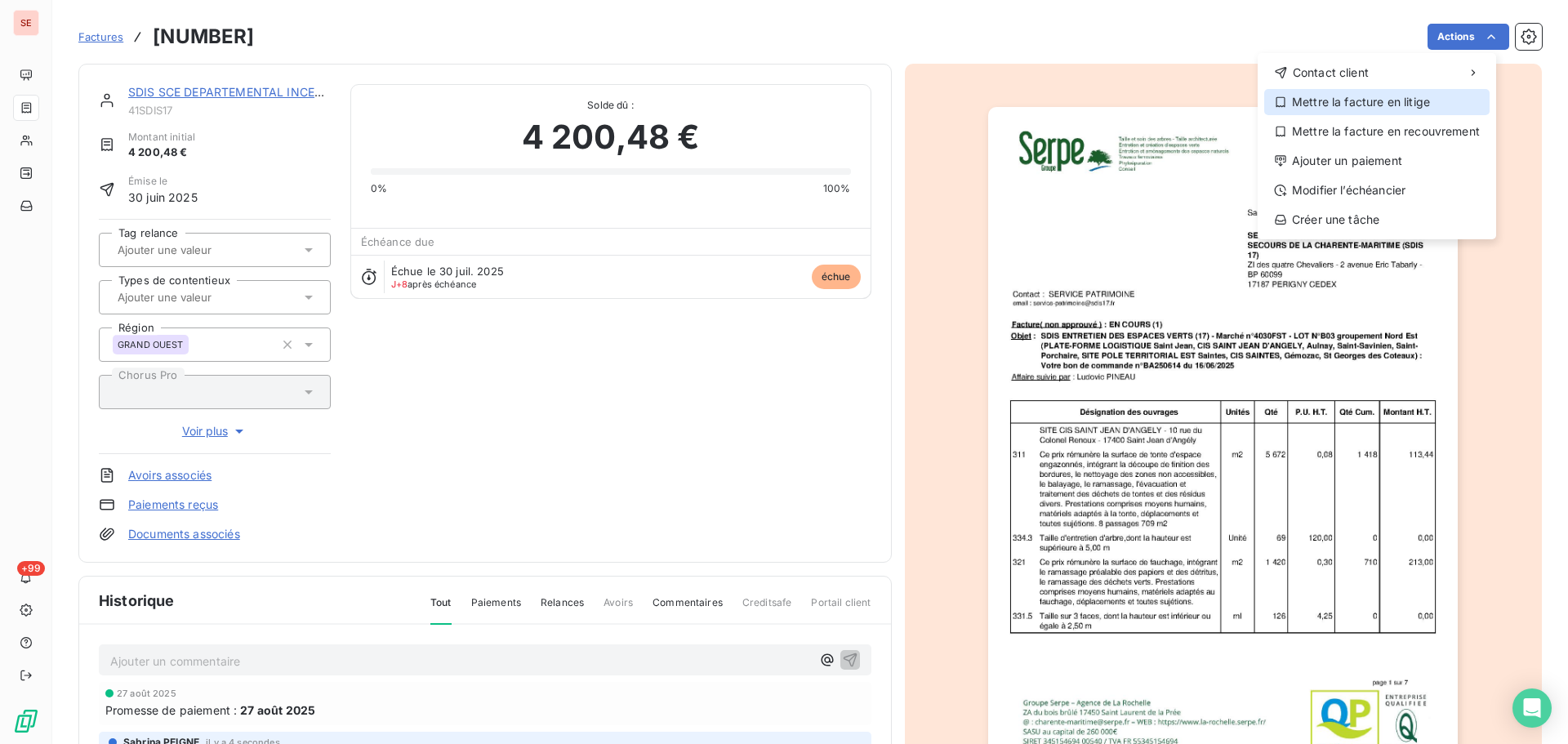 click on "Mettre la facture en litige" at bounding box center [1377, 102] 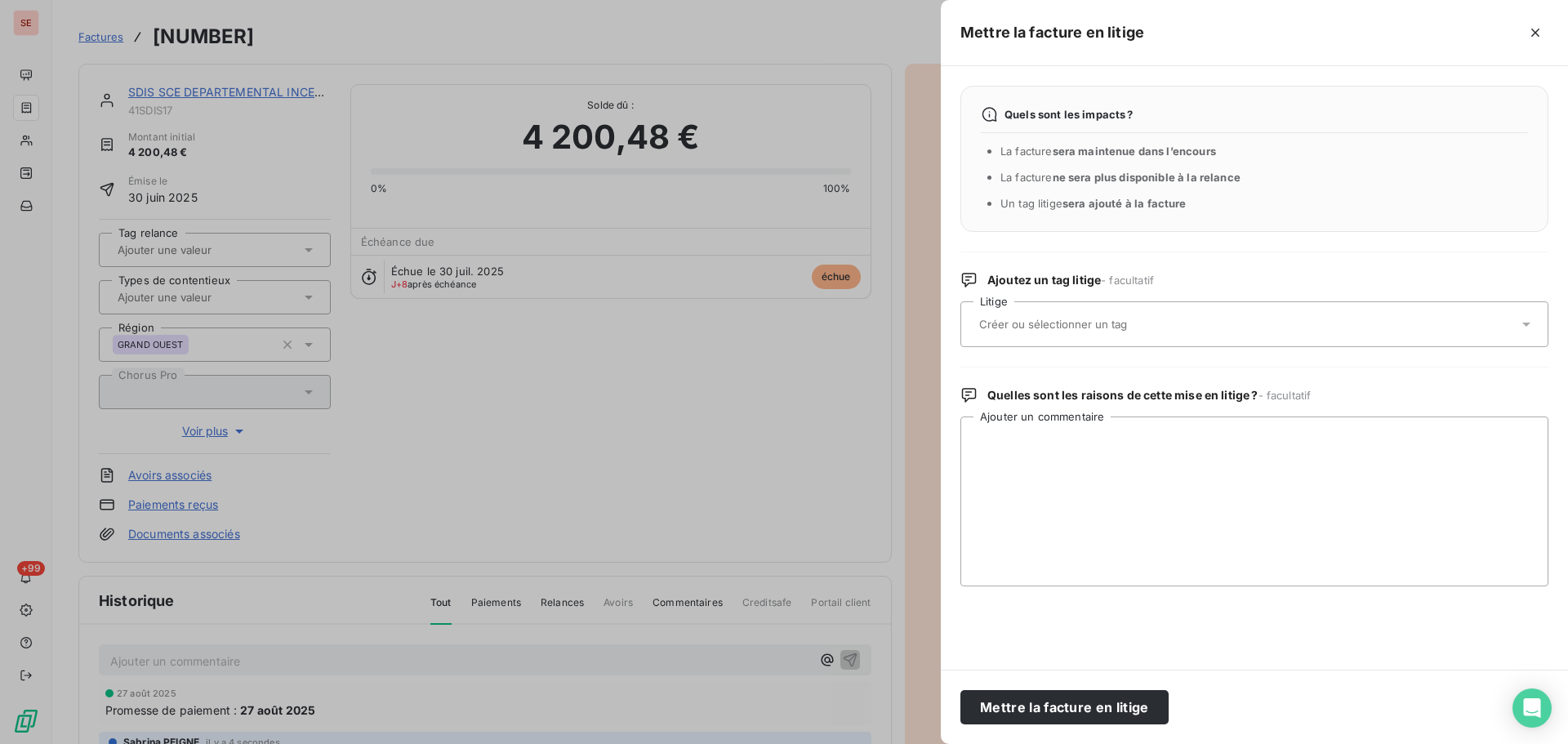 click at bounding box center [1246, 324] 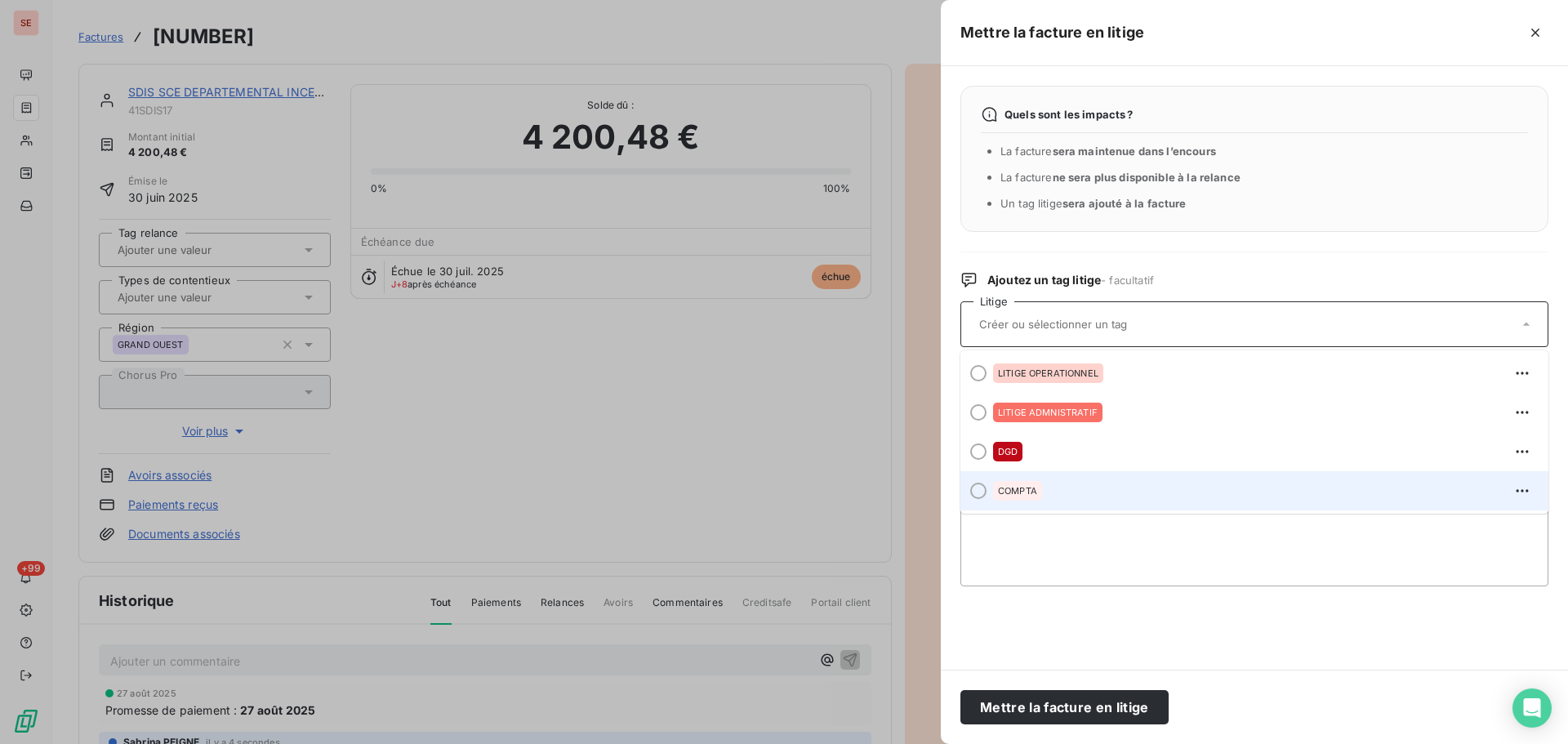 click on "COMPTA" at bounding box center [1264, 491] 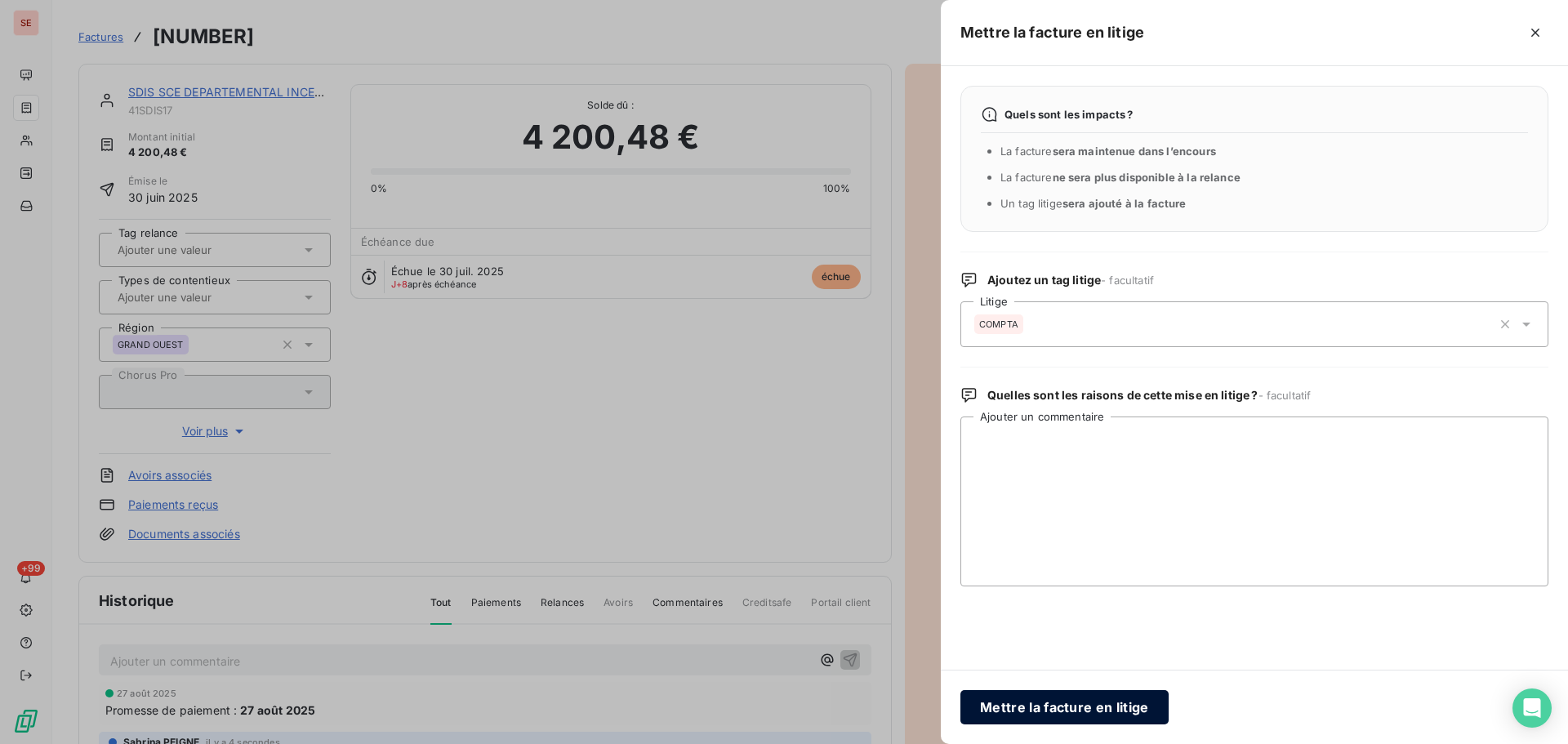 click on "Mettre la facture en litige" at bounding box center [1064, 707] 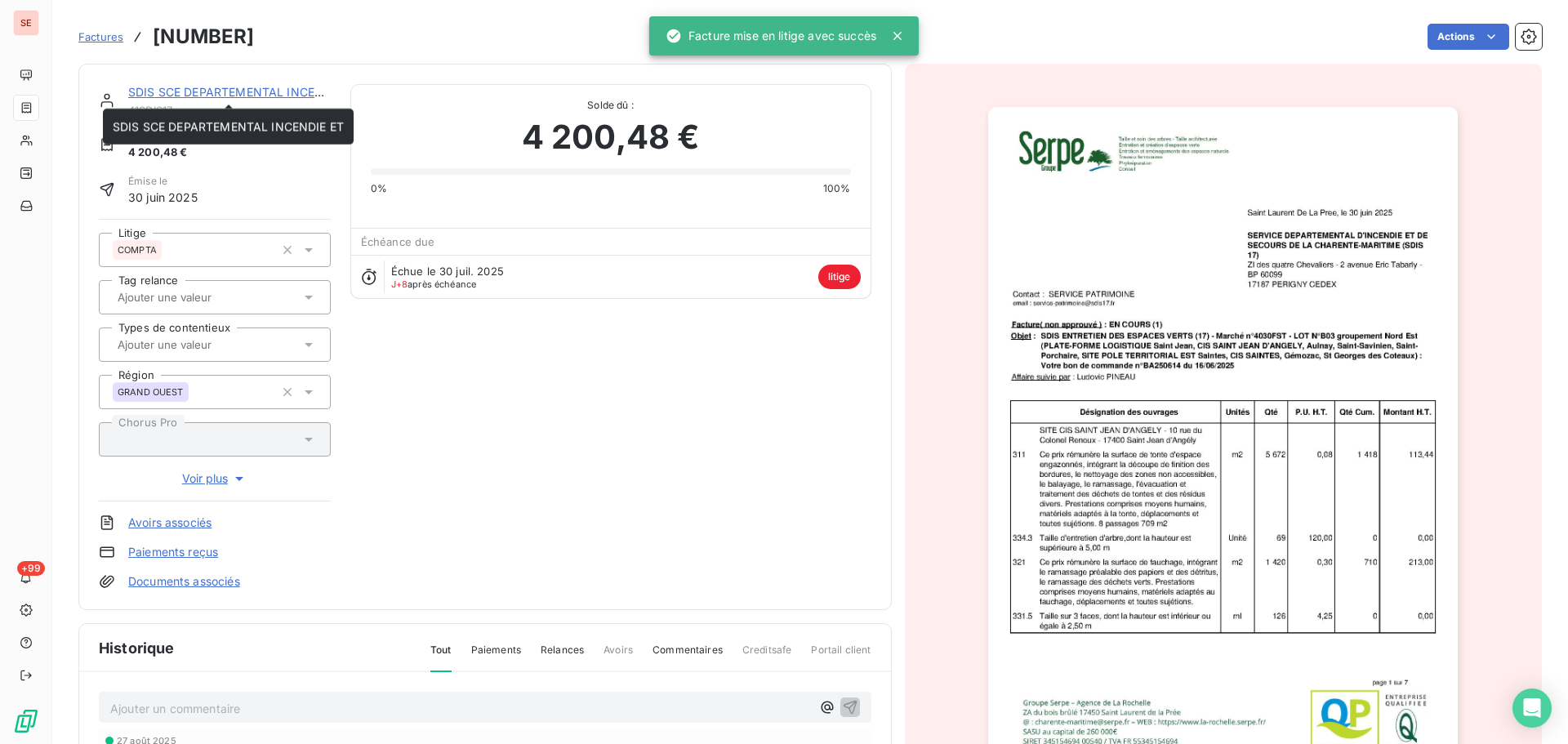 click on "SDIS SCE DEPARTEMENTAL INCENDIE ET" at bounding box center (243, 91) 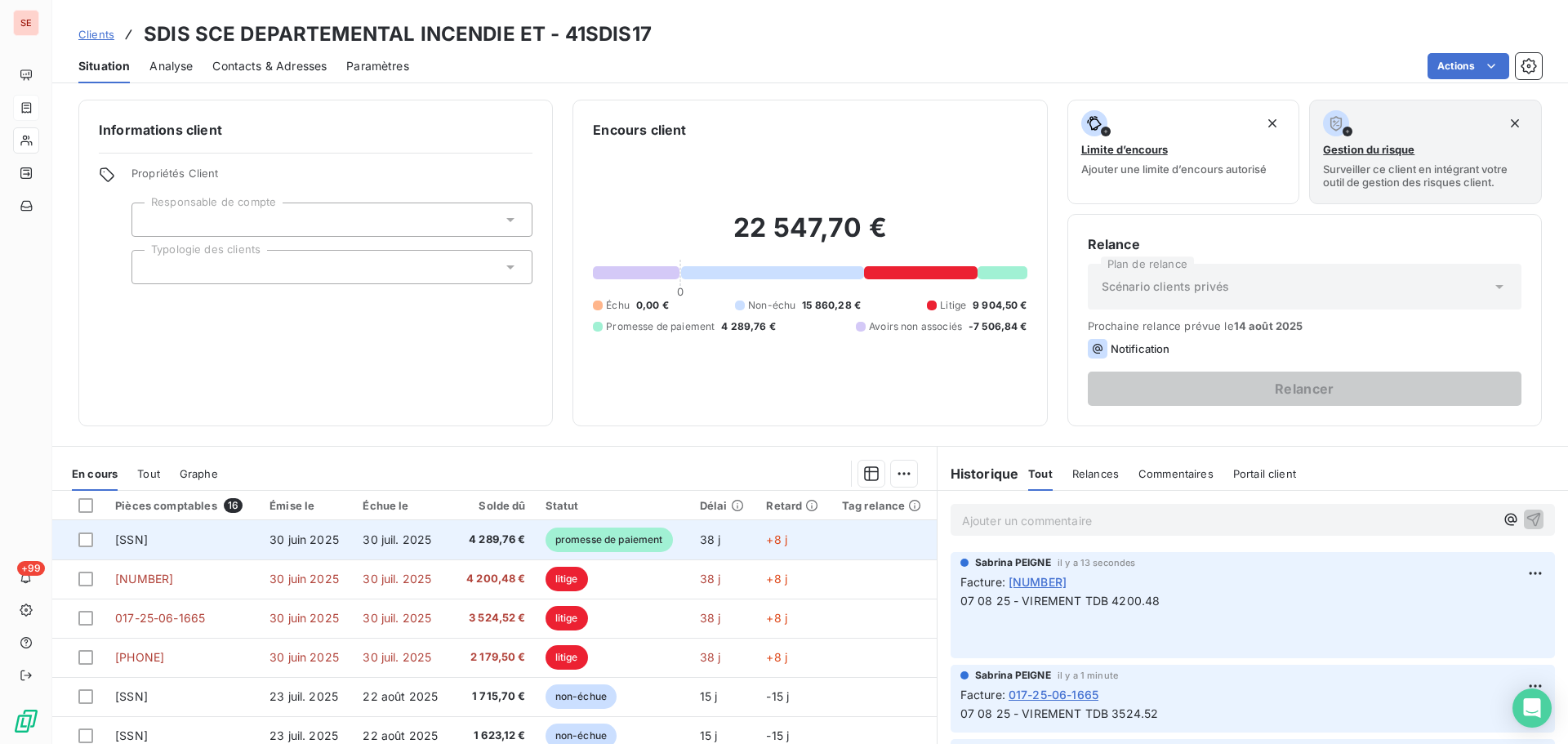 click on "30 juil. 2025" at bounding box center [397, 539] 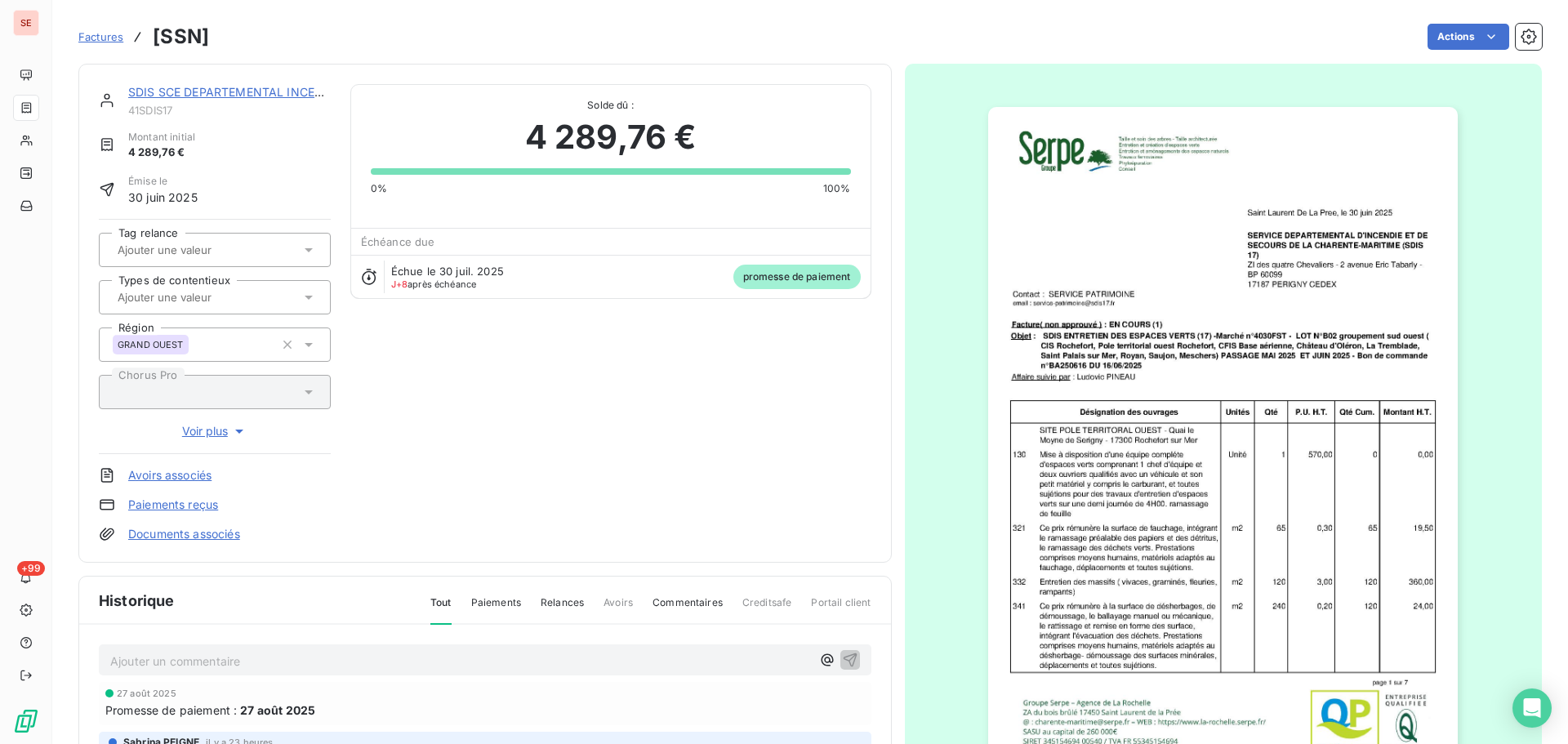 click on "Ajouter un commentaire ﻿" at bounding box center [461, 661] 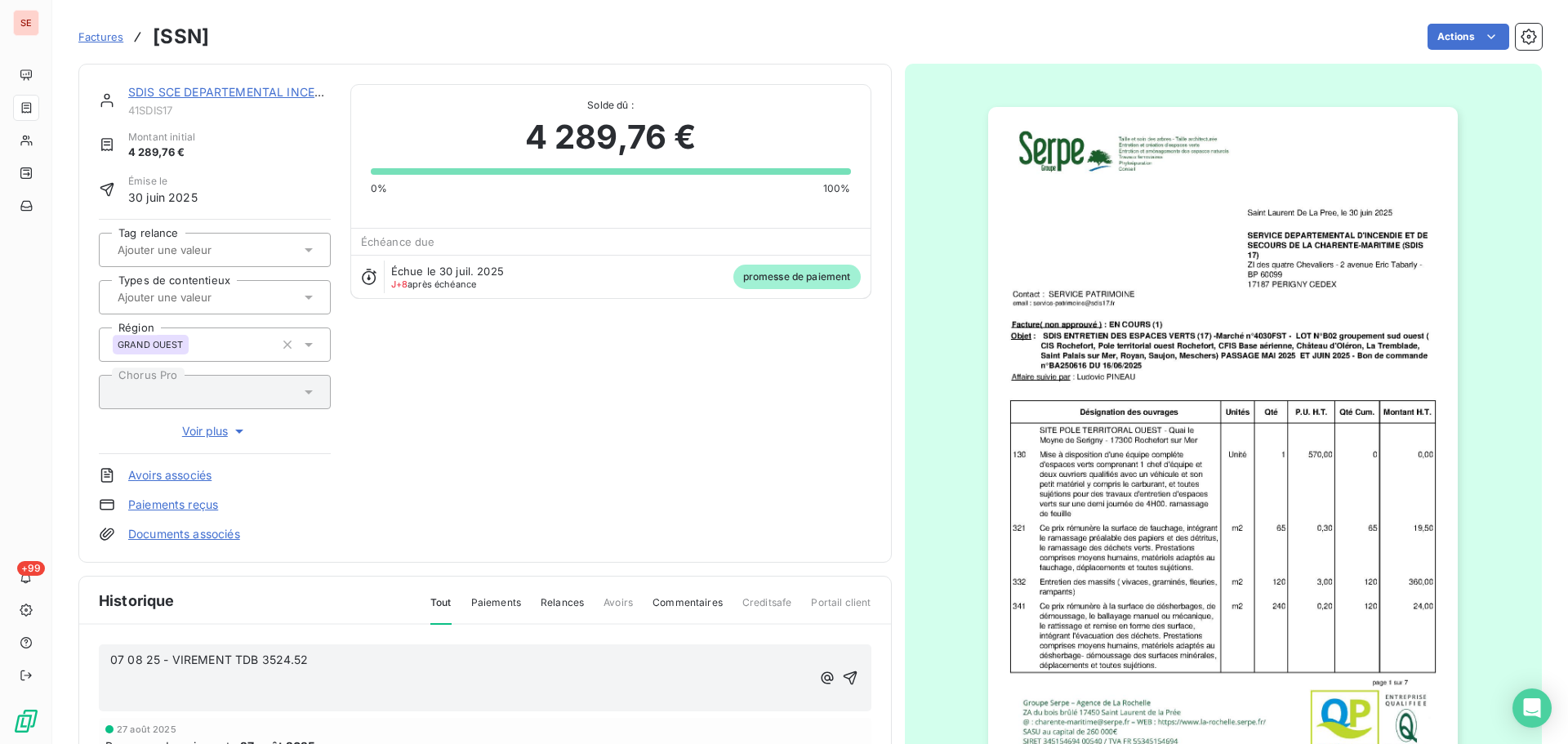 click on "07 08 25 - VIREMENT TDB 3524.52" at bounding box center (461, 660) 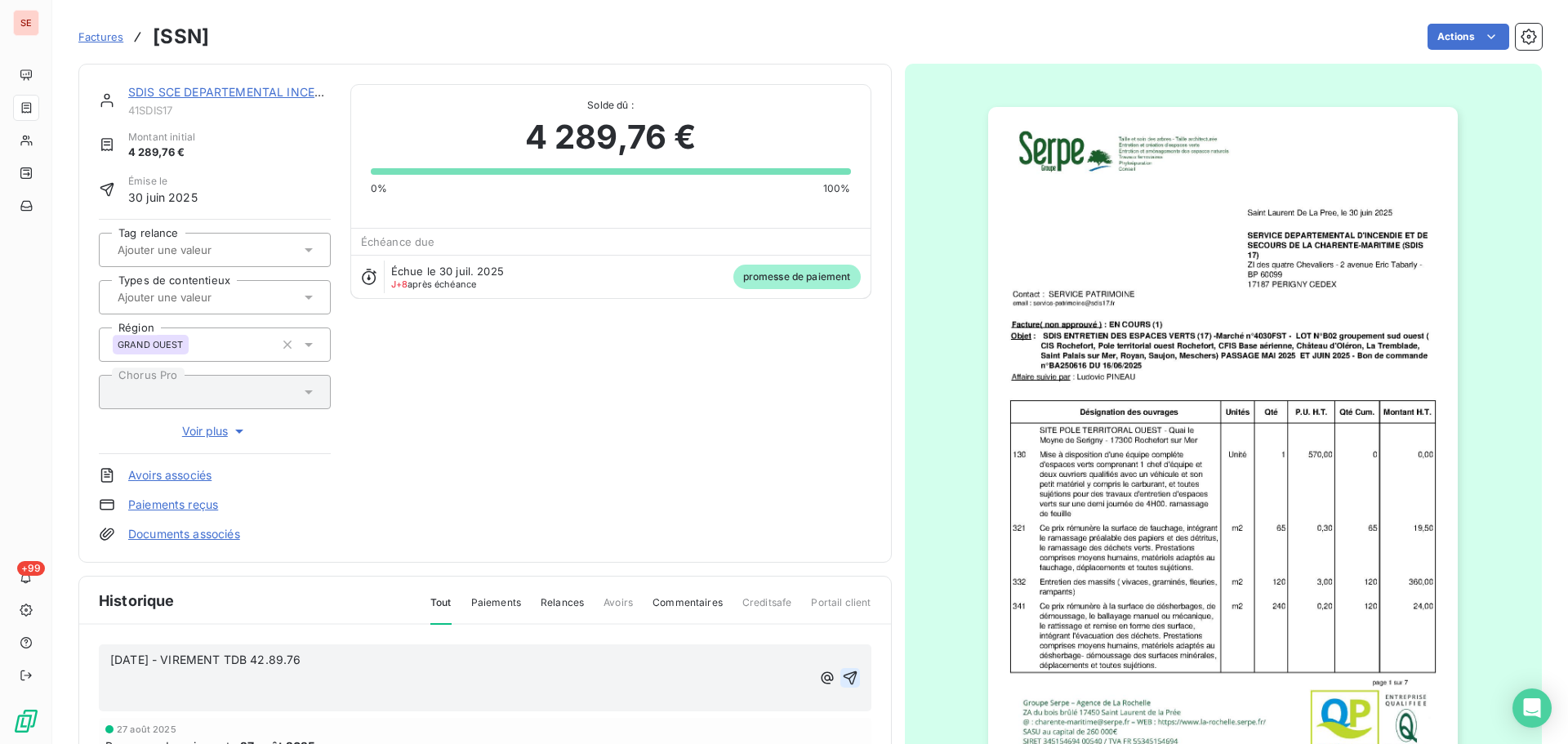 click 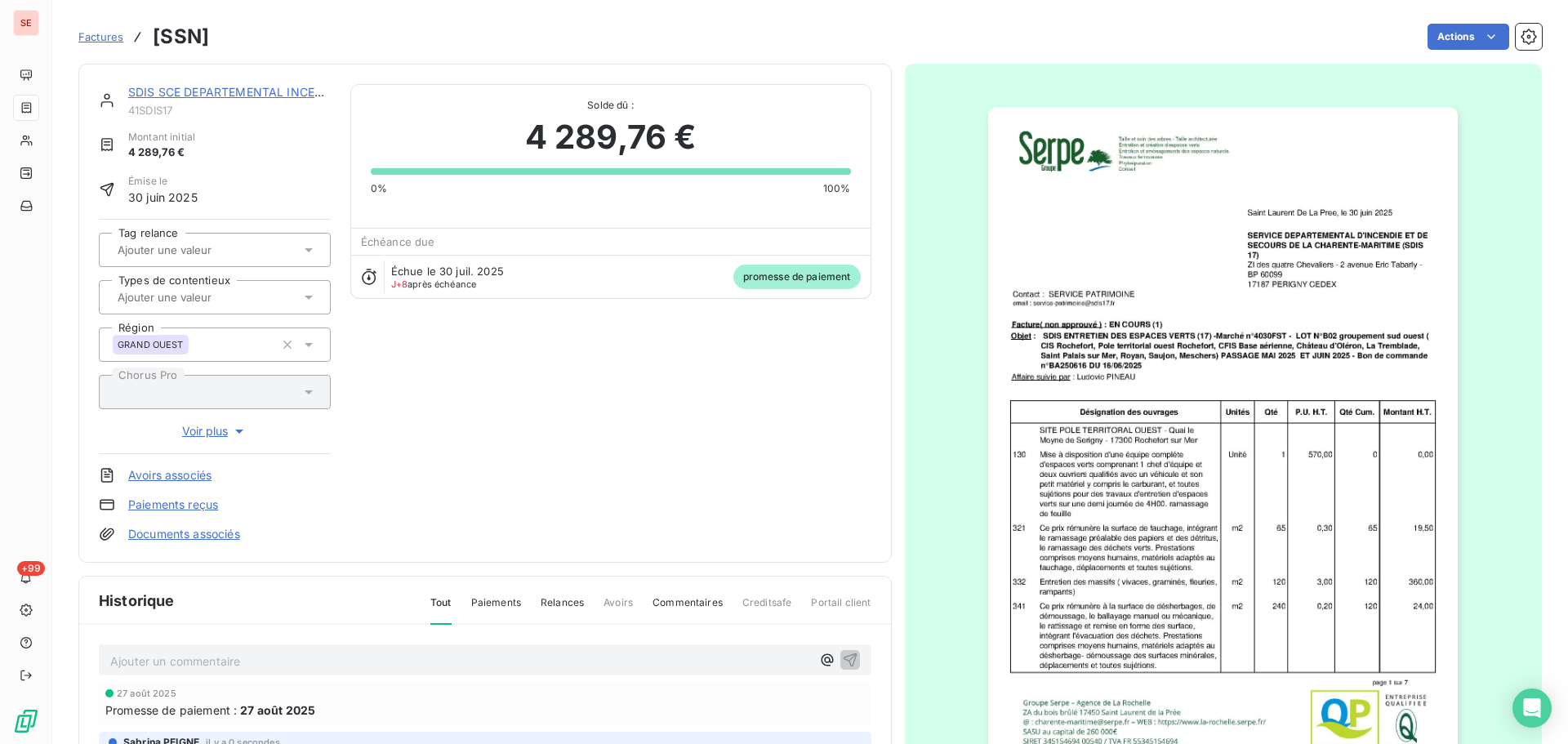 click on "Paiements reçus" at bounding box center (173, 505) 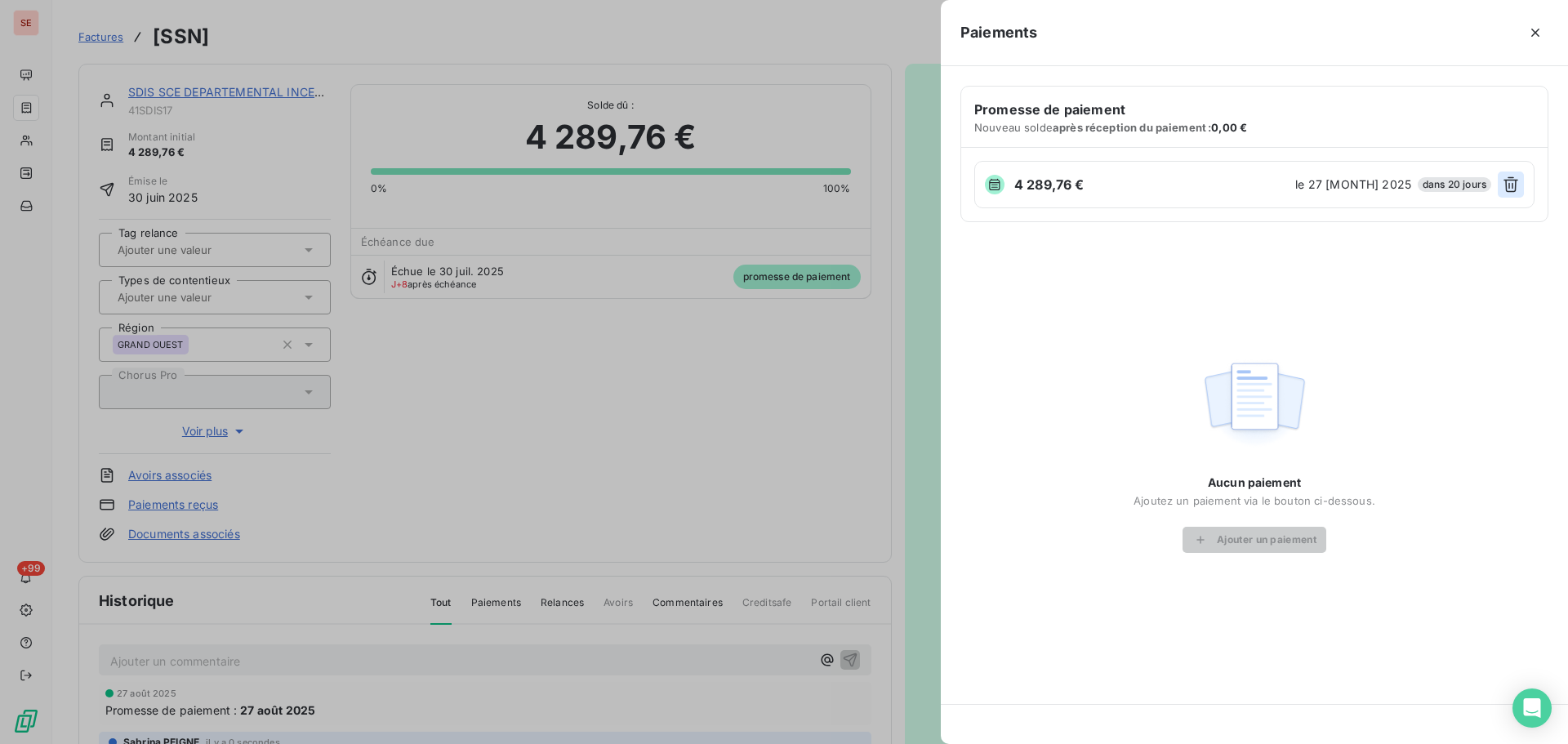 click 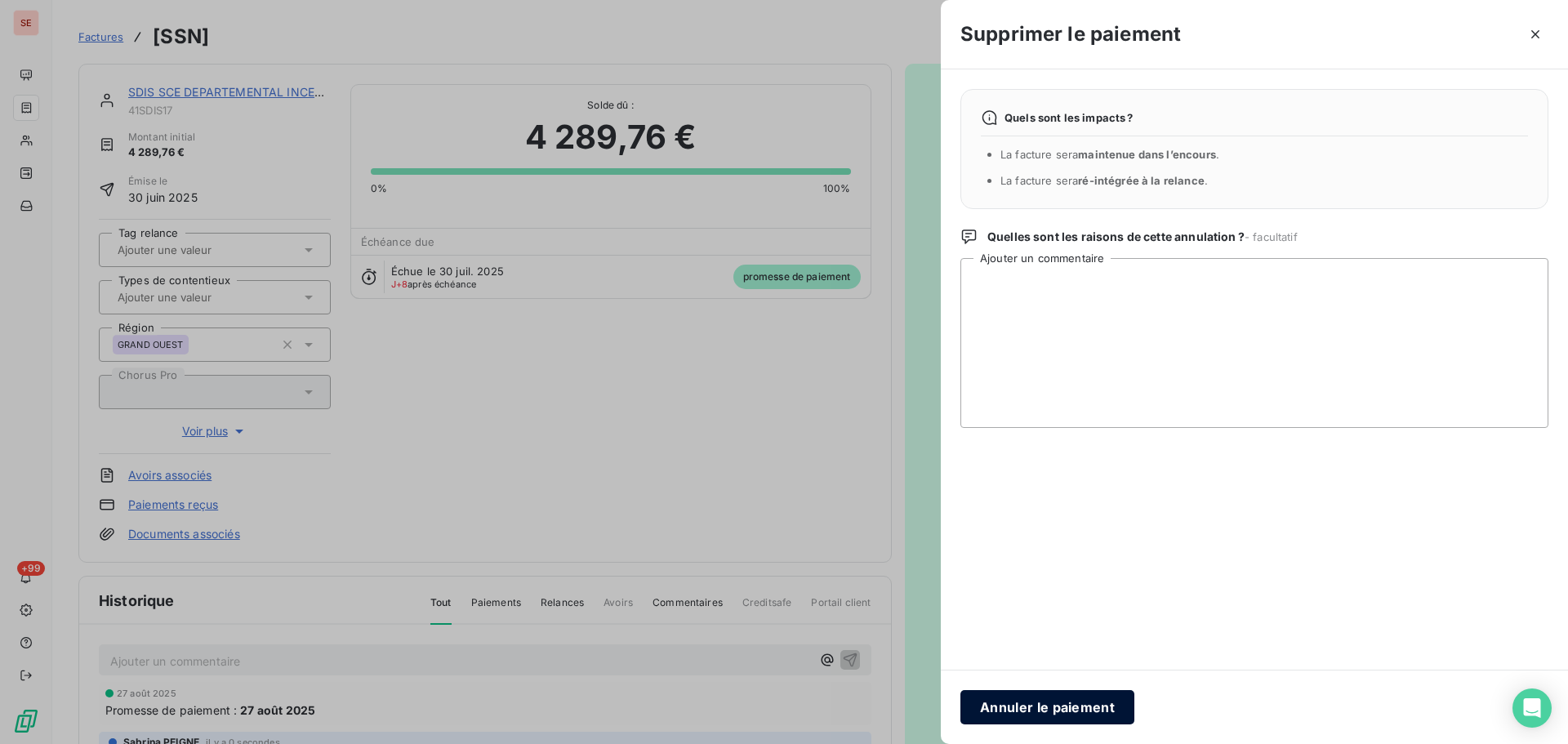 click on "Annuler le paiement" at bounding box center [1047, 707] 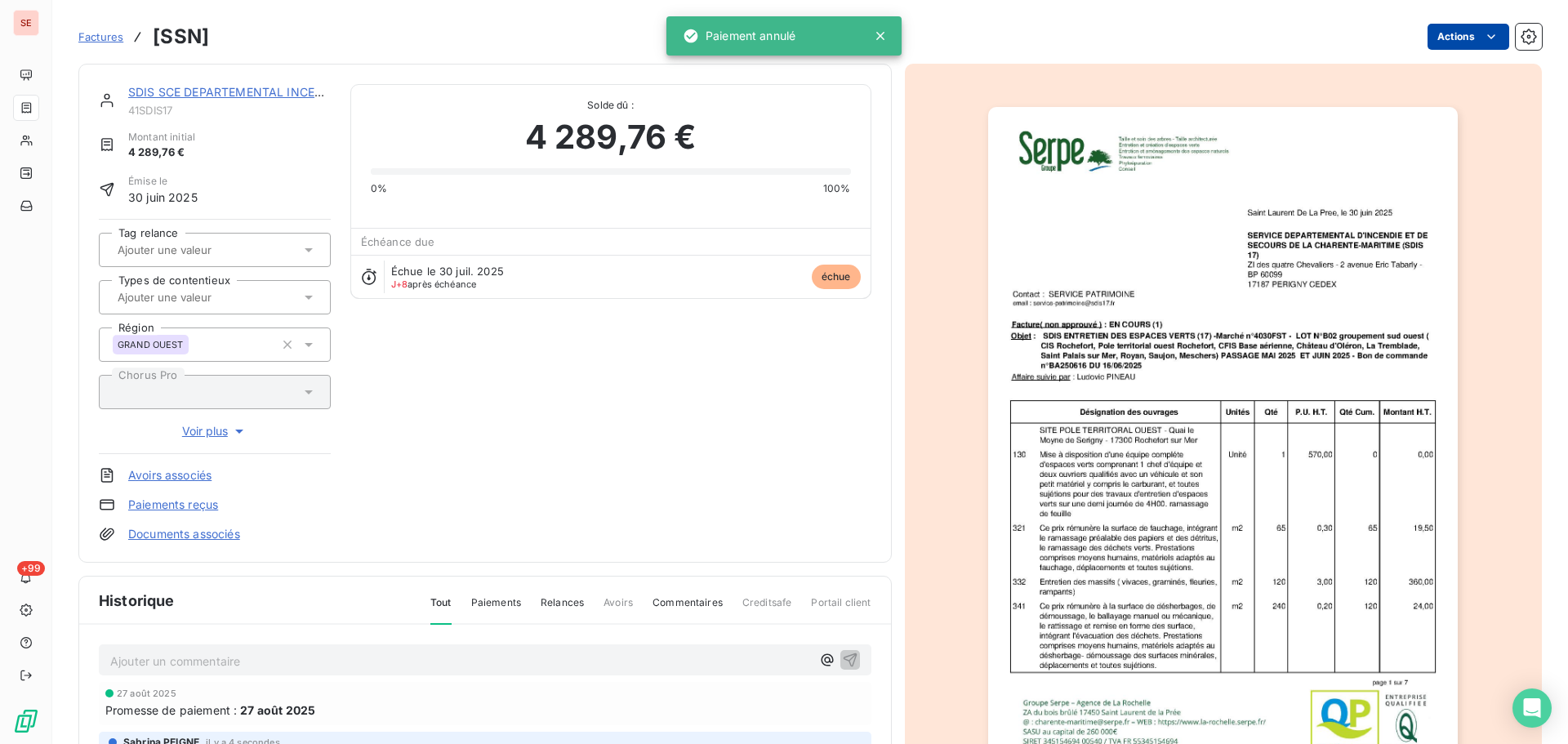 click on "SE +99 Factures [SSN] Actions SDIS SCE DEPARTEMENTAL INCENDIE ET  41SDIS17 Montant initial [PRICE] Émise le [DATE] Tag relance Types de contentieux Région GRAND OUEST Chorus Pro Voir plus Avoirs associés Paiements reçus Documents associés Solde dû : [PRICE] 0% 100% Échéance due Échue le [DATE] J+8  après échéance échue Historique Tout Paiements Relances Avoirs Commentaires Creditsafe Portail client Ajouter un commentaire ﻿ [DATE] Promesse de paiement : [DATE] Sabrina  PEIGNE il y a 4 secondes Facture  : [SSN] [DATE] - VIREMENT TDB [PRICE]
﻿
﻿ Sabrina  PEIGNE il y a 23 heures Facture  : [SSN] [SSN] - [DATE] [TIME] - Mise en paiement [PRICE]- Détail : Paiement réel
﻿ [DATE] Échéance de la facture Sabrina  PEIGNE [DATE], [TIME] Facture  : [SSN] Bonjour Madame PEIGNE,
Je vous informe que je vais viser vos factures déposées sur Chorus aujourd’hui.
:" at bounding box center (784, 372) 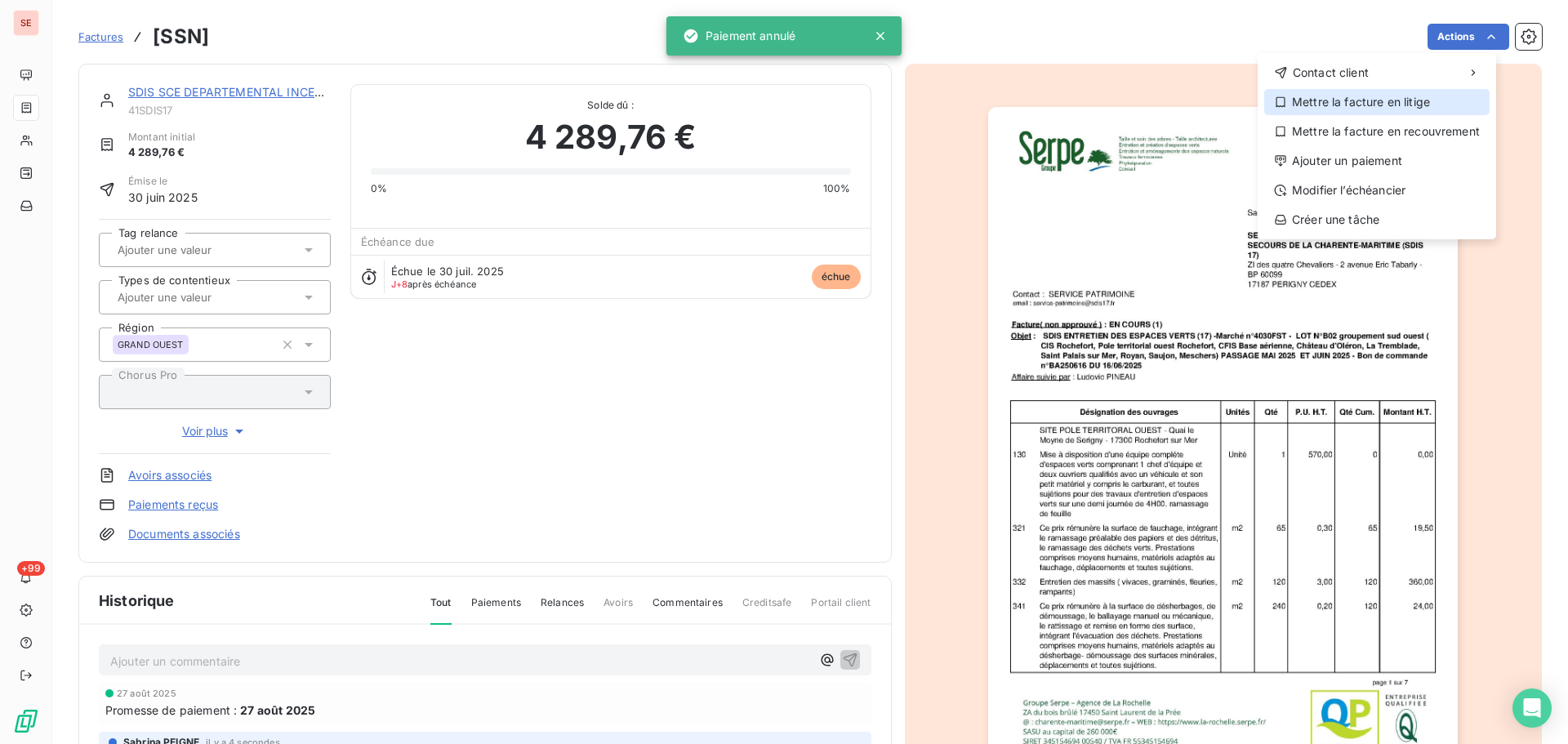 click on "Mettre la facture en litige" at bounding box center (1377, 102) 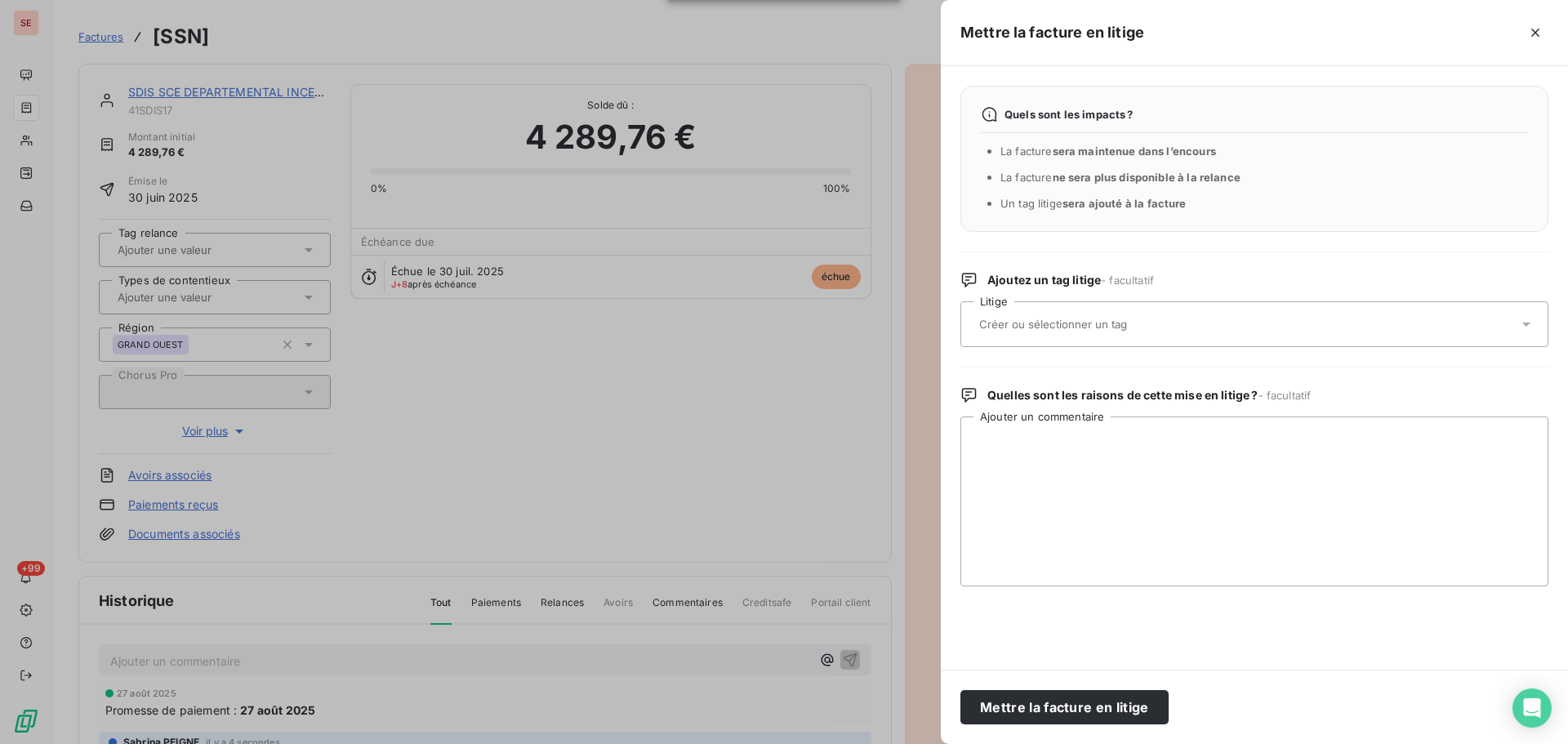 click at bounding box center [1246, 324] 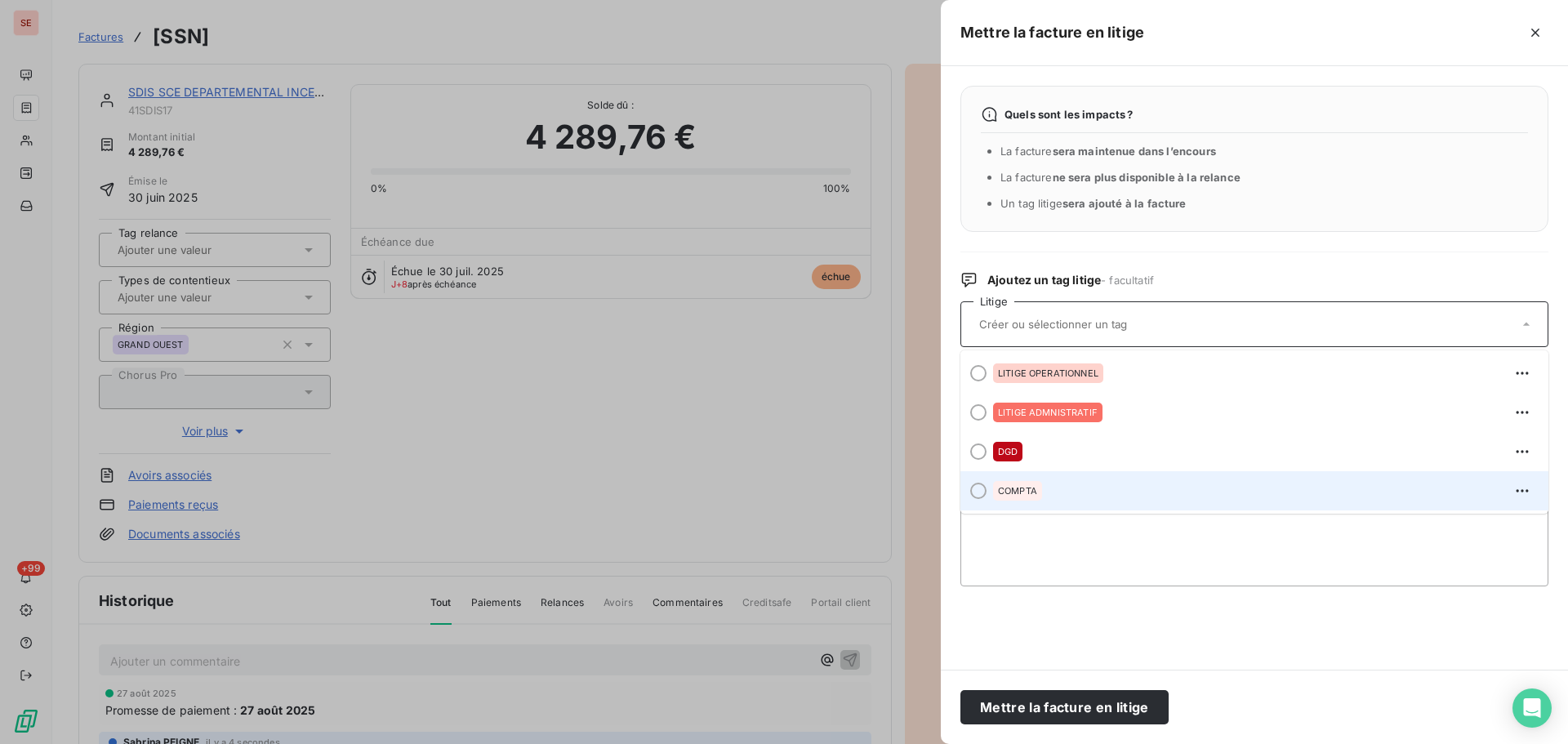 click on "COMPTA" at bounding box center [1264, 491] 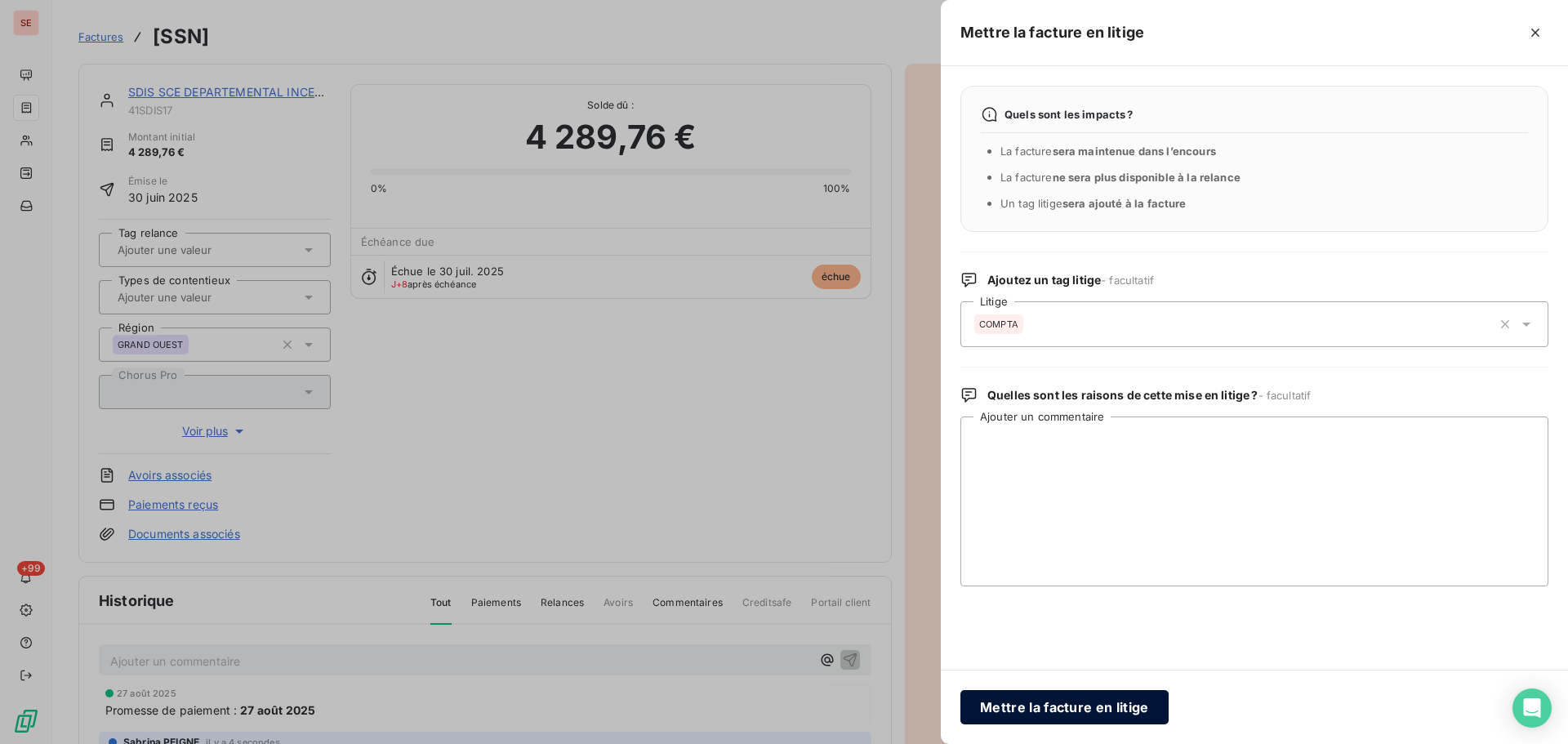 click on "Mettre la facture en litige" at bounding box center (1064, 707) 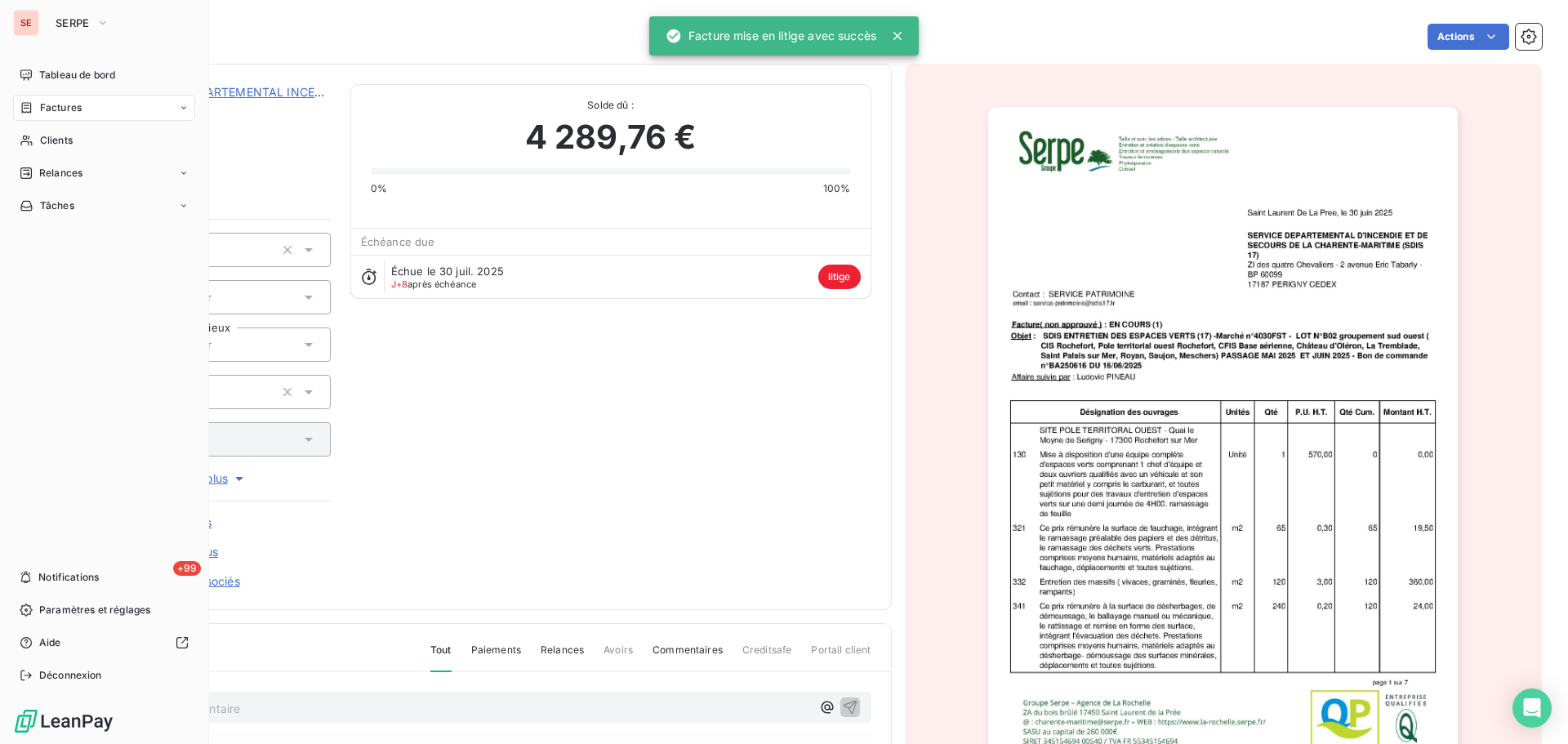 click on "Factures" at bounding box center [60, 108] 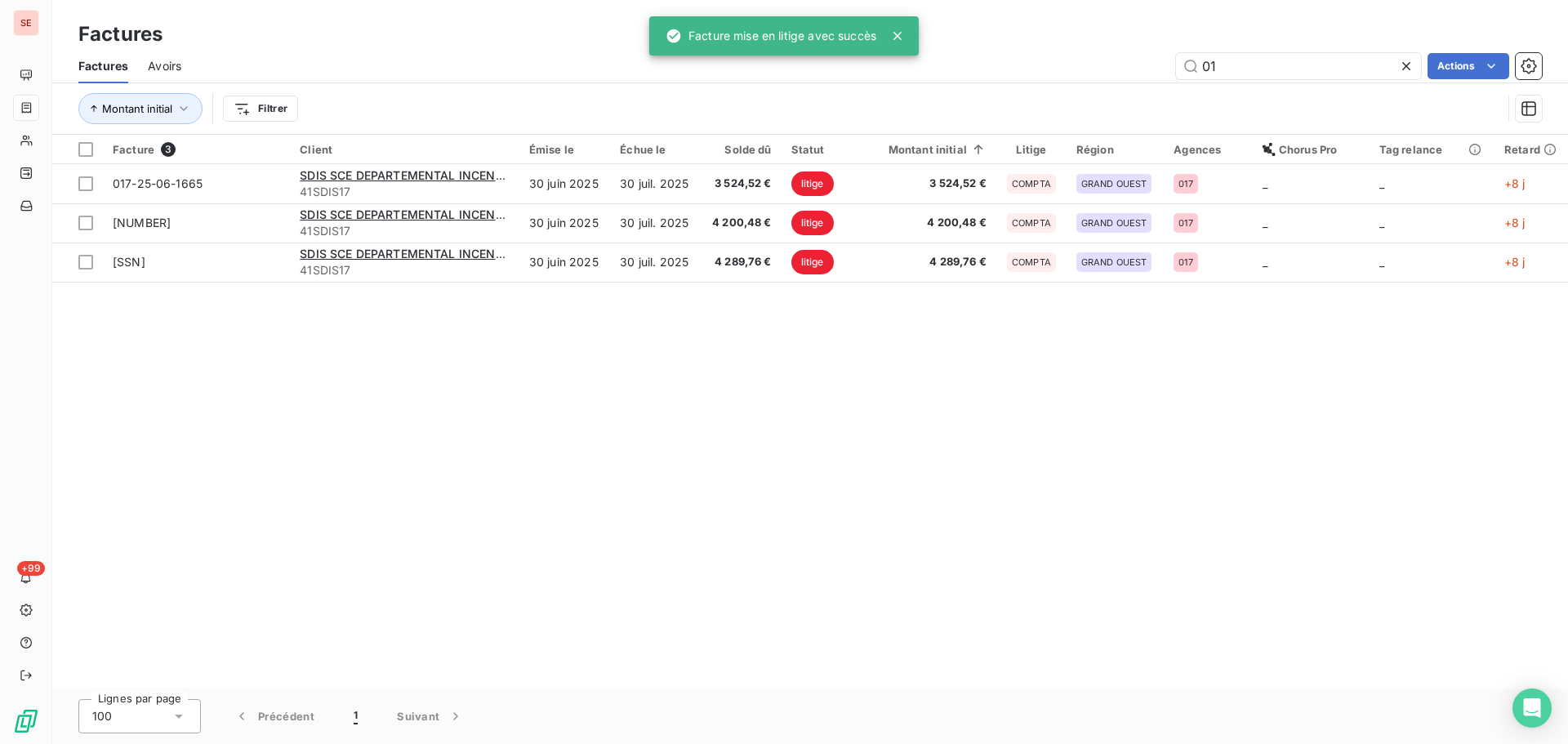 type on "0" 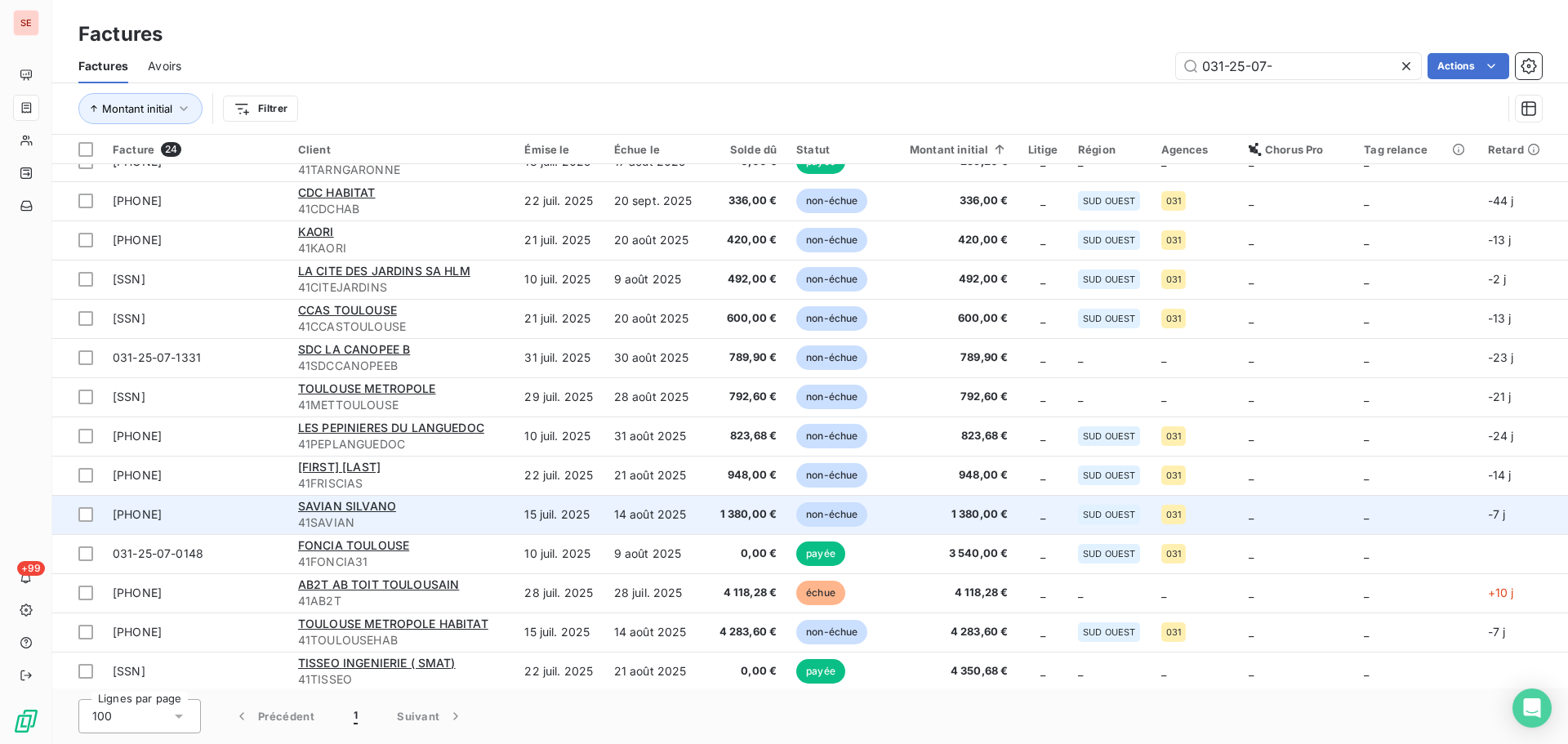 scroll, scrollTop: 417, scrollLeft: 0, axis: vertical 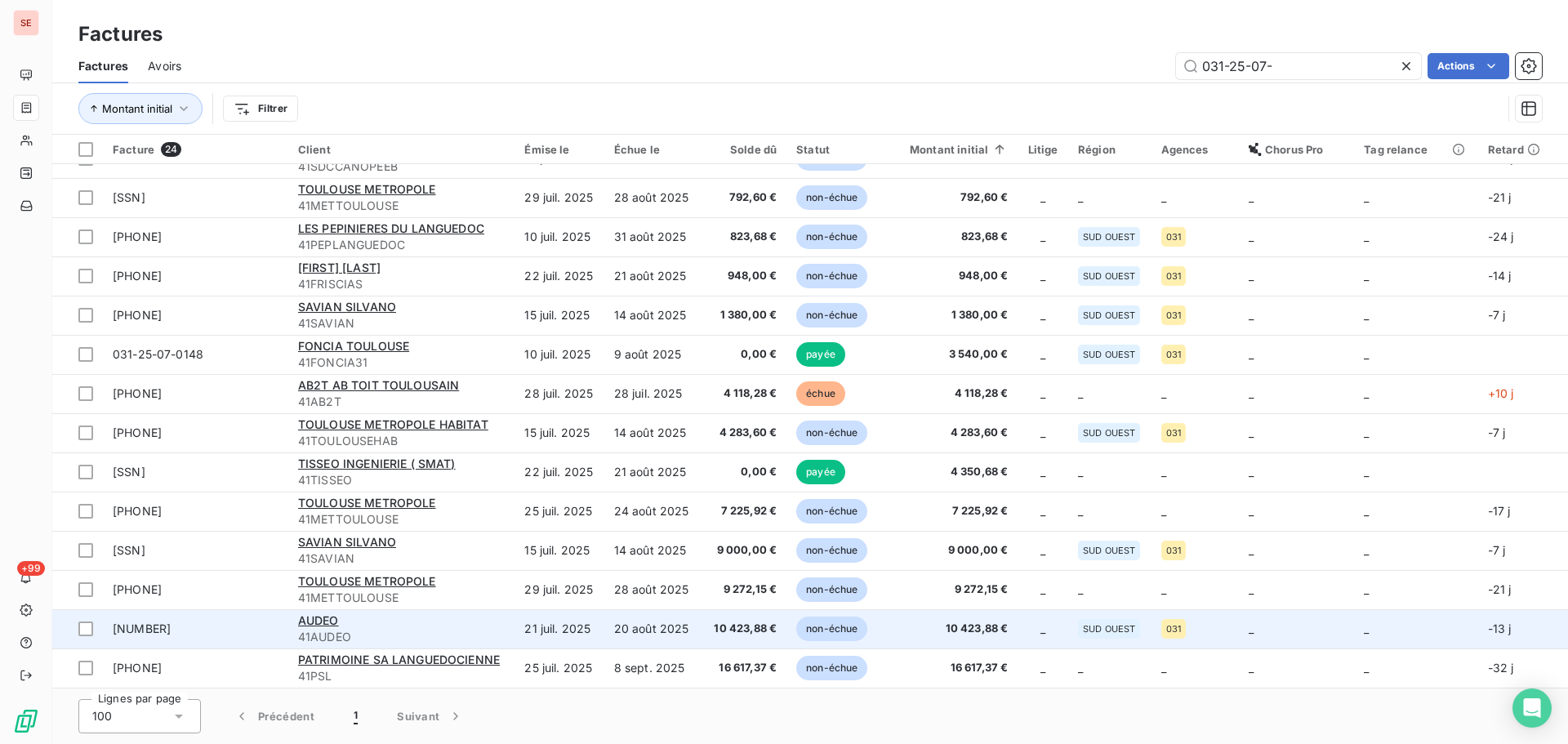 type on "031-25-07-" 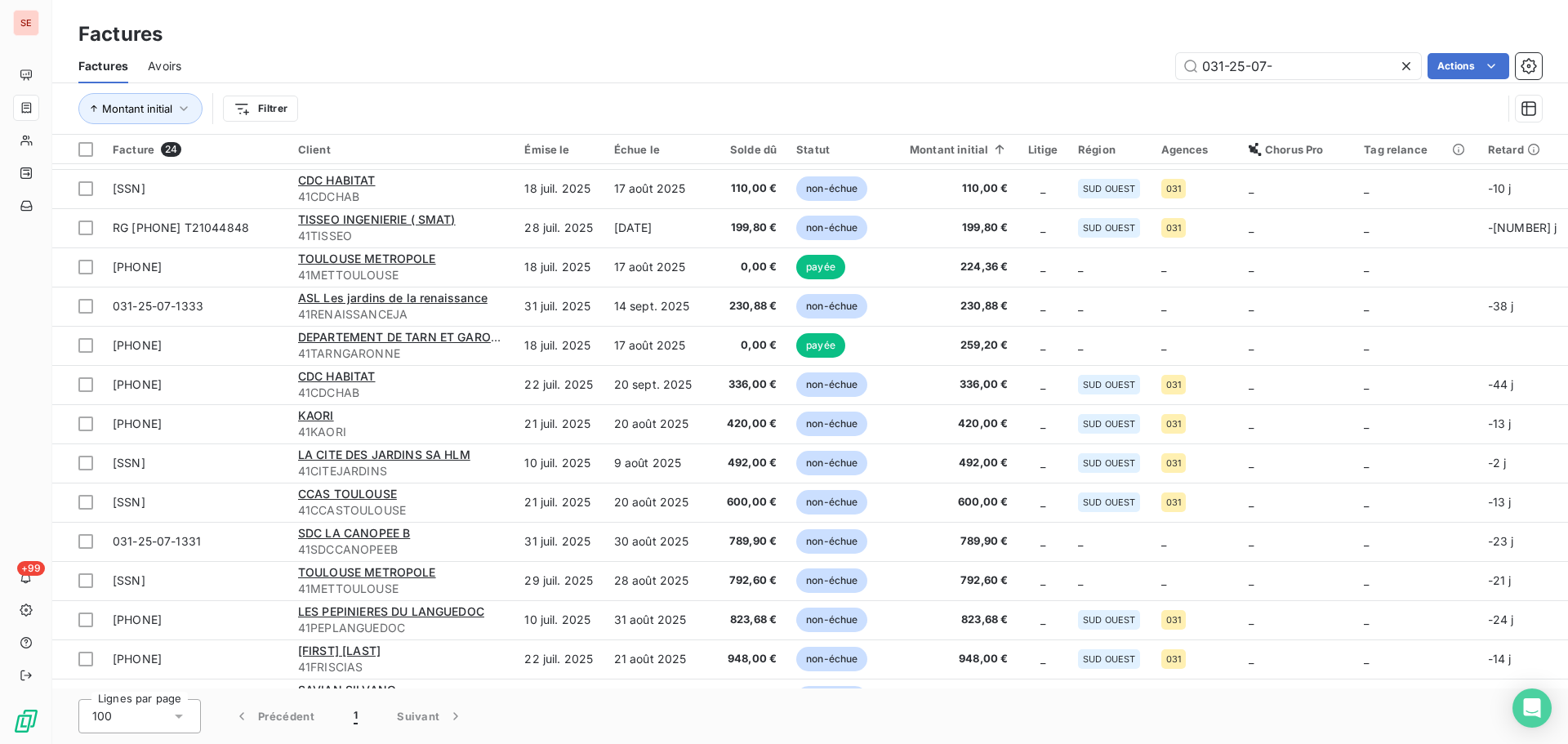 scroll, scrollTop: 0, scrollLeft: 0, axis: both 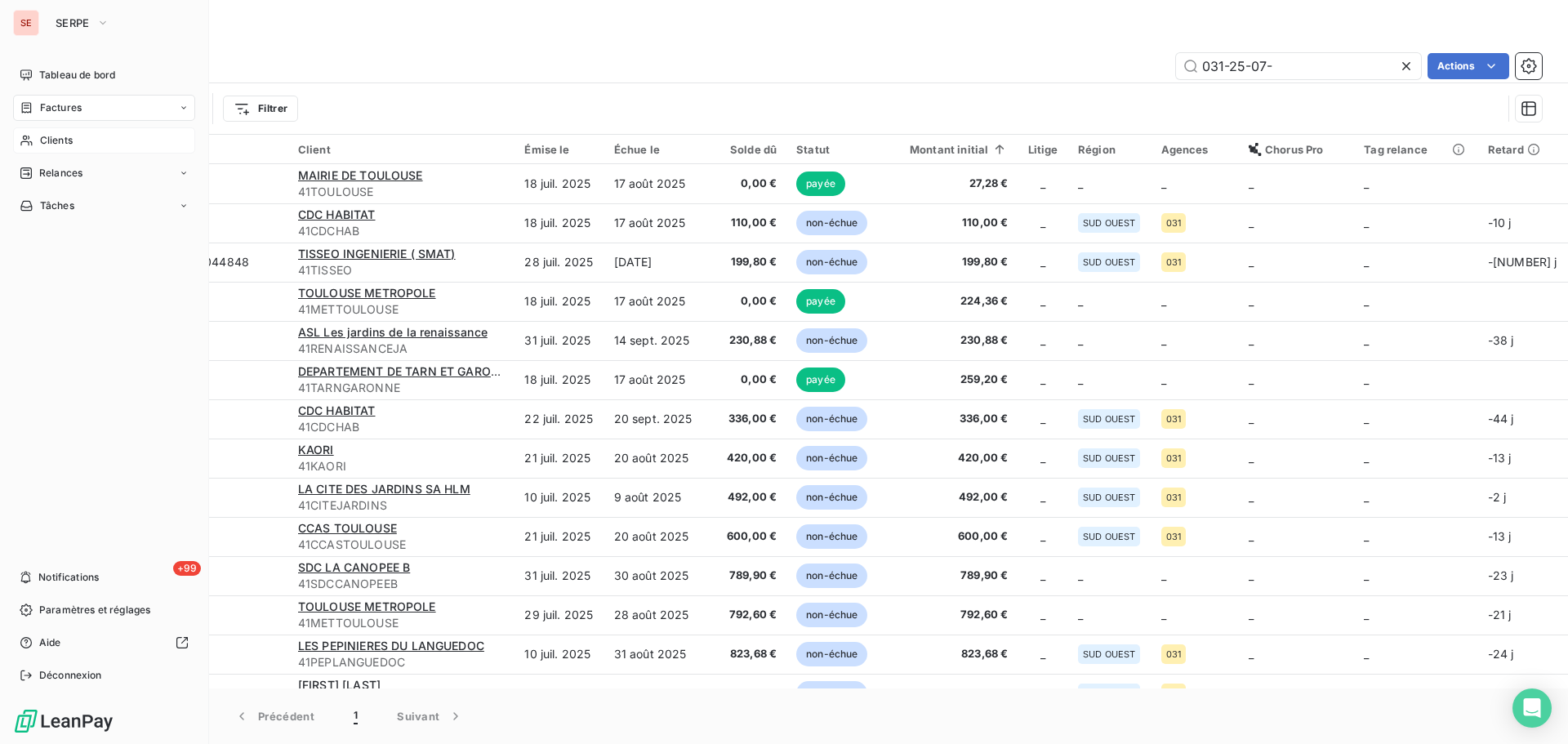 click on "Clients" at bounding box center [56, 140] 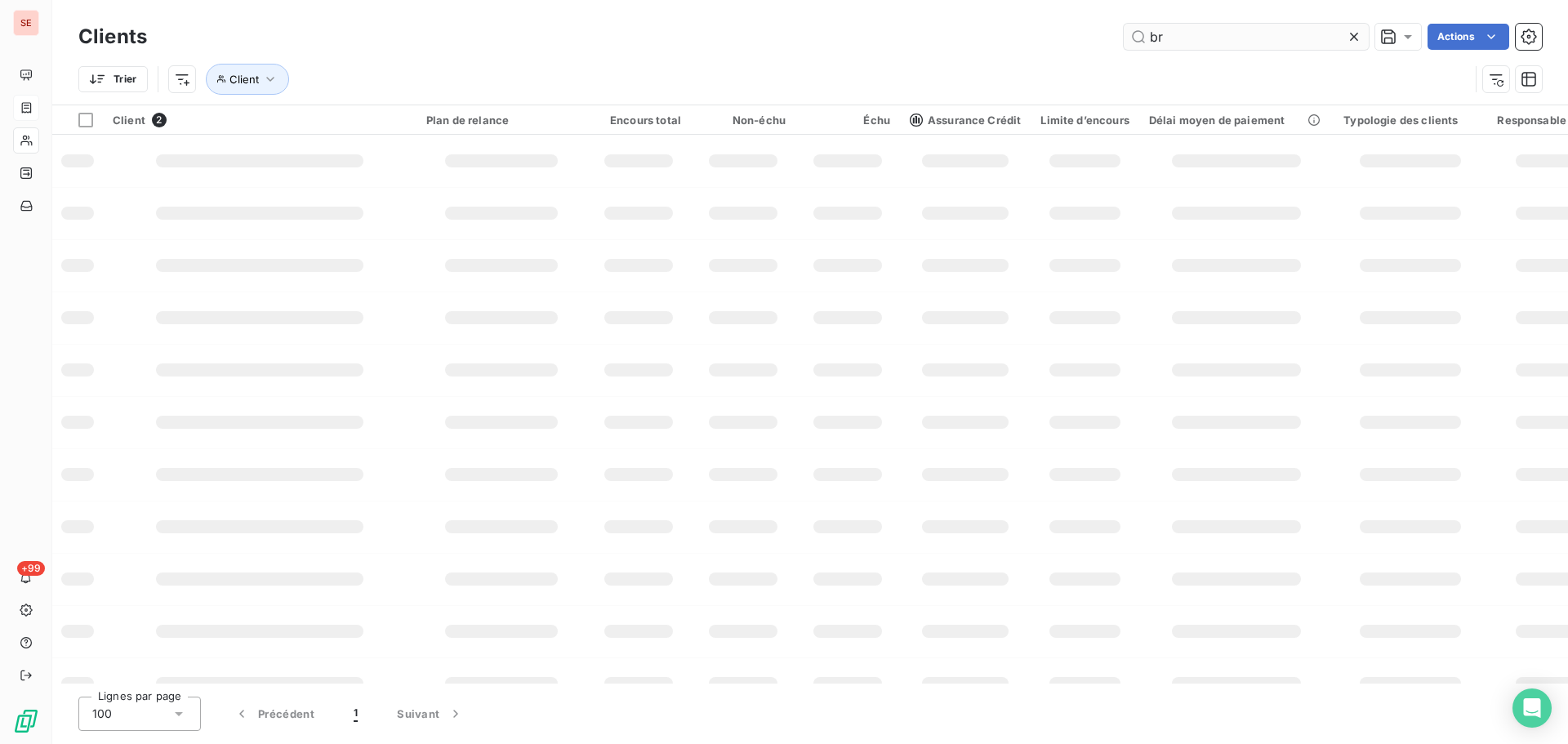 type on "b" 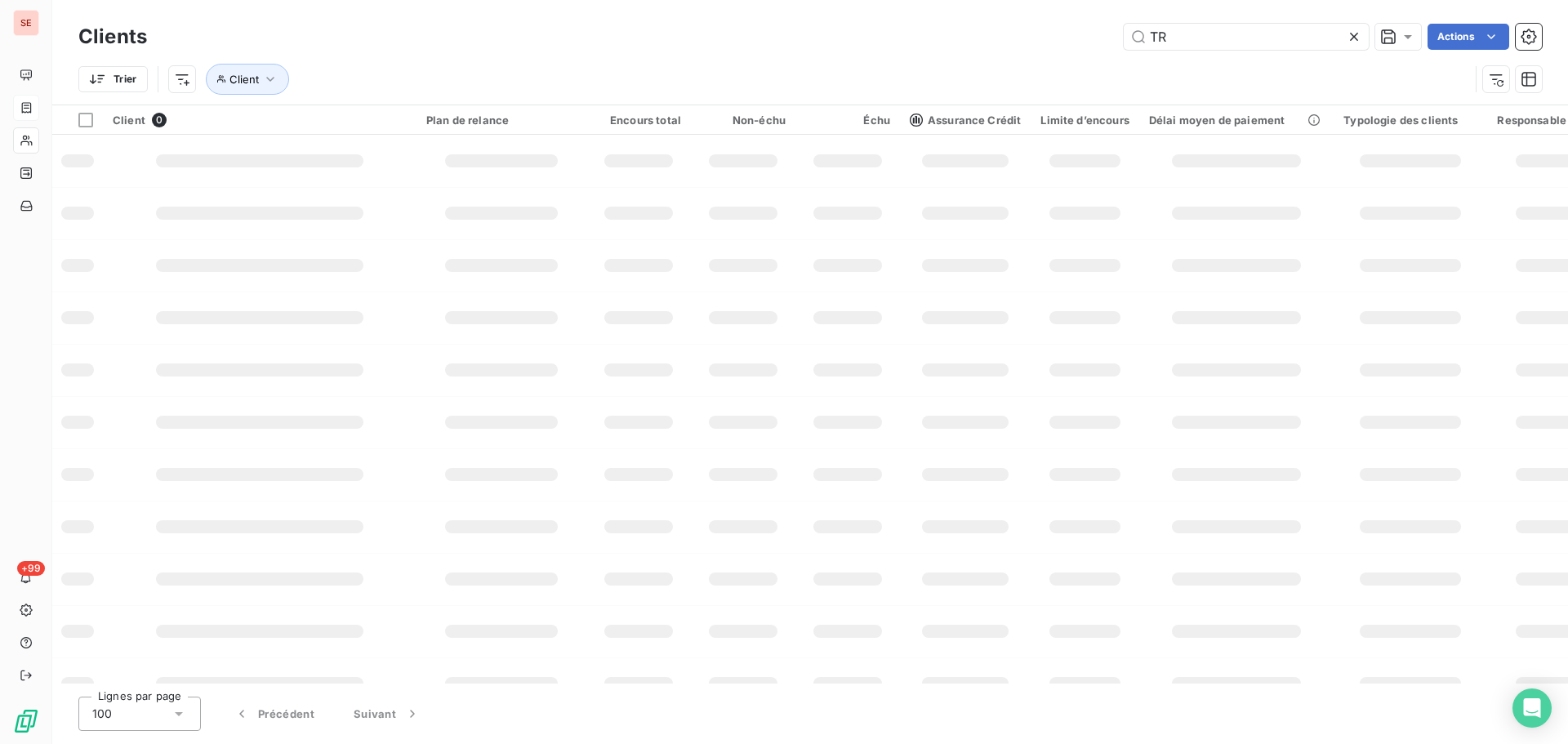 type on "T" 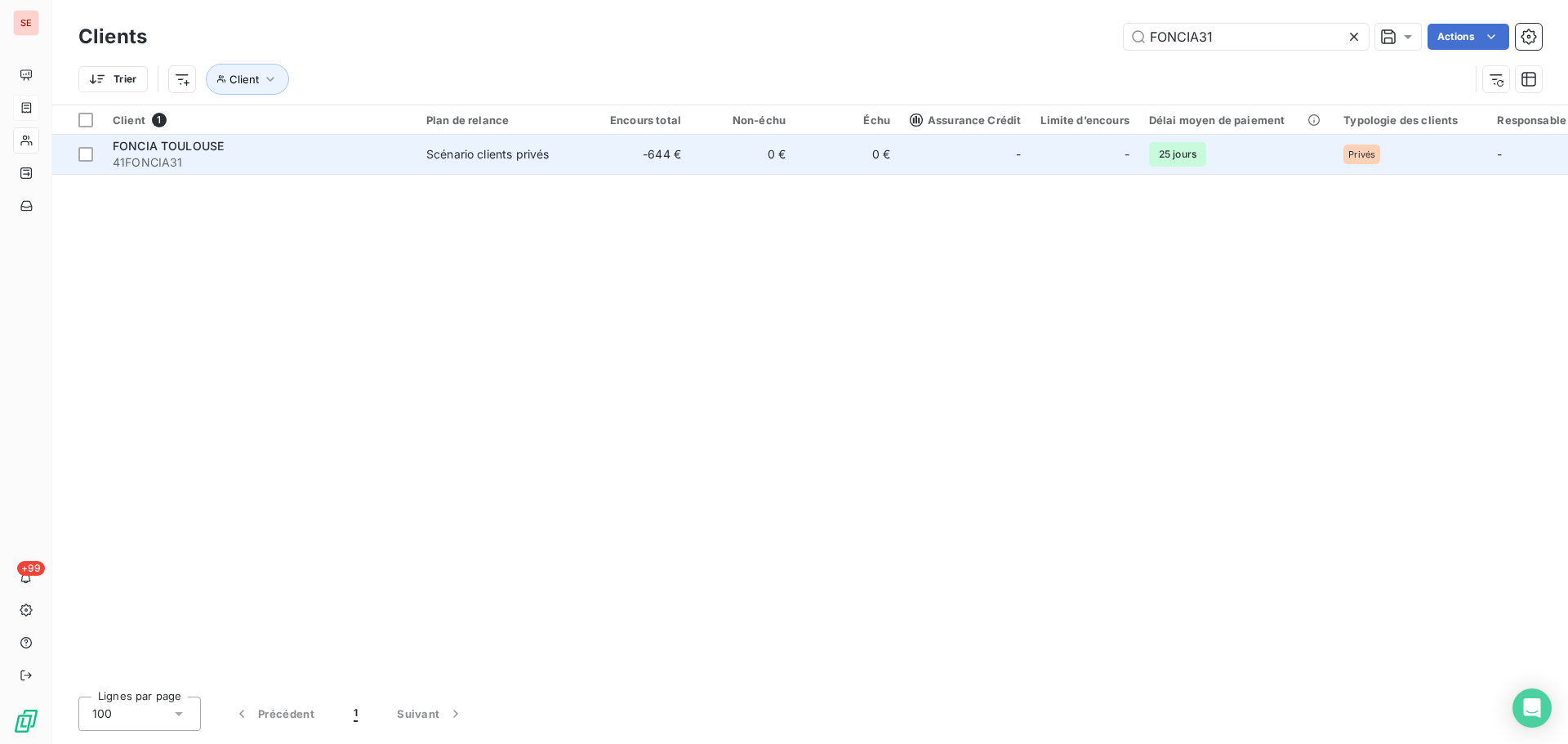 type on "FONCIA31" 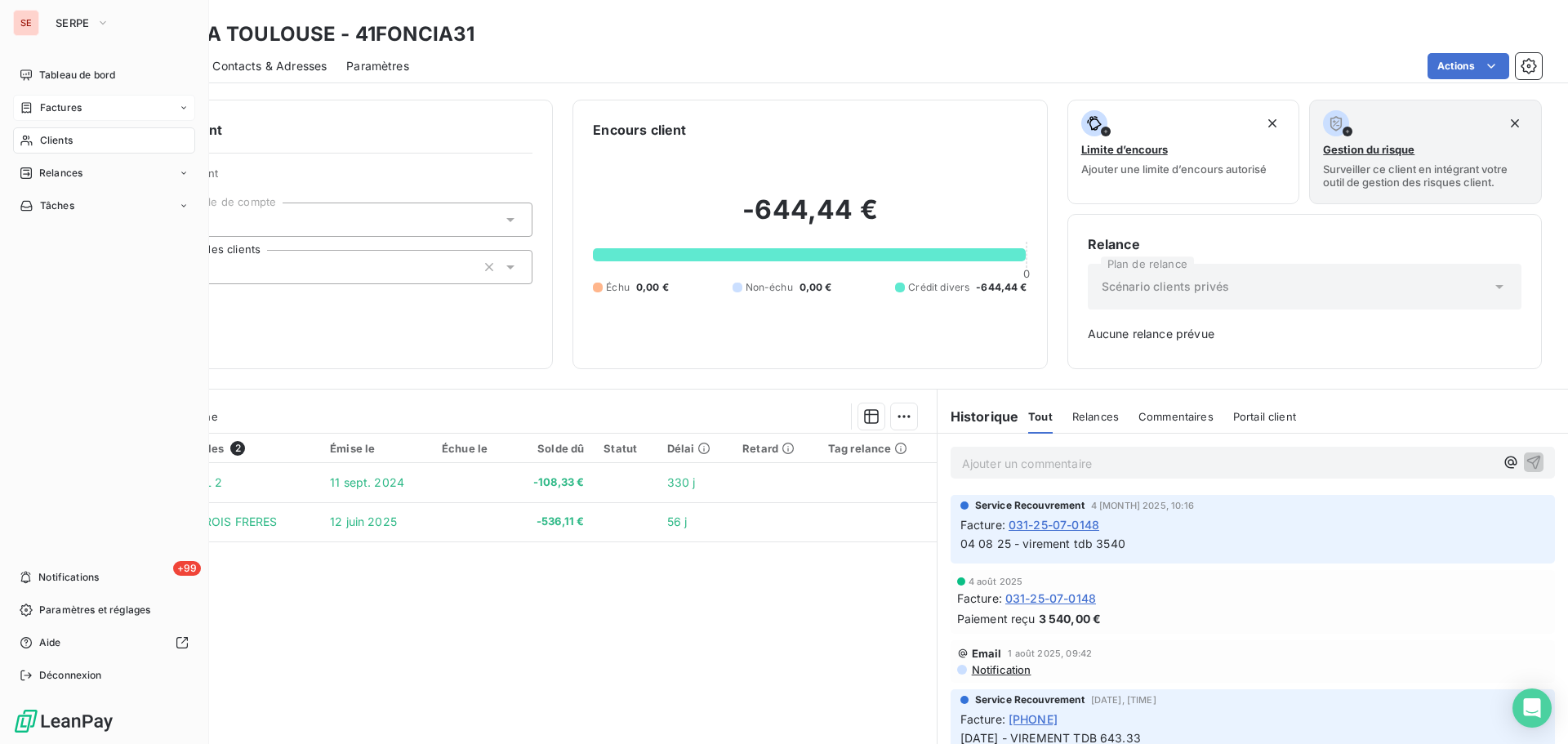 click on "Clients" at bounding box center (56, 140) 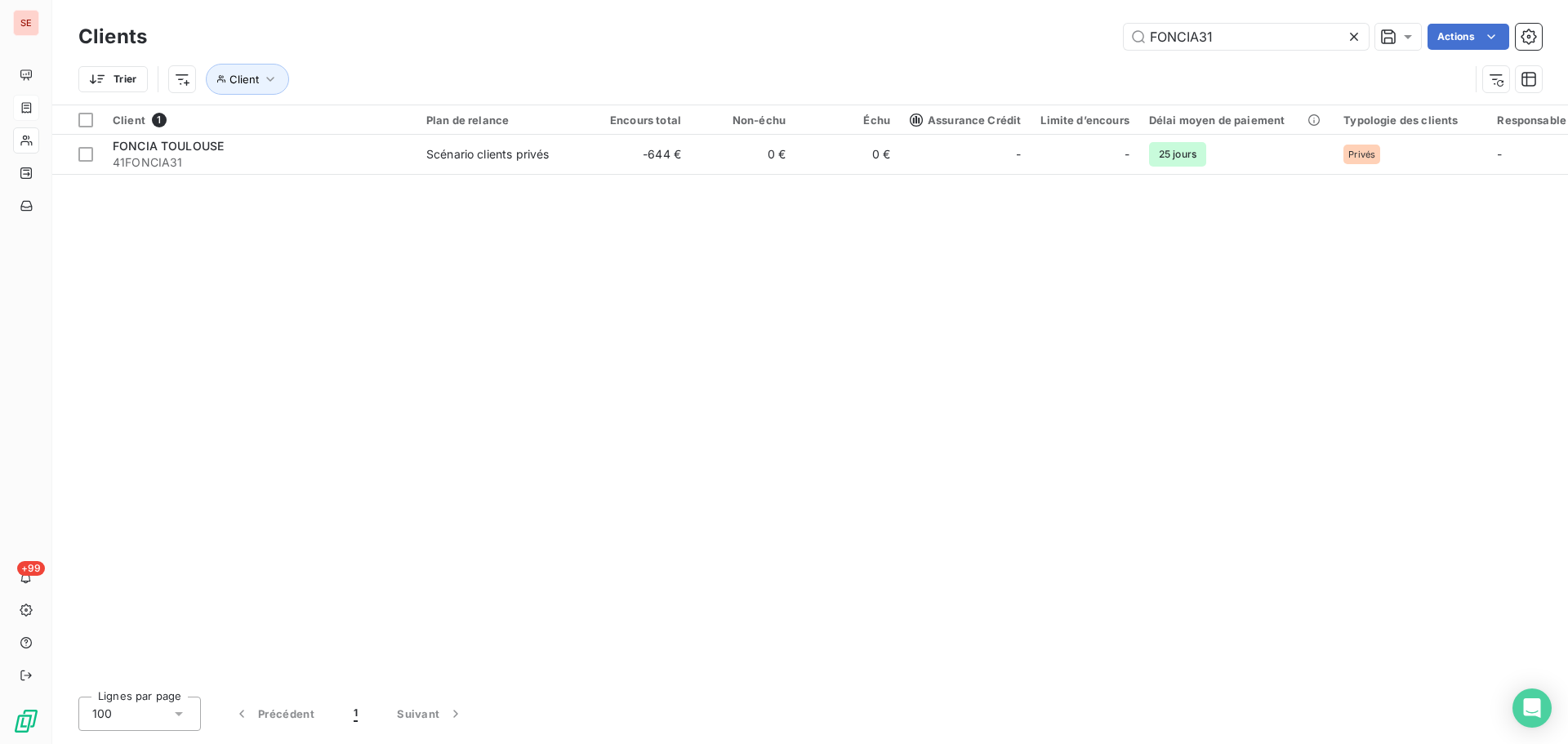 drag, startPoint x: 1259, startPoint y: 36, endPoint x: 1104, endPoint y: 18, distance: 156.04166 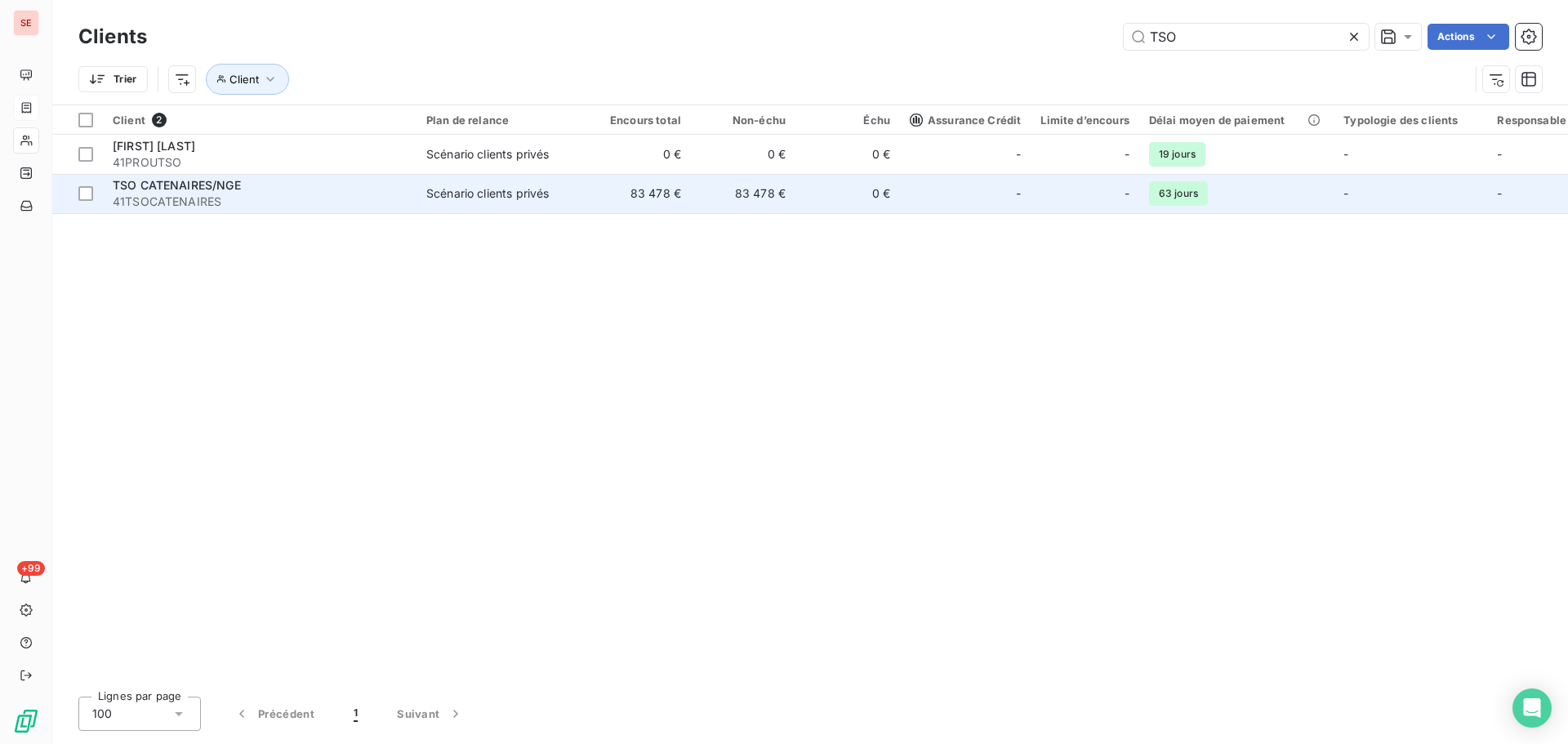 type on "TSO" 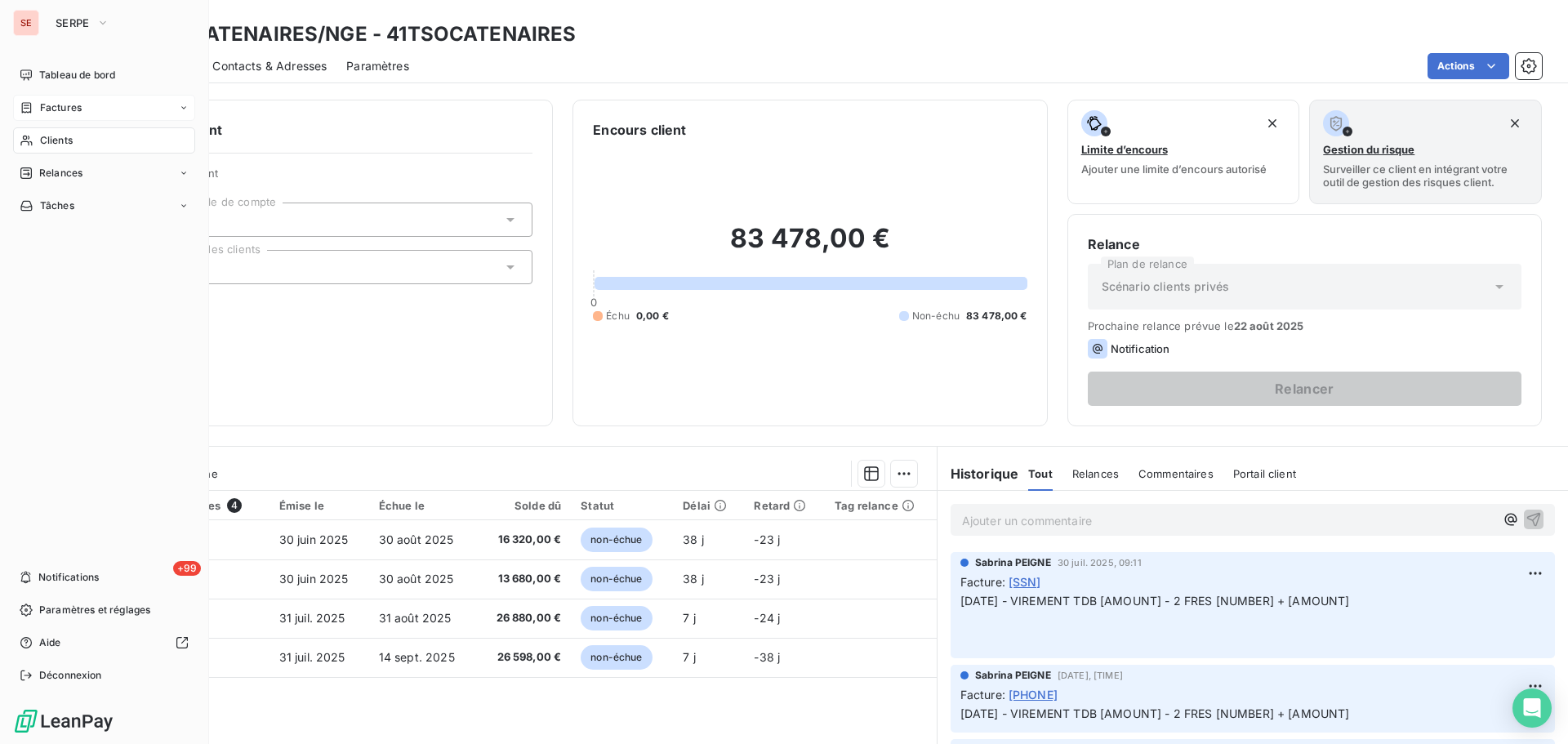 click on "Factures" at bounding box center (104, 108) 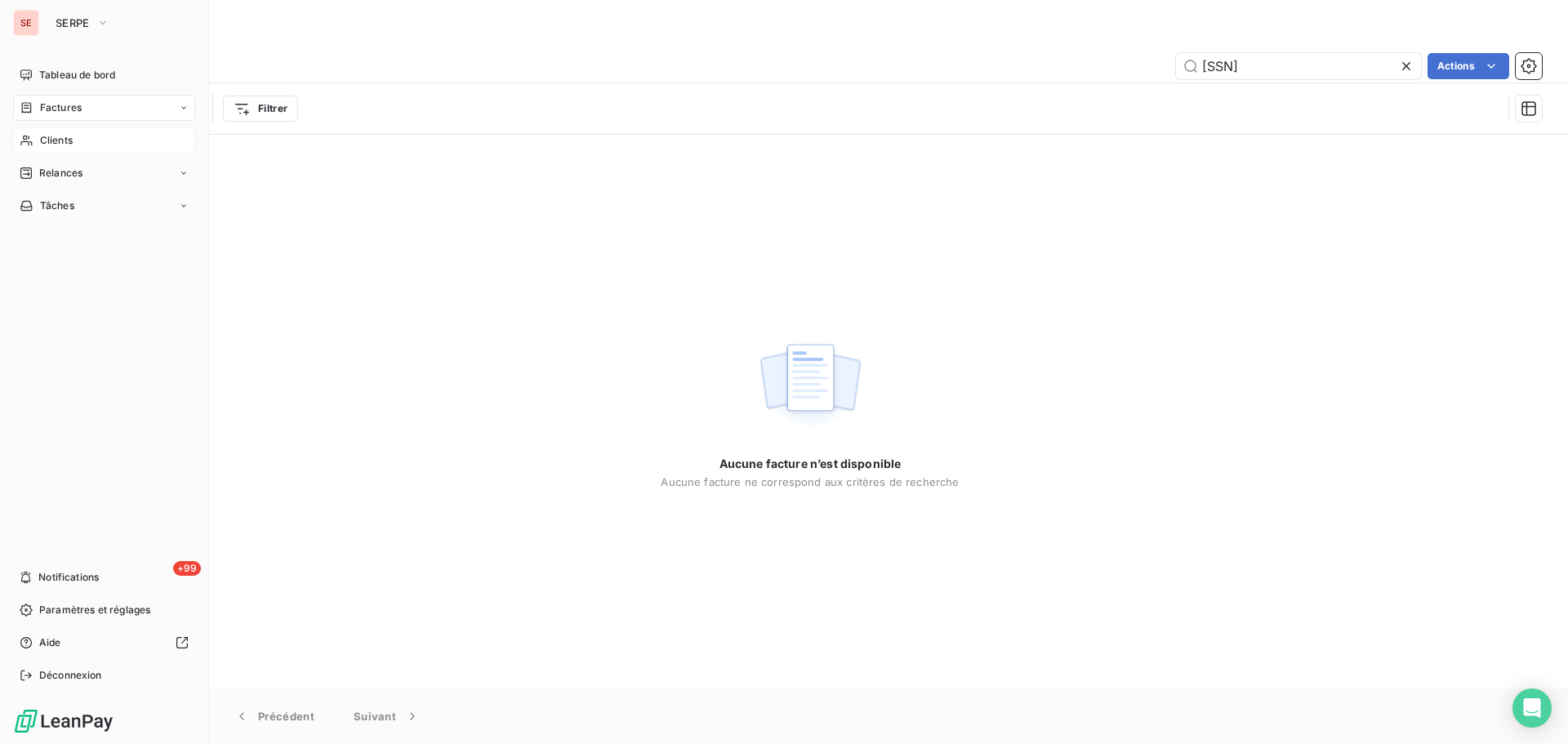 type on "[SSN]" 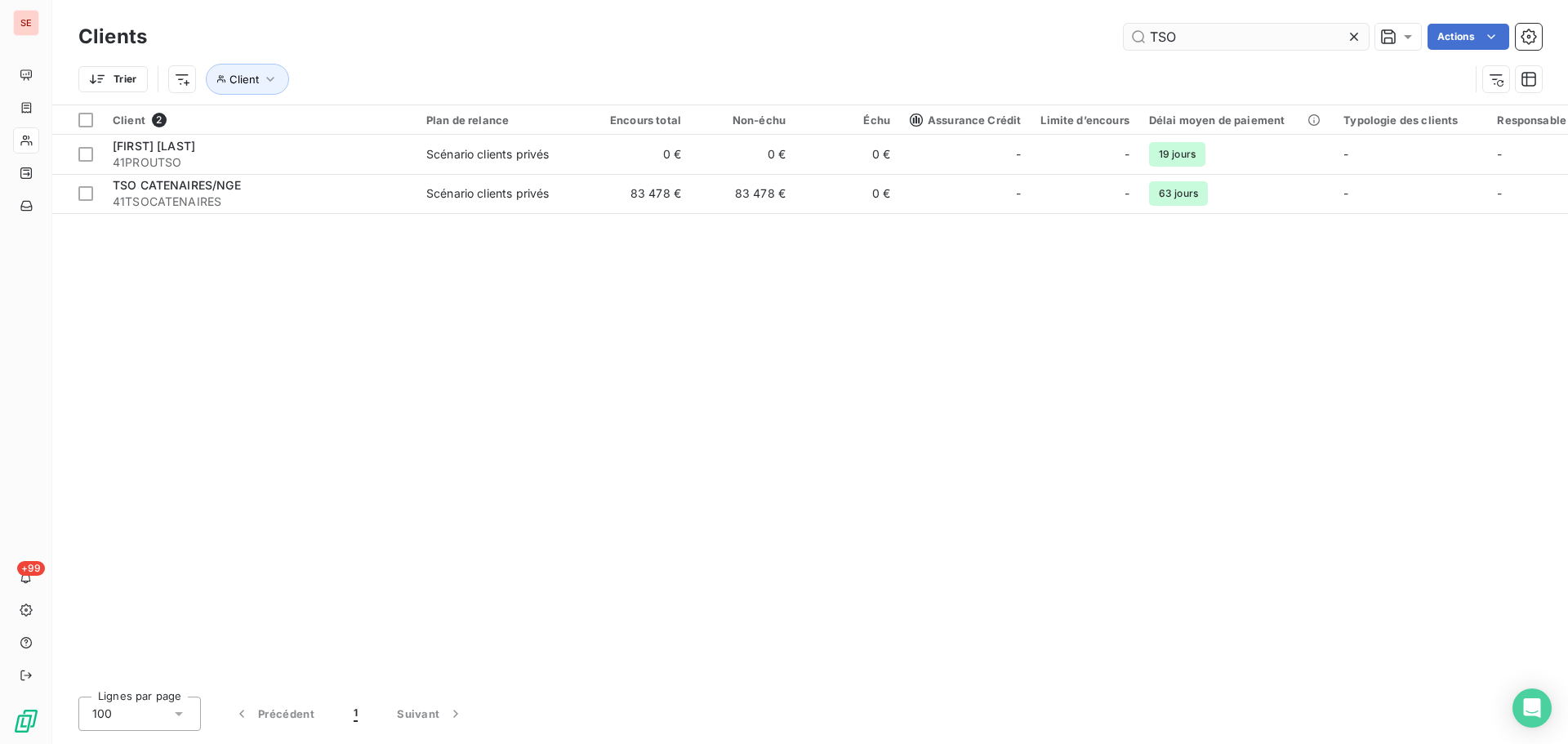 click on "TSO" at bounding box center (1246, 37) 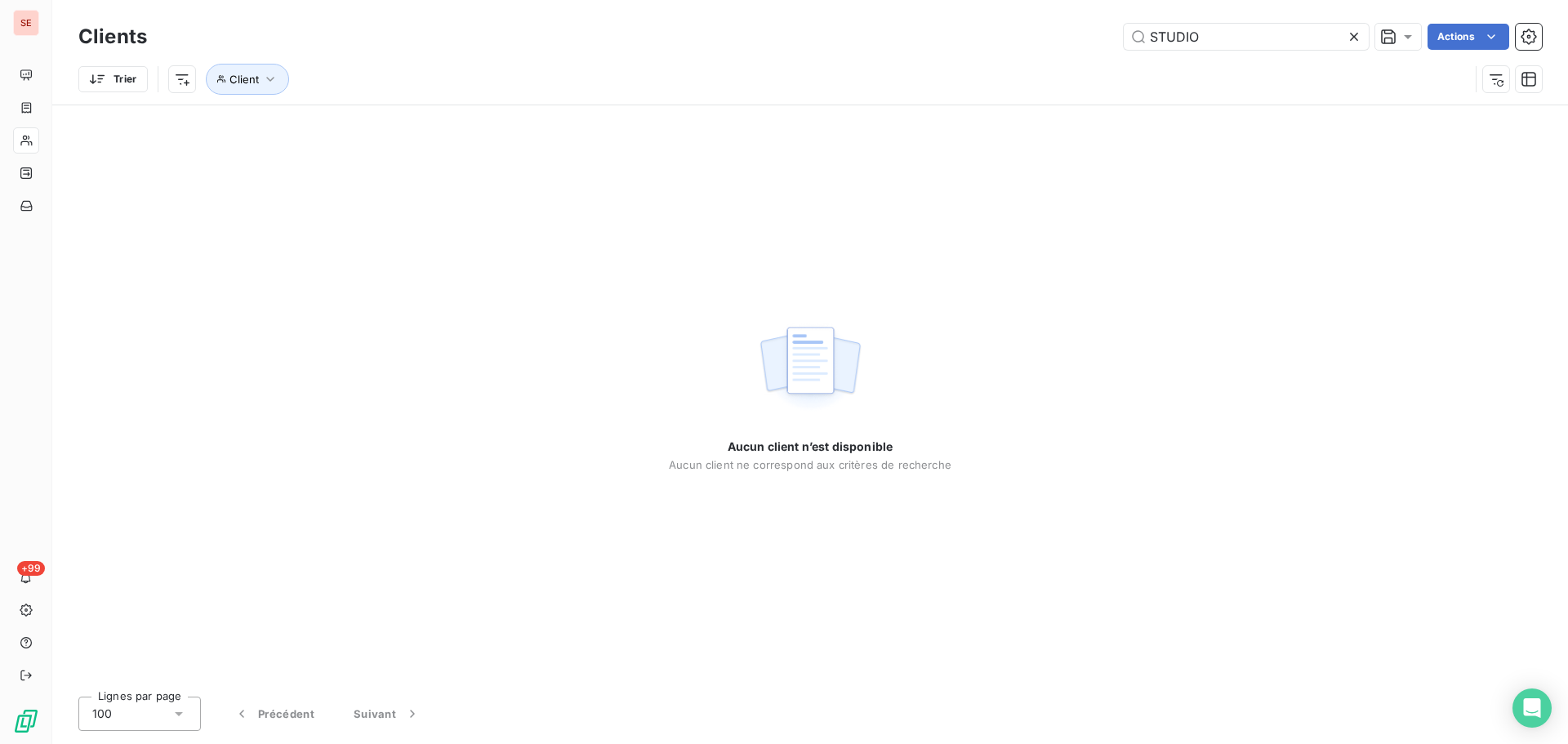 type on "STUDIO" 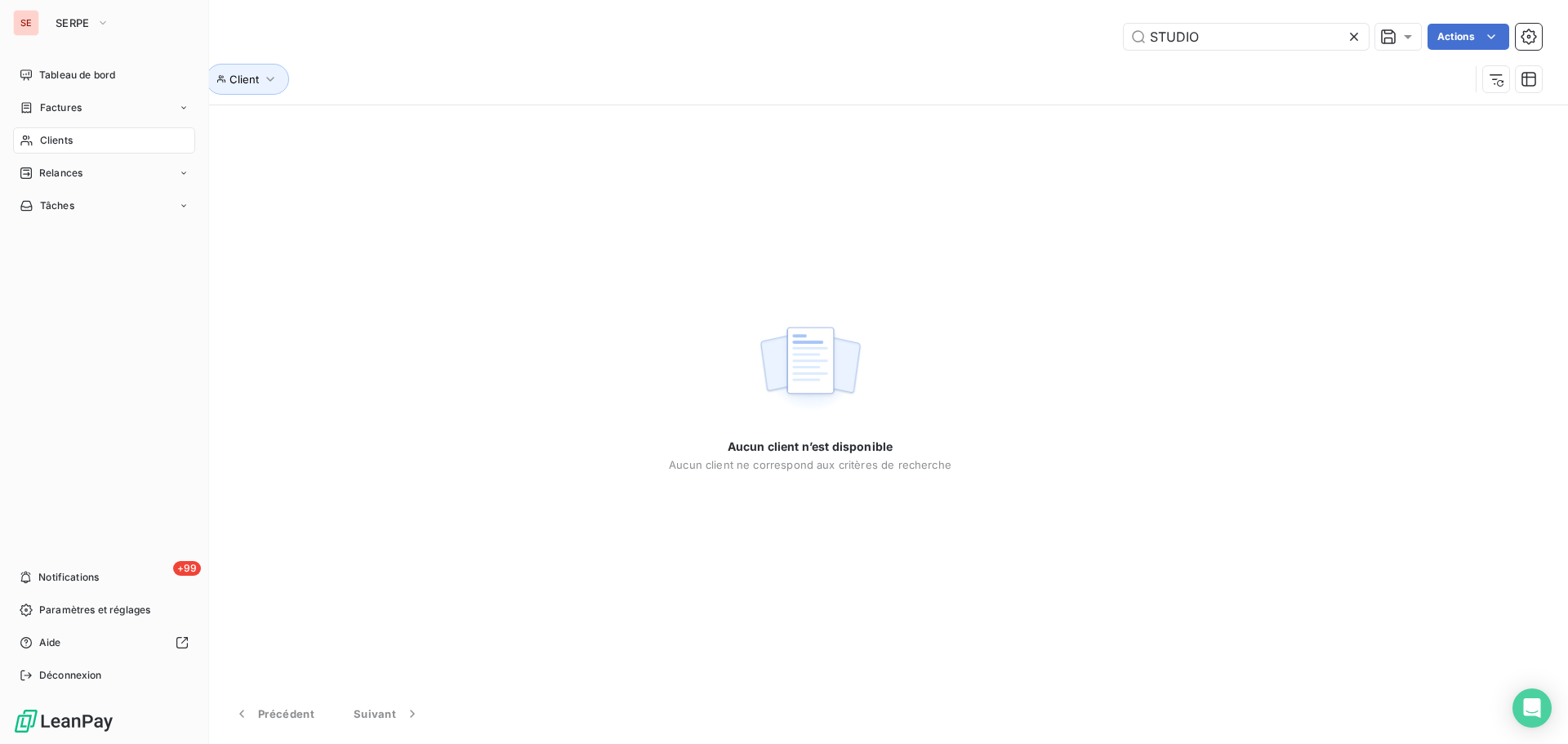 drag, startPoint x: 48, startPoint y: 106, endPoint x: 89, endPoint y: 109, distance: 41.10961 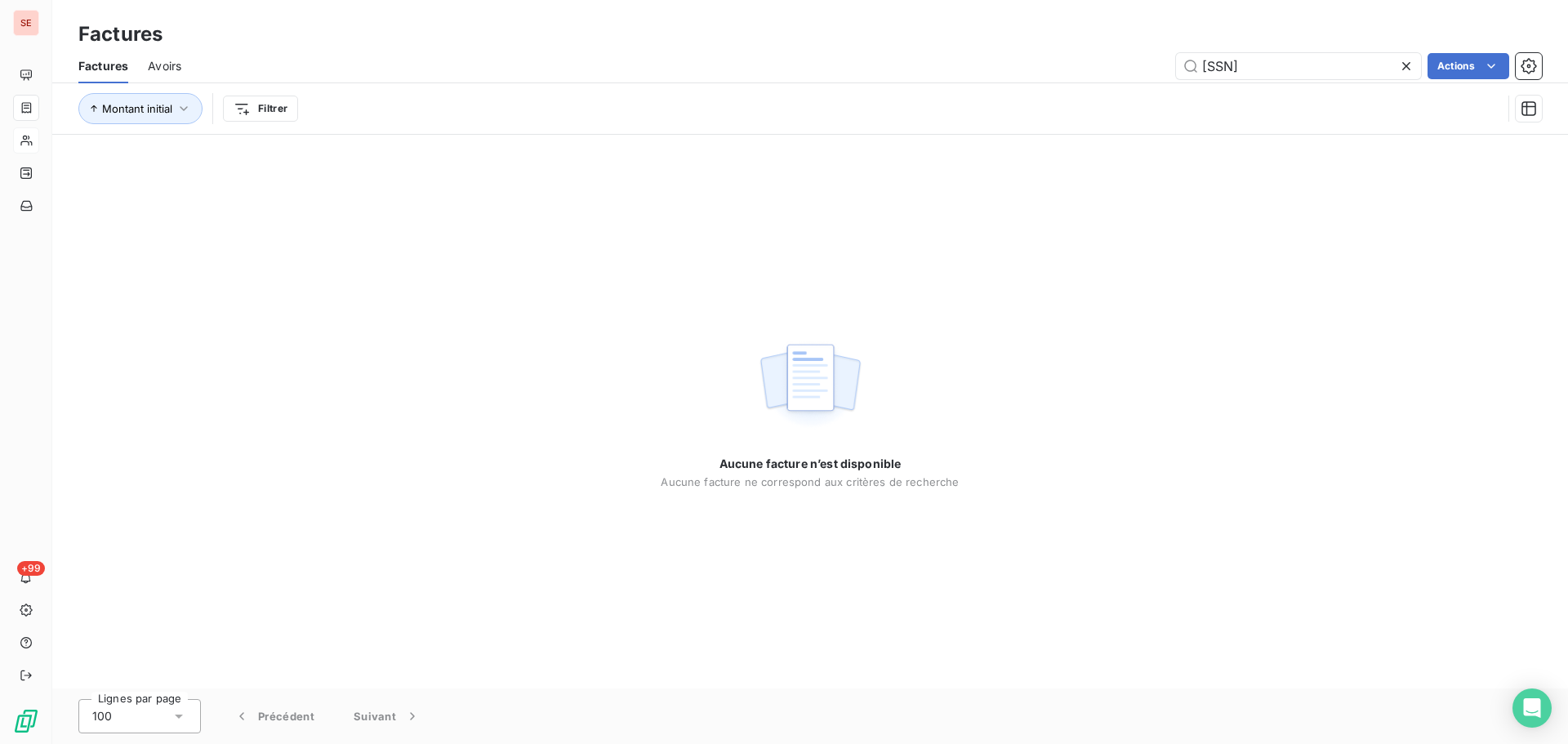 drag, startPoint x: 1334, startPoint y: 71, endPoint x: 1092, endPoint y: 86, distance: 242.46443 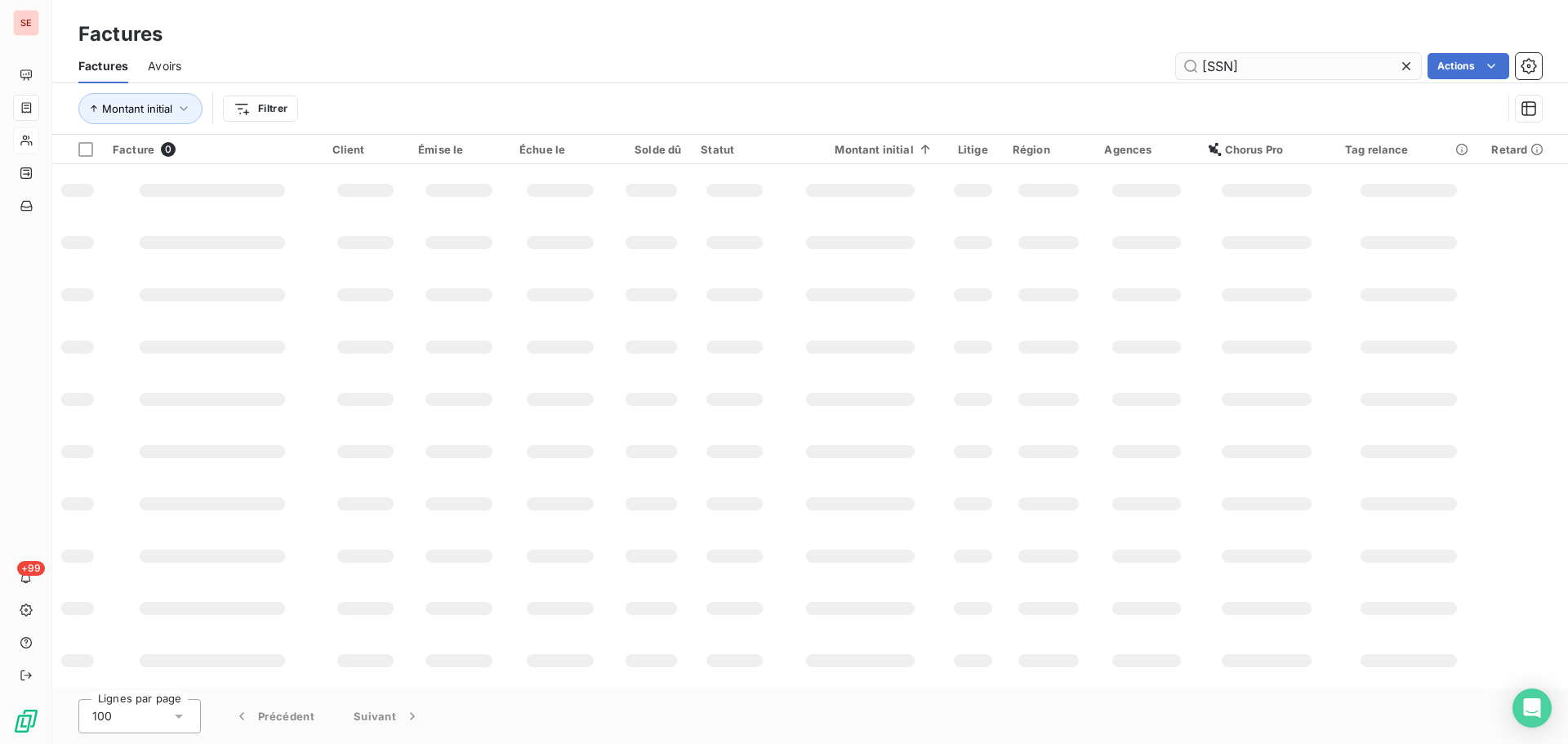 click on "[SSN]" at bounding box center [1298, 66] 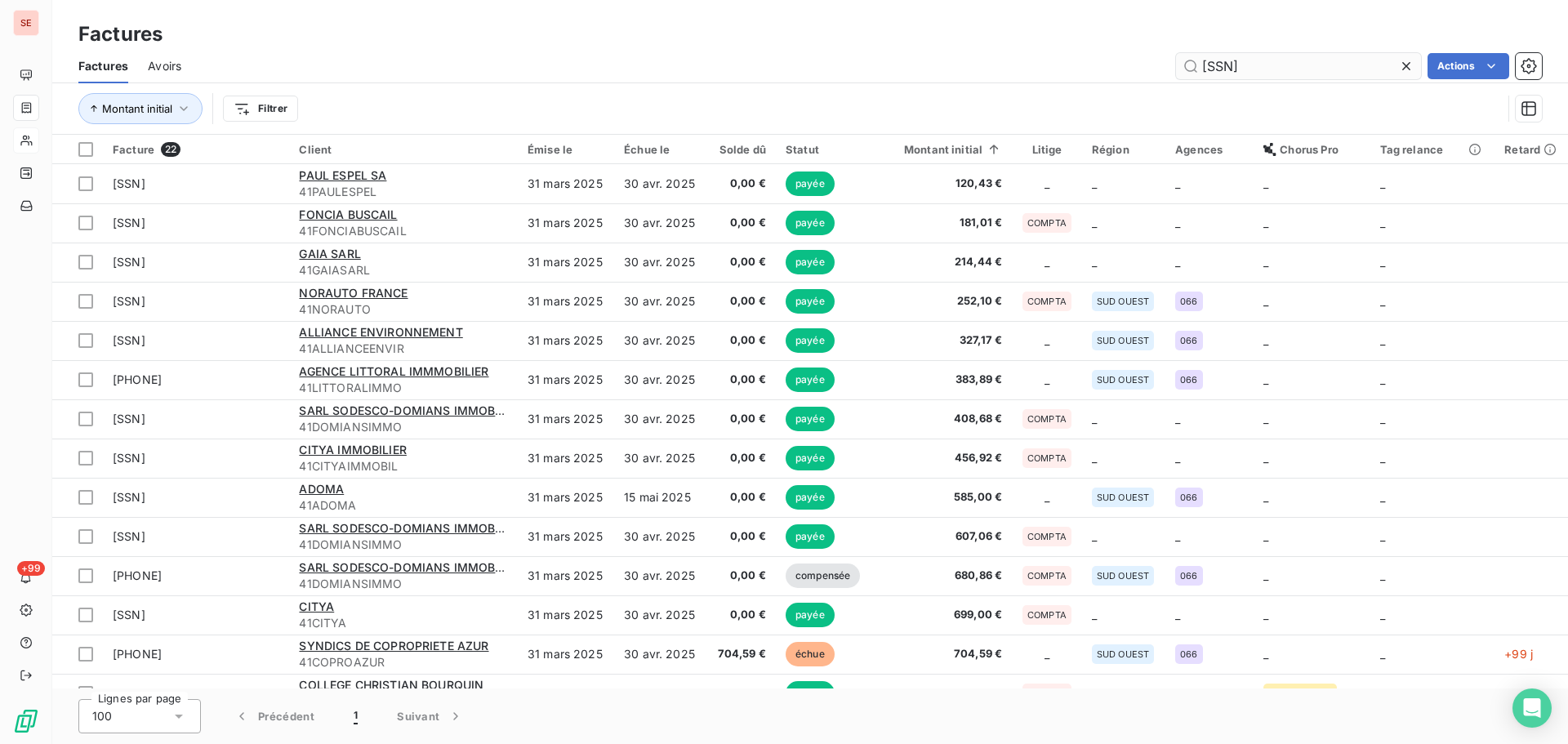 click on "[SSN]" at bounding box center [1298, 66] 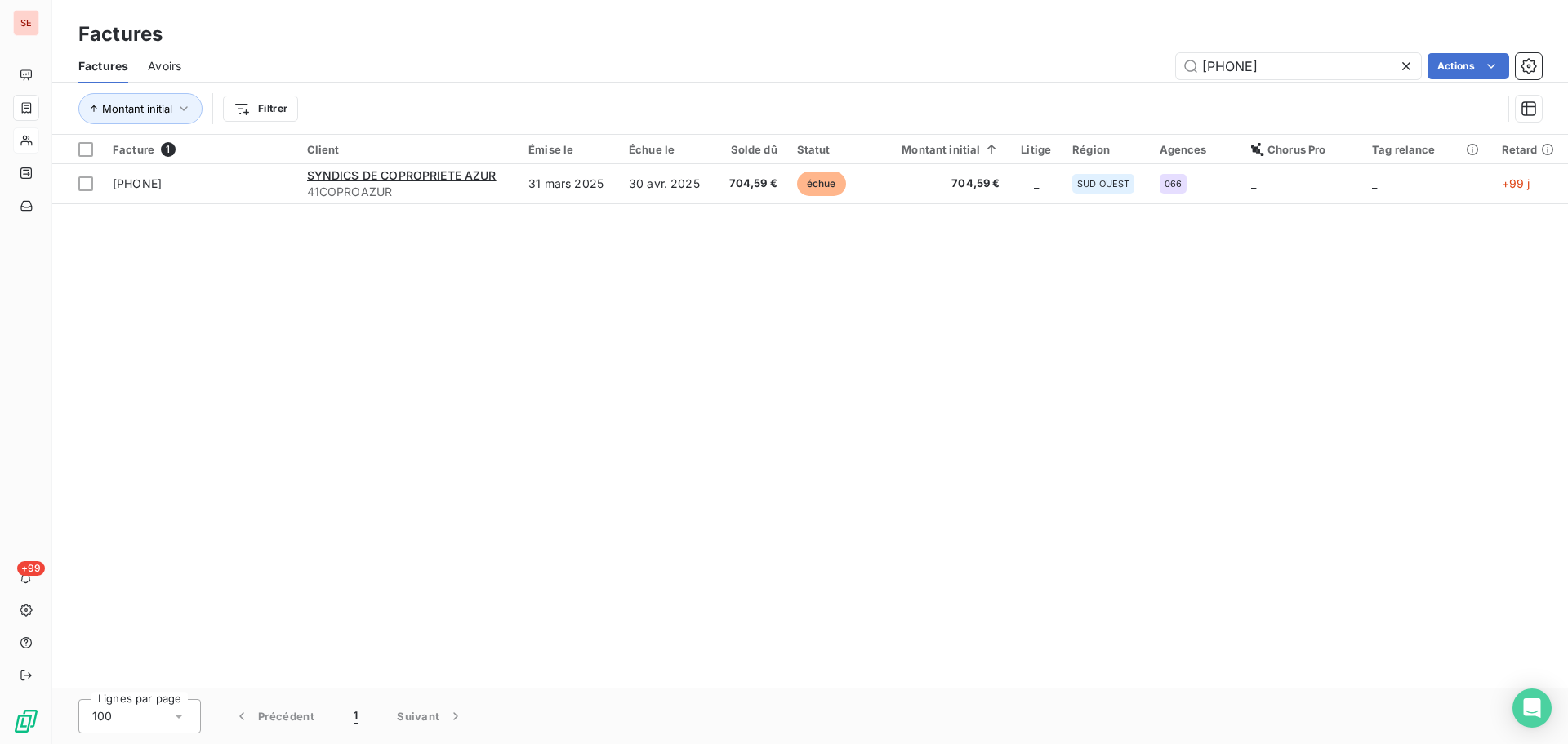 type on "[PHONE]" 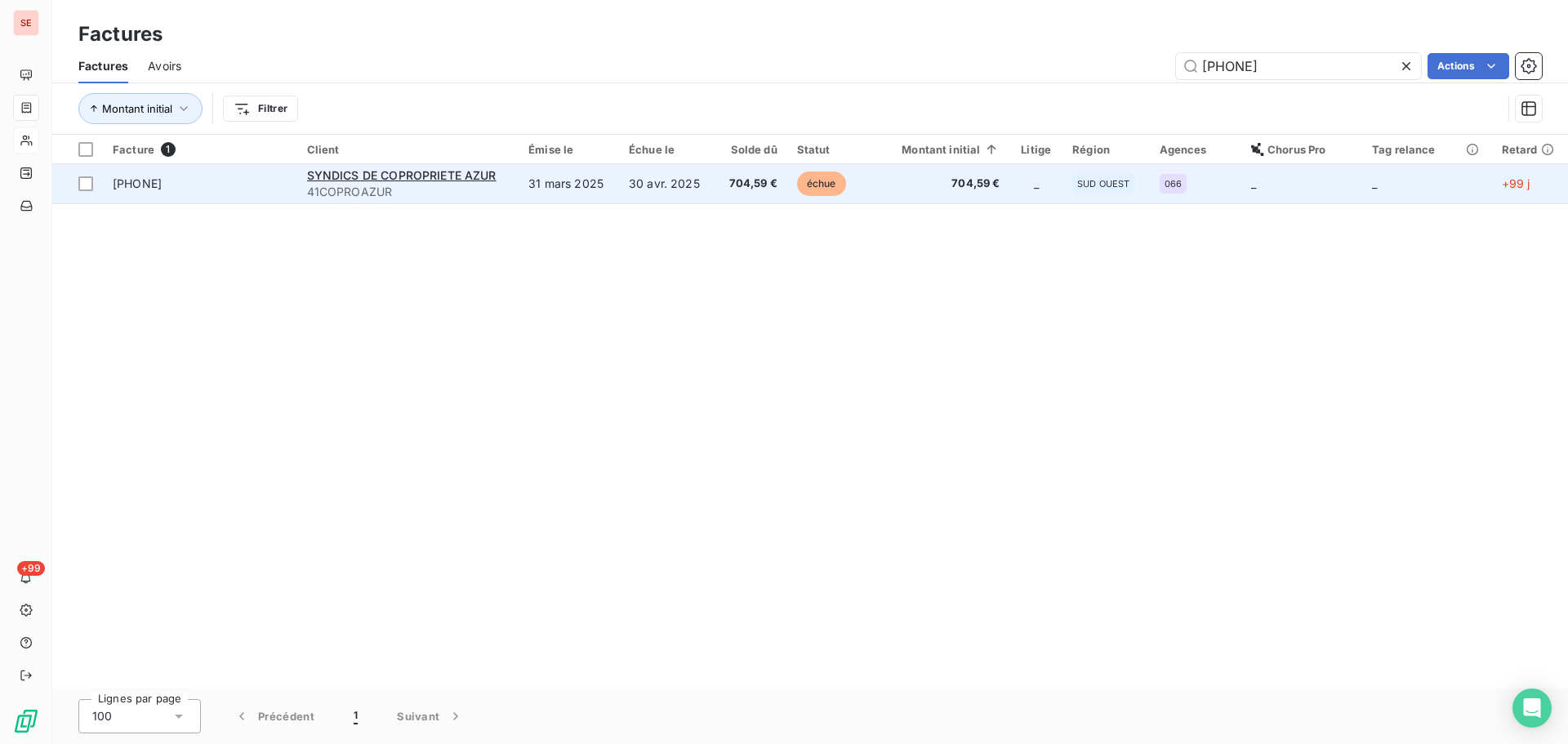click on "30 avr. 2025" at bounding box center (667, 184) 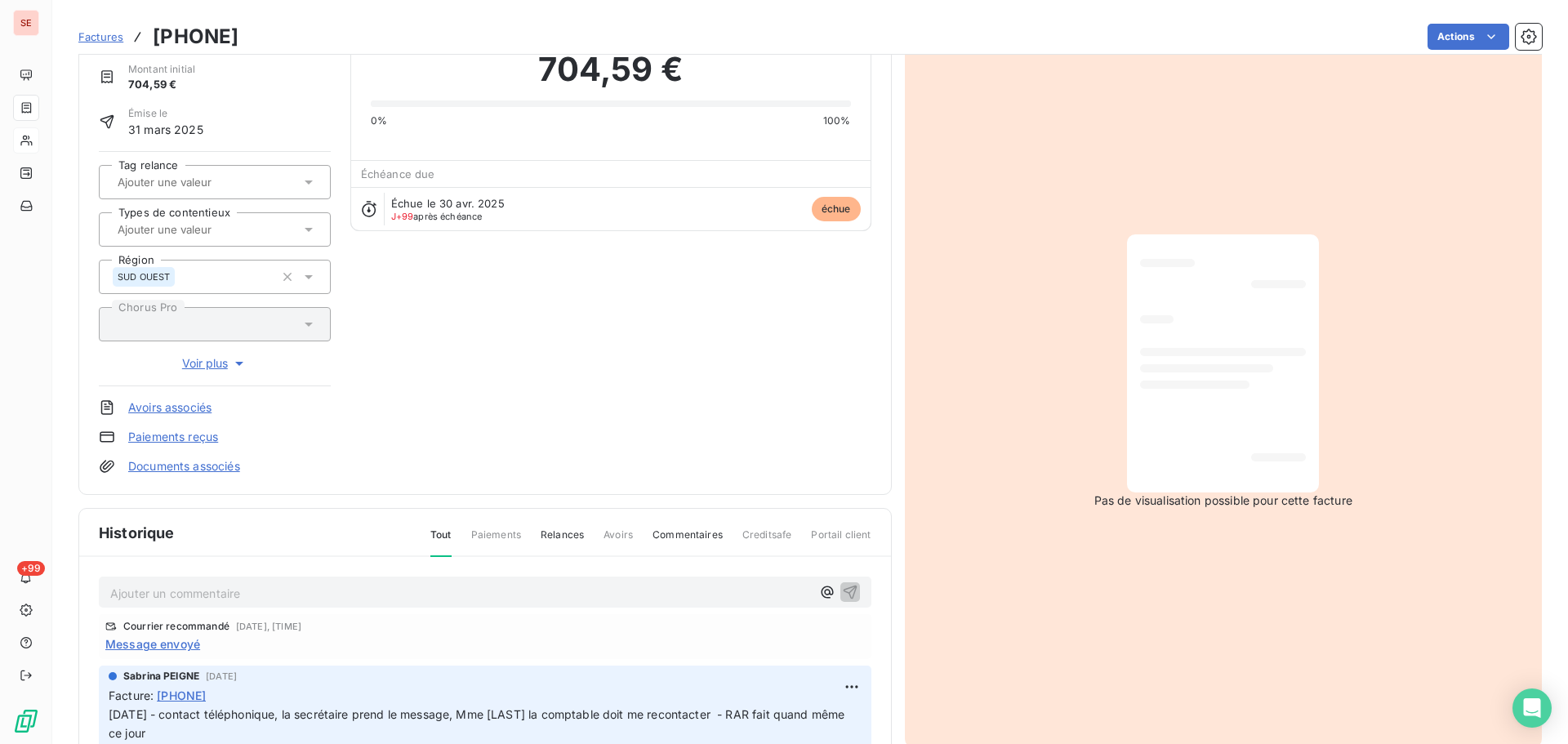 scroll, scrollTop: 0, scrollLeft: 0, axis: both 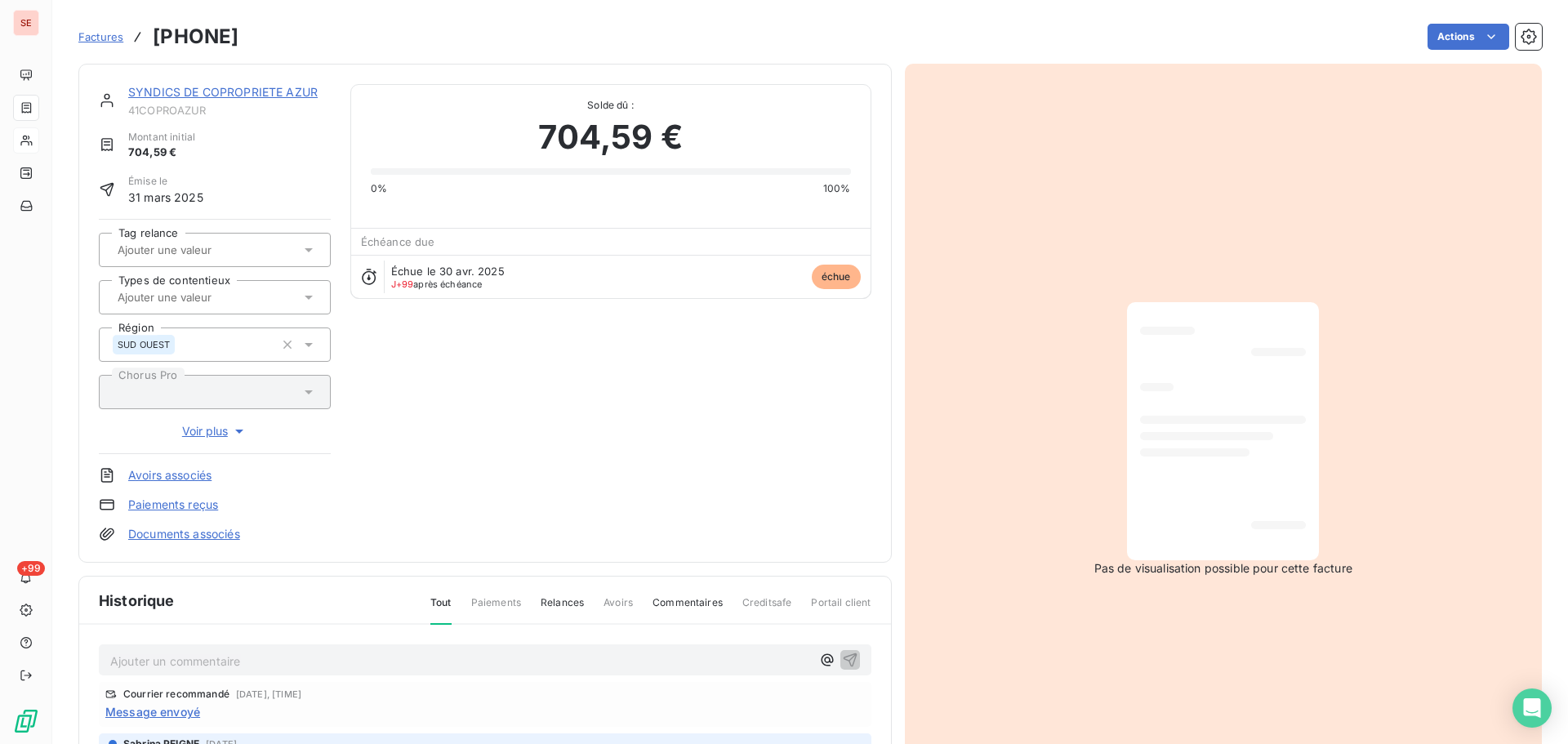 click on "SYNDICS DE COPROPRIETE AZUR" at bounding box center (223, 91) 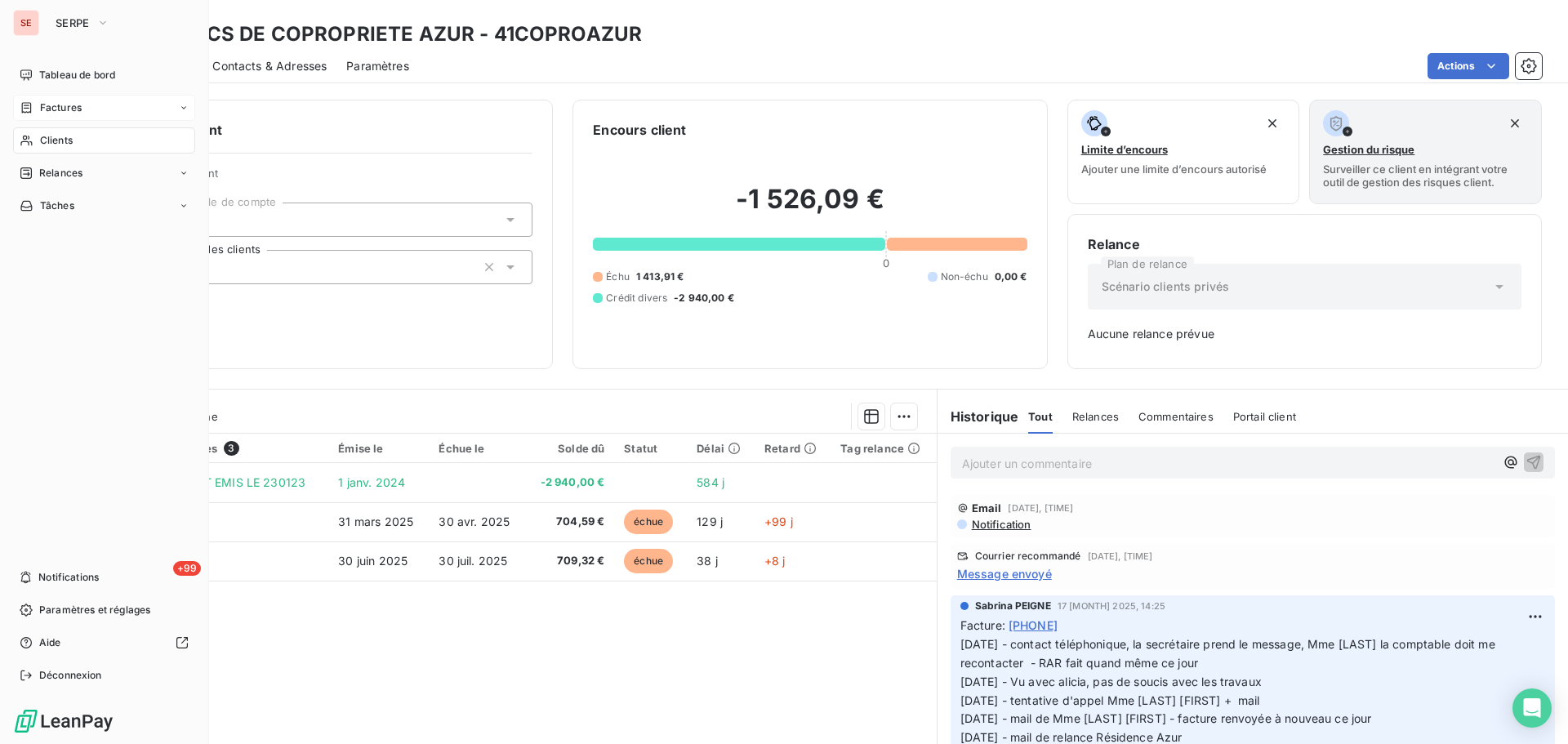 click on "Factures" at bounding box center (104, 108) 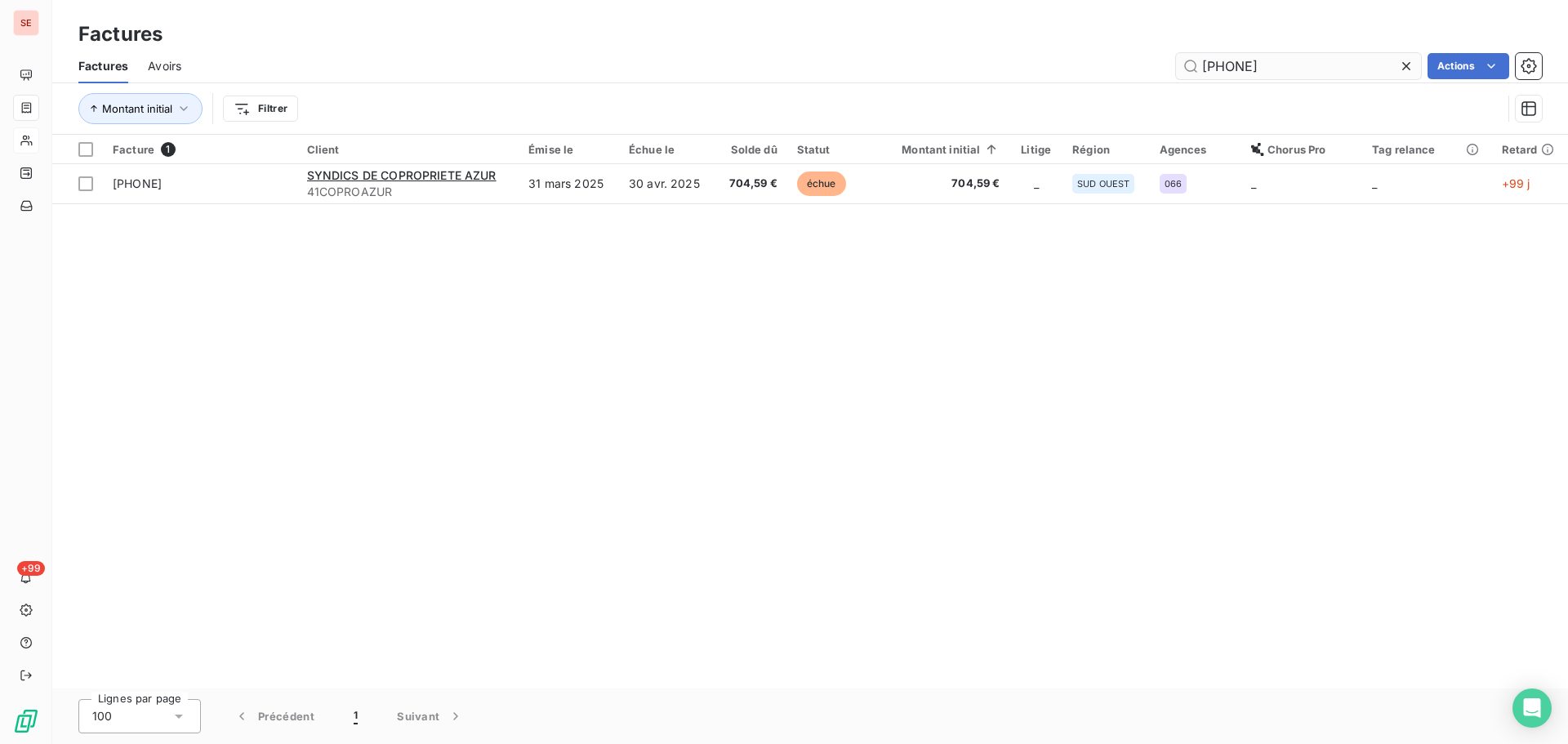 drag, startPoint x: 1322, startPoint y: 63, endPoint x: 1223, endPoint y: 62, distance: 99.00505 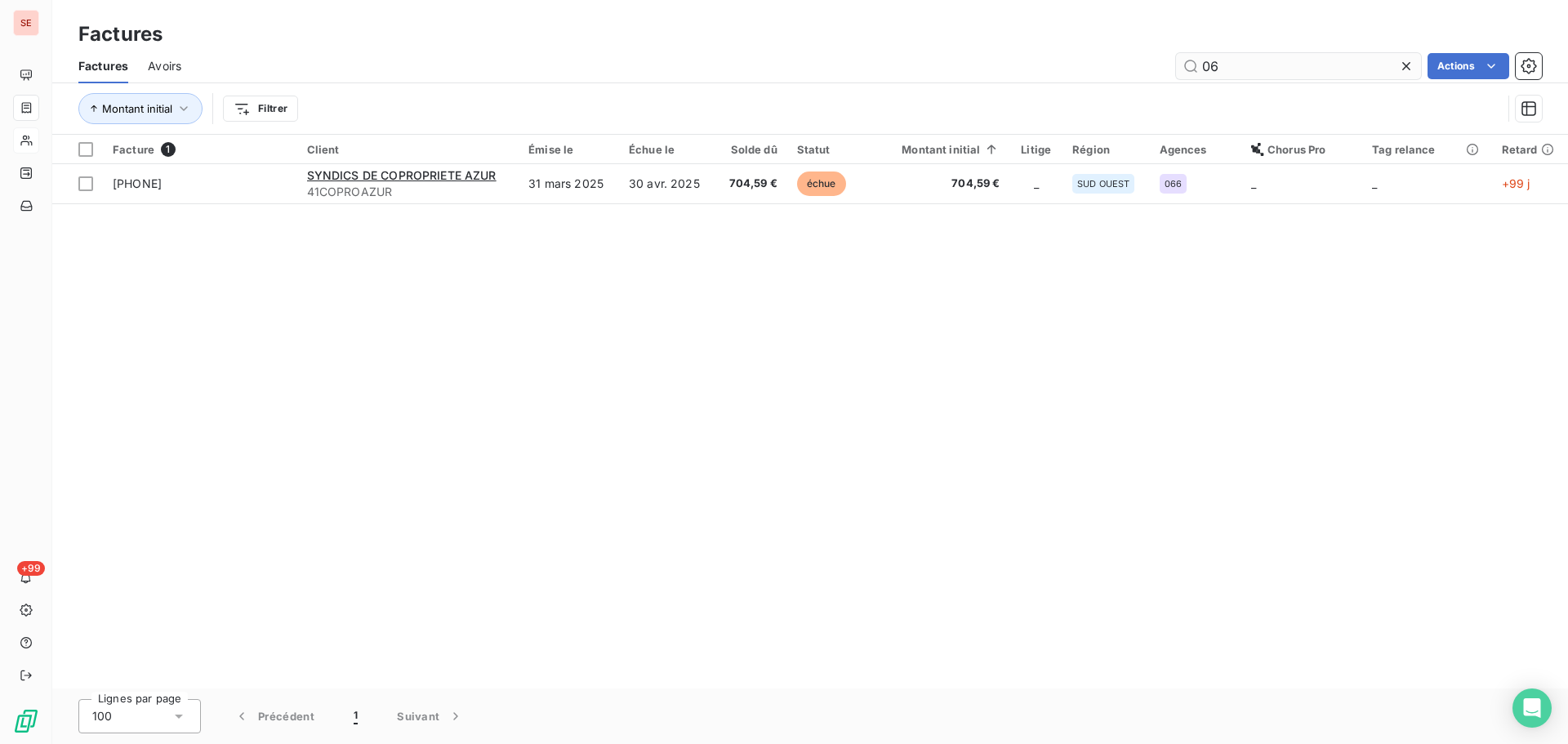 type on "0" 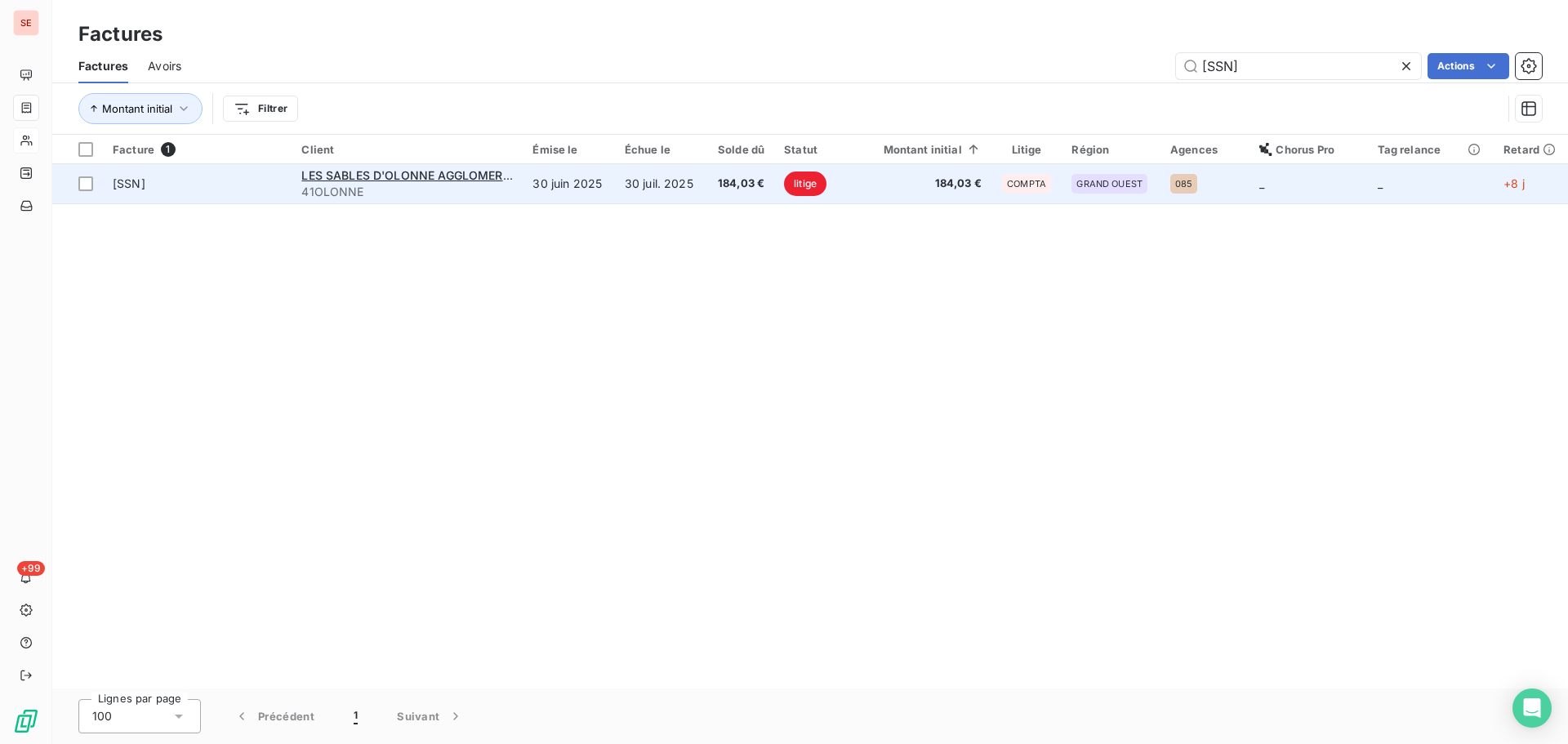 type on "[SSN]" 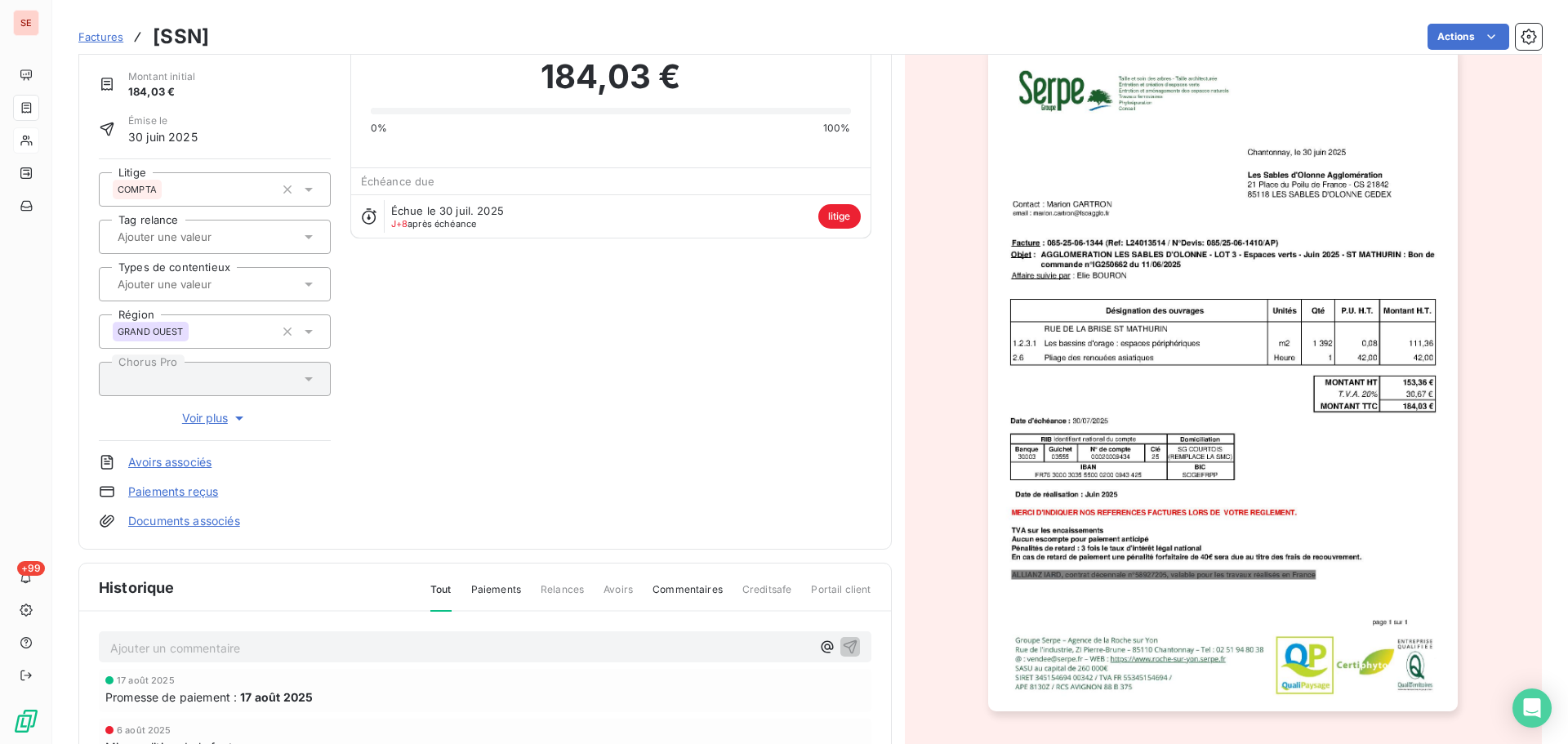 scroll, scrollTop: 0, scrollLeft: 0, axis: both 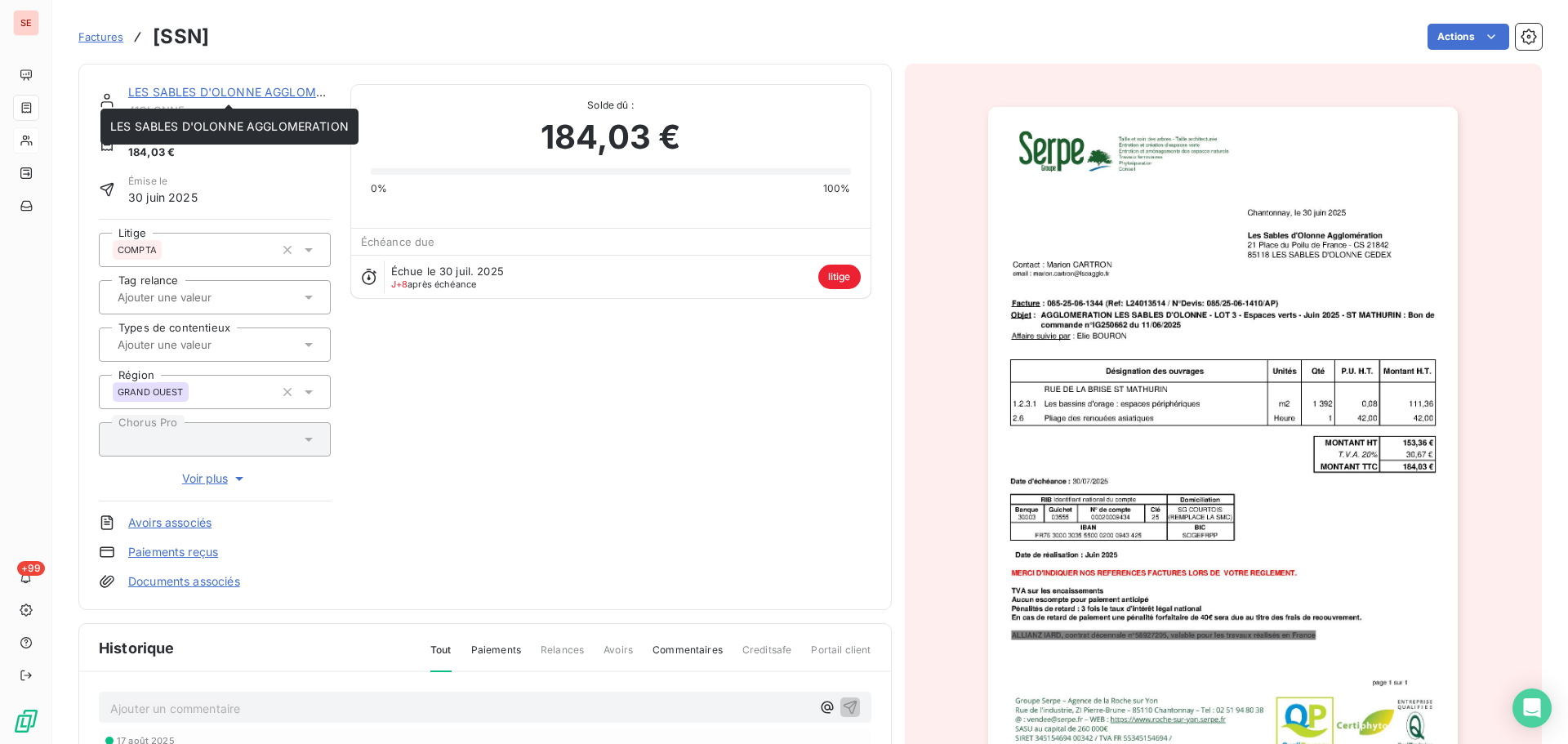 click on "LES SABLES D'OLONNE AGGLOMERATION" at bounding box center (247, 91) 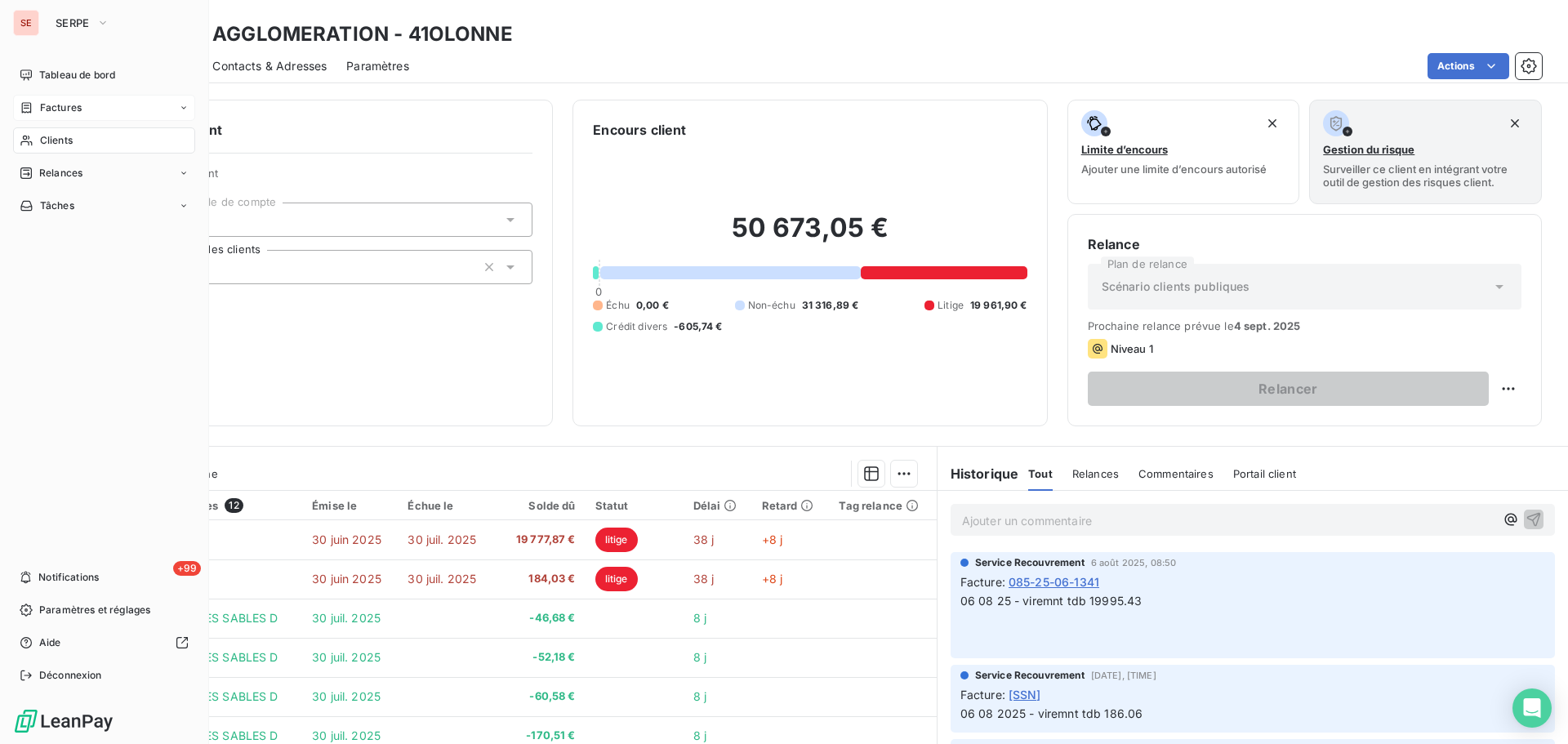 click on "Factures" at bounding box center (51, 108) 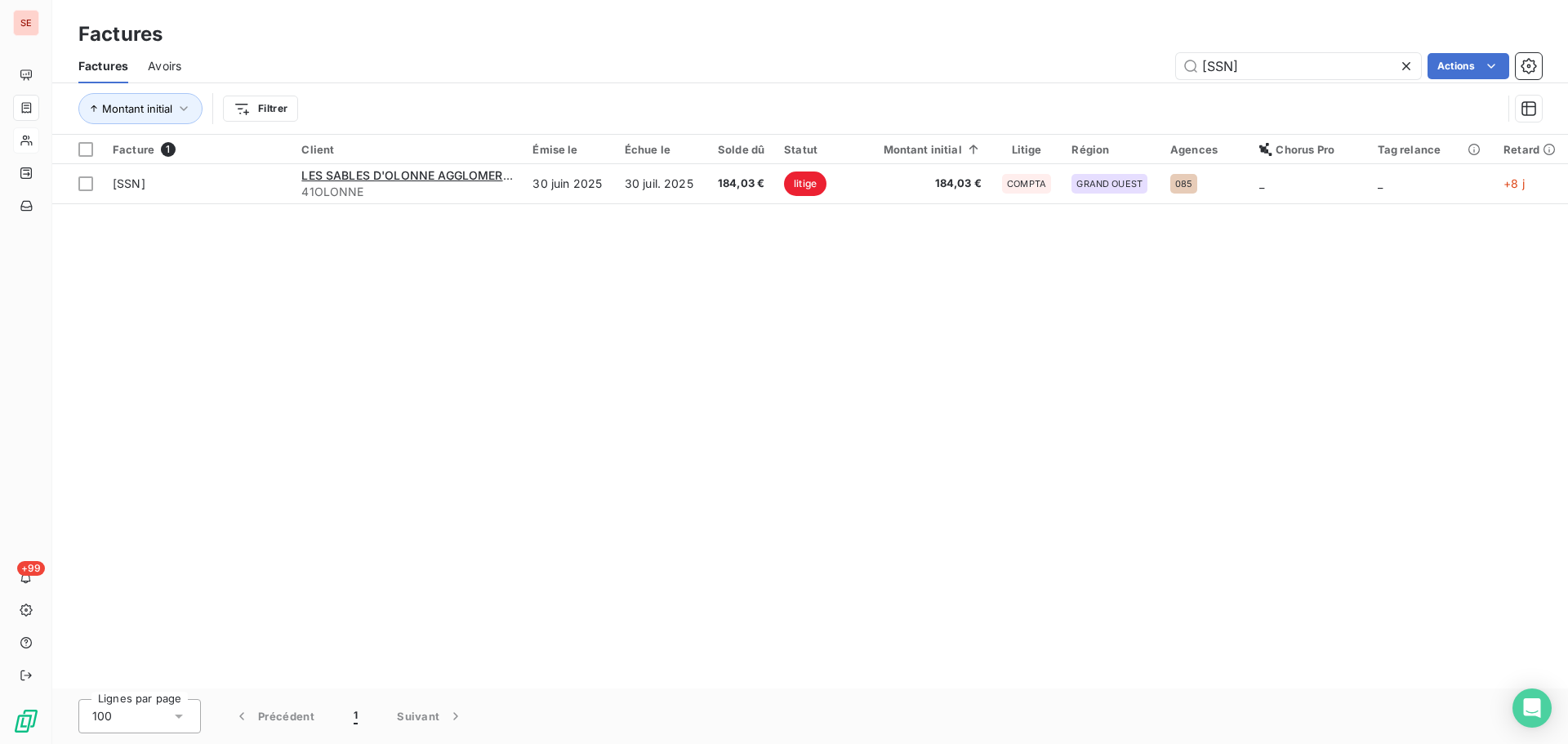 drag, startPoint x: 1309, startPoint y: 64, endPoint x: 1212, endPoint y: 44, distance: 99.0404 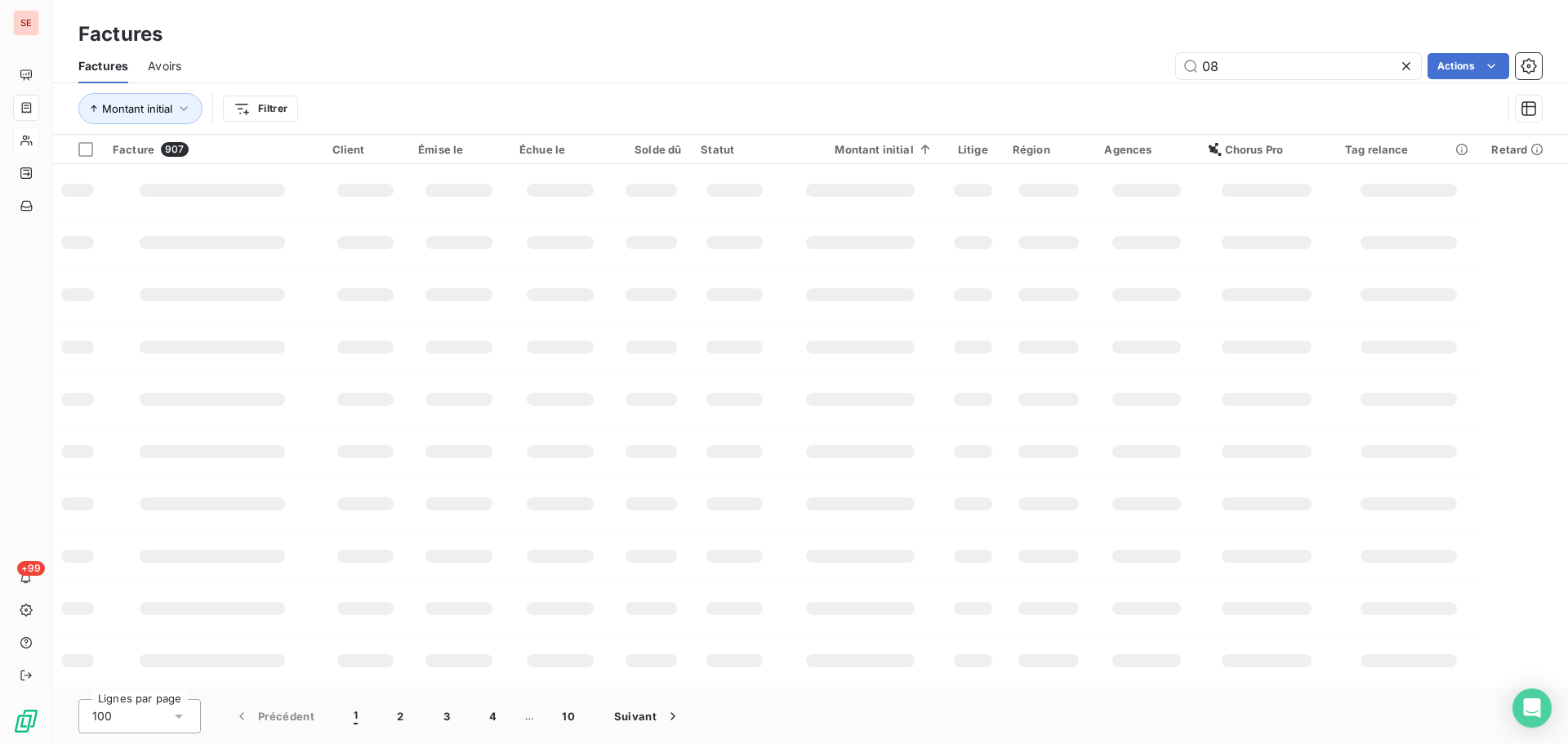 type on "0" 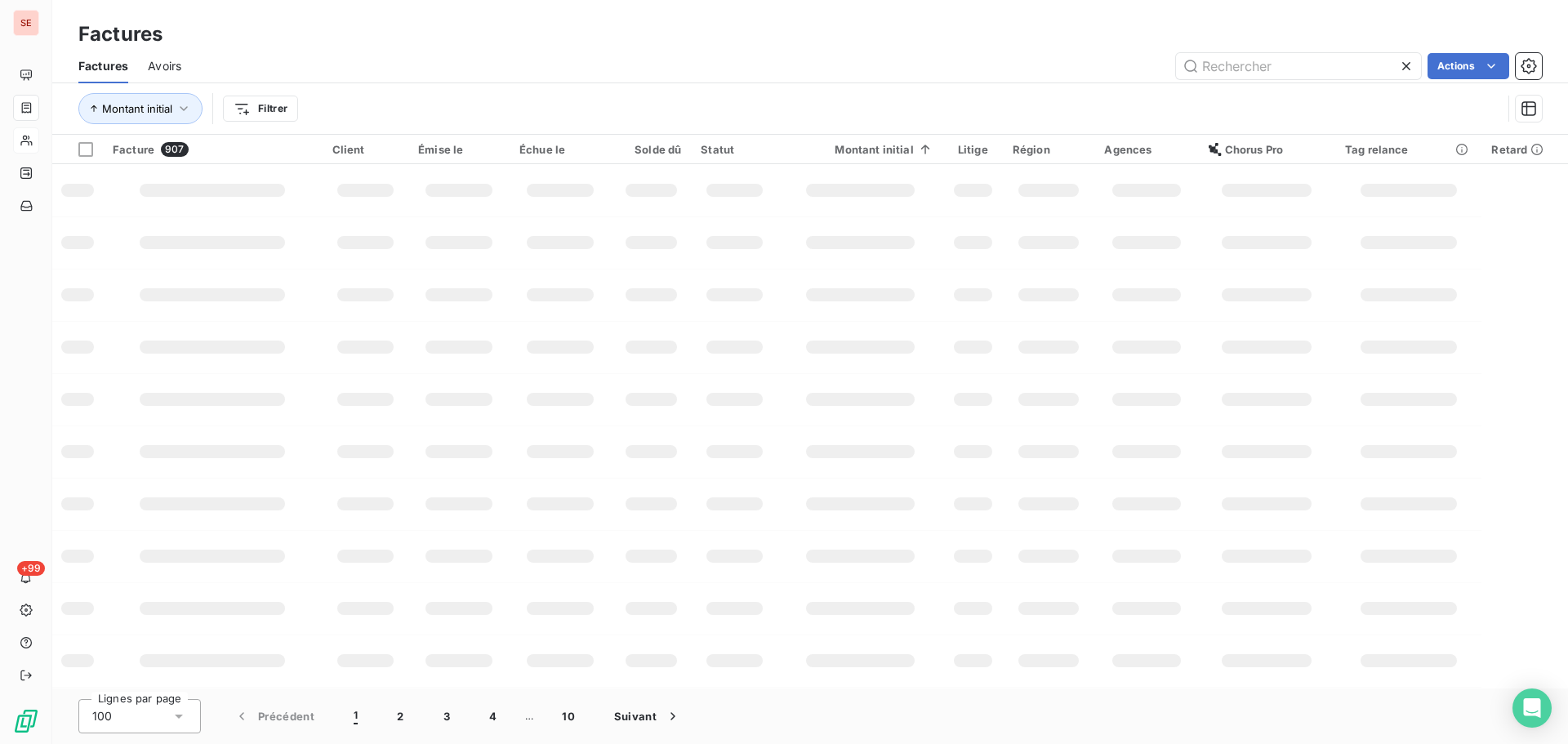 type on "0" 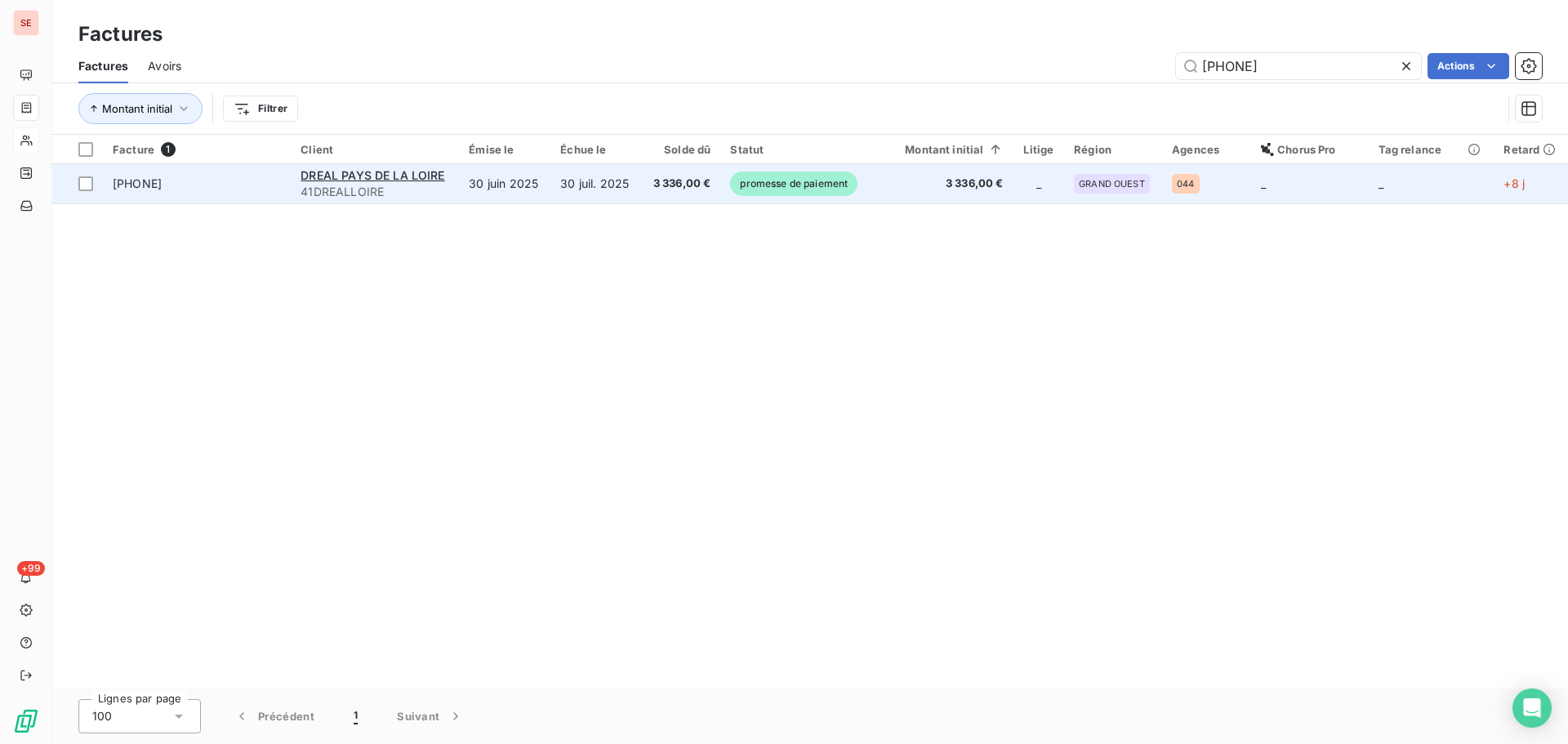 type on "[PHONE]" 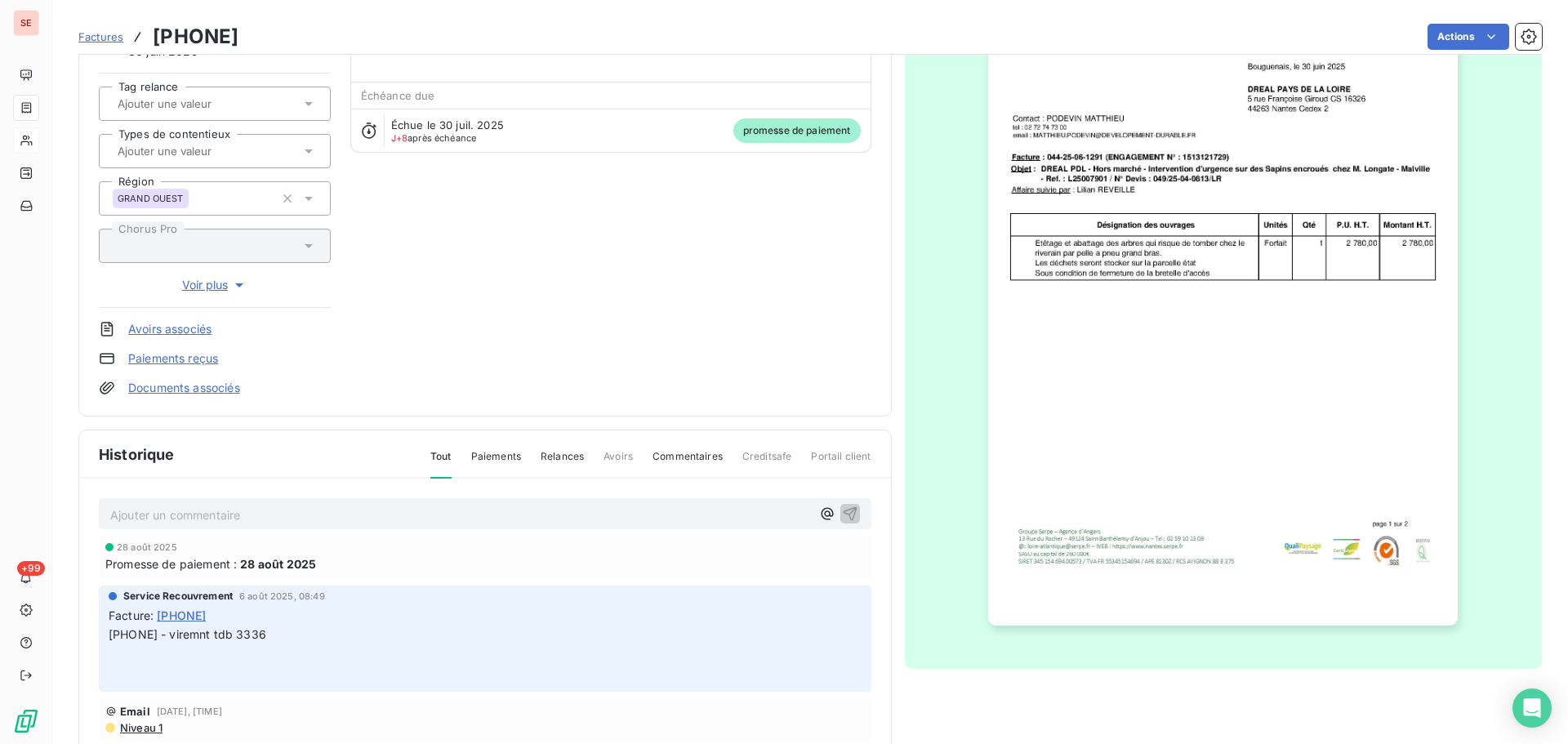 scroll, scrollTop: 238, scrollLeft: 0, axis: vertical 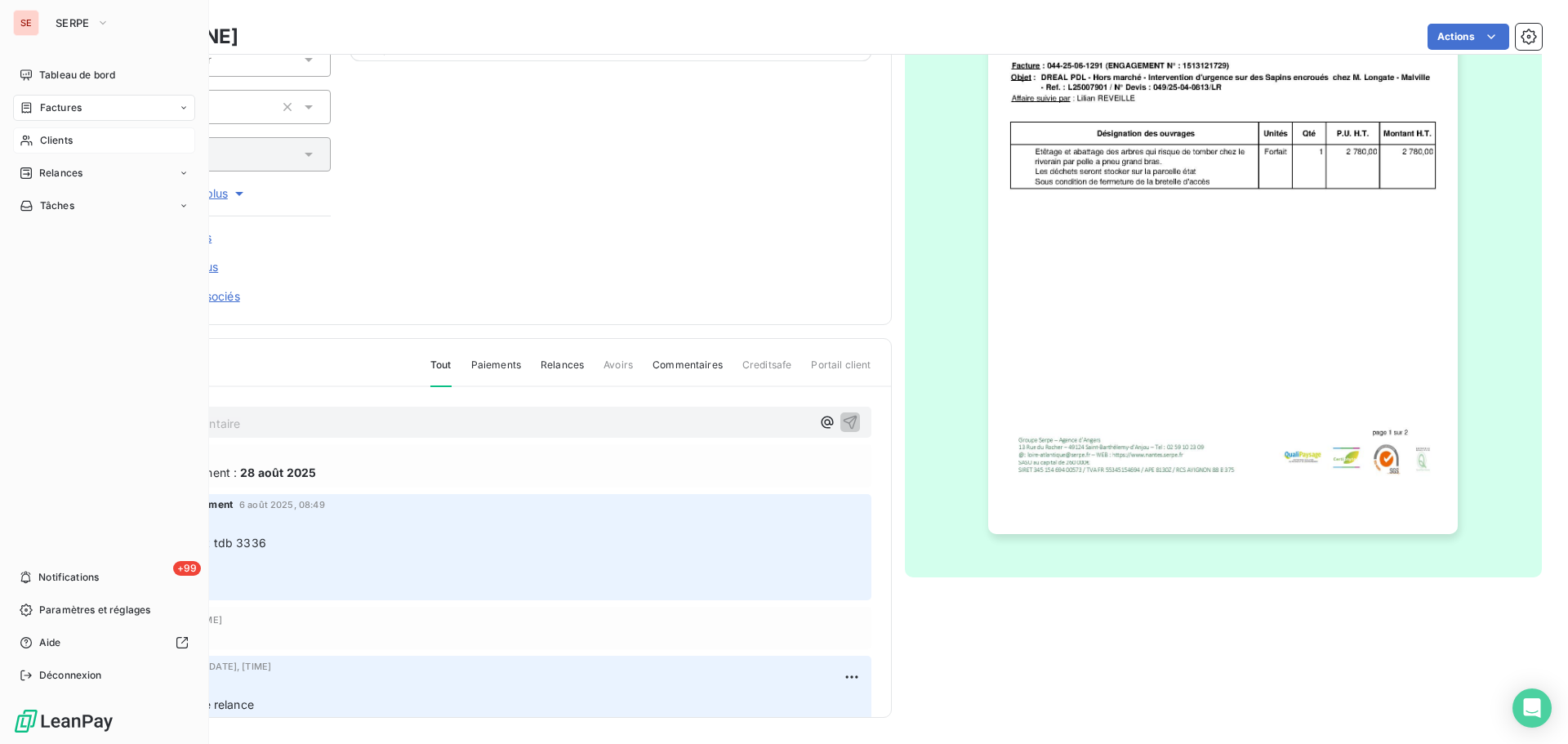 drag, startPoint x: 35, startPoint y: 104, endPoint x: 48, endPoint y: 96, distance: 15.26434 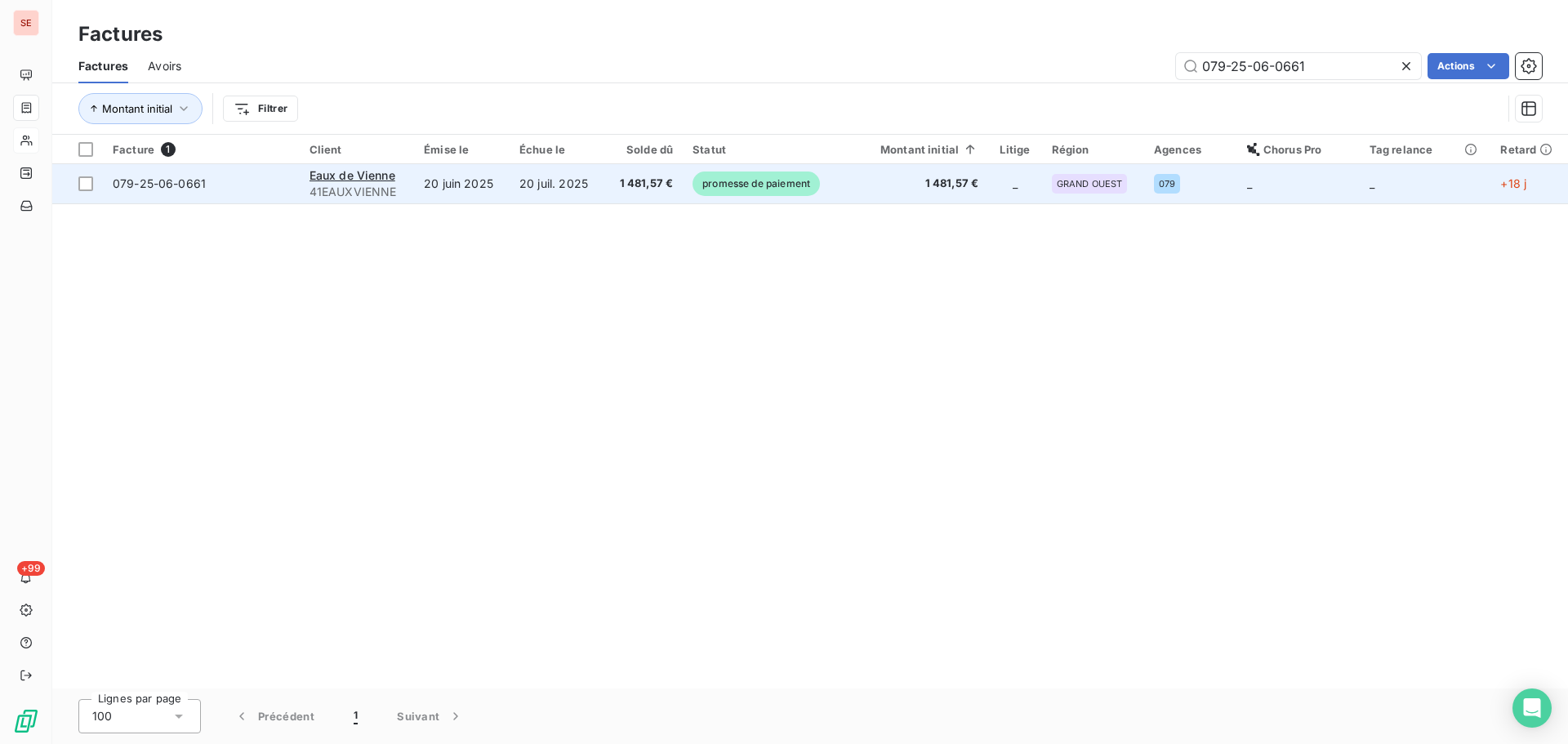 type on "079-25-06-0661" 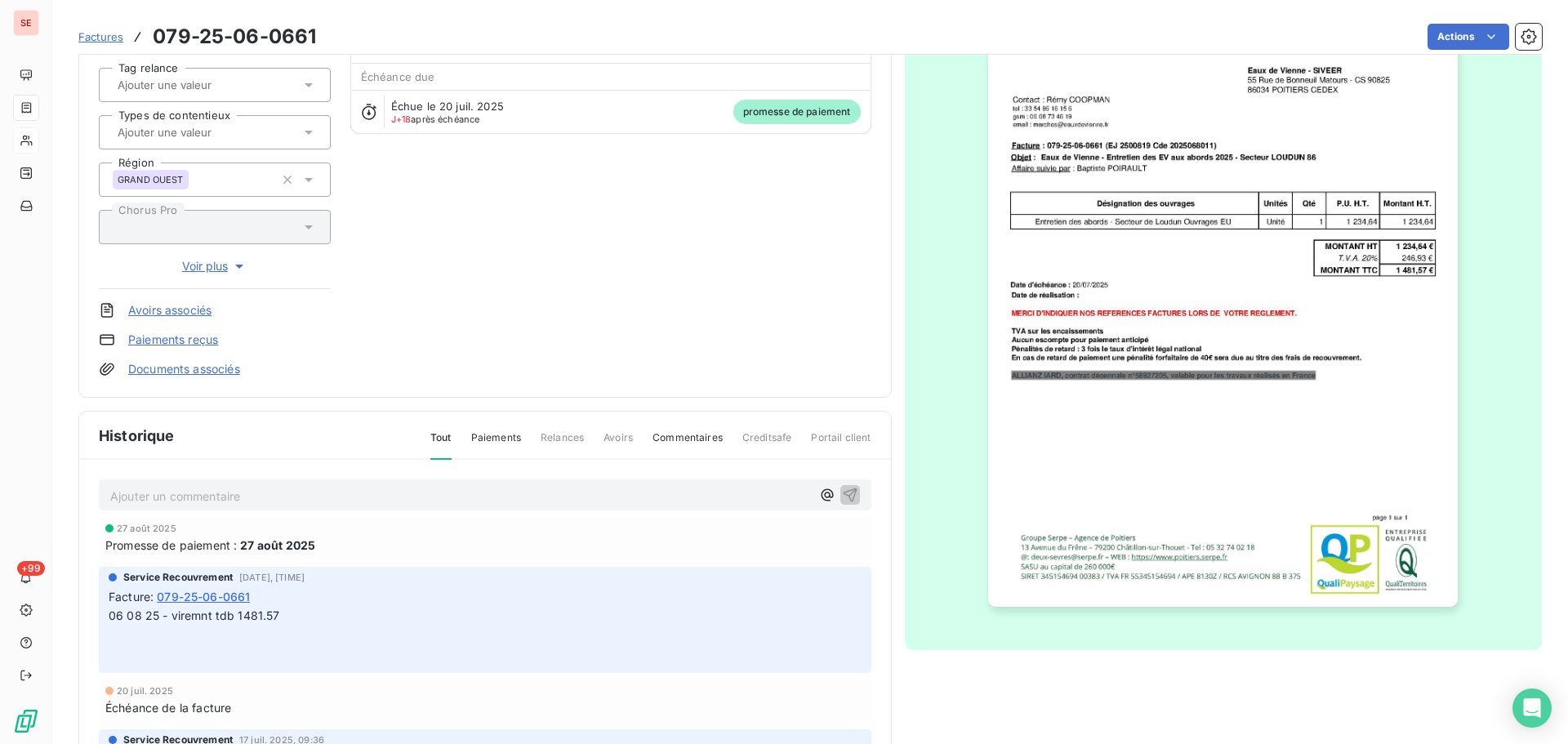 scroll, scrollTop: 219, scrollLeft: 0, axis: vertical 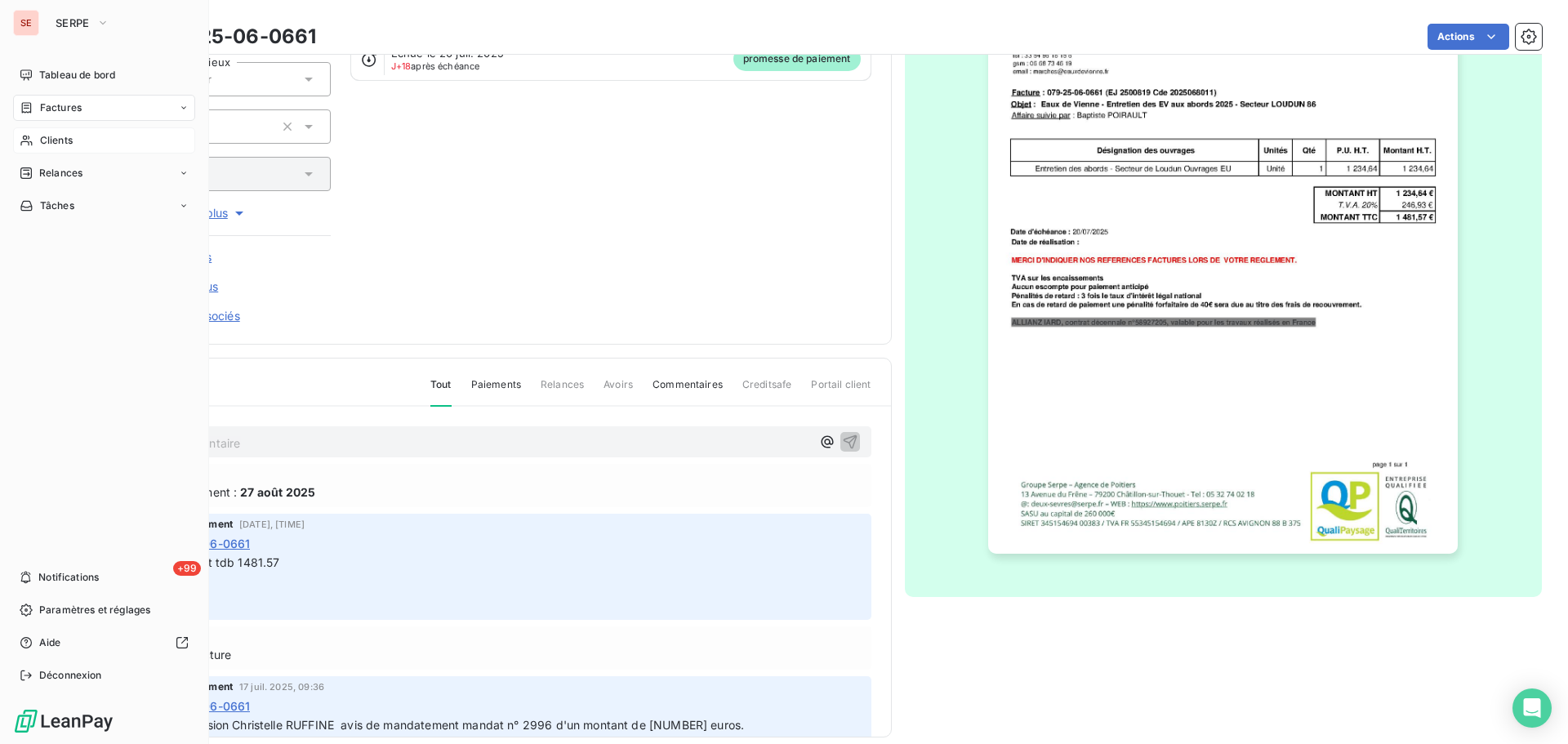 click 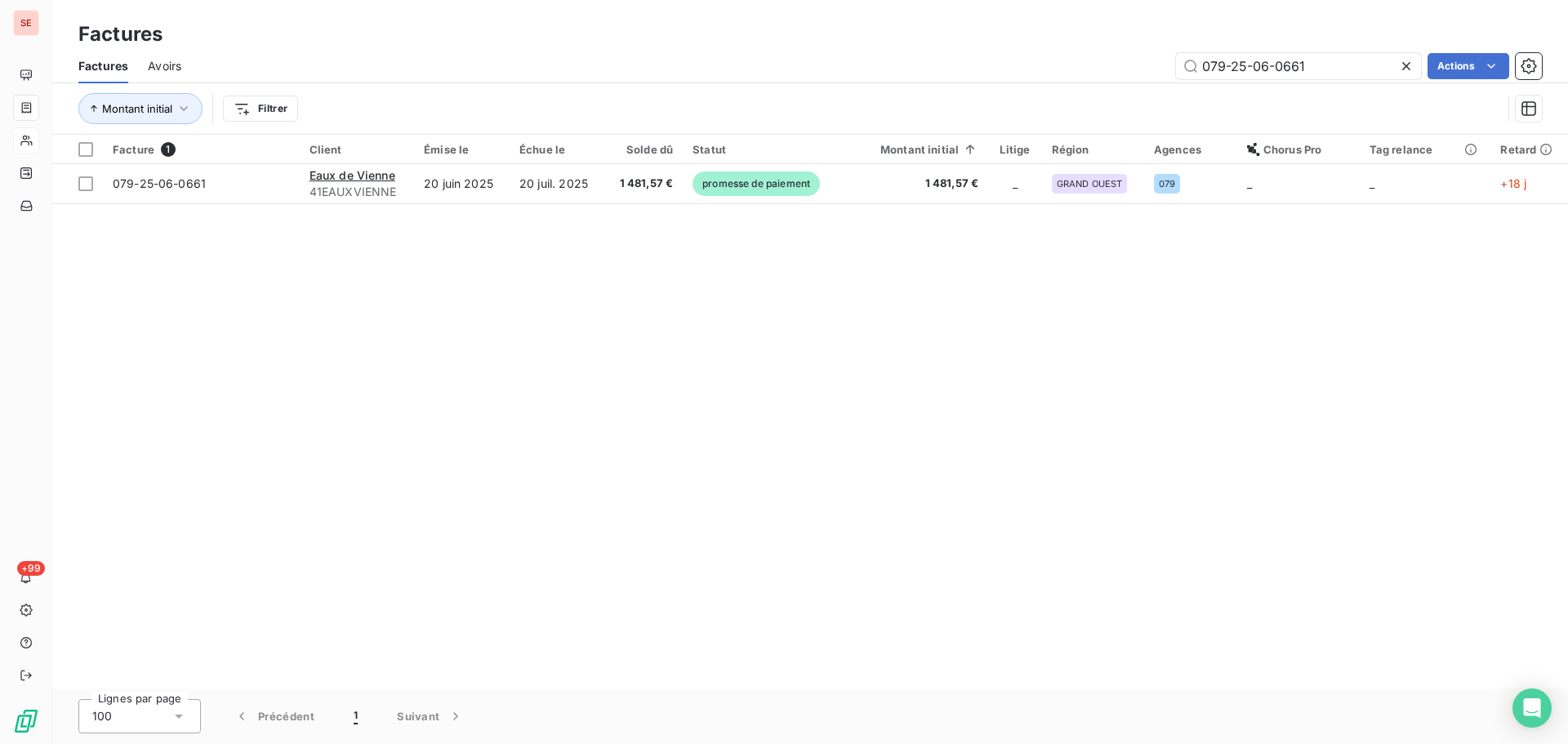 drag, startPoint x: 1324, startPoint y: 60, endPoint x: 1160, endPoint y: 58, distance: 164.01219 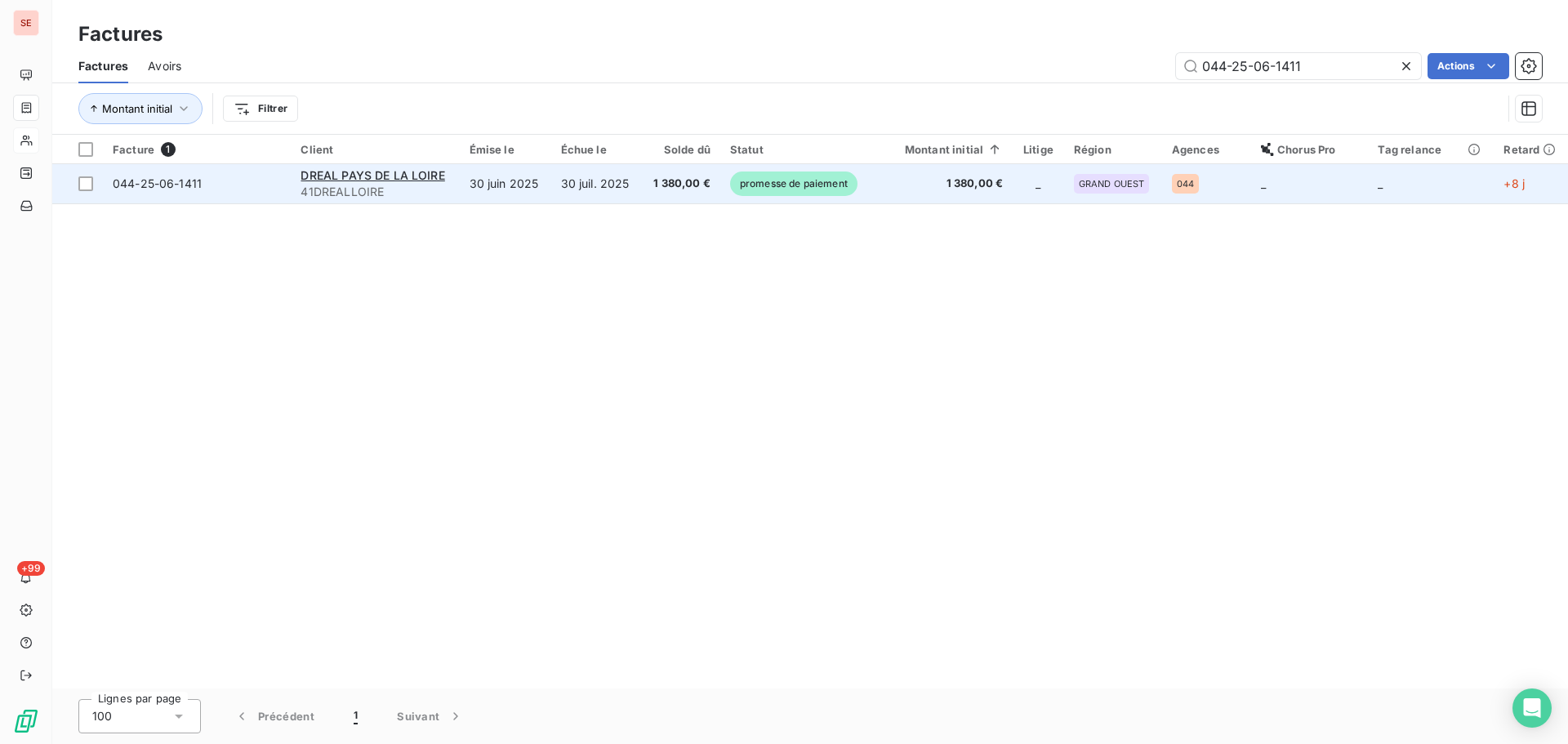type on "044-25-06-1411" 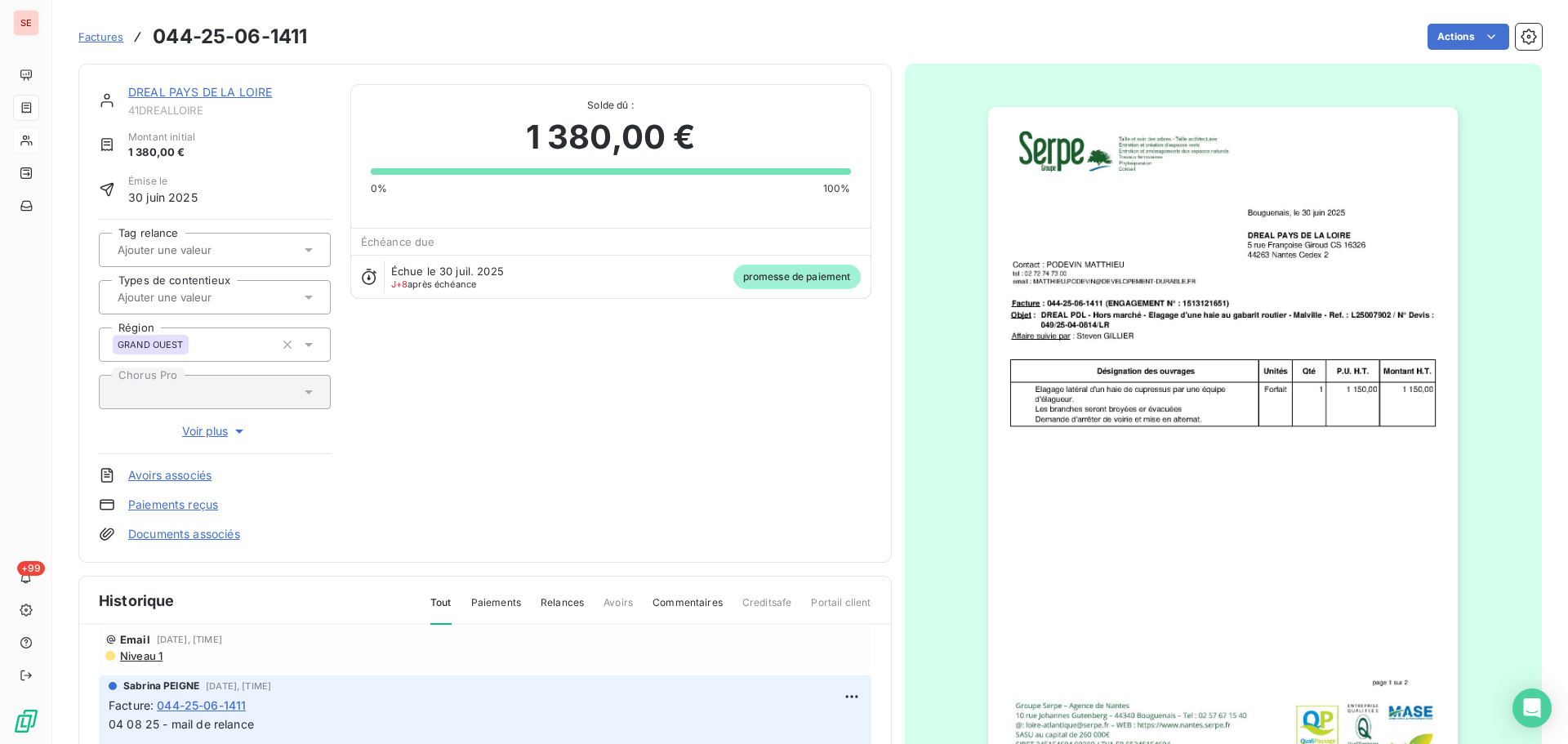 scroll, scrollTop: 0, scrollLeft: 0, axis: both 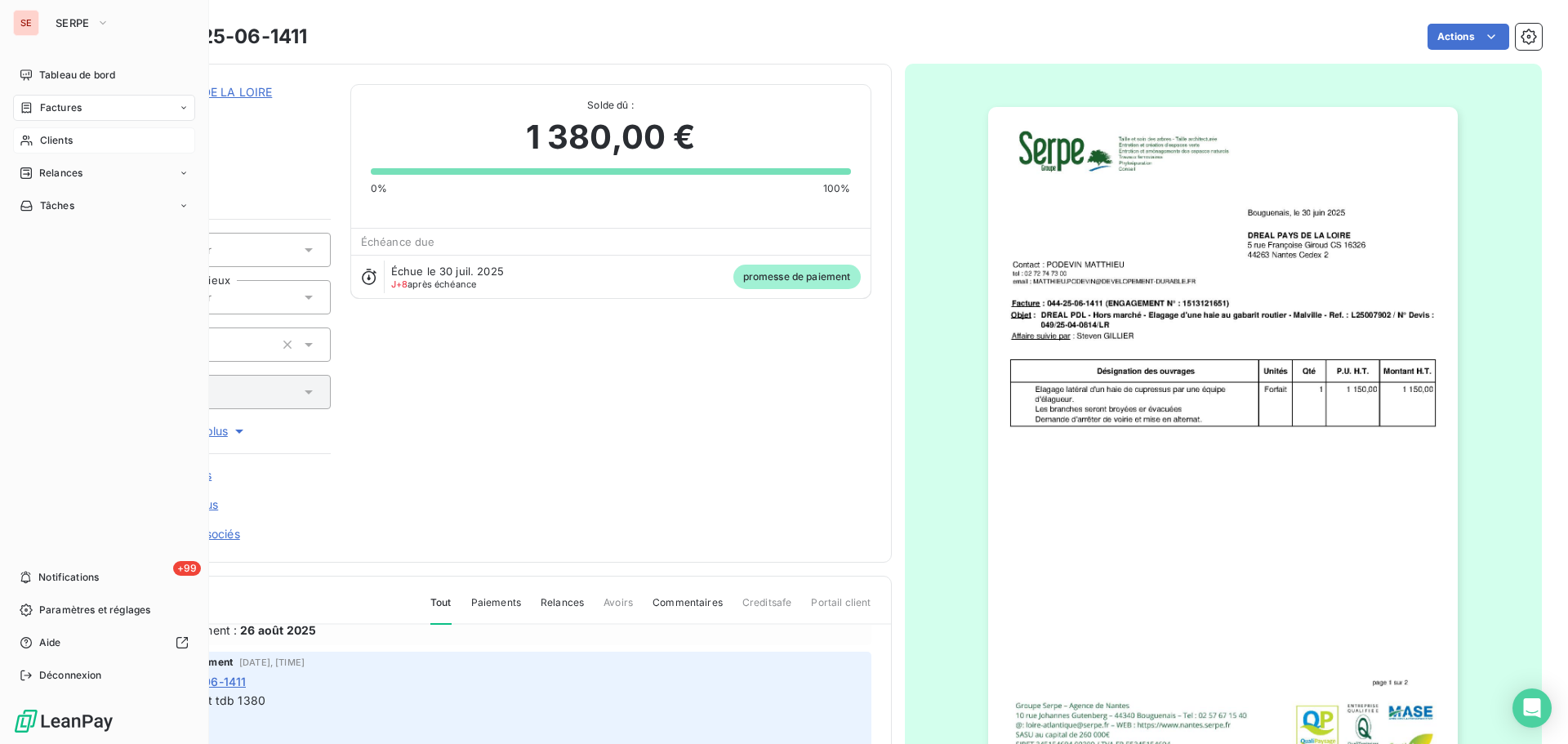 click on "Factures" at bounding box center (104, 108) 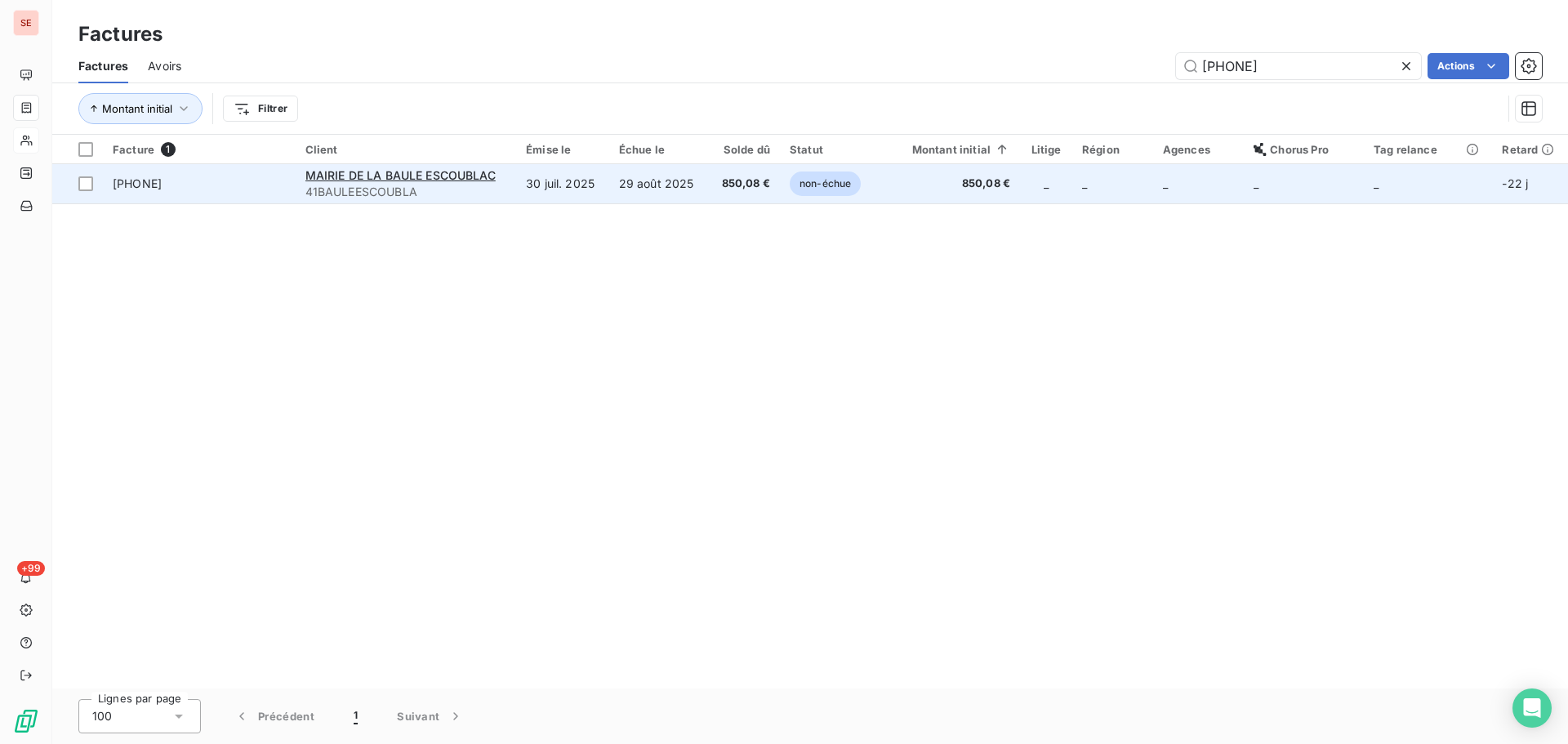 type on "[PHONE]" 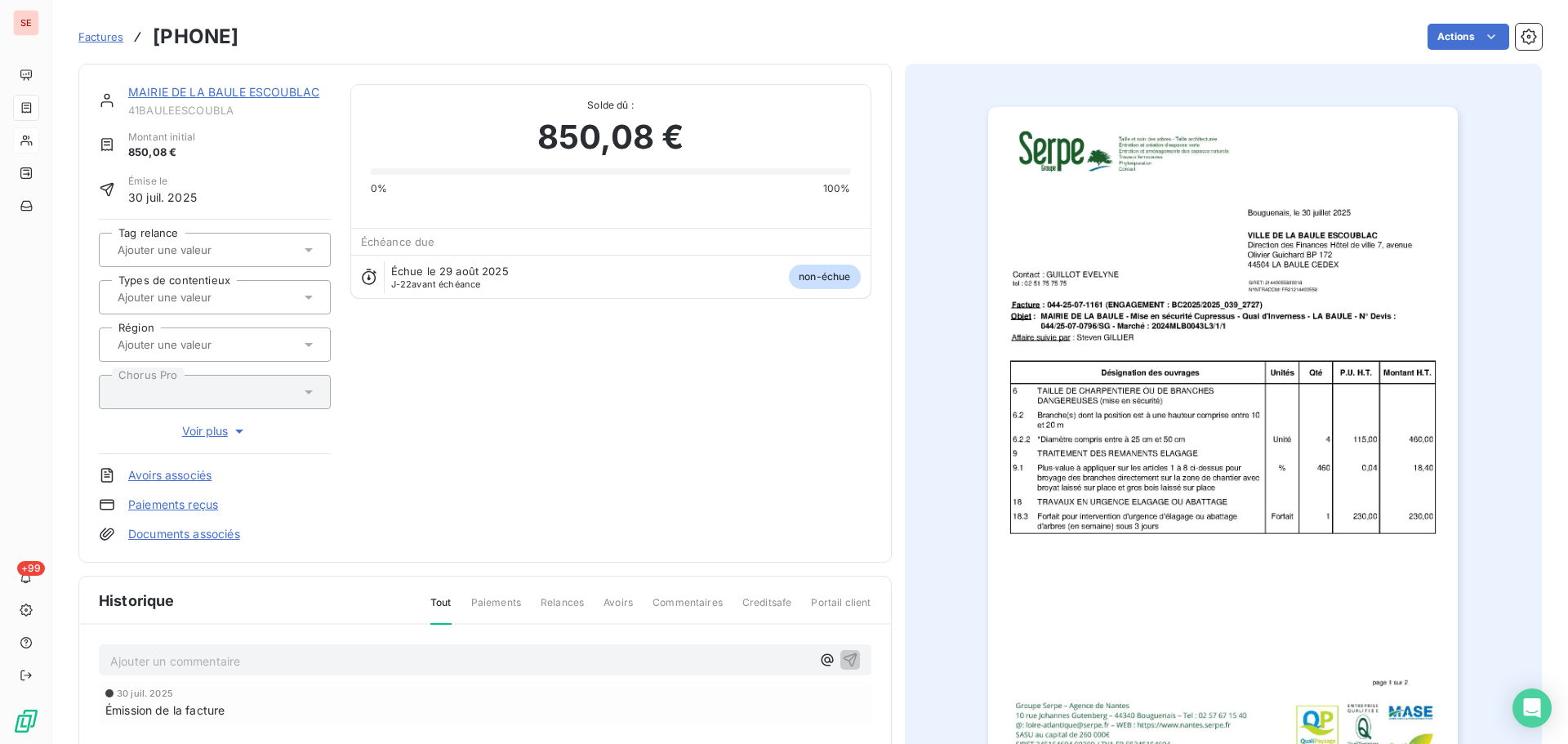 scroll, scrollTop: 219, scrollLeft: 0, axis: vertical 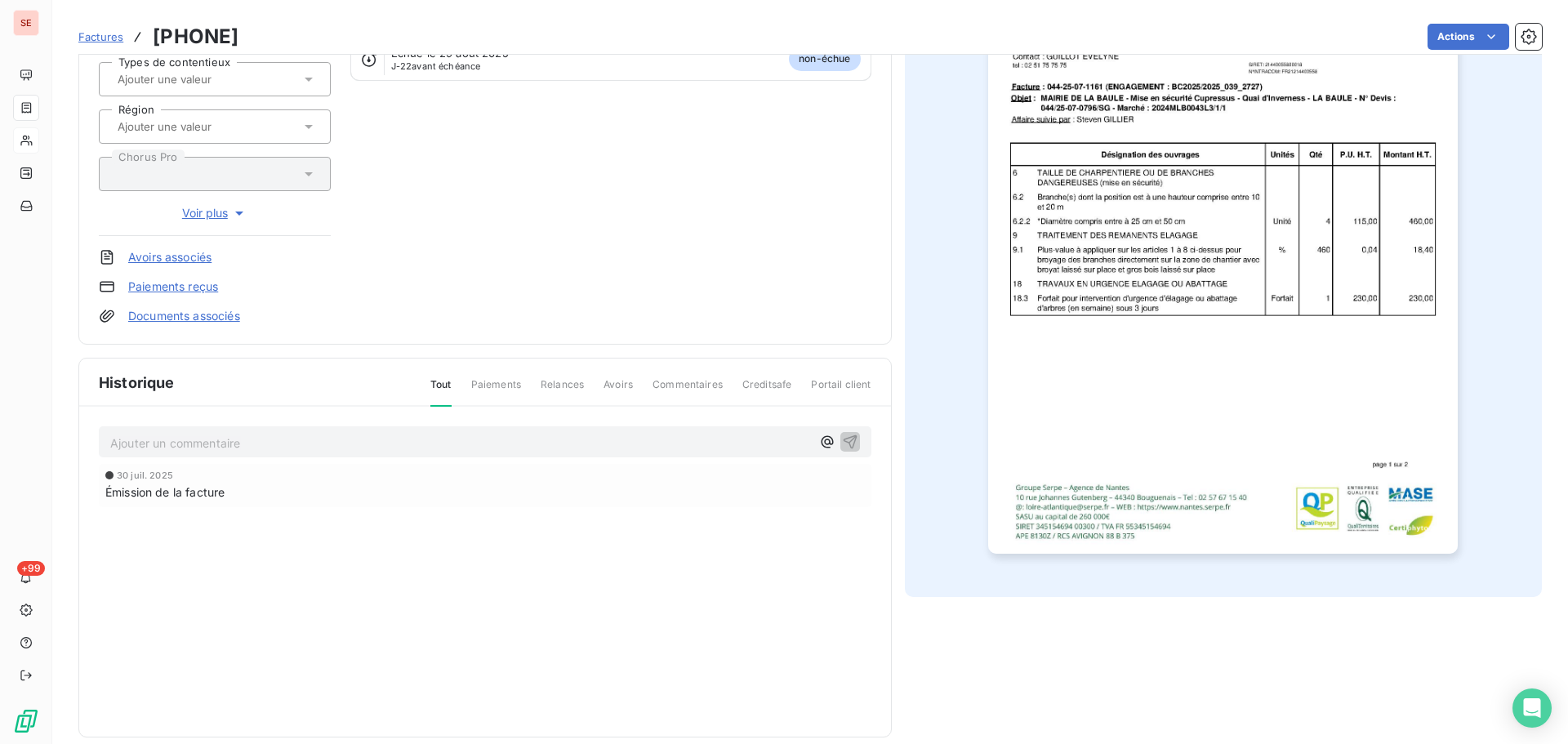 click on "Ajouter un commentaire ﻿" at bounding box center (461, 443) 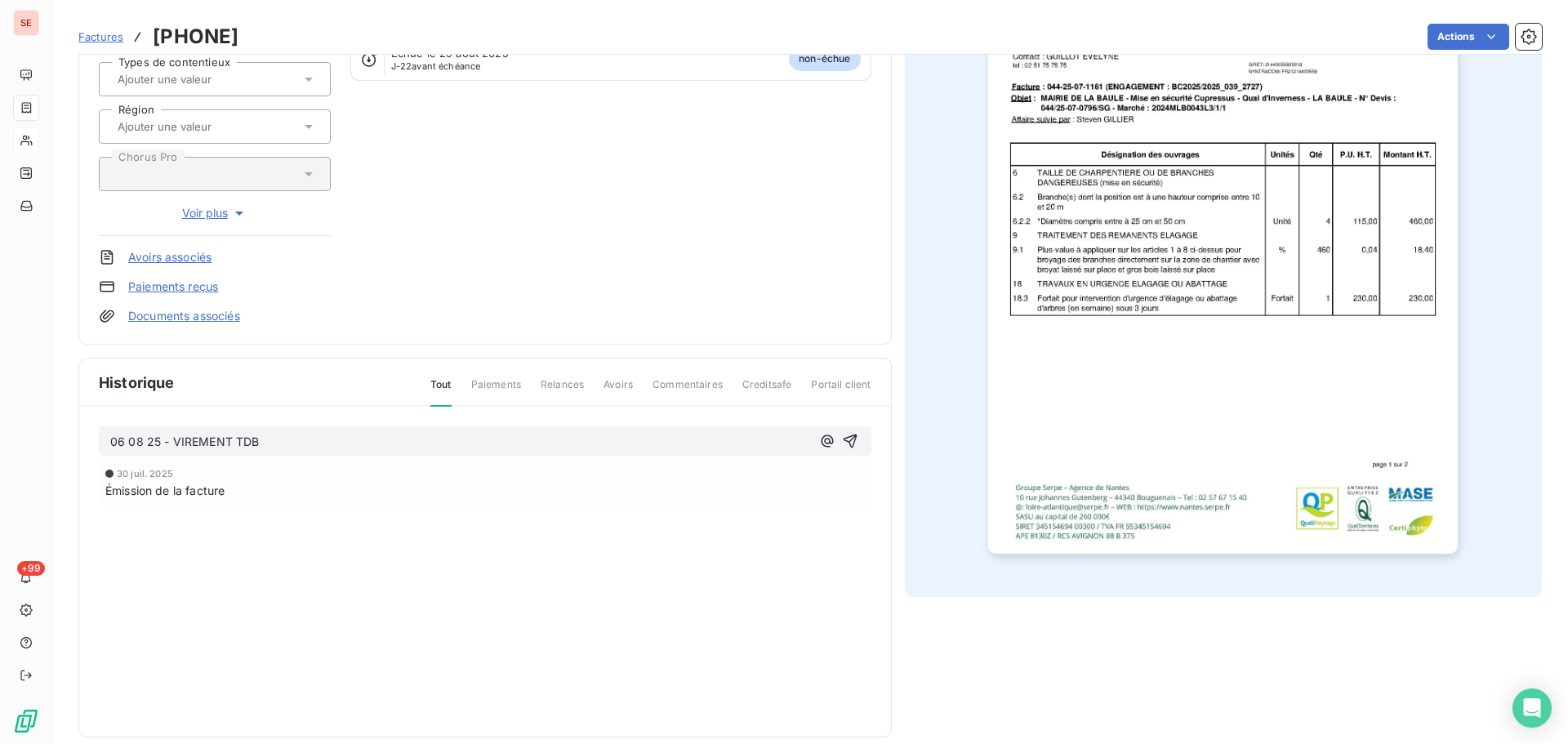 scroll, scrollTop: 0, scrollLeft: 0, axis: both 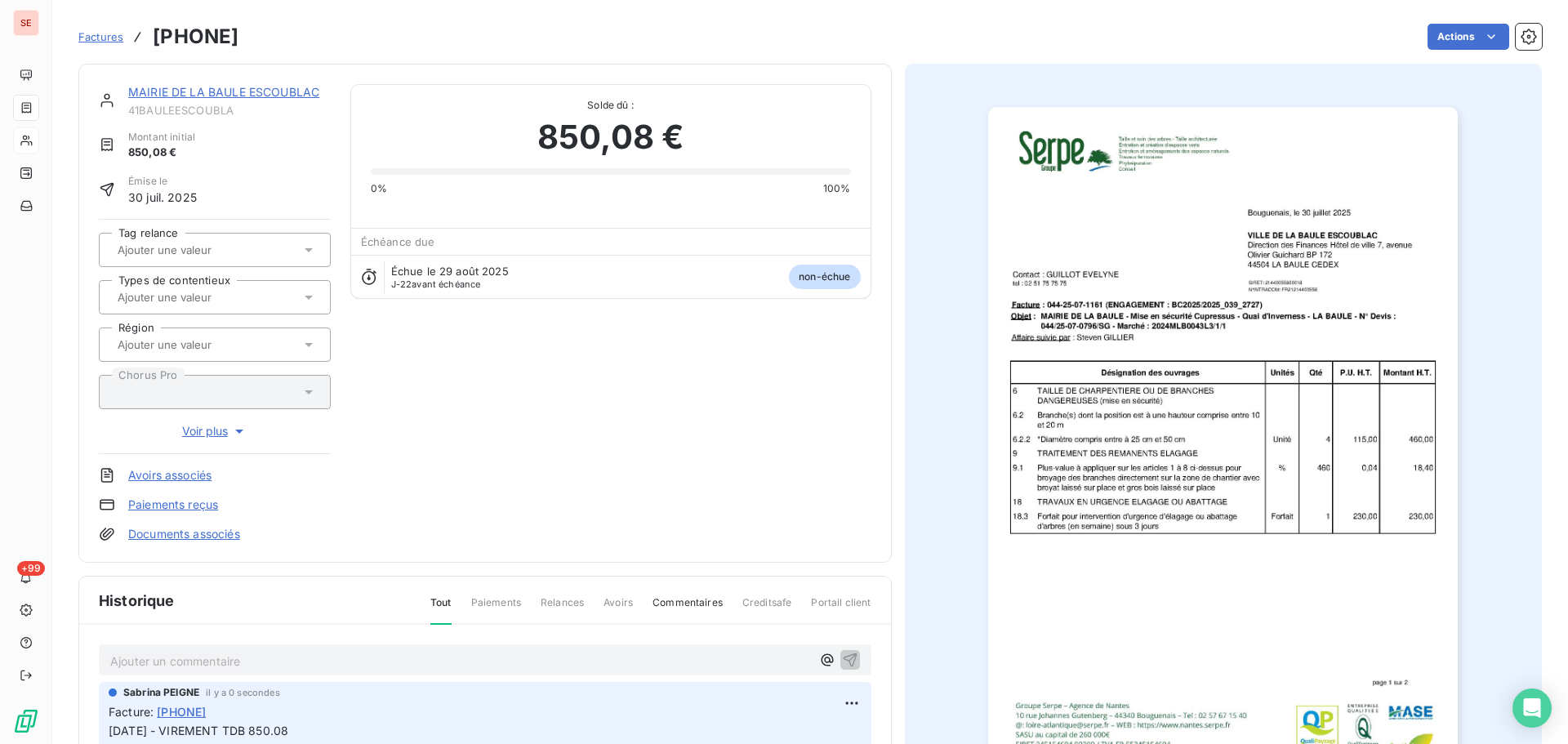 click on "41BAULEESCOUBLA" at bounding box center [229, 110] 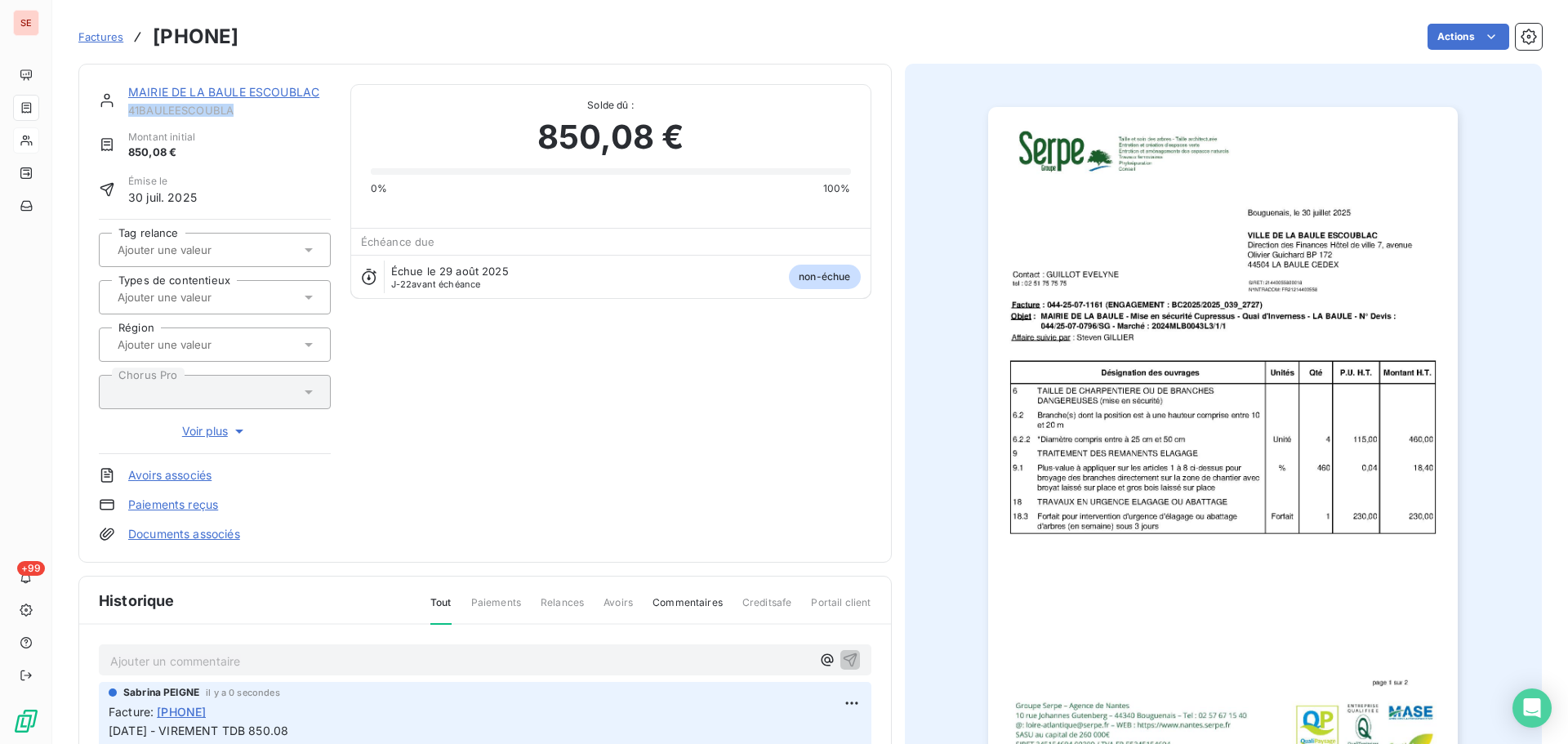 click on "41BAULEESCOUBLA" at bounding box center (229, 110) 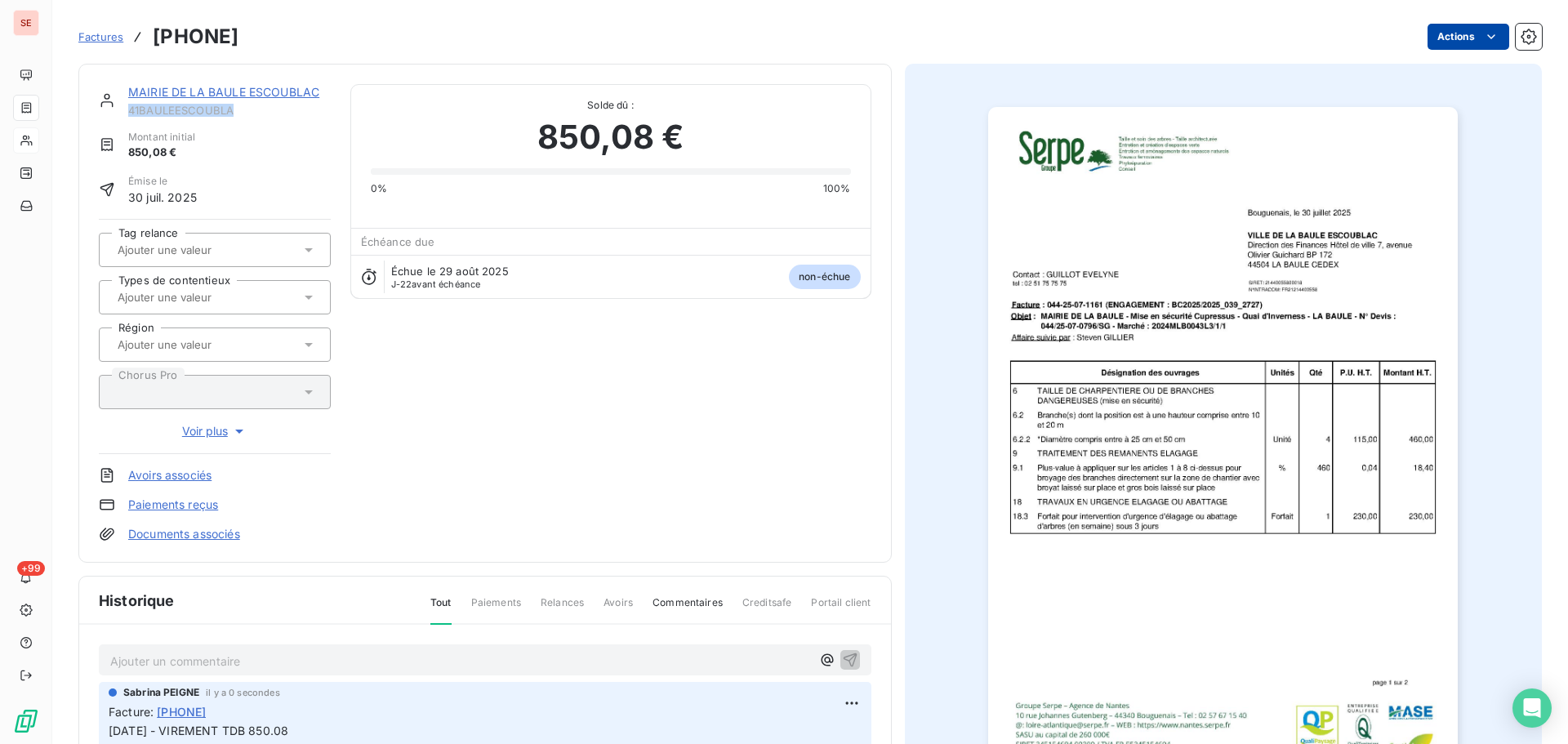 click on "SE +99 Factures [SSN] Actions MAIRIE DE LA BAULE ESCOUBLAC 41BAULEESCOUBLA Montant initial 850,08 € Émise le 30 juil. 2025 Tag relance Types de contentieux Région Chorus Pro Voir plus Avoirs associés Paiements reçus Documents associés Solde dû : 850,08 € 0% 100% Échéance due Échue le 29 août 2025 J-22  avant échéance non-échue Historique Tout Paiements Relances Avoirs Commentaires Creditsafe Portail client Ajouter un commentaire ﻿ [FIRST]  [LAST] il y a 0 secondes Facture  : [SSN] 06 08 2025 - VIREMENT TDB 850.08 30 juil. 2025 Émission de la facture" at bounding box center [784, 372] 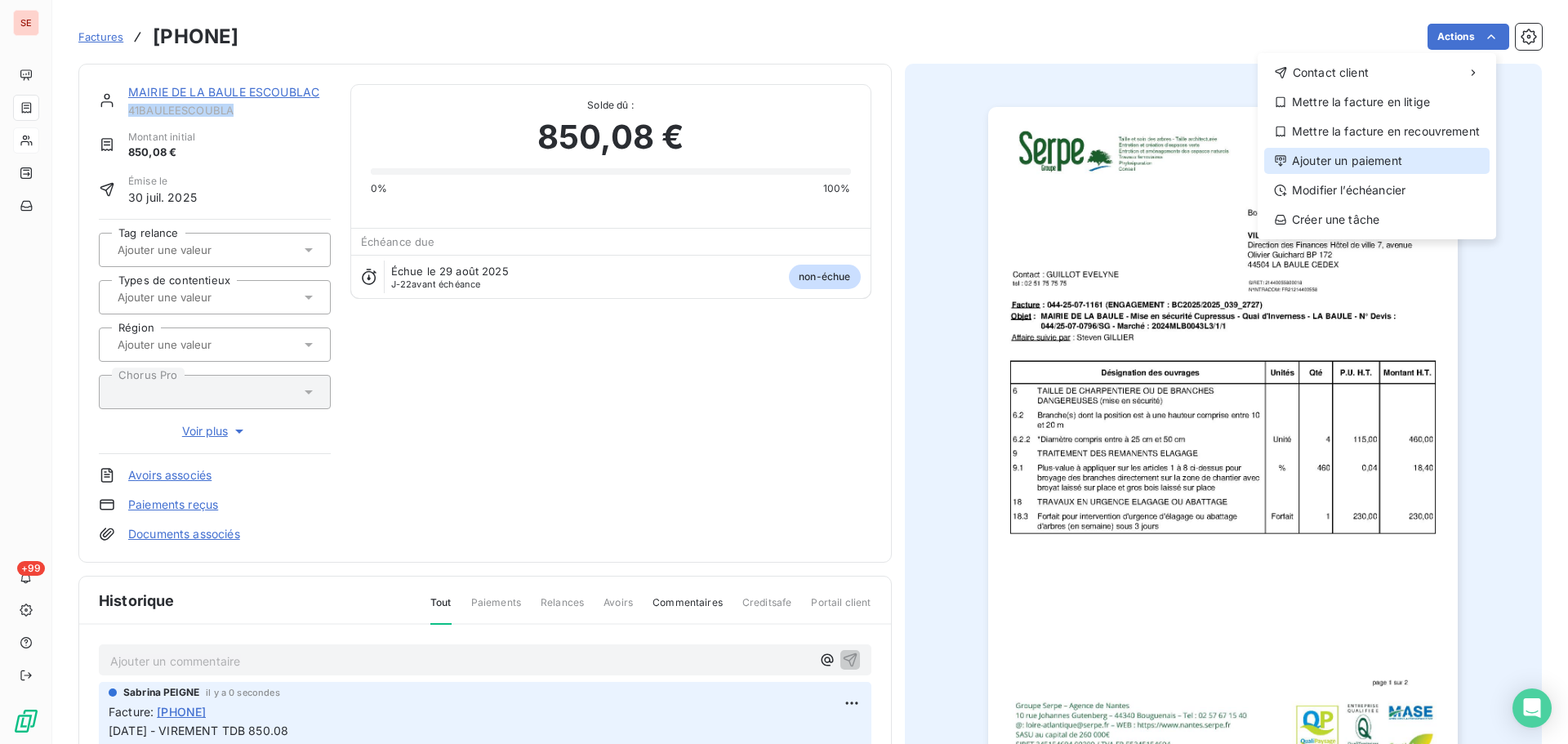 click on "Ajouter un paiement" at bounding box center (1377, 161) 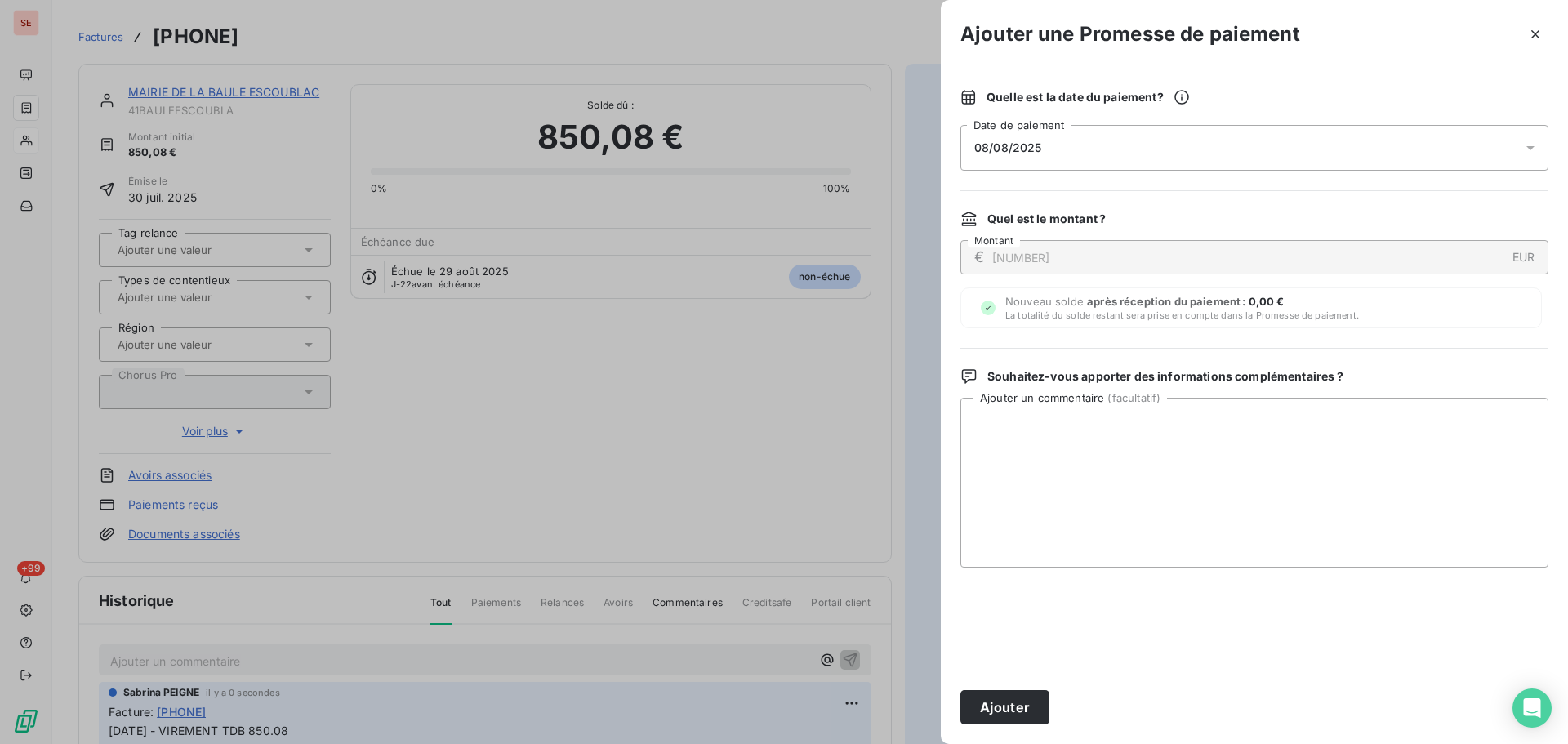 click on "08/08/2025" at bounding box center (1254, 148) 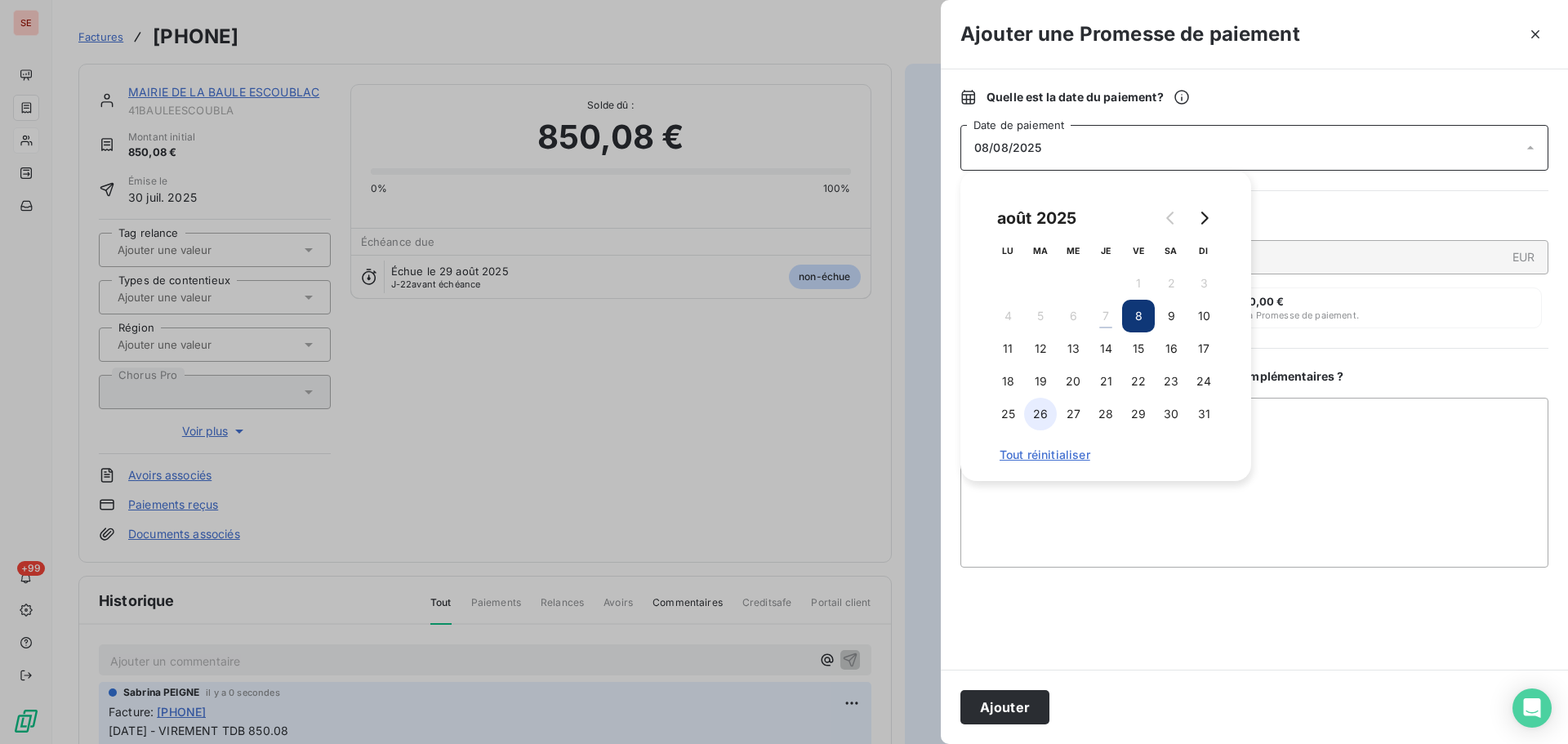 click on "26" at bounding box center [1040, 414] 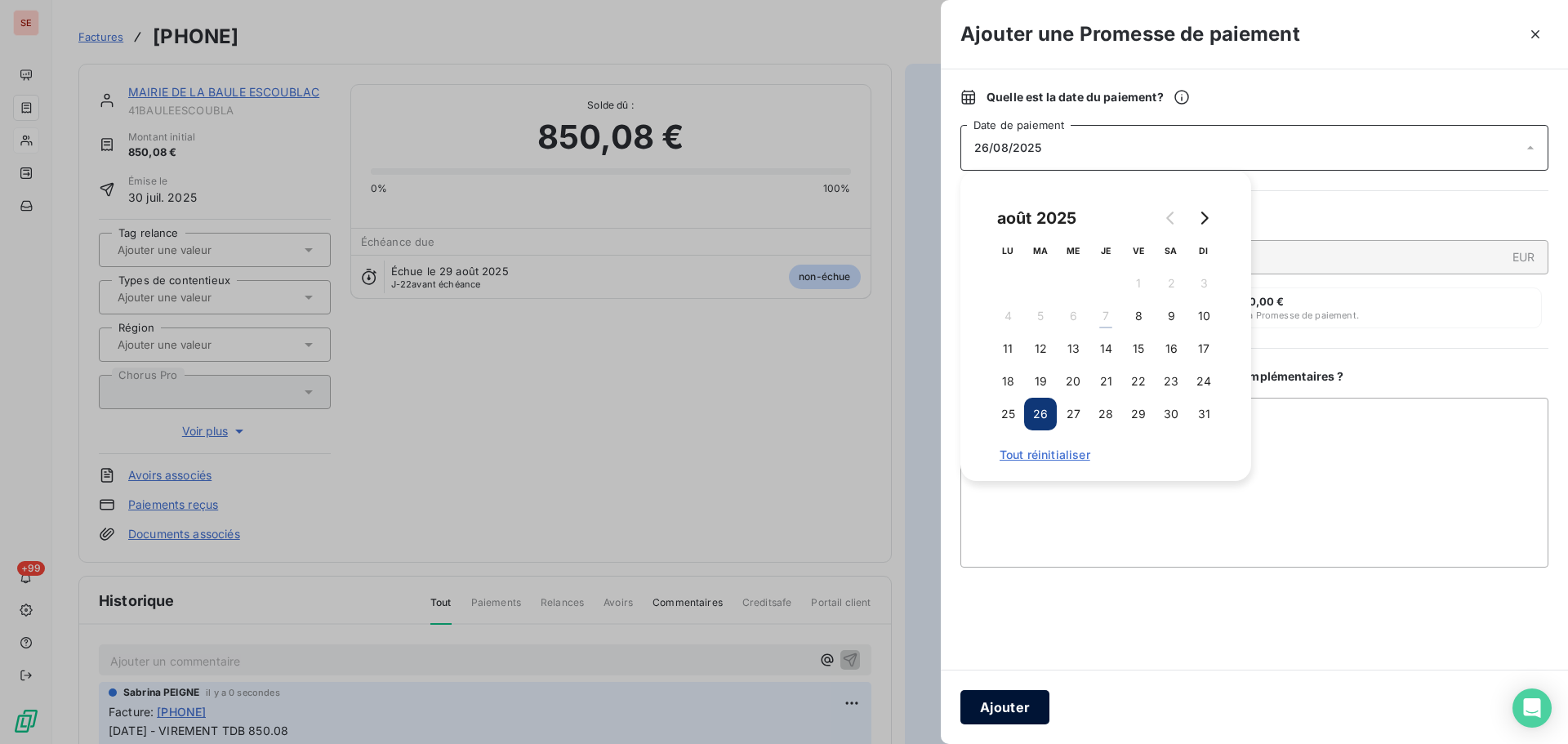 click on "Ajouter" at bounding box center (1004, 707) 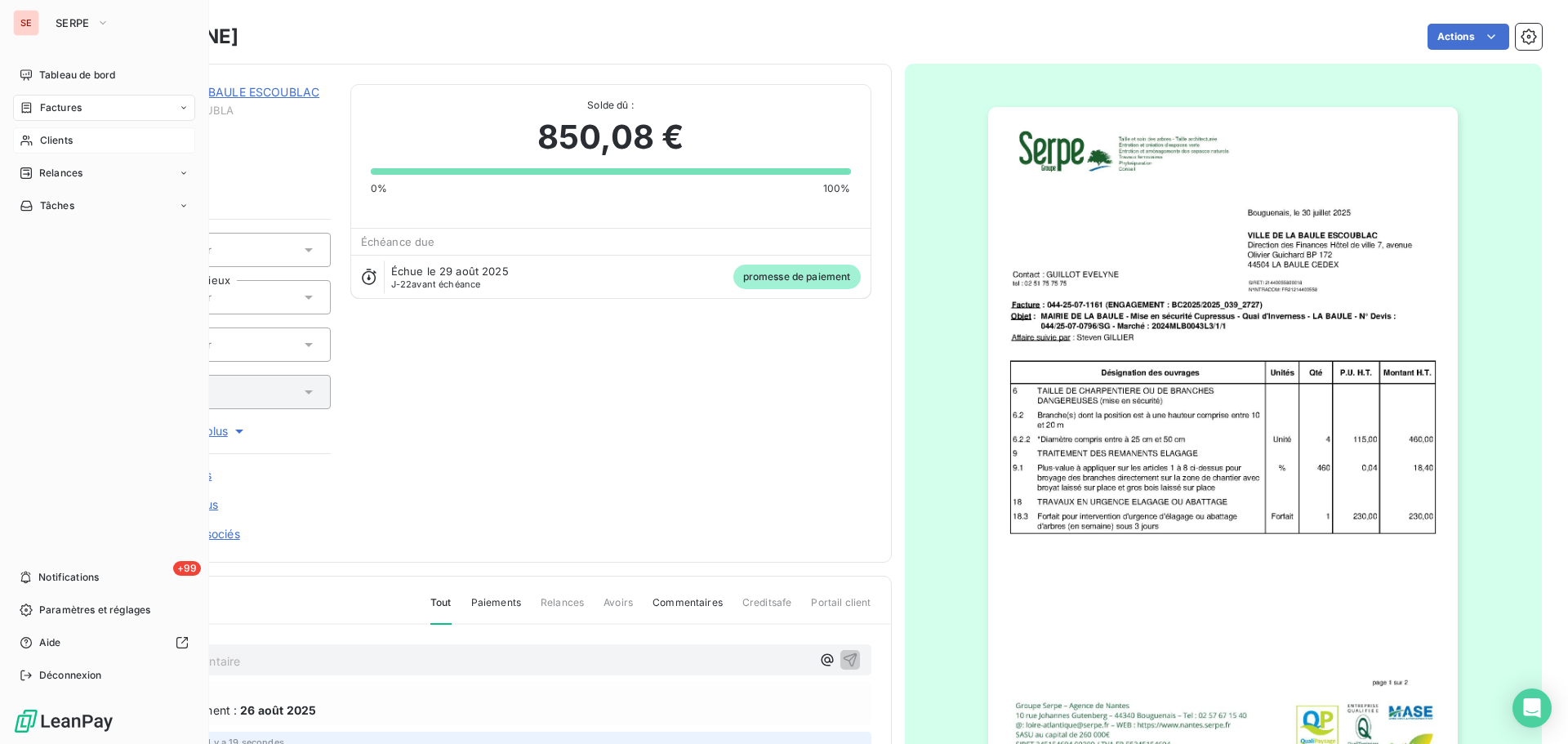 click on "Clients" at bounding box center [104, 140] 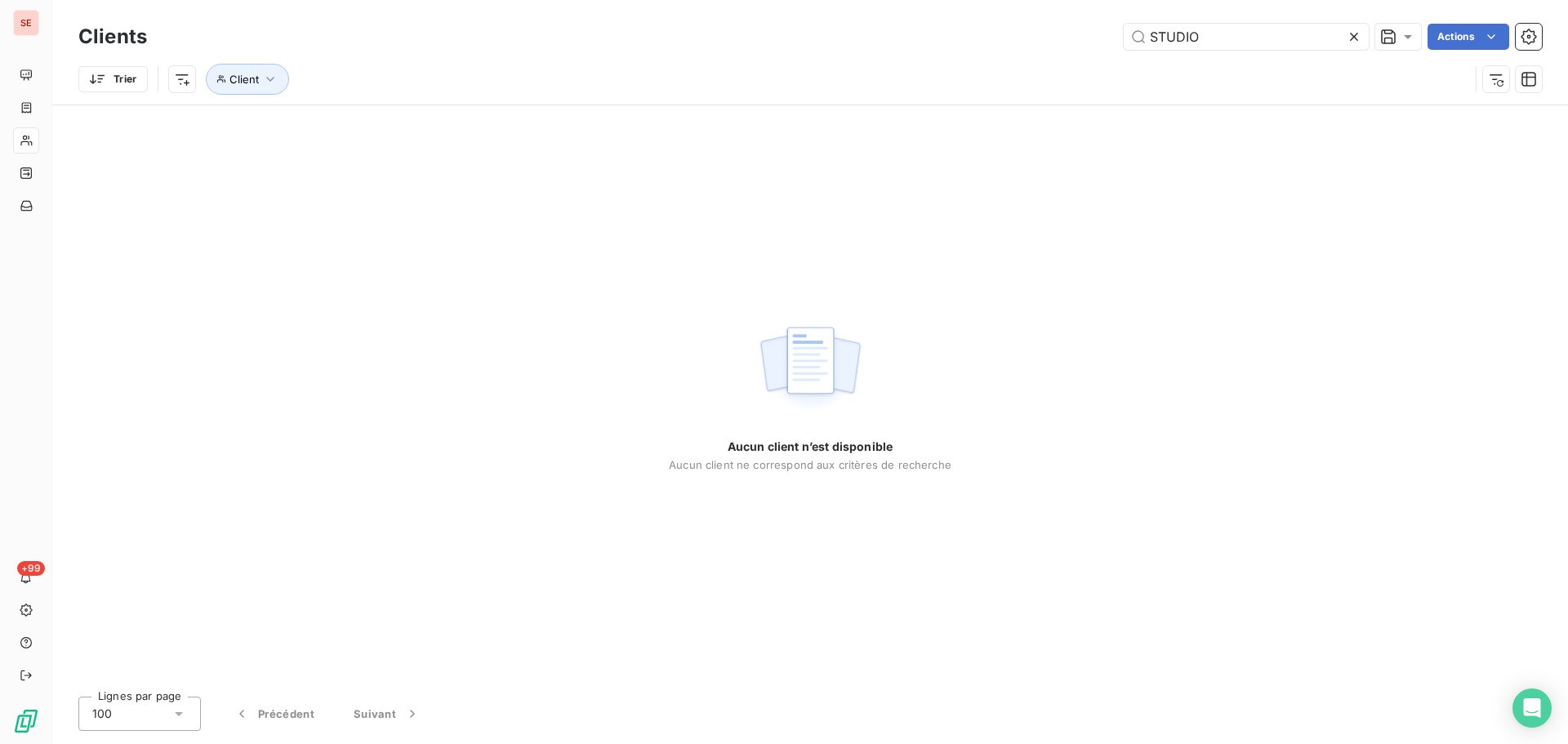 drag, startPoint x: 1230, startPoint y: 32, endPoint x: 1084, endPoint y: 29, distance: 146.0308 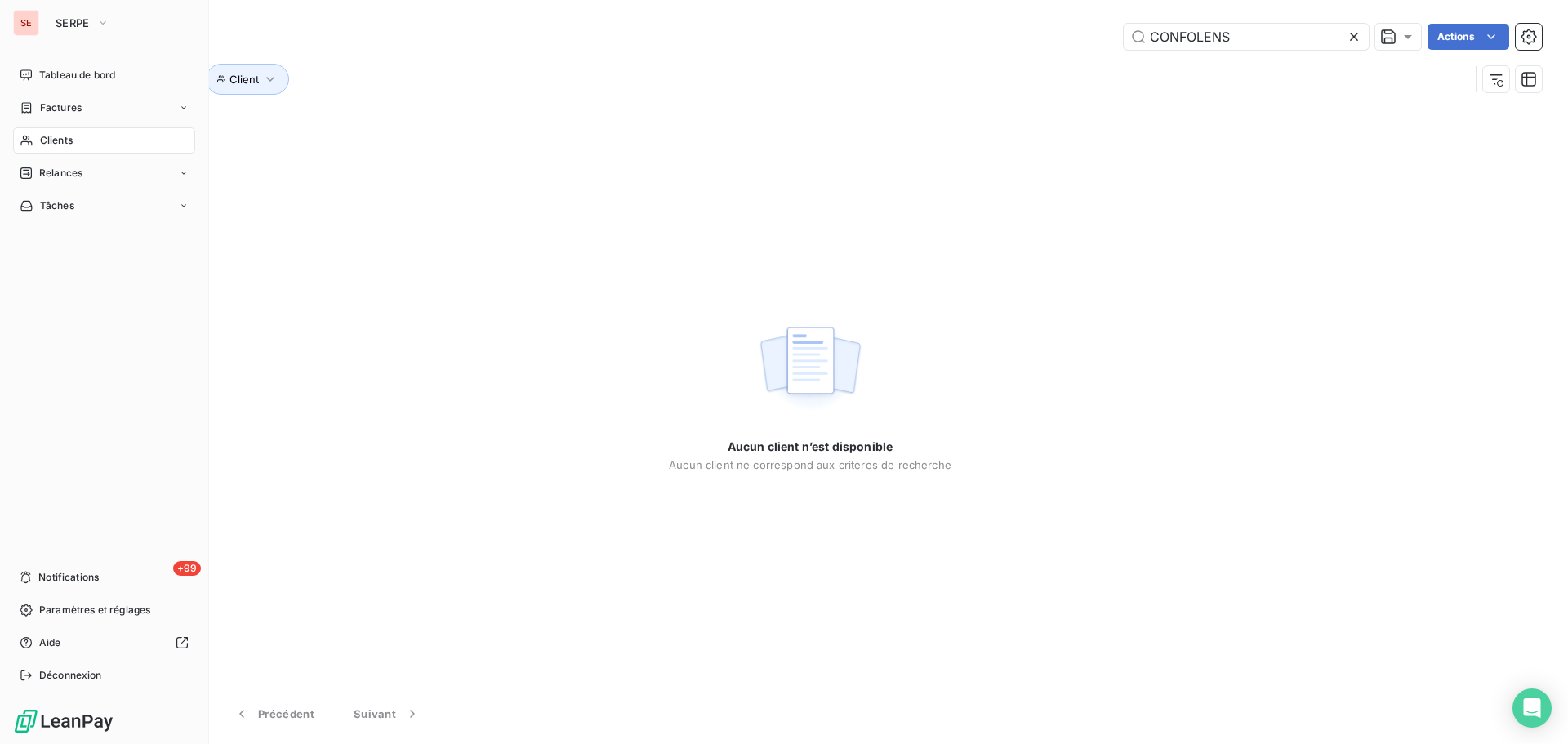 click on "Clients" at bounding box center (104, 140) 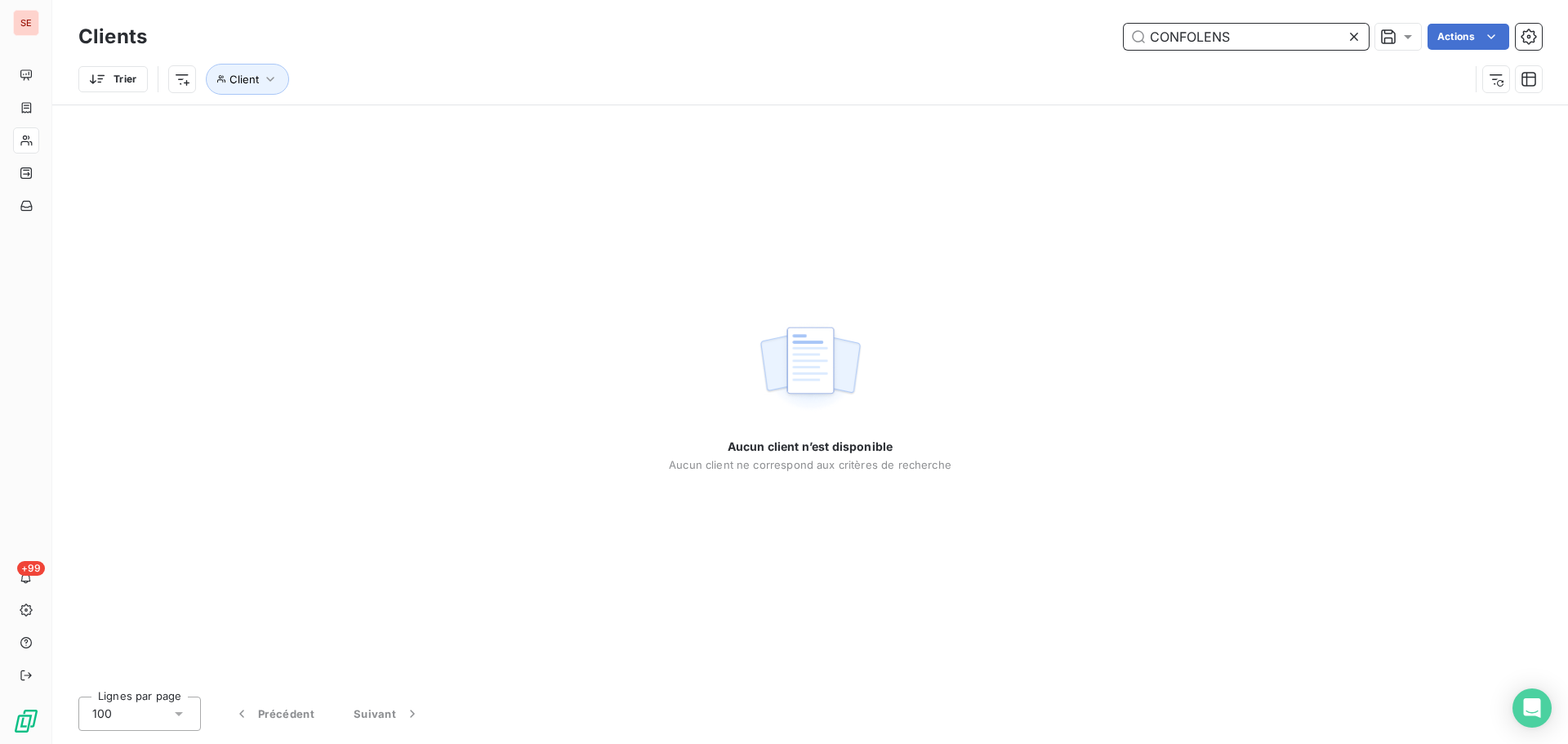click on "CONFOLENS" at bounding box center [1246, 37] 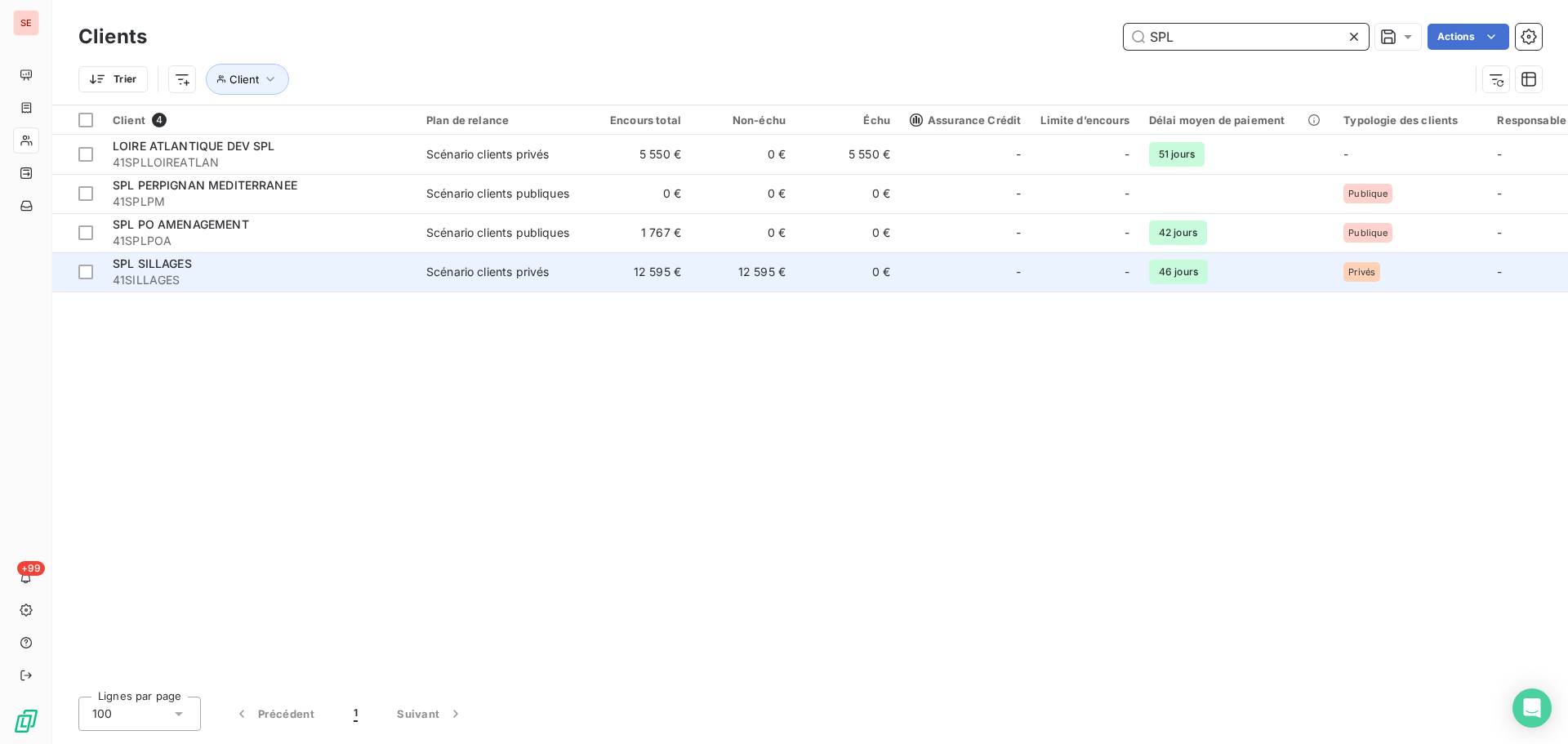 type on "SPL" 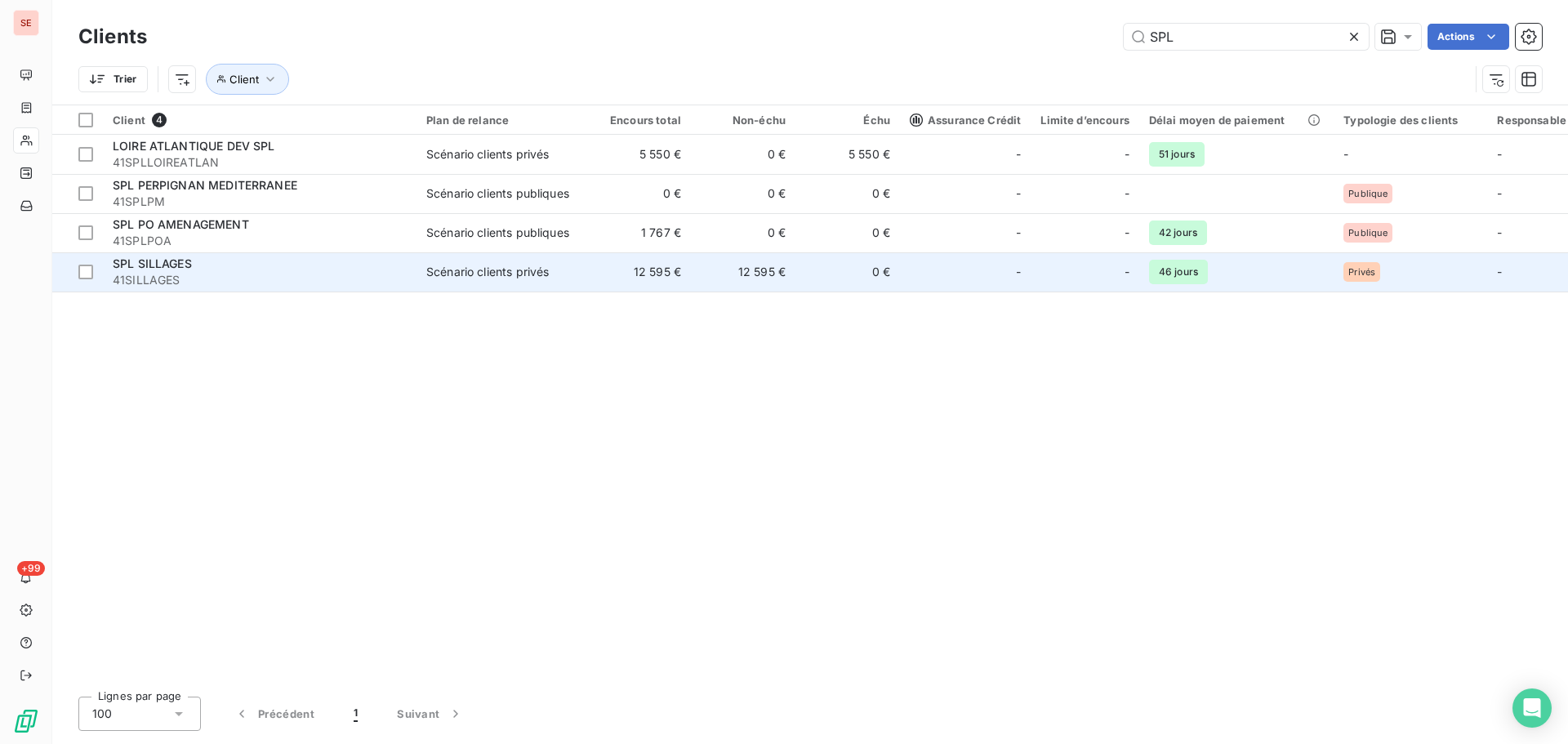 click on "12 595 €" at bounding box center [639, 272] 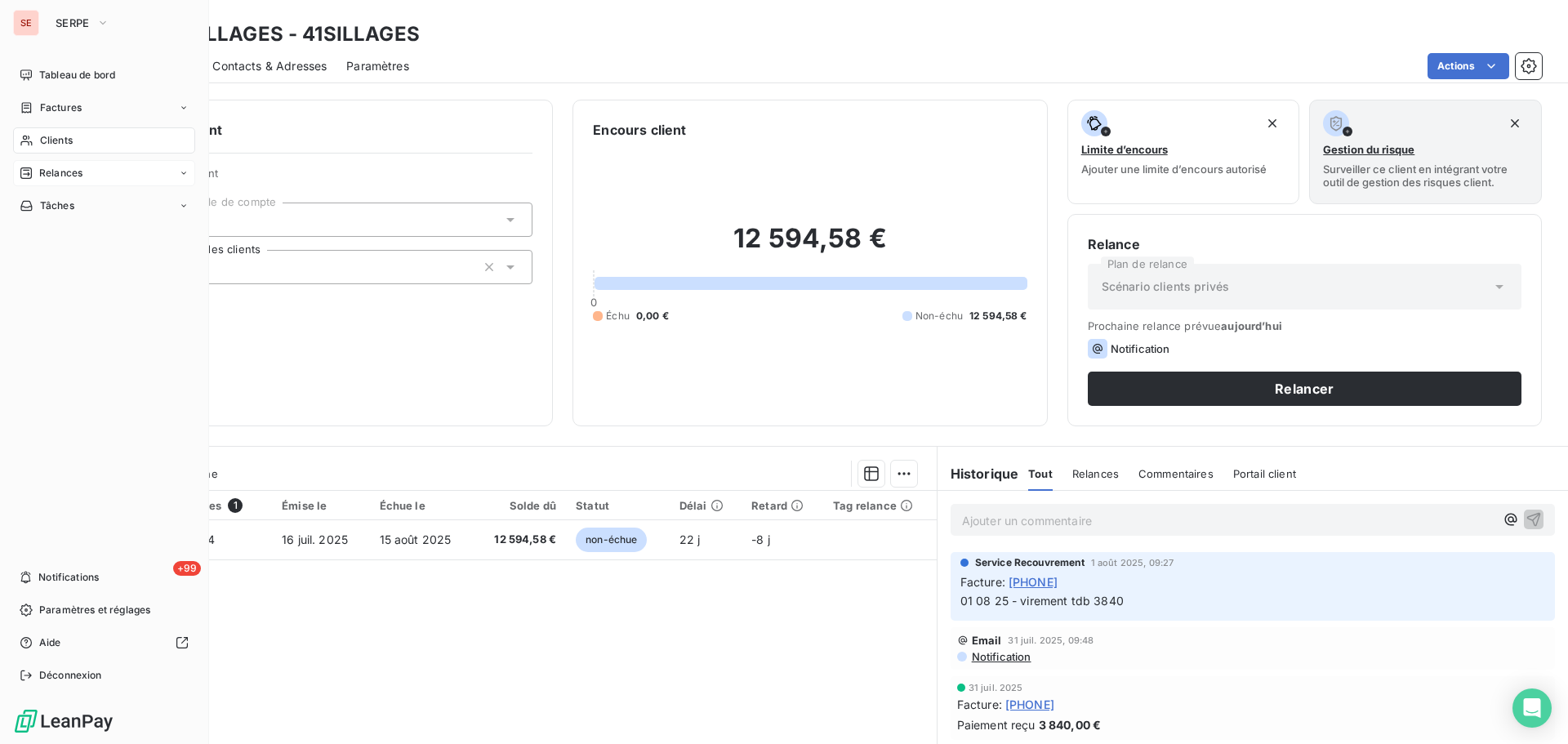 click on "Relances" at bounding box center (104, 173) 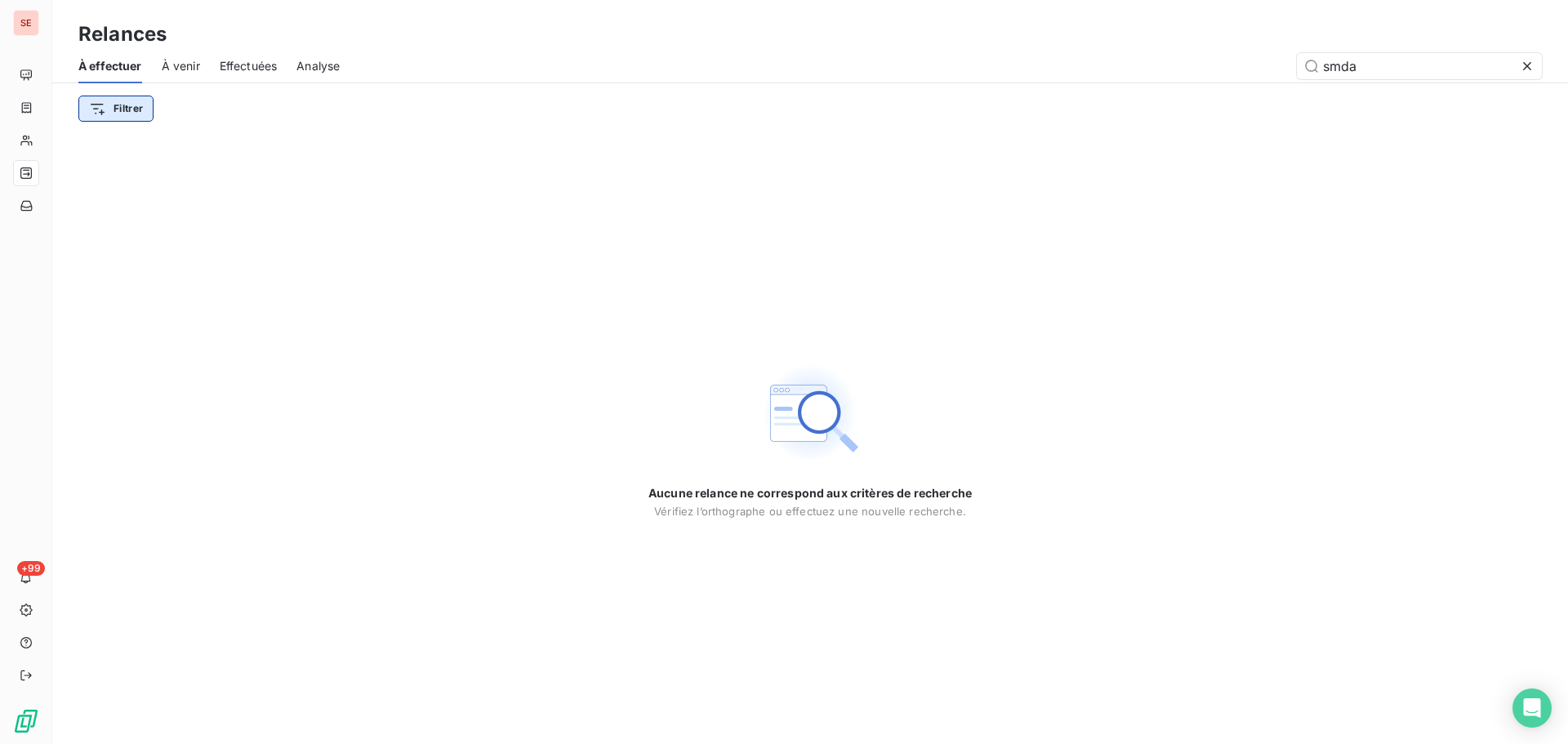 click on "SE +99 Relances À effectuer À venir Effectuées Analyse smda Filtrer Aucune relance ne correspond aux critères de recherche Vérifiez l’orthographe ou effectuez une nouvelle recherche." at bounding box center (784, 372) 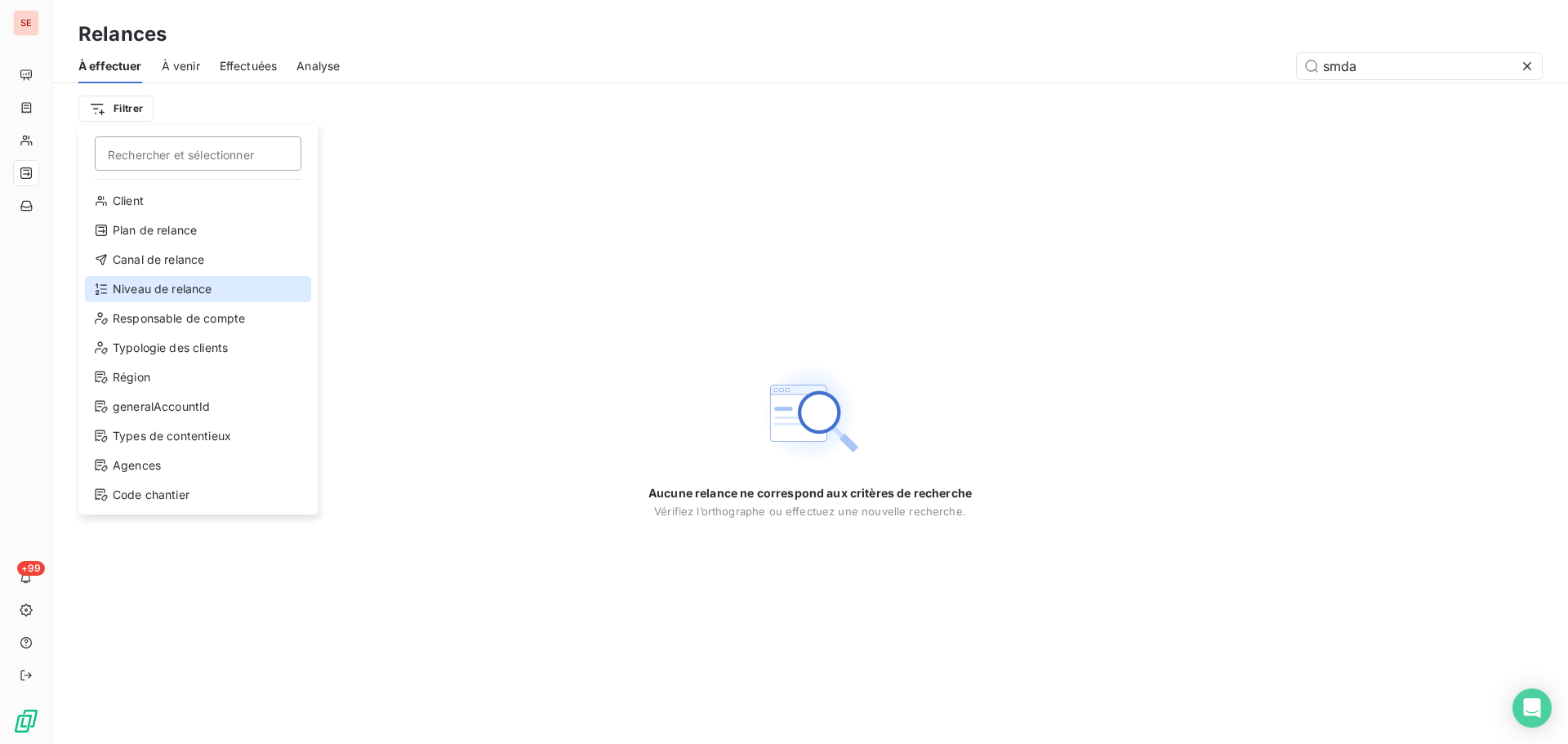 click on "Niveau de relance" at bounding box center [198, 289] 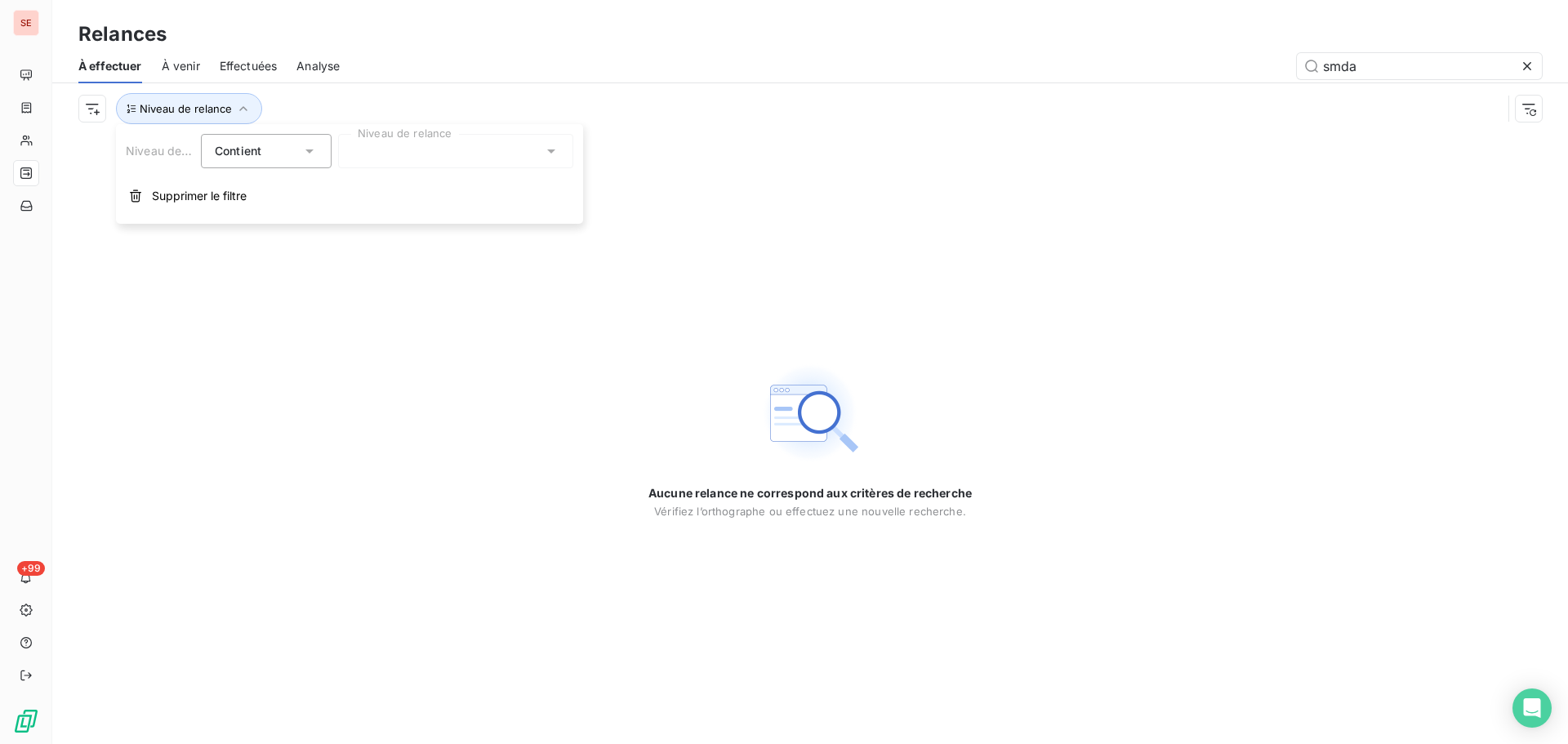 click at bounding box center (456, 151) 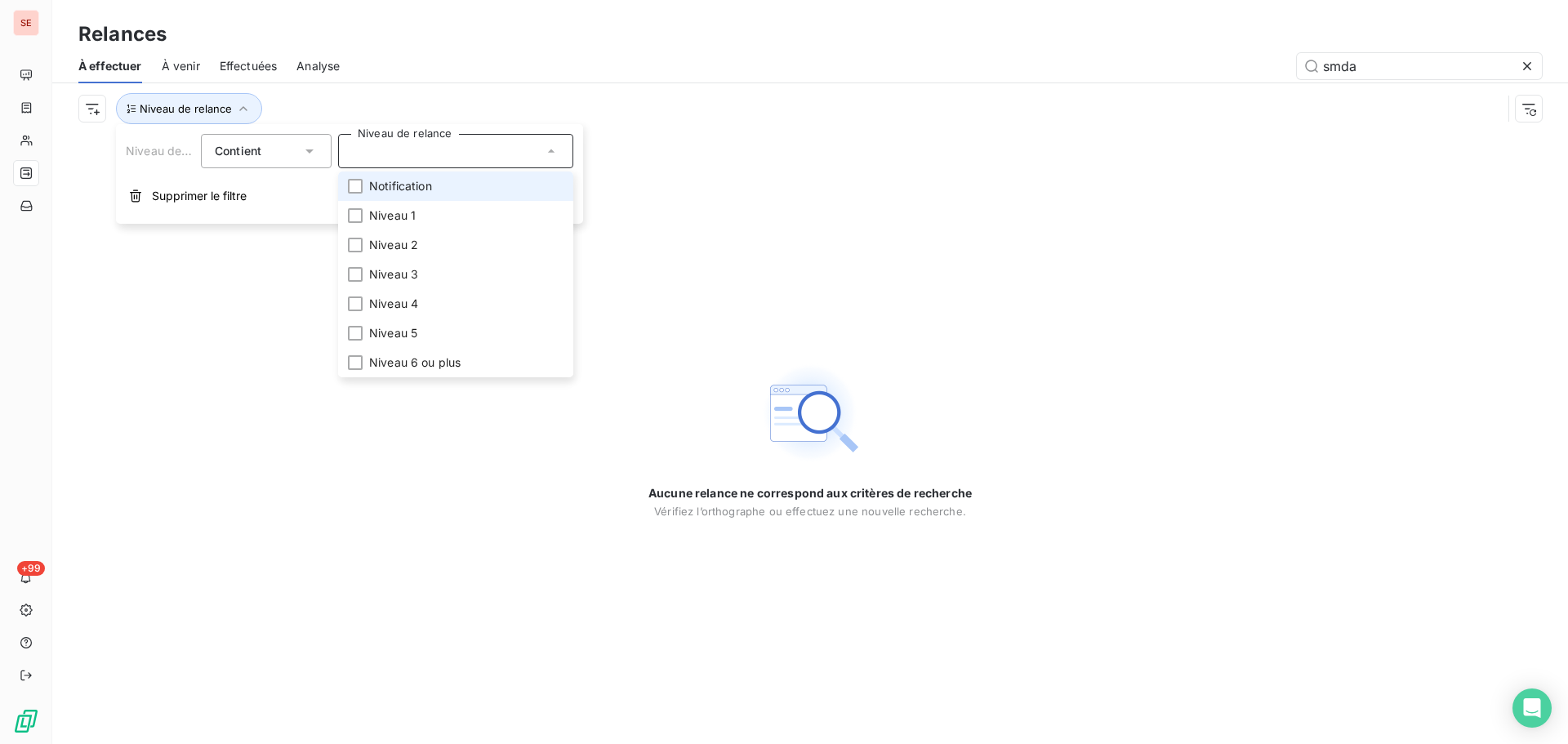 click on "Notification" at bounding box center (400, 186) 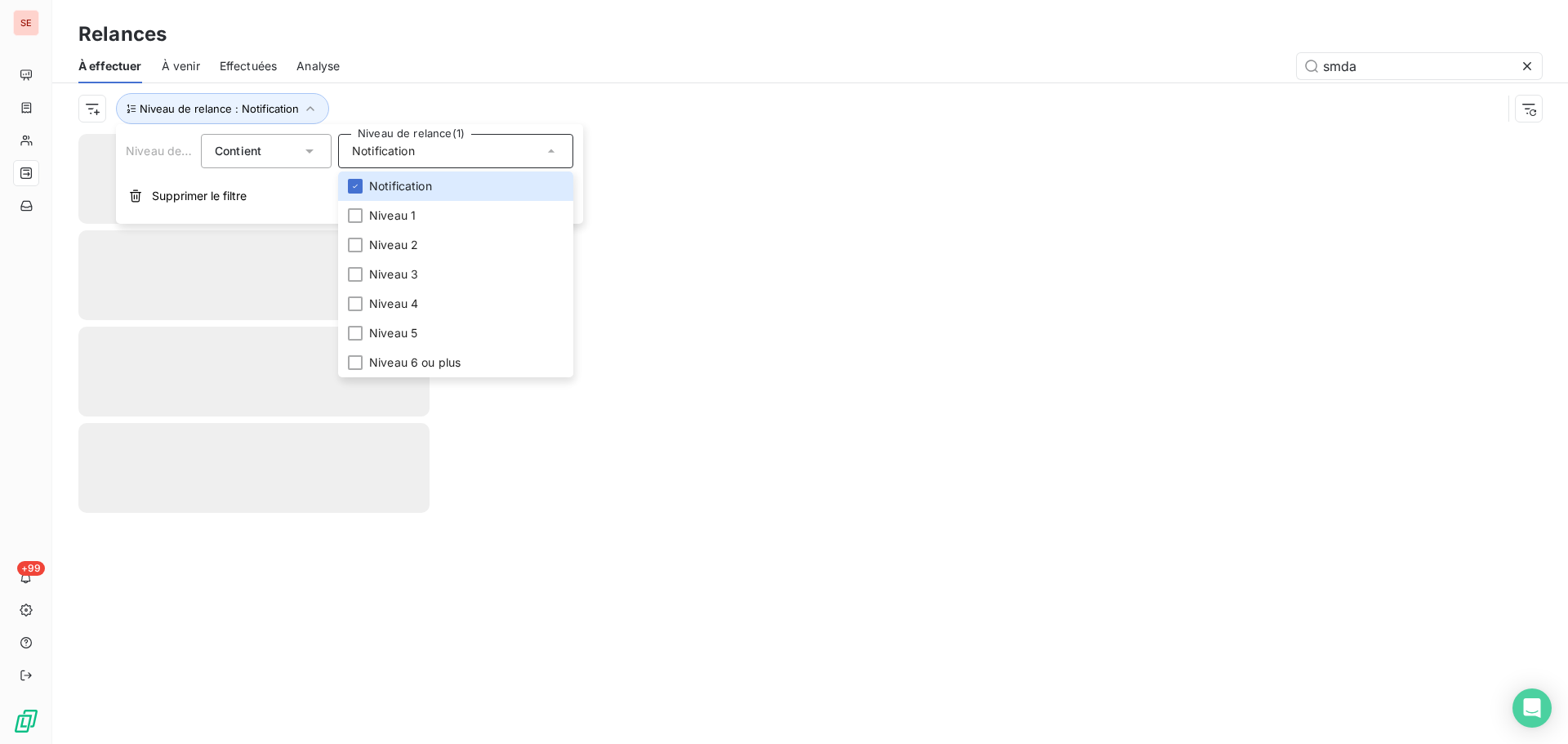 click on "smda" at bounding box center [951, 66] 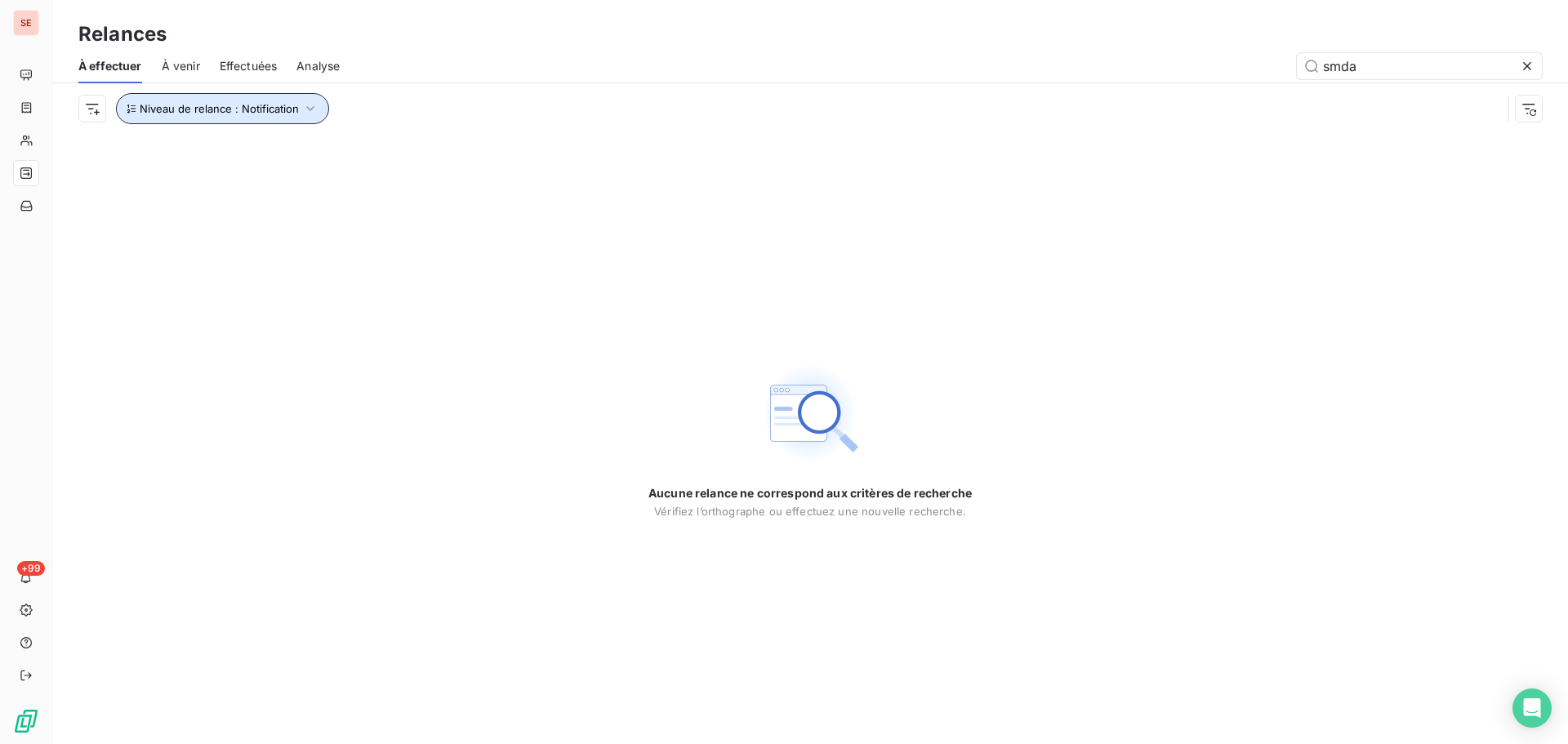 click on "Niveau de relance  : Notification" at bounding box center (222, 109) 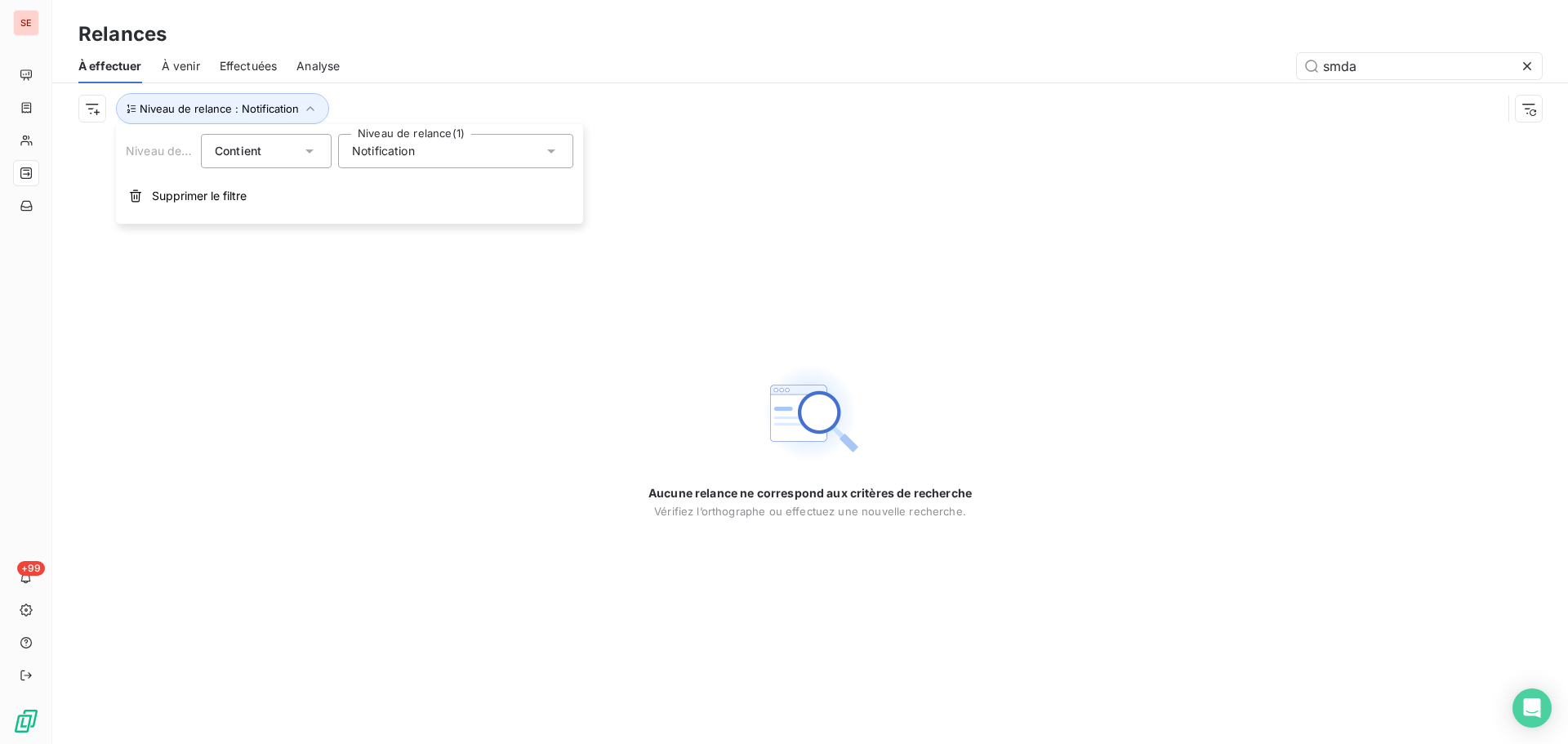 click on "Notification" at bounding box center [383, 151] 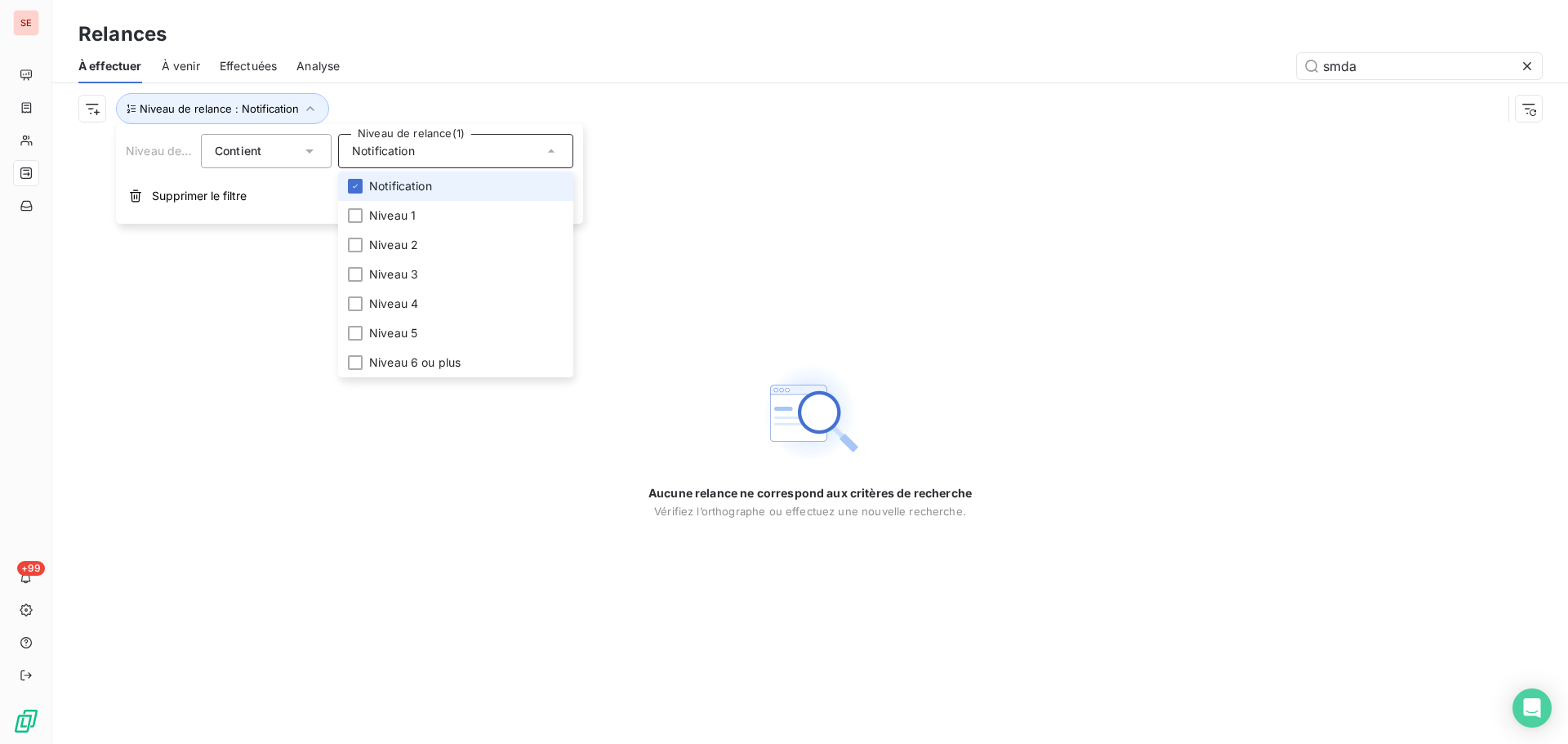 click on "Notification" at bounding box center (456, 186) 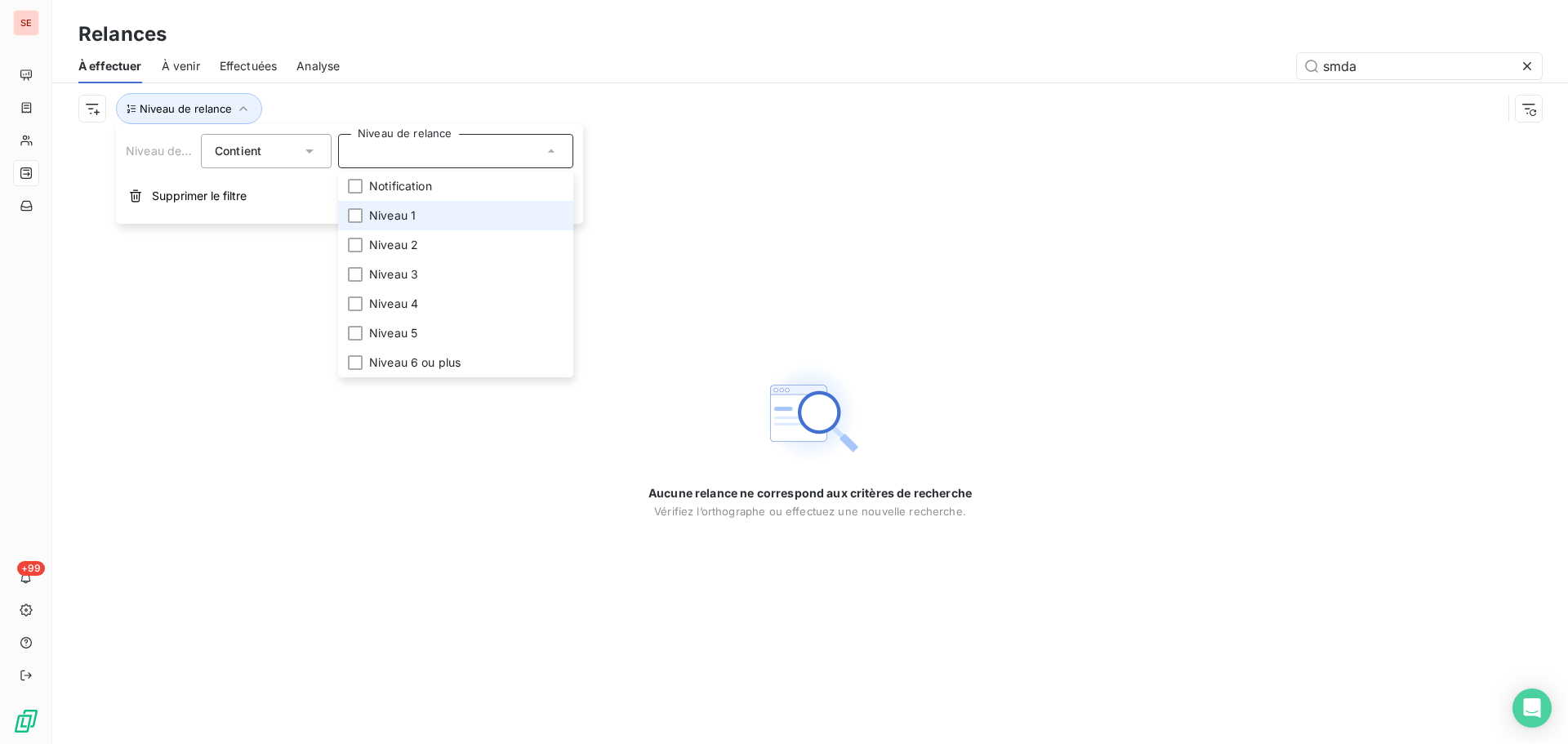 click on "Niveau 1" at bounding box center (456, 216) 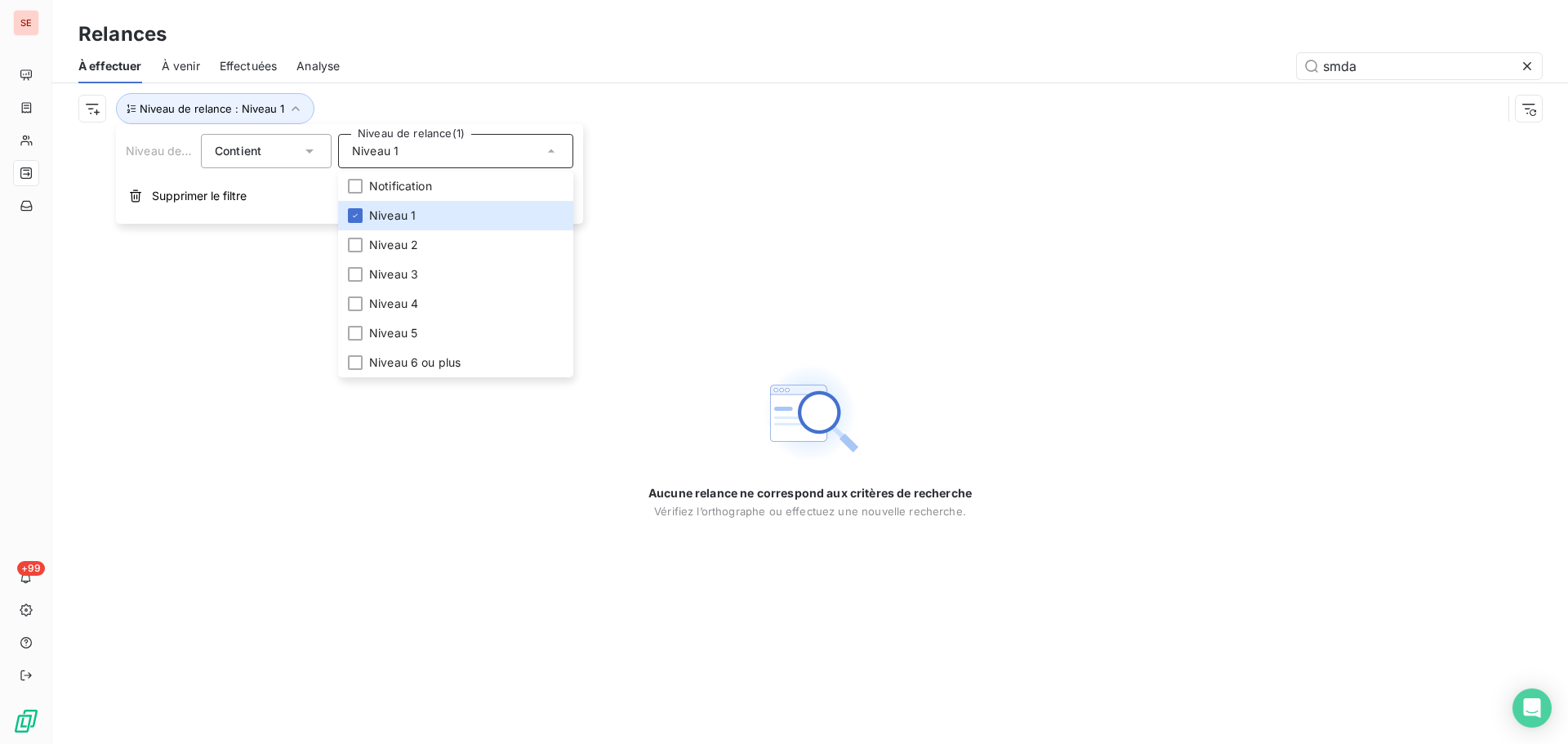 click on "Niveau de relance  : Niveau 1" at bounding box center (810, 109) 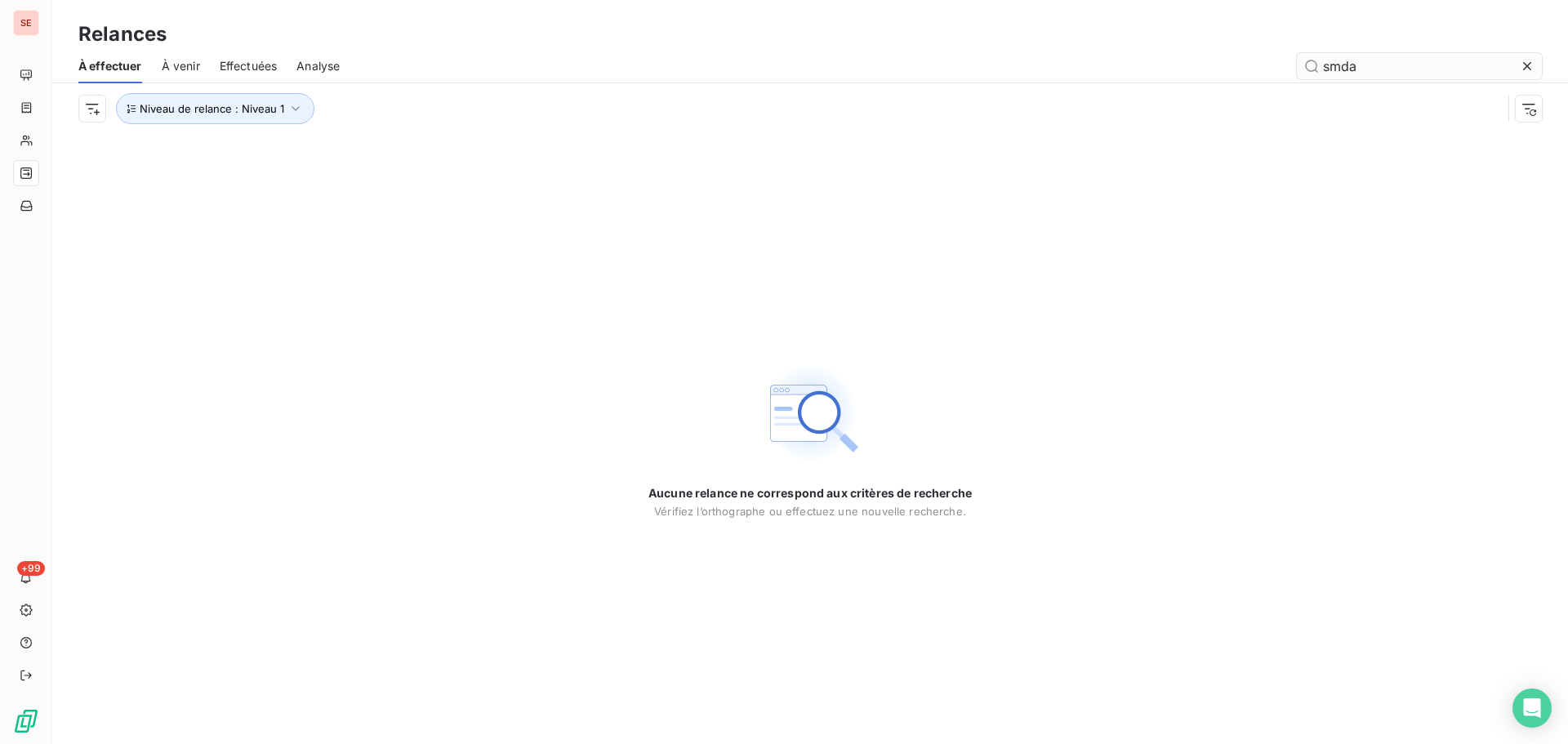 click 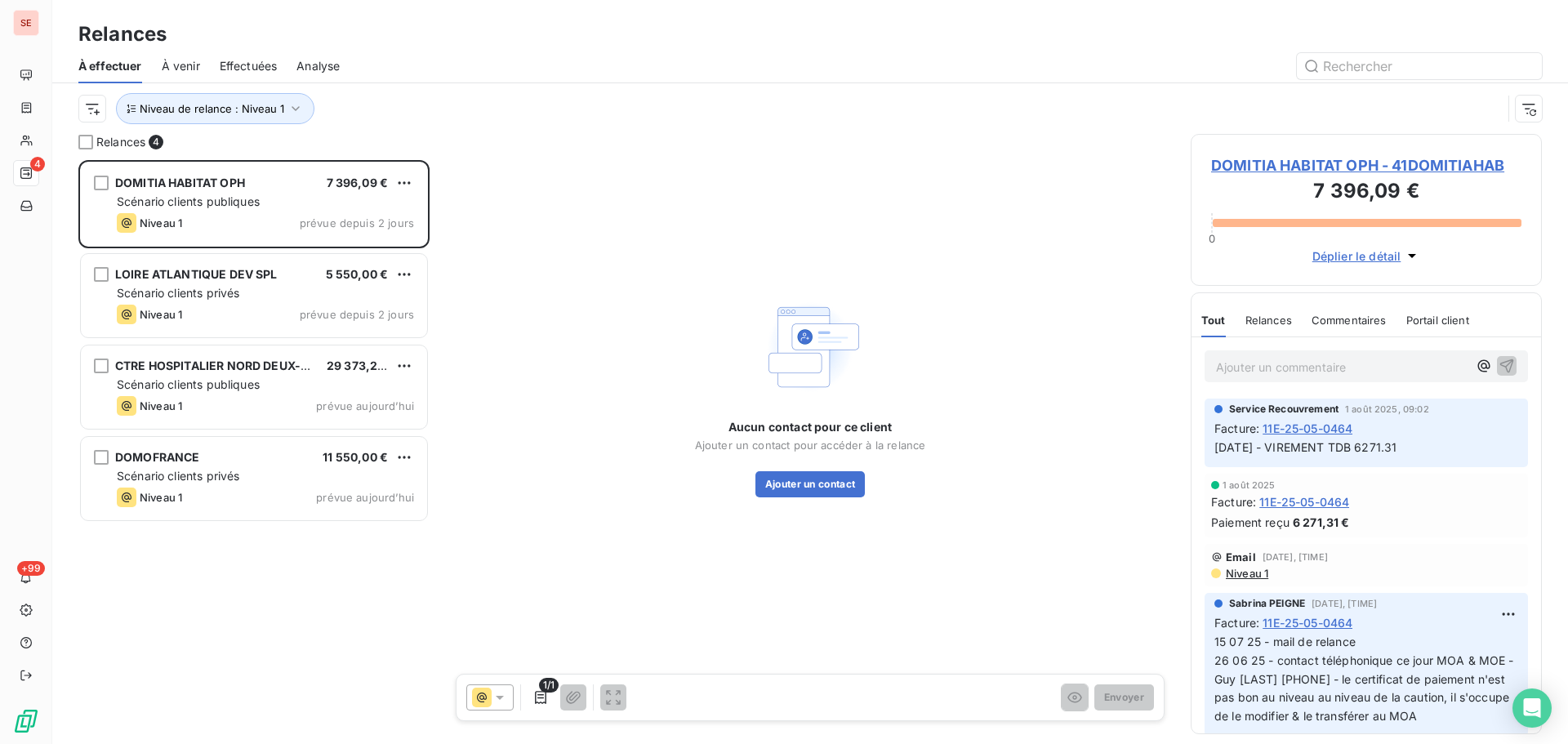 scroll, scrollTop: 13, scrollLeft: 13, axis: both 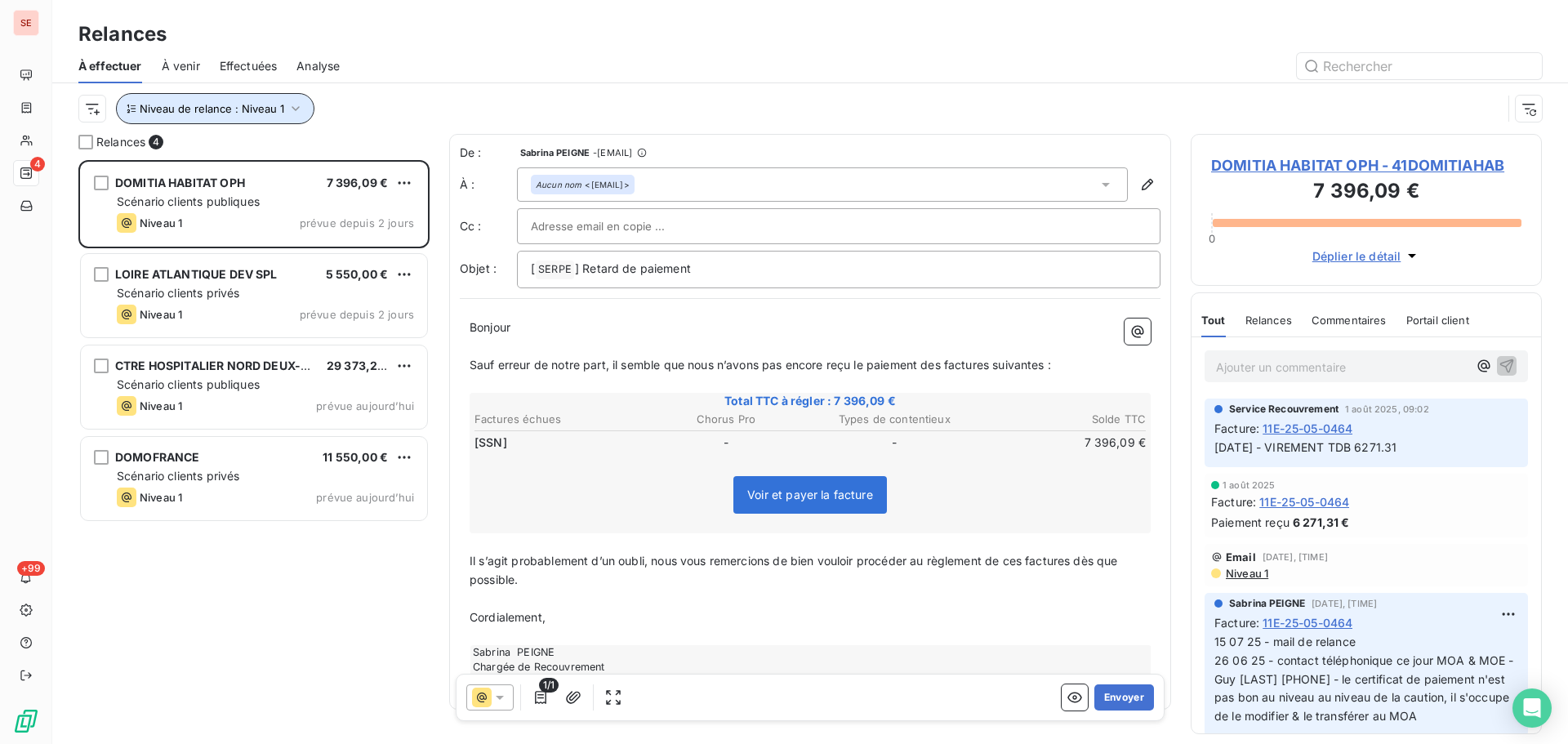 click on "Niveau de relance  : Niveau 1" at bounding box center [215, 109] 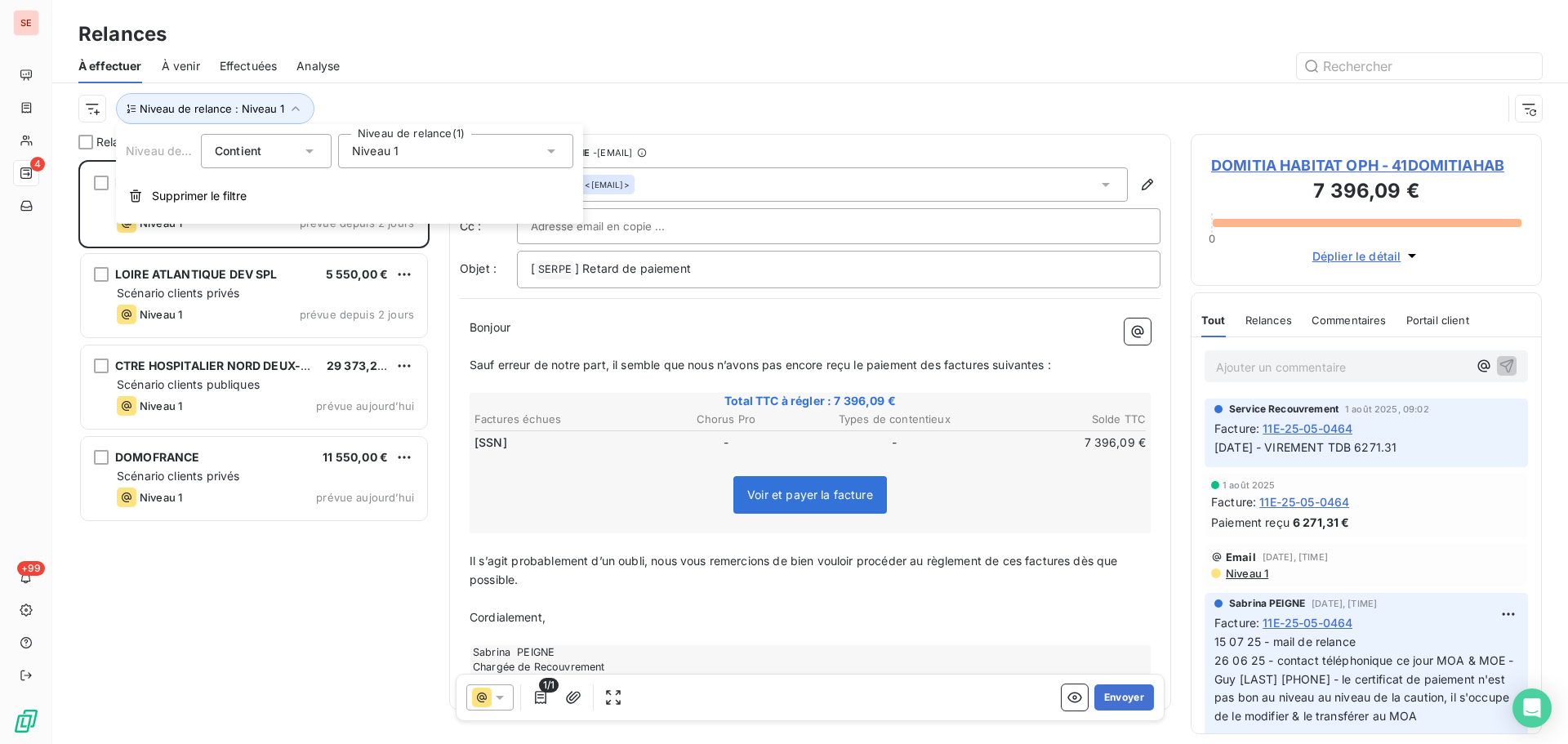click on "Niveau 1" at bounding box center (456, 151) 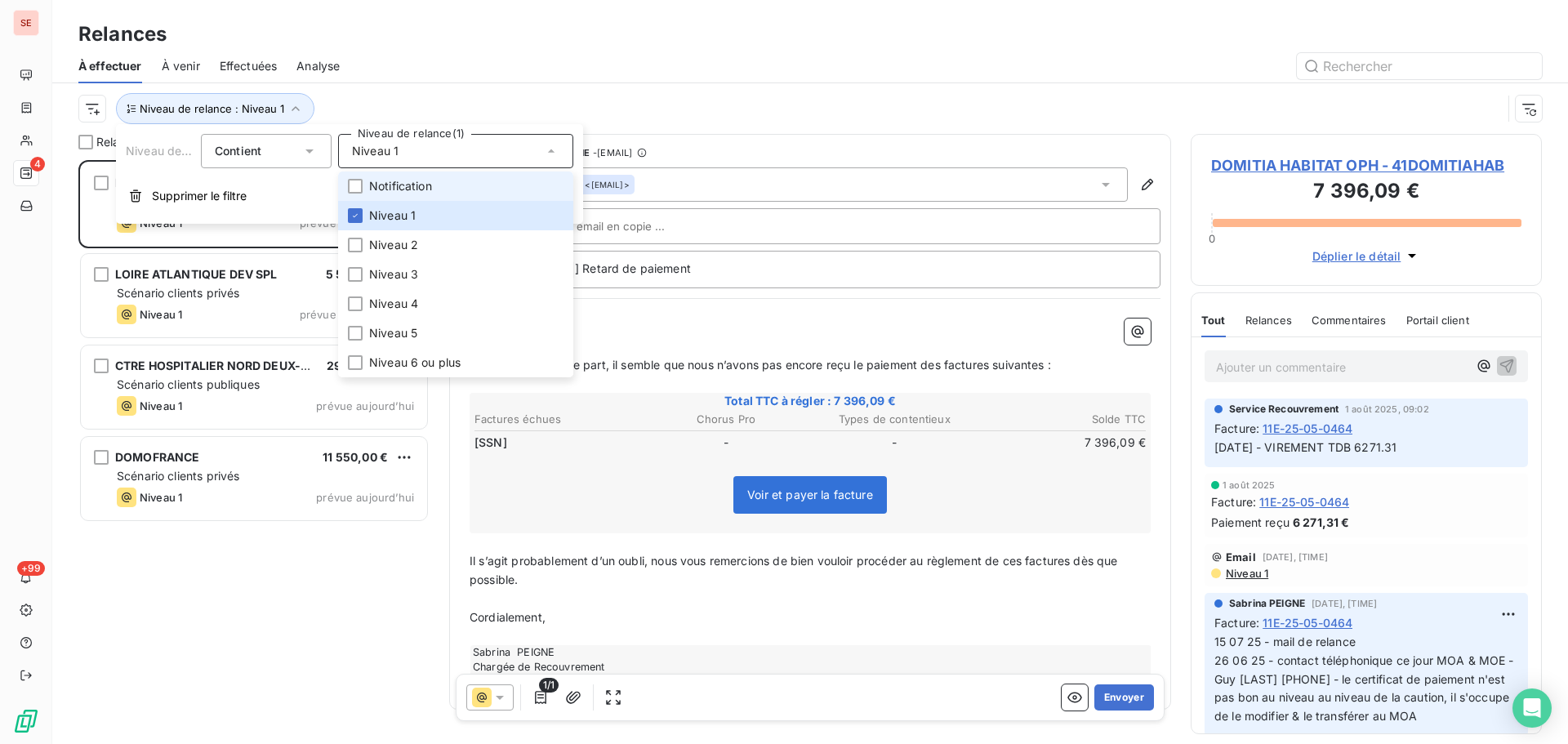 click on "Notification" at bounding box center (400, 186) 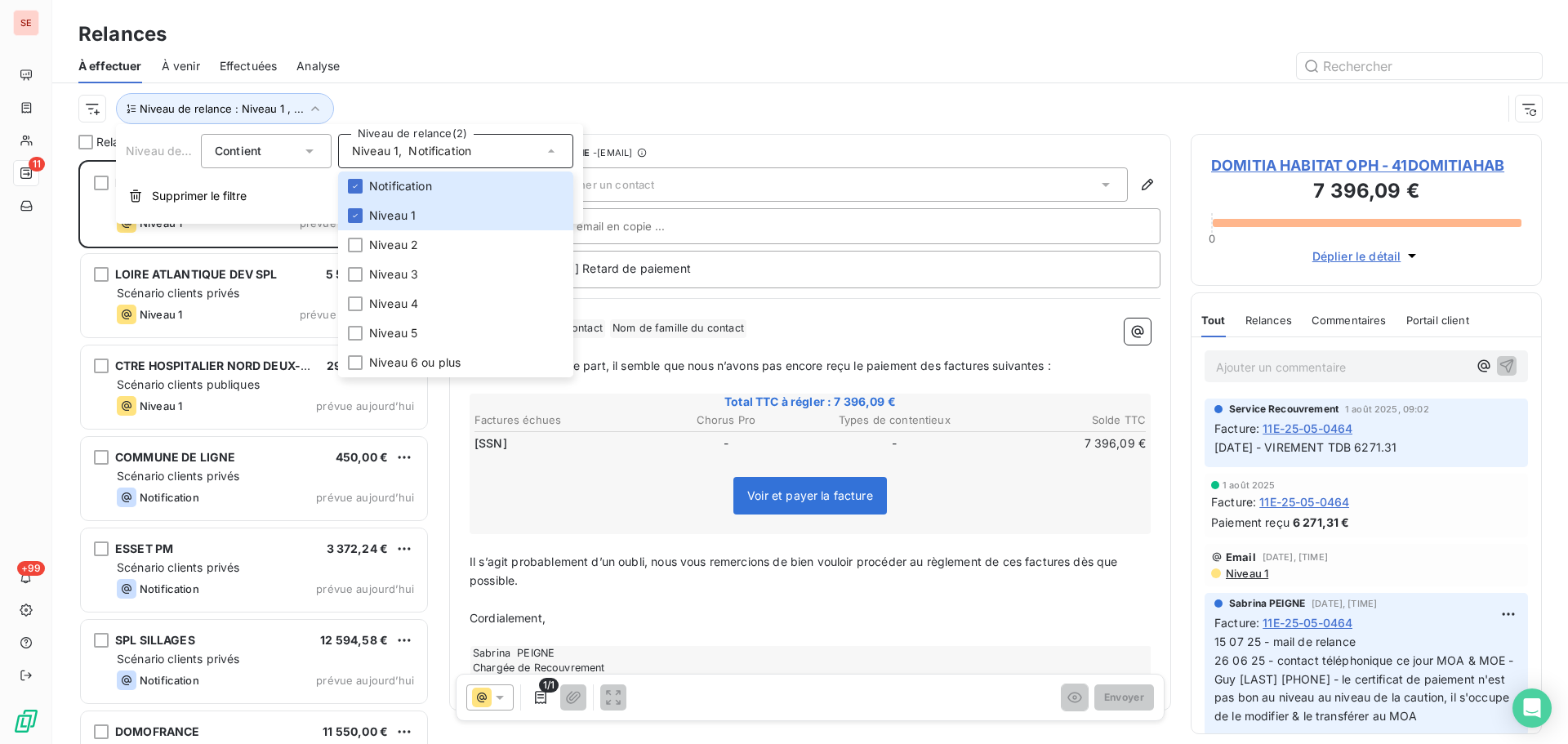 scroll, scrollTop: 13, scrollLeft: 13, axis: both 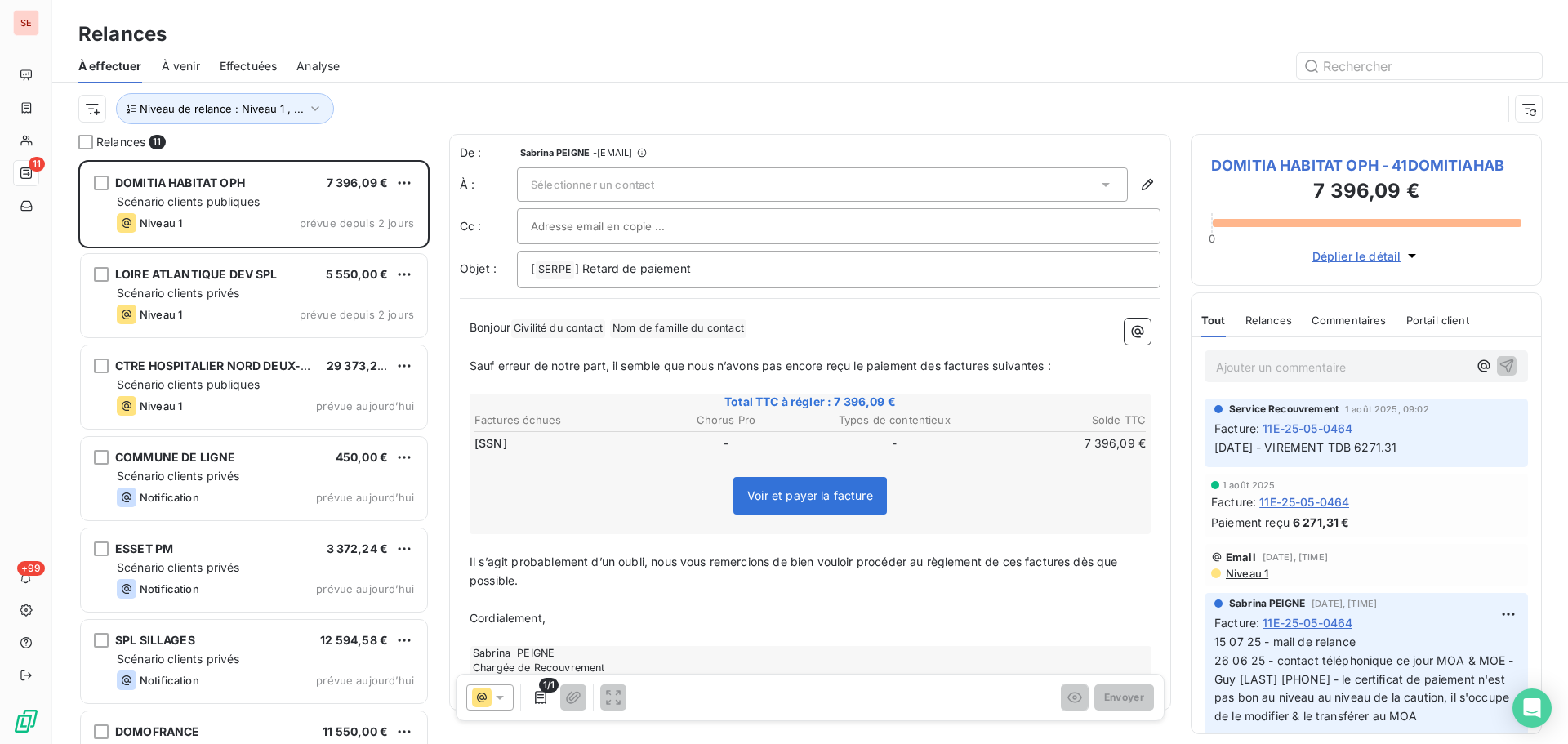 click on "Niveau de relance  : Niveau 1 , ..." at bounding box center (810, 109) 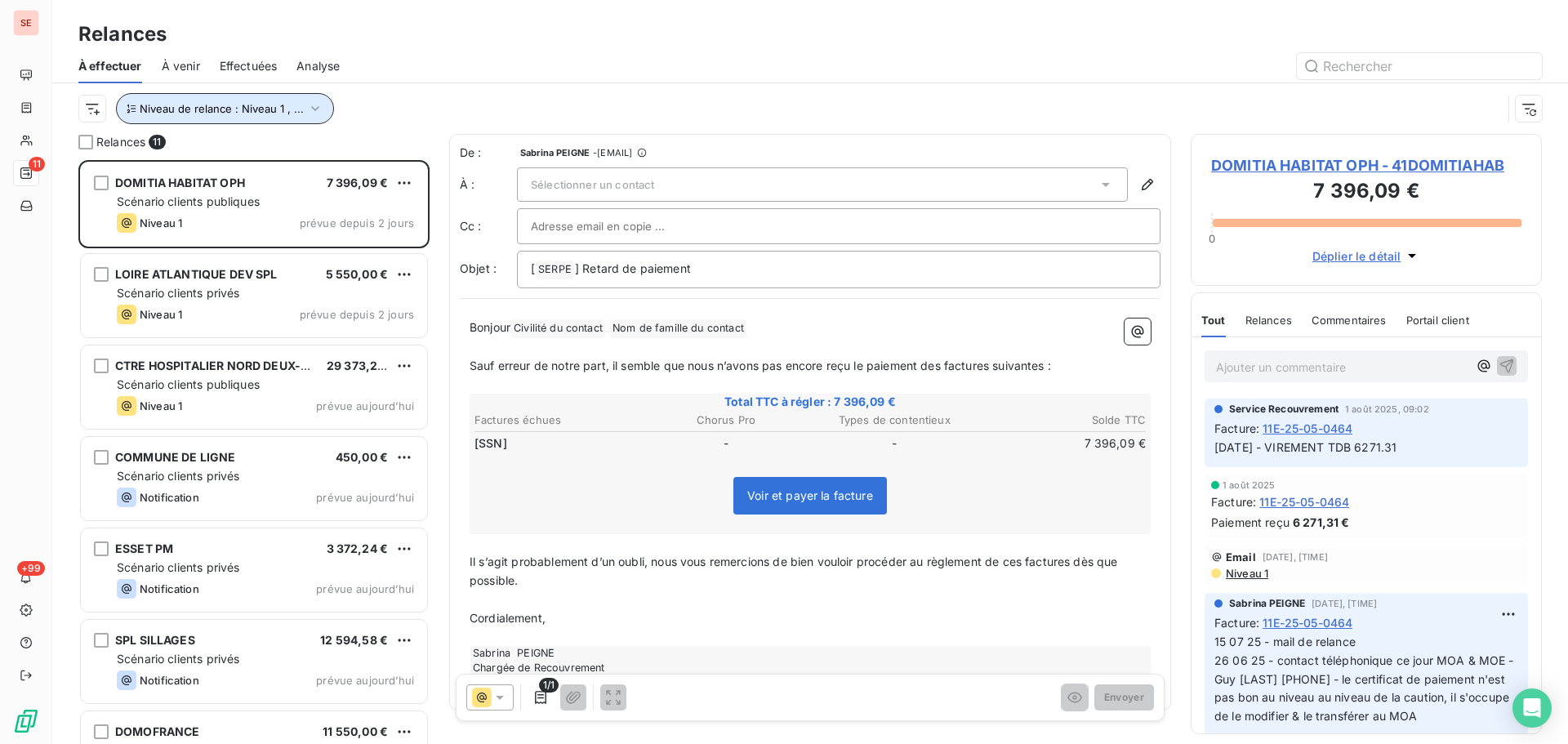 click on "Niveau de relance  : Niveau 1 , ..." at bounding box center [225, 109] 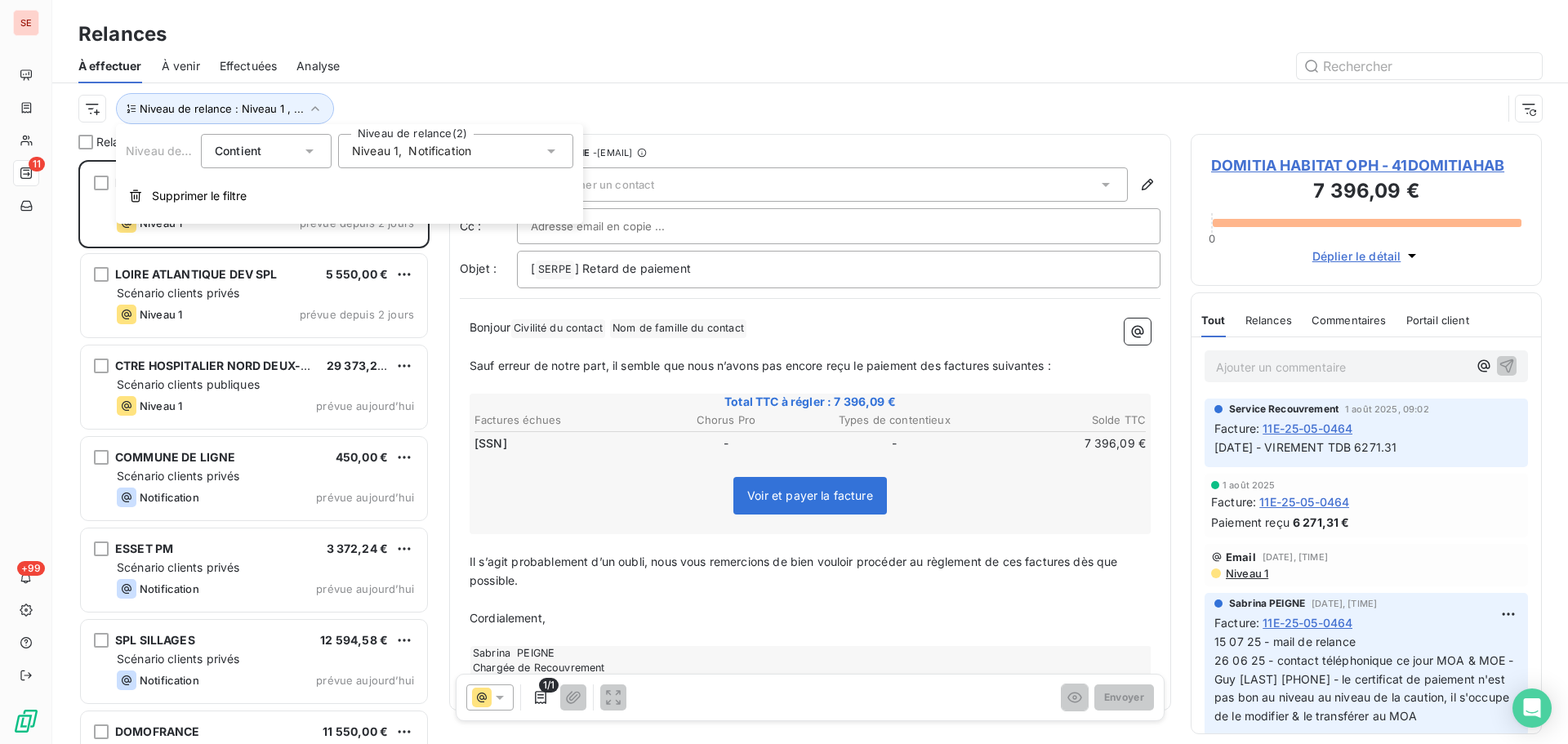 click on "Notification" at bounding box center (439, 151) 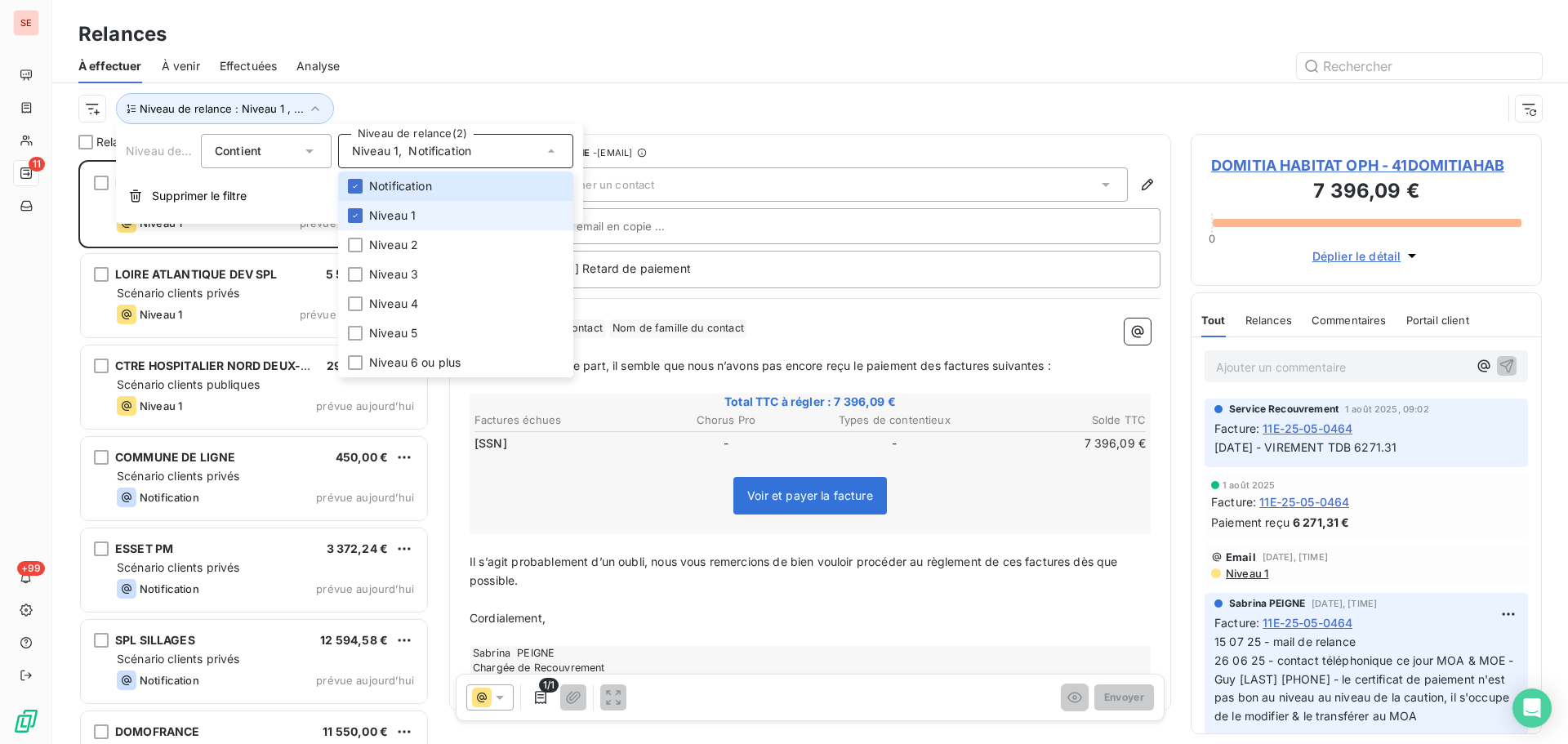 click on "Niveau 1" at bounding box center (456, 216) 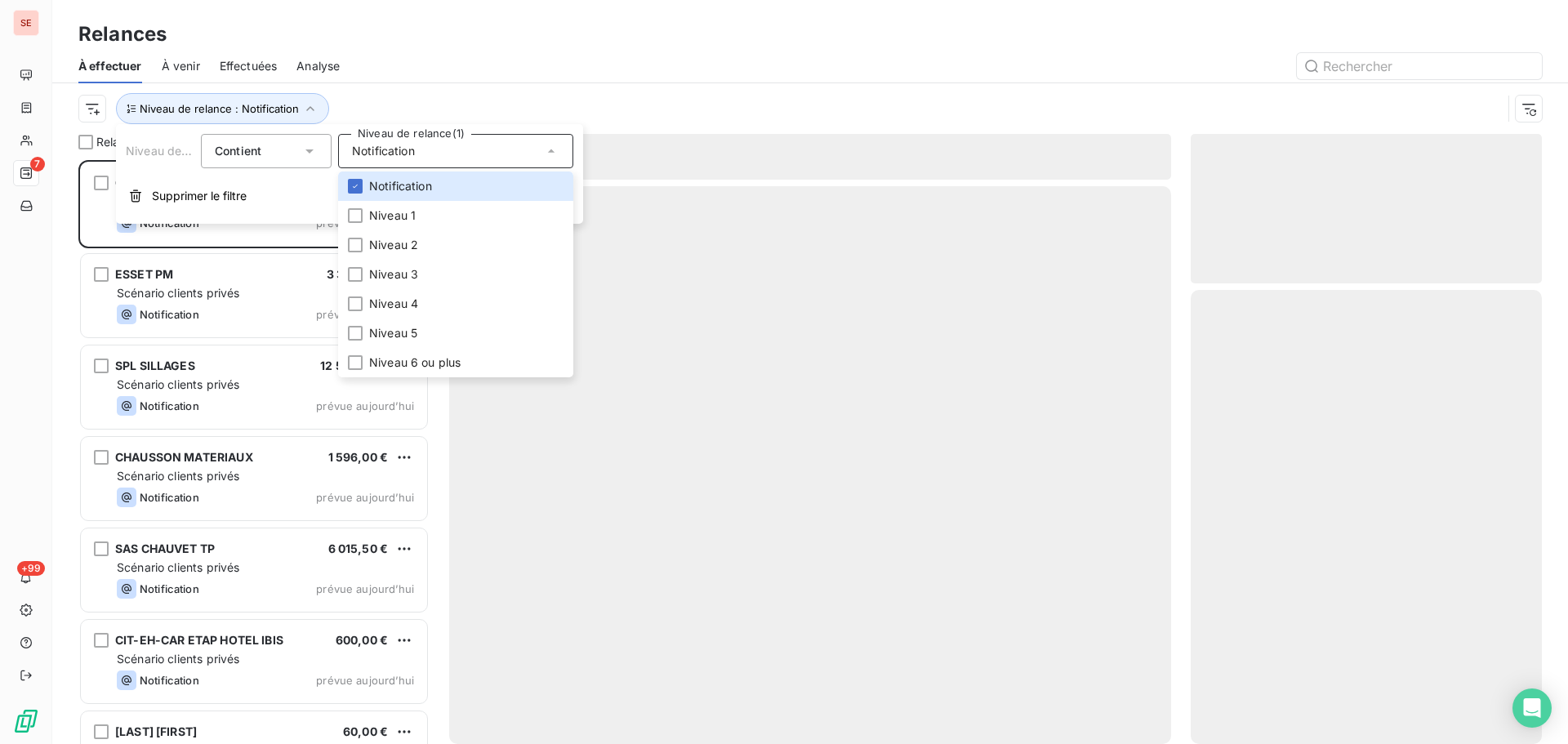 scroll, scrollTop: 13, scrollLeft: 13, axis: both 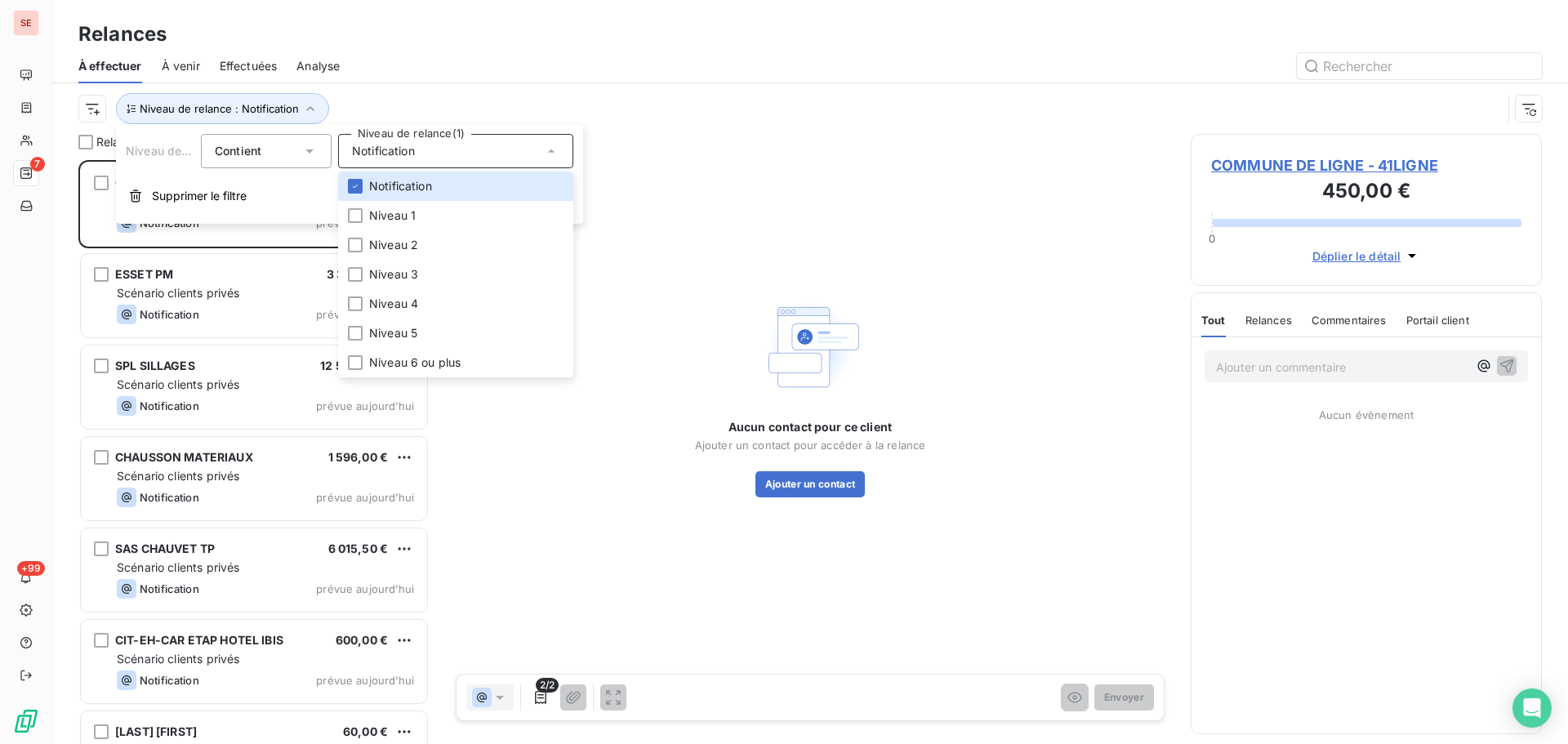click at bounding box center [951, 66] 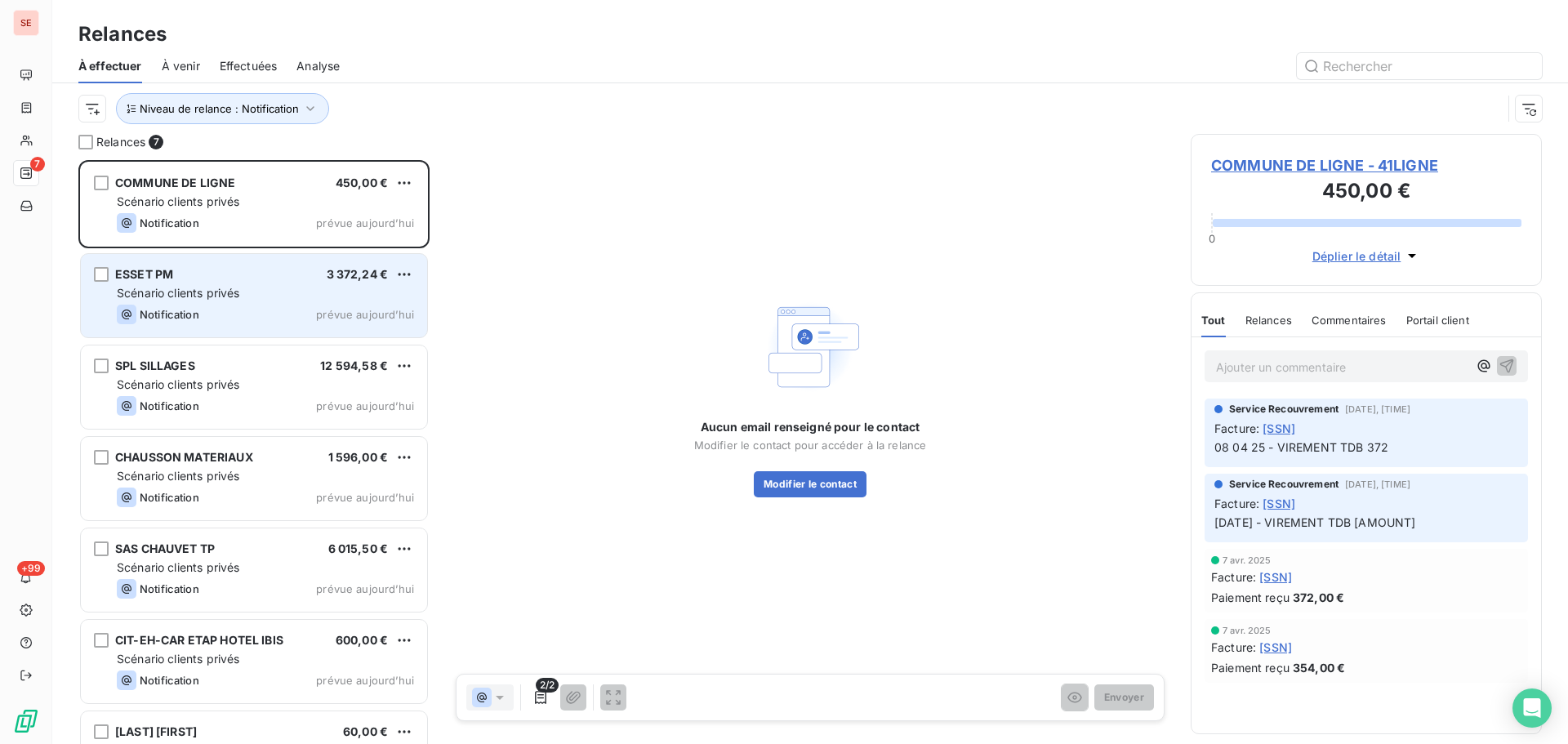 scroll, scrollTop: 57, scrollLeft: 0, axis: vertical 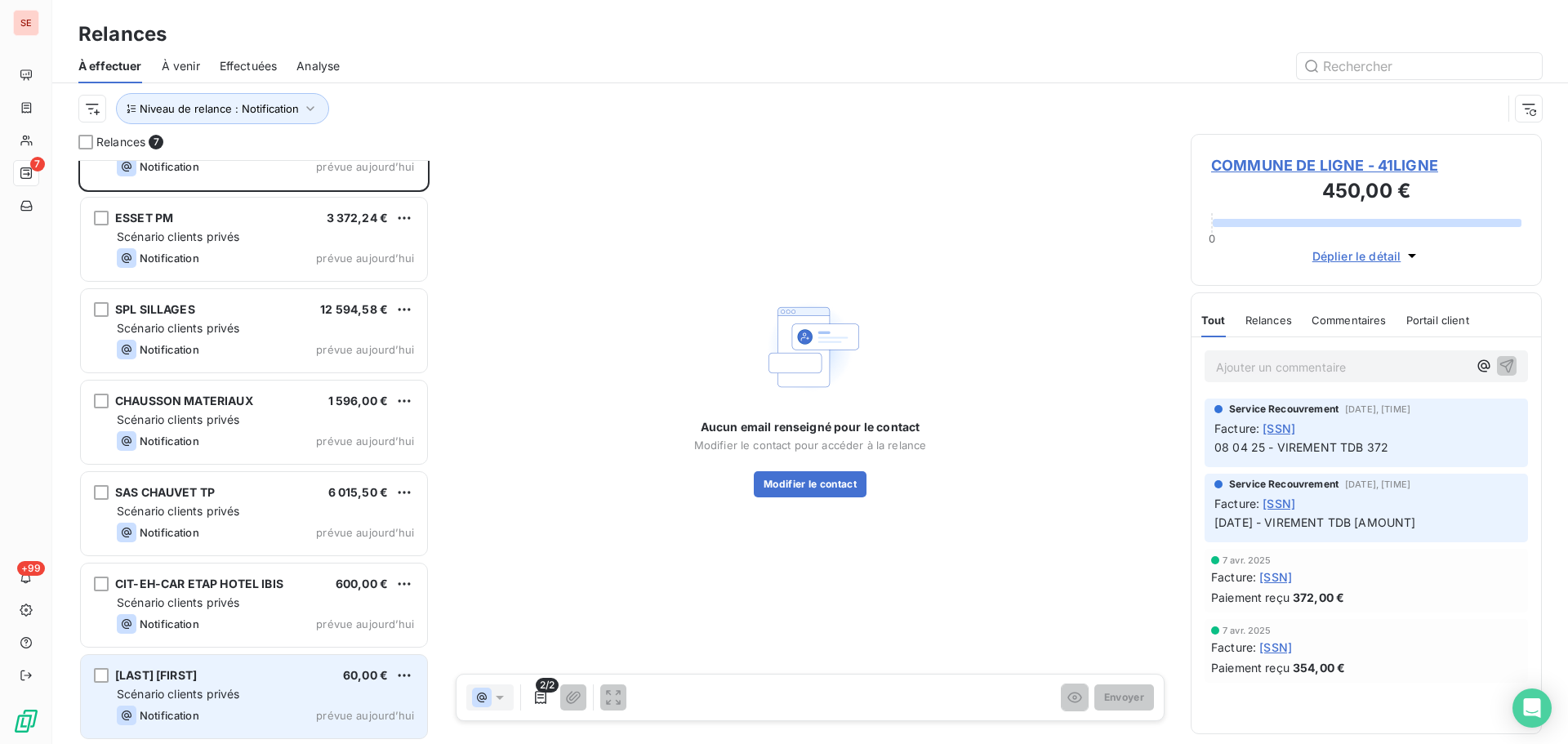 click on "Notification prévue aujourd’hui" at bounding box center (265, 715) 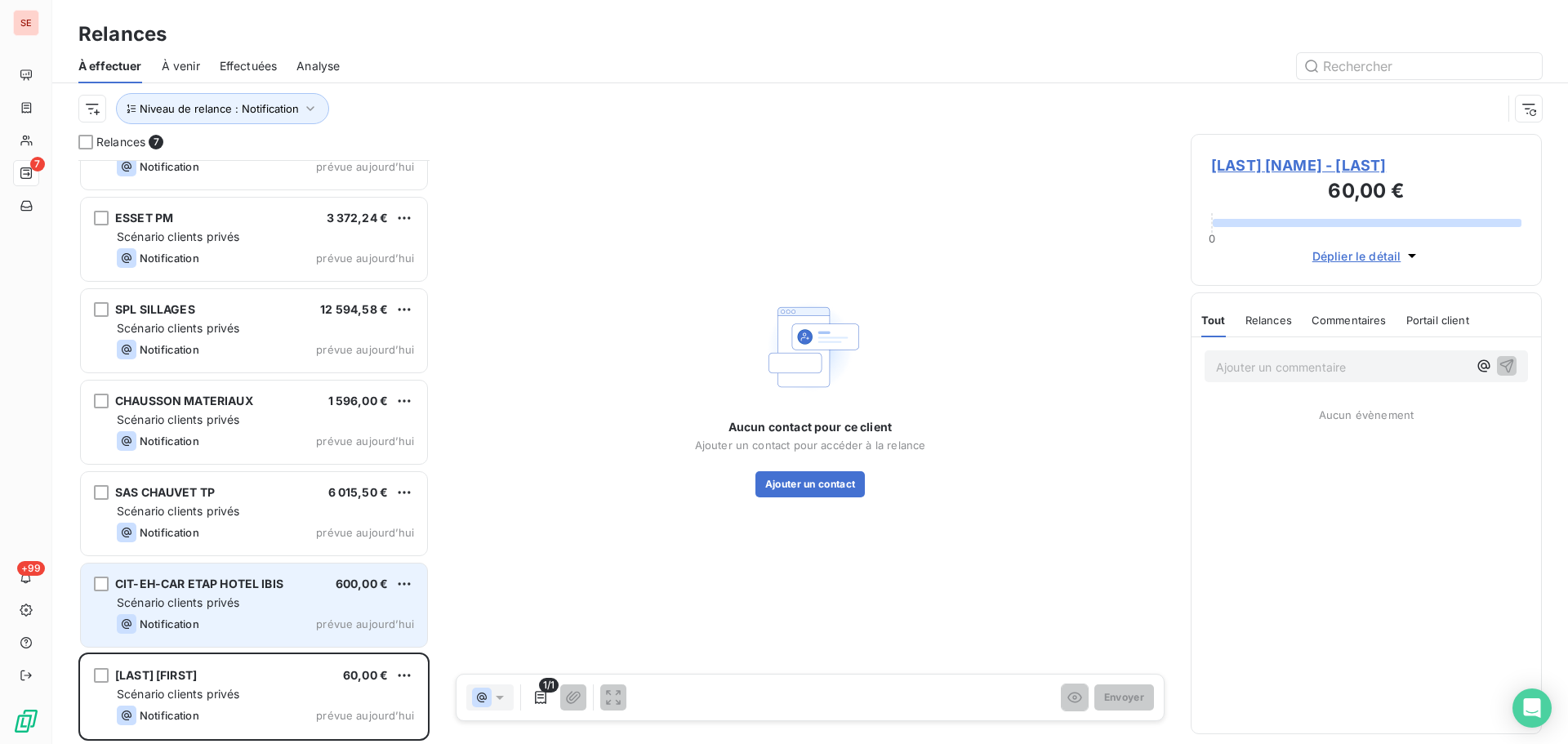 click on "CIT-EH-CAR ETAP HOTEL IBIS  600,00 € Scénario clients privés Notification prévue aujourd’hui" at bounding box center [254, 605] 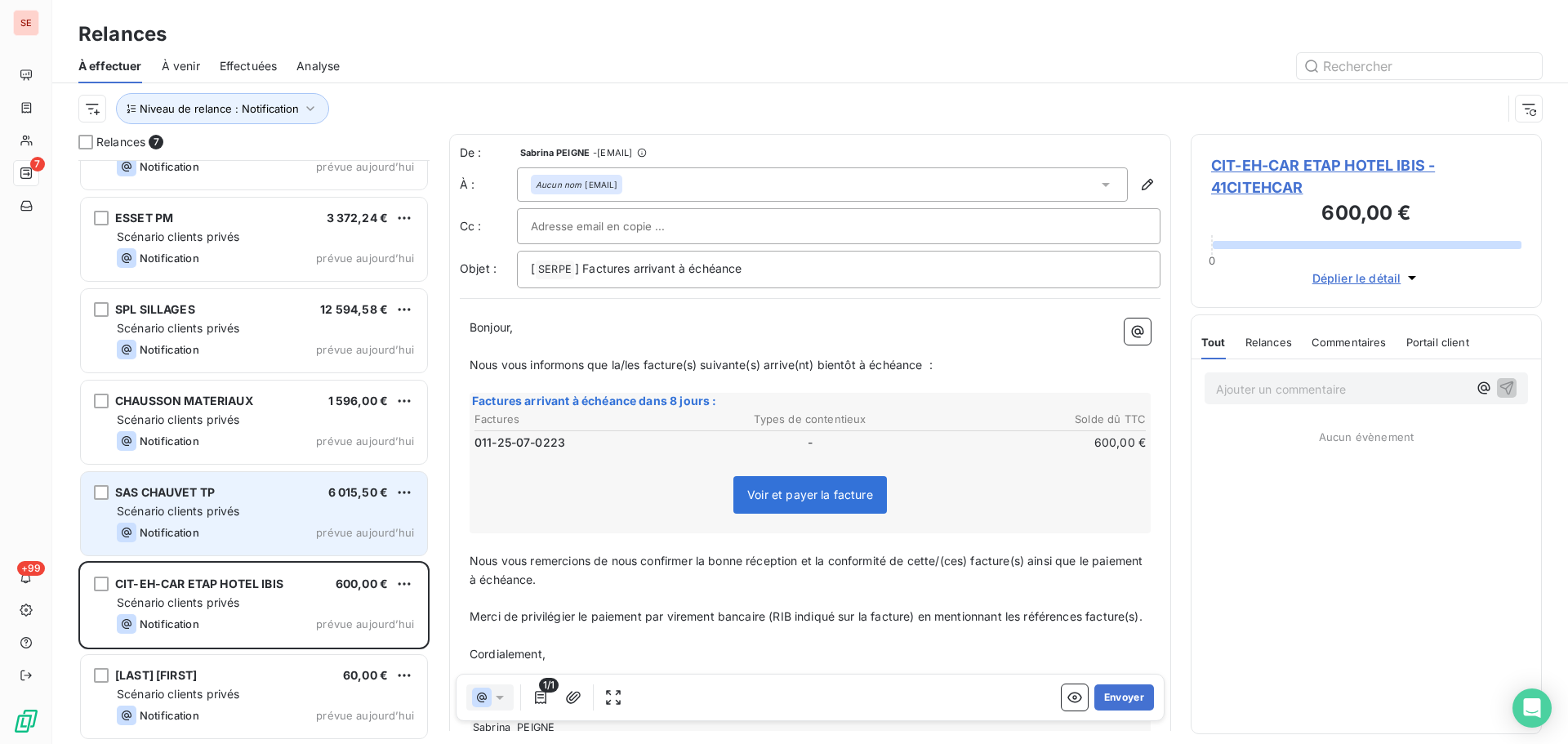 click on "prévue aujourd’hui" at bounding box center [365, 532] 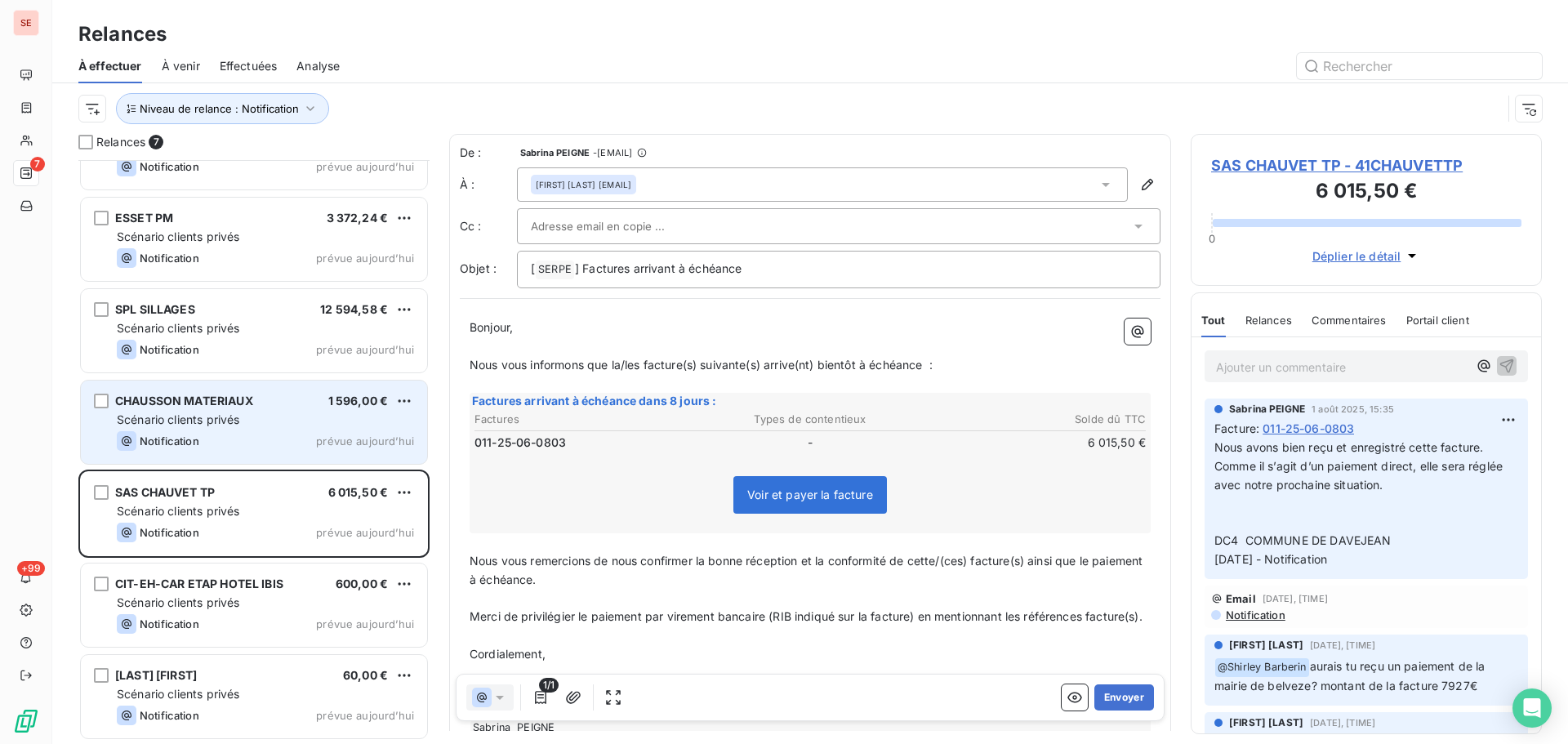 click on "Scénario clients privés" at bounding box center (265, 420) 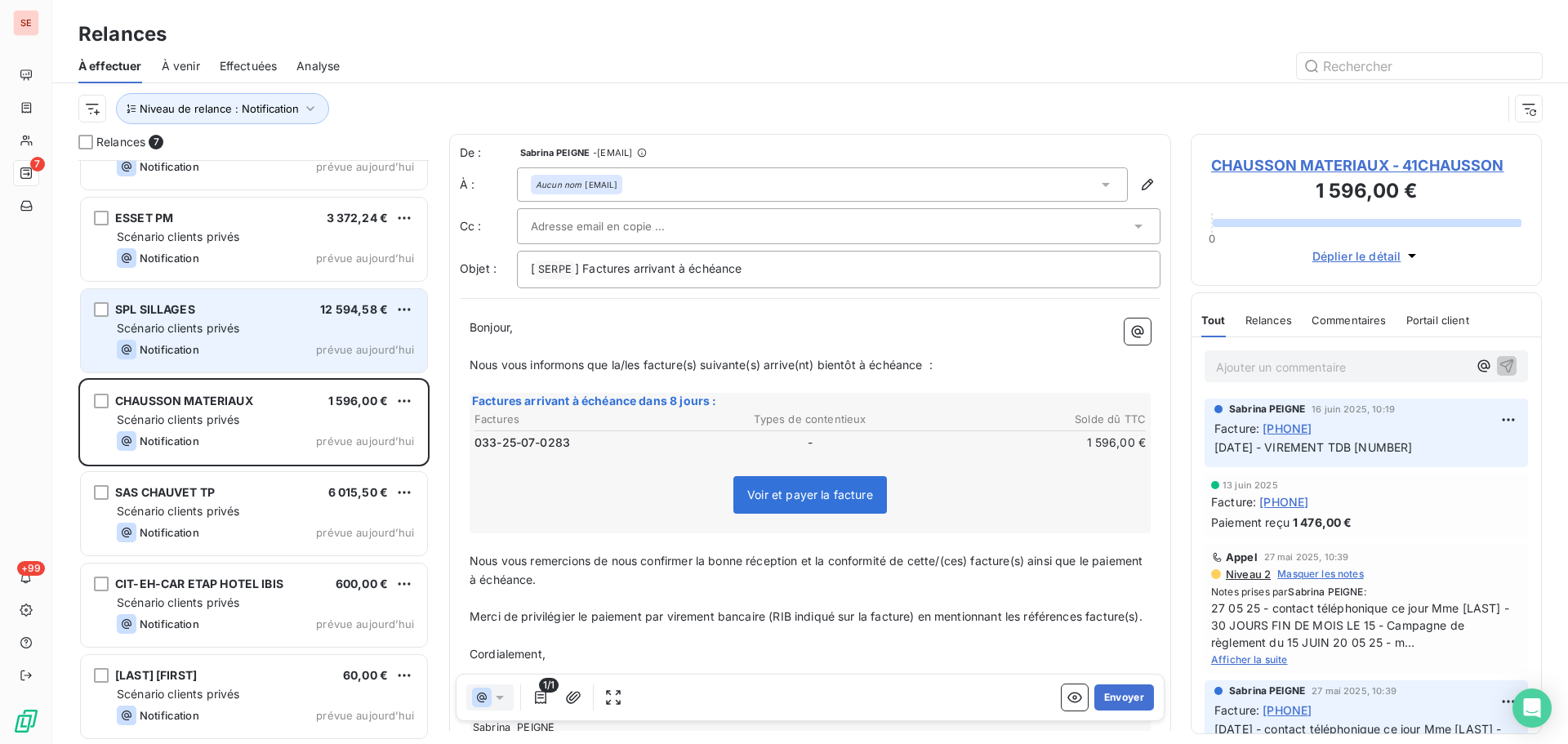 click on "SPL SILLAGES 12 594,58 € Scénario clients privés Notification prévue aujourd’hui" at bounding box center [254, 331] 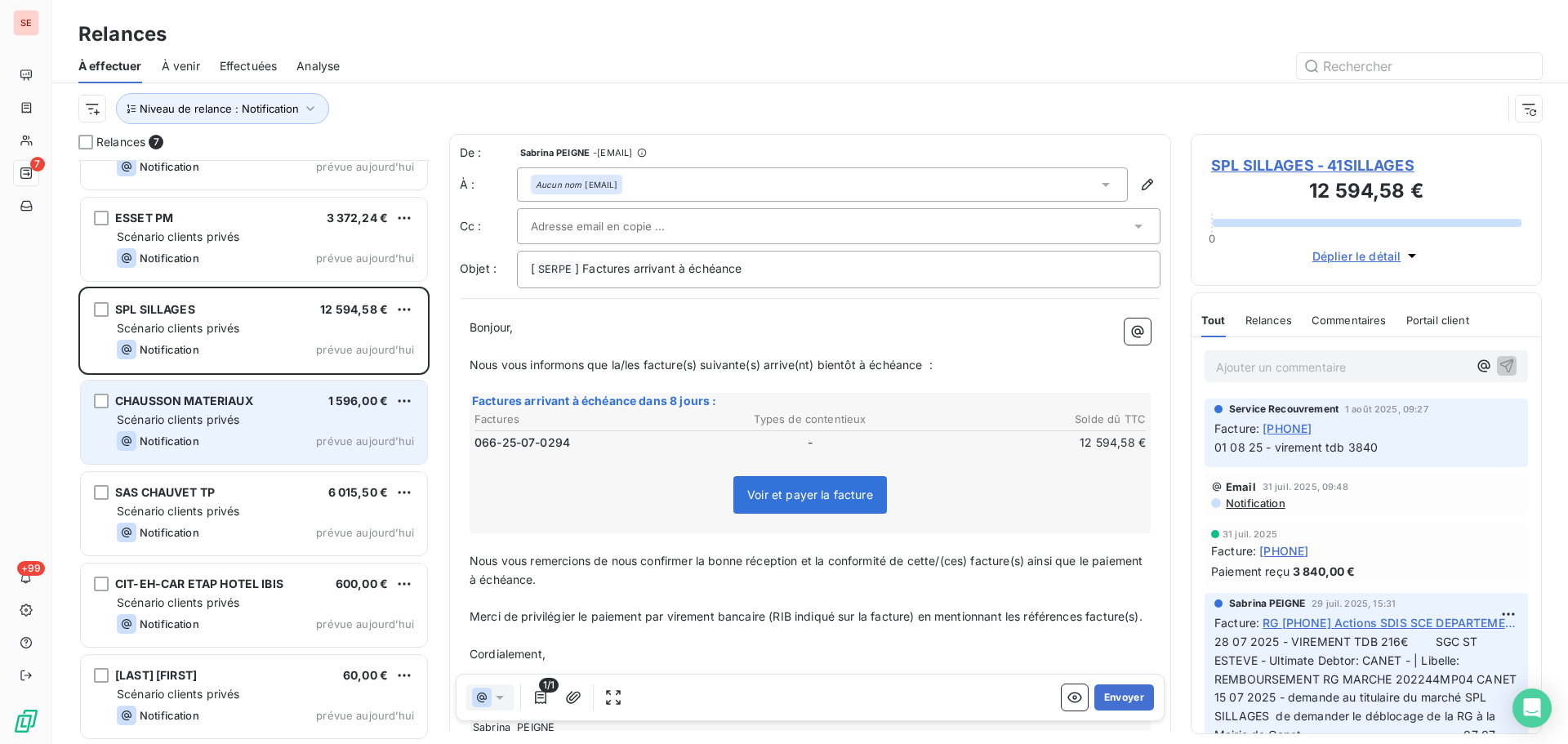 click on "CHAUSSON MATERIAUX 1 596,00 € Scénario clients privés Notification prévue aujourd’hui" at bounding box center (254, 422) 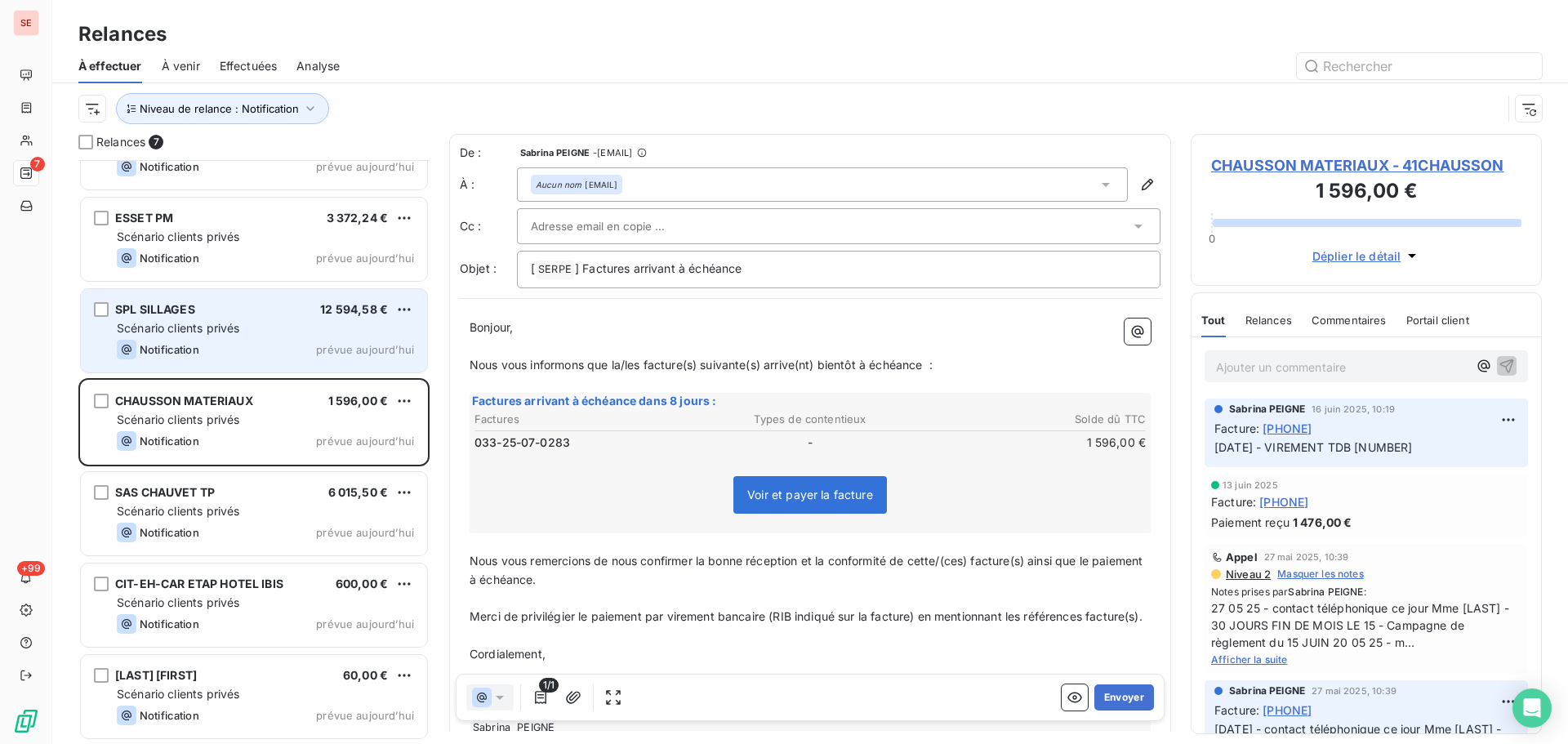 scroll, scrollTop: 0, scrollLeft: 0, axis: both 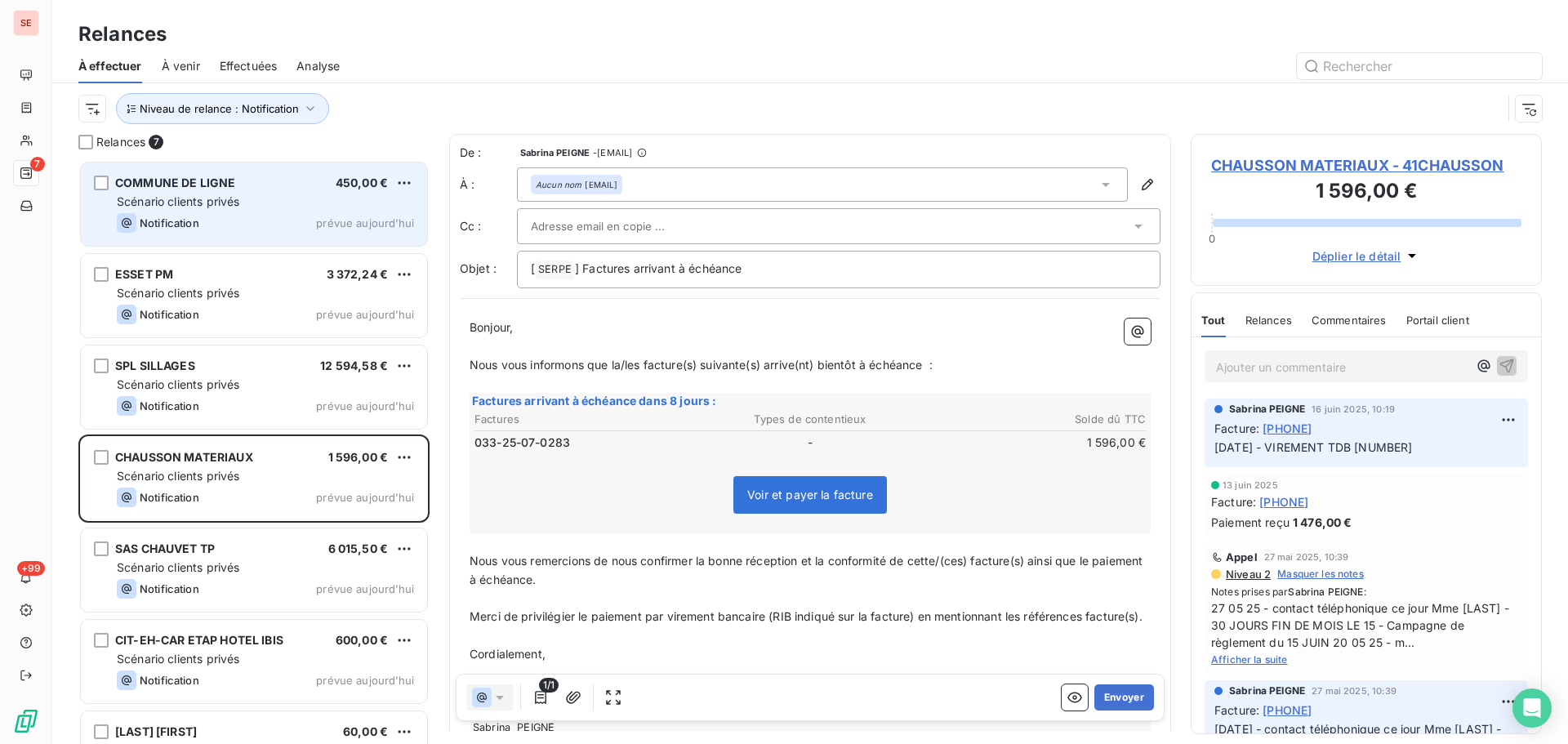 click on "Scénario clients privés" at bounding box center (265, 202) 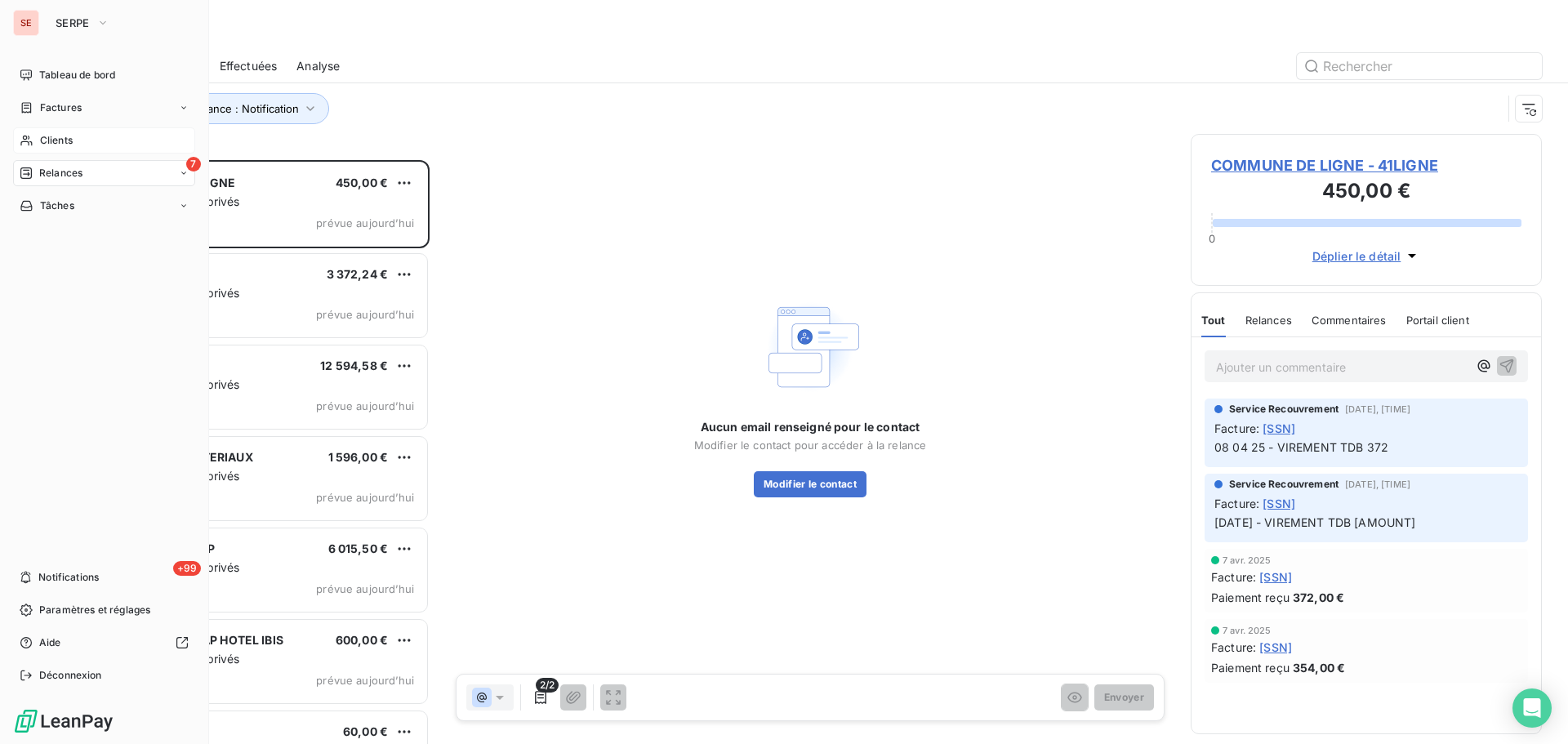 click on "Clients" at bounding box center [56, 140] 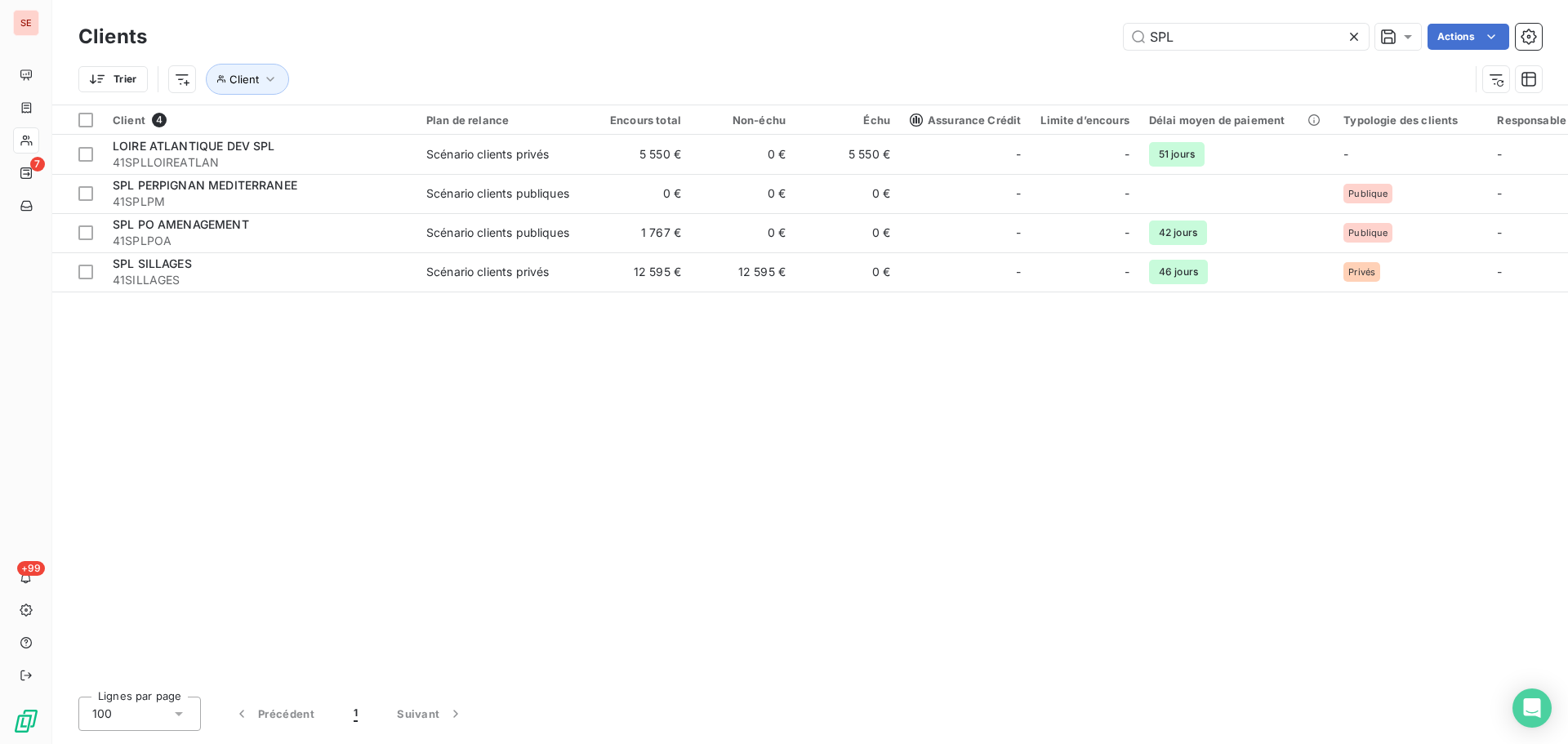 drag, startPoint x: 1236, startPoint y: 34, endPoint x: 1066, endPoint y: 31, distance: 170.02647 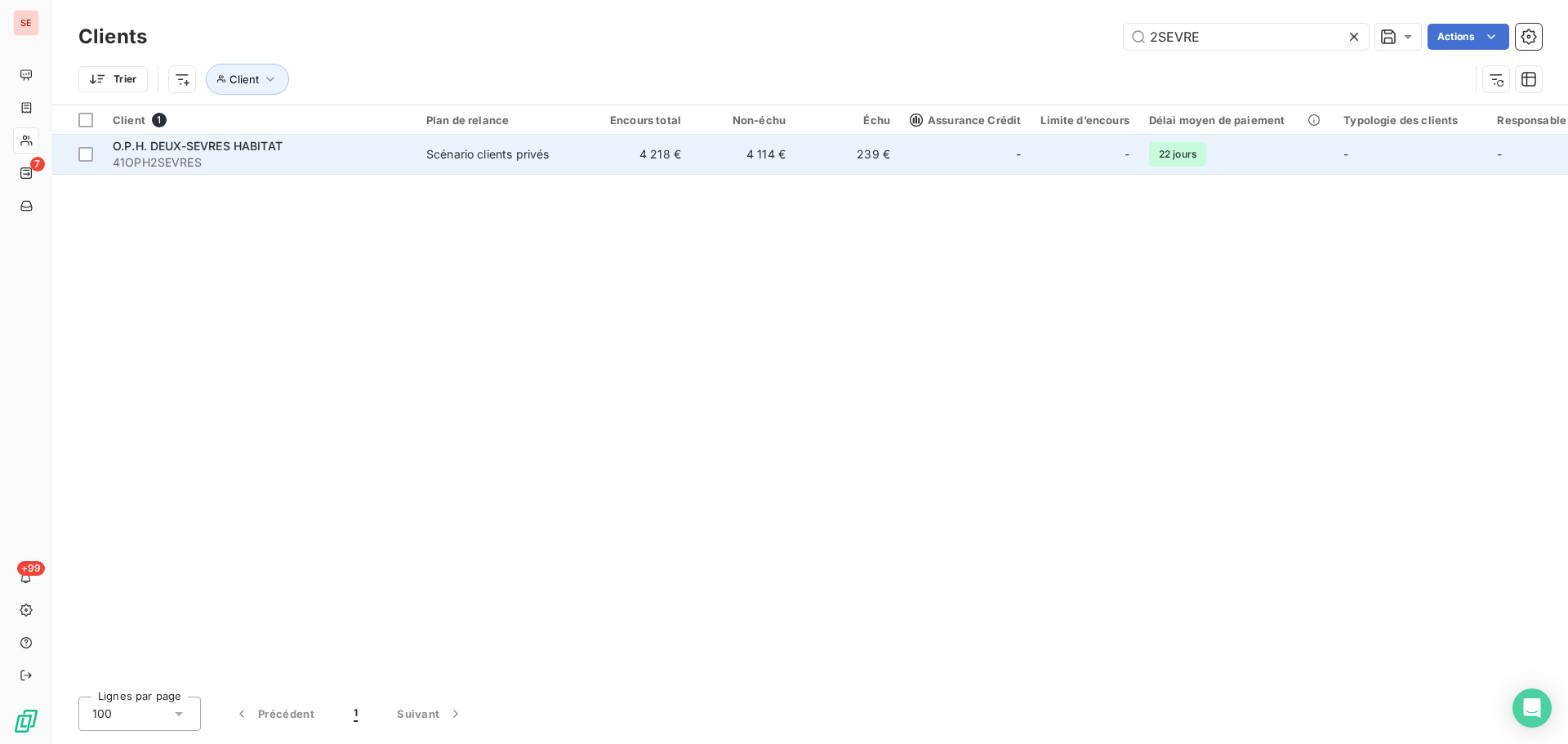type on "2SEVRE" 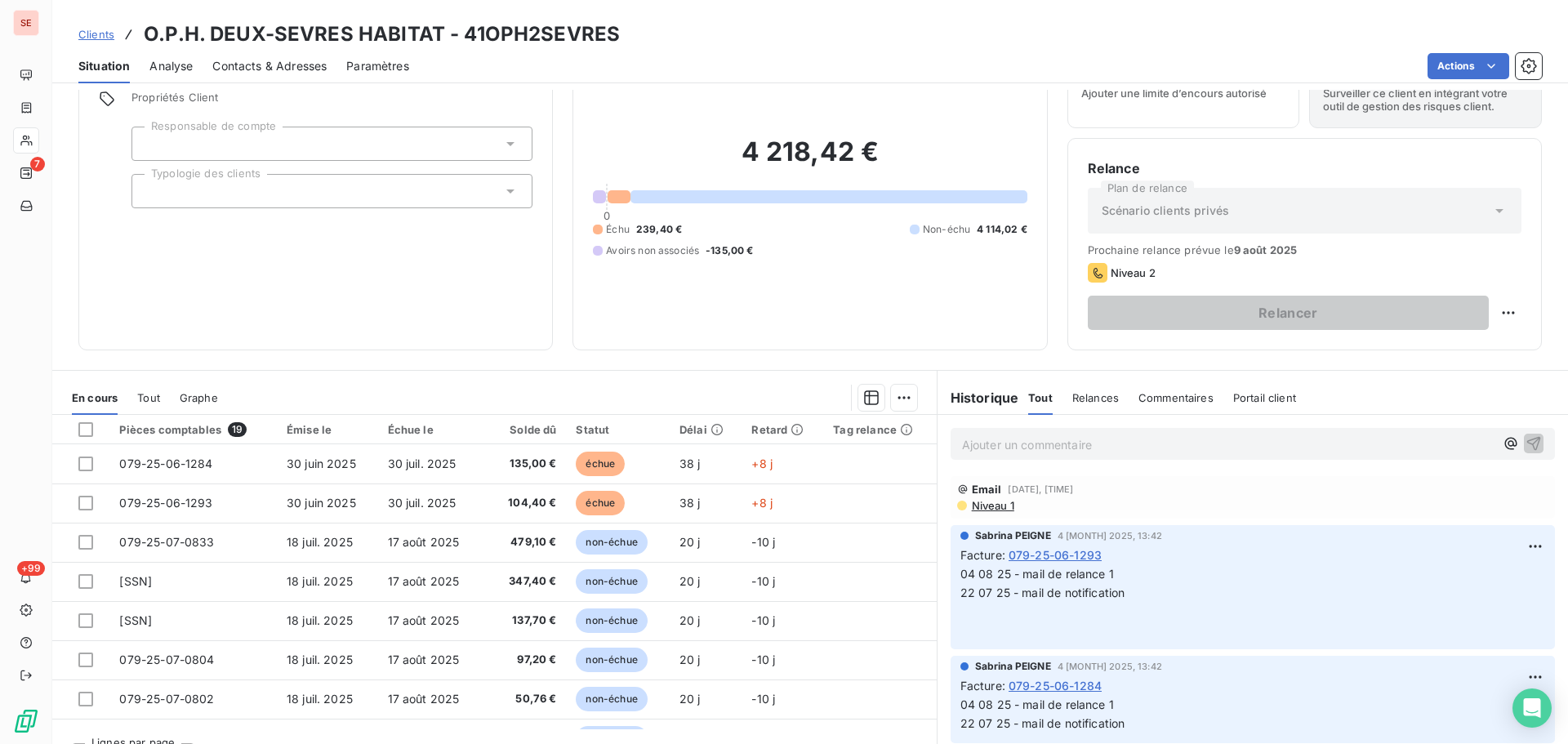 scroll, scrollTop: 110, scrollLeft: 0, axis: vertical 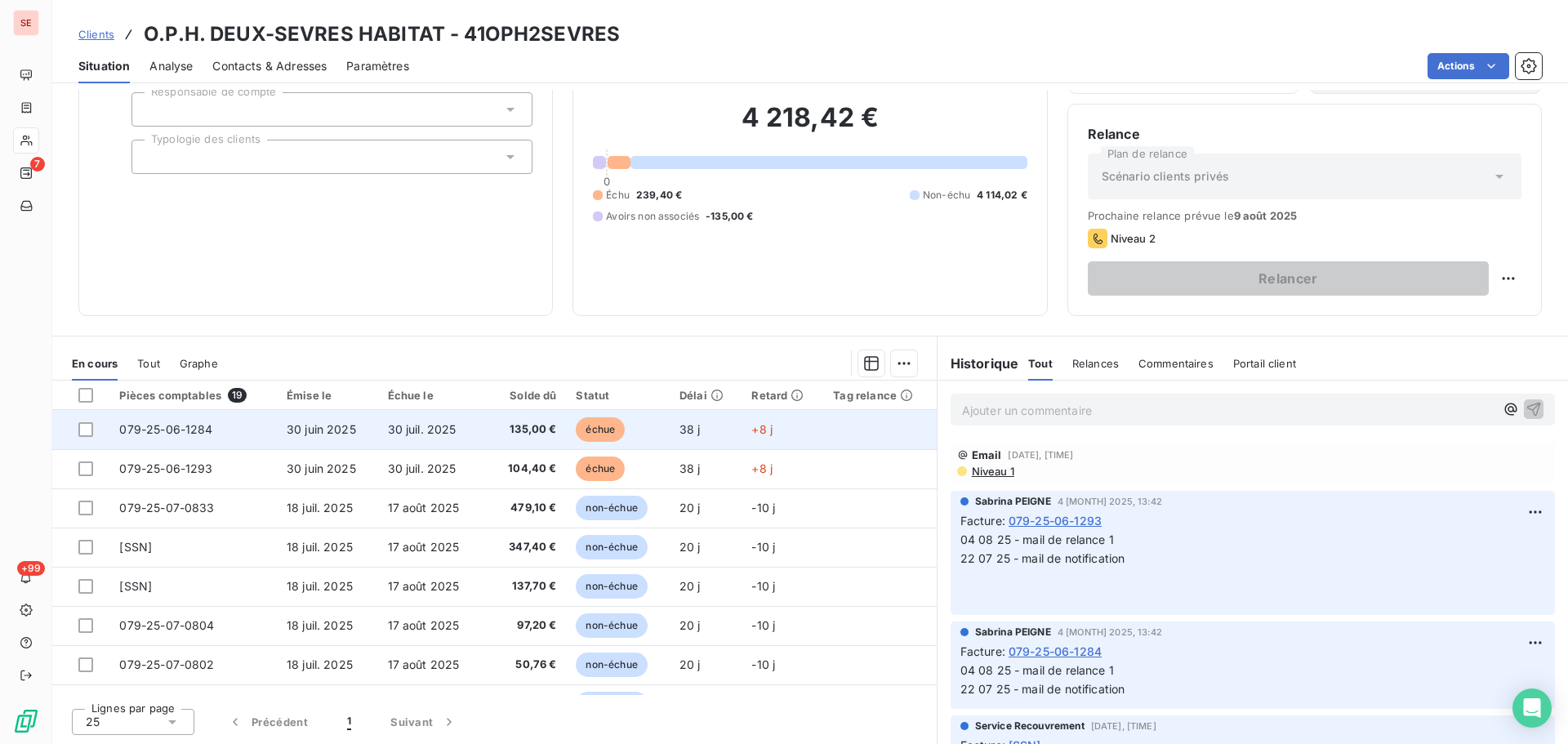click on "30 juil. 2025" at bounding box center (422, 429) 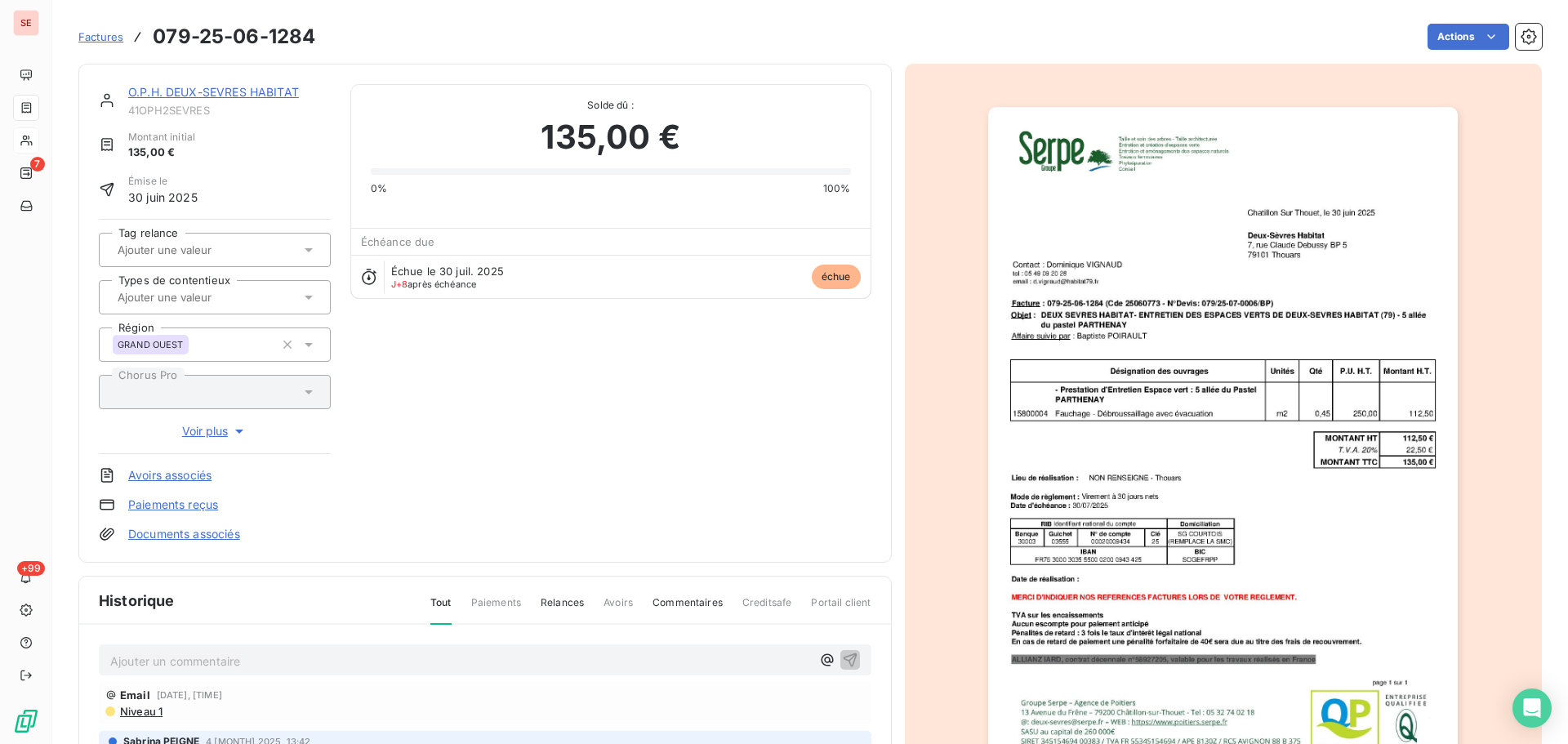click on "Ajouter un commentaire ﻿" at bounding box center (461, 661) 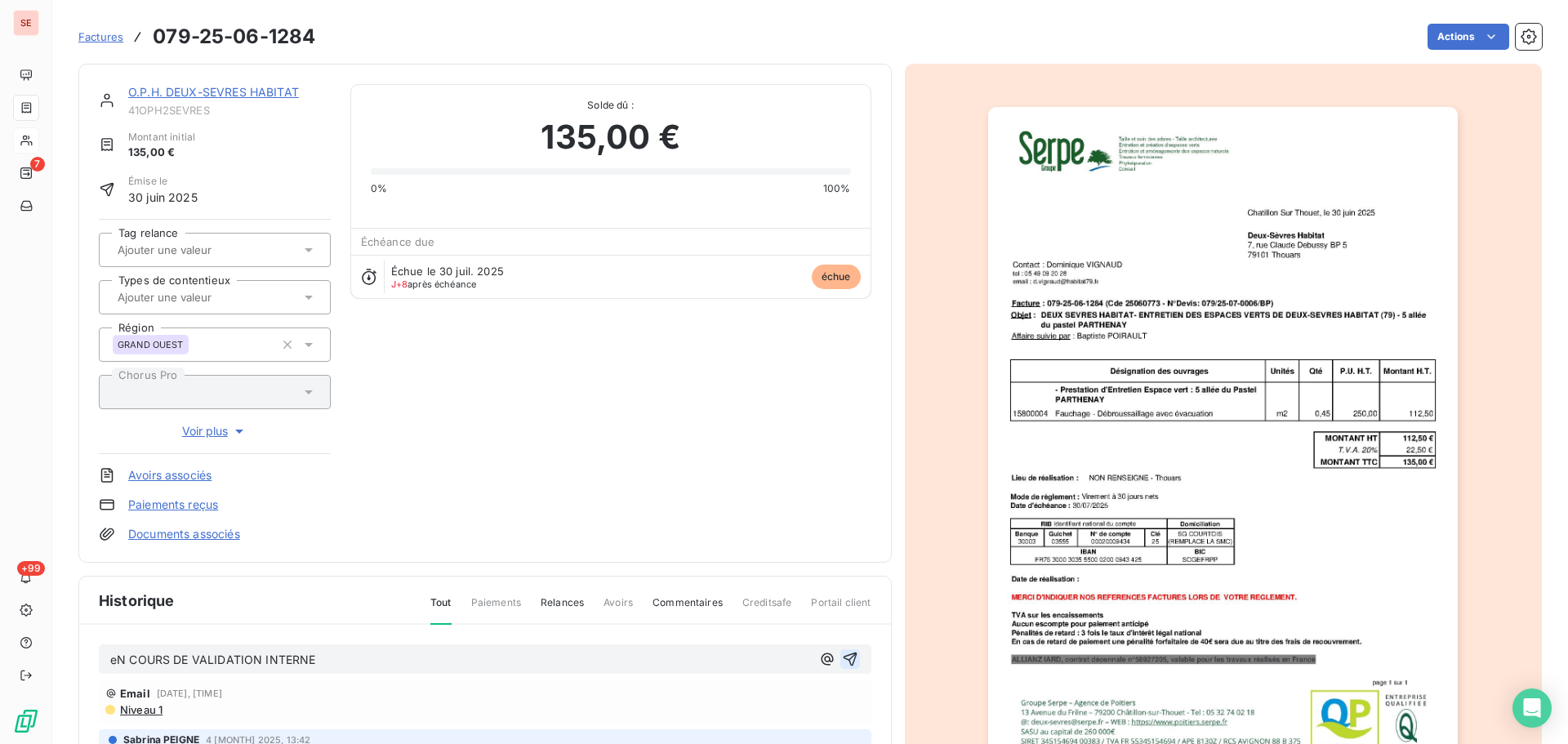 click 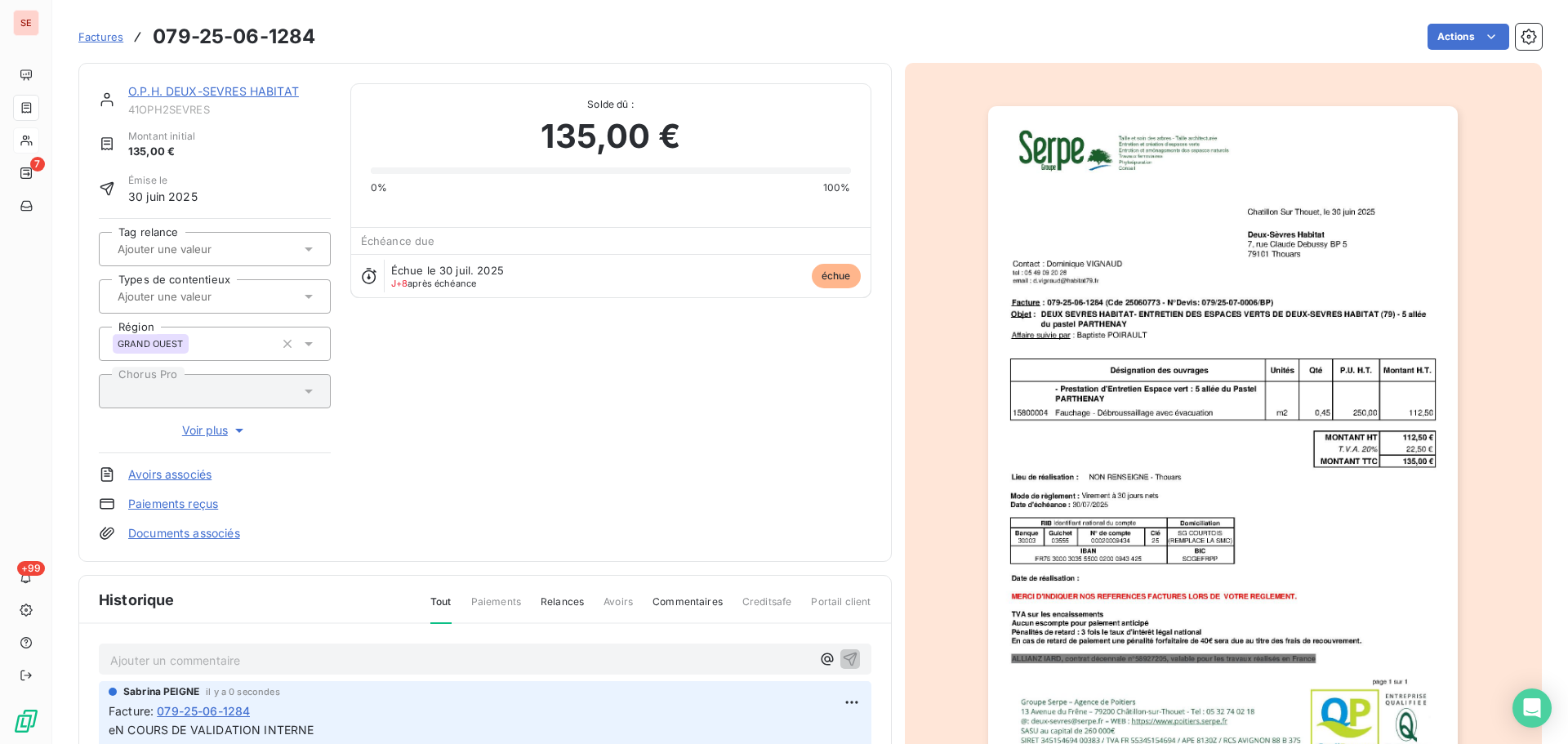 scroll, scrollTop: 0, scrollLeft: 0, axis: both 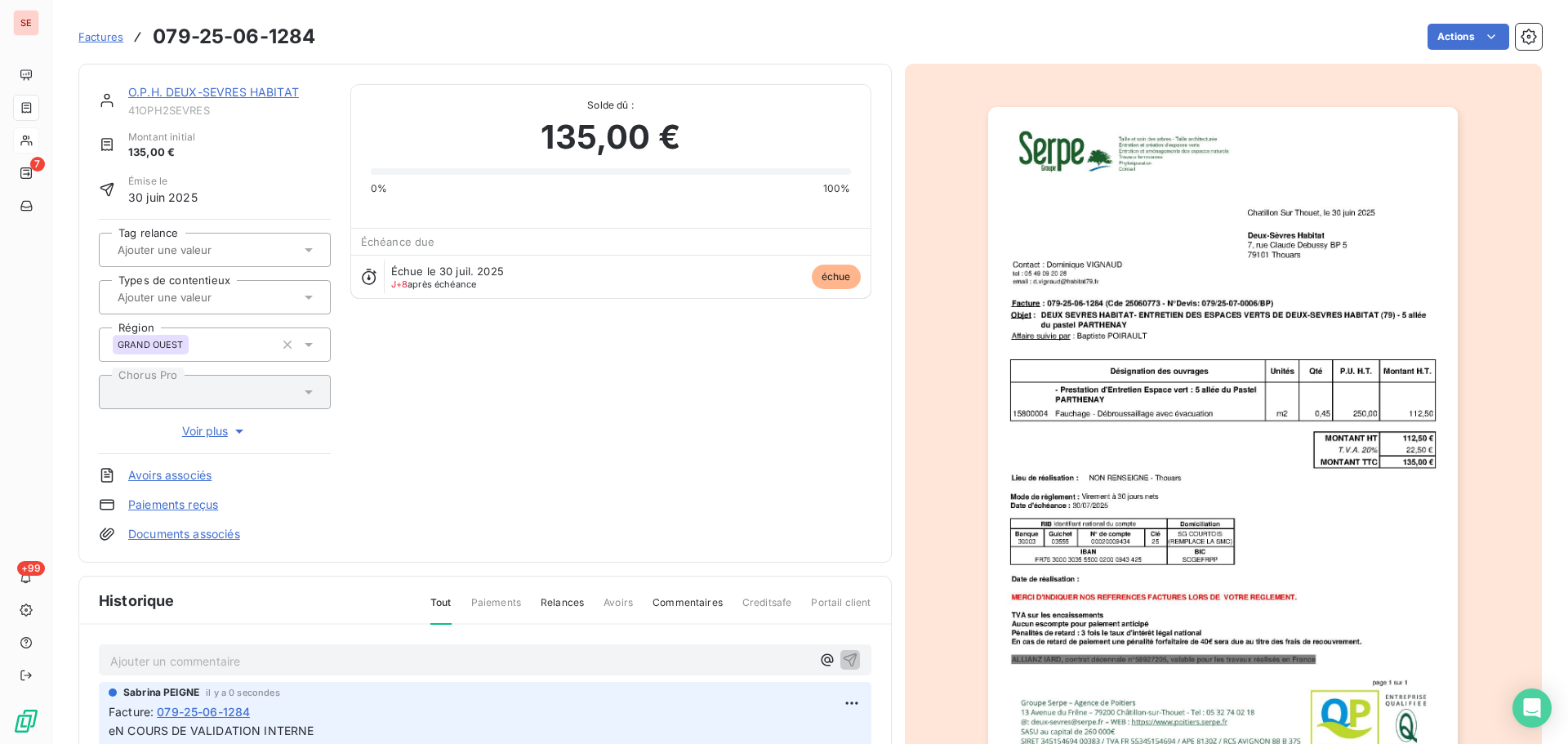 click on "O.P.H. DEUX-SEVRES HABITAT" at bounding box center (213, 91) 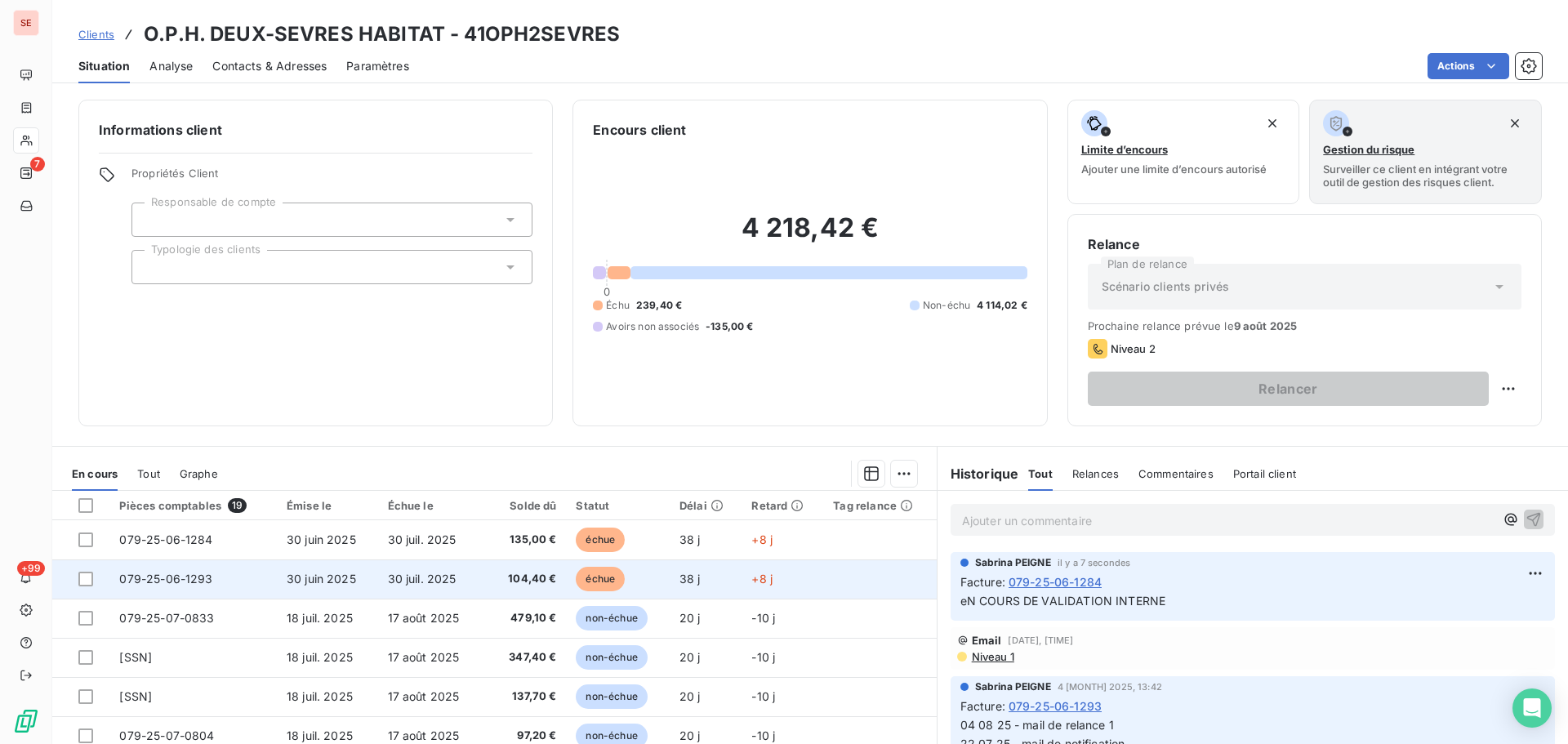 click on "30 juil. 2025" at bounding box center [432, 579] 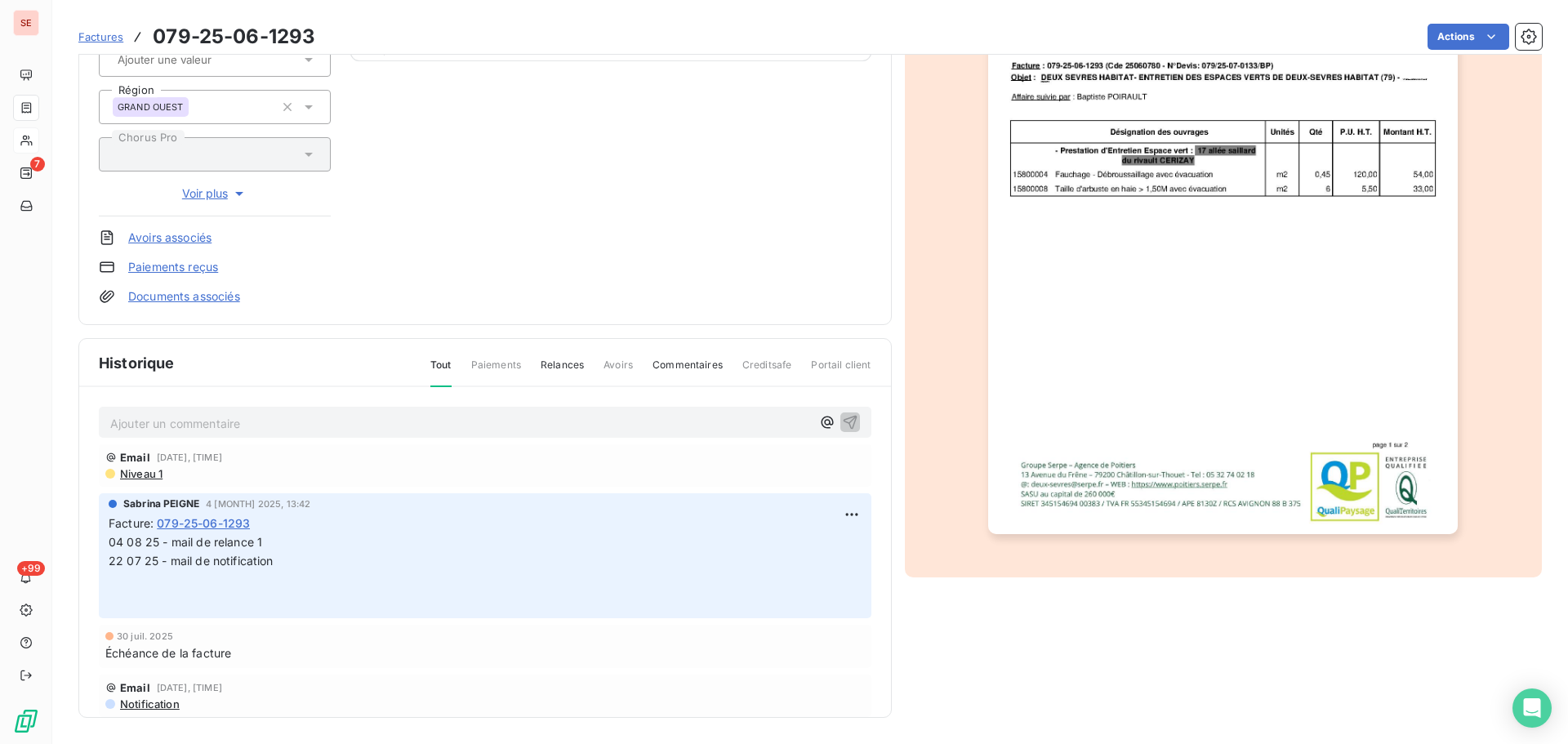 scroll, scrollTop: 0, scrollLeft: 0, axis: both 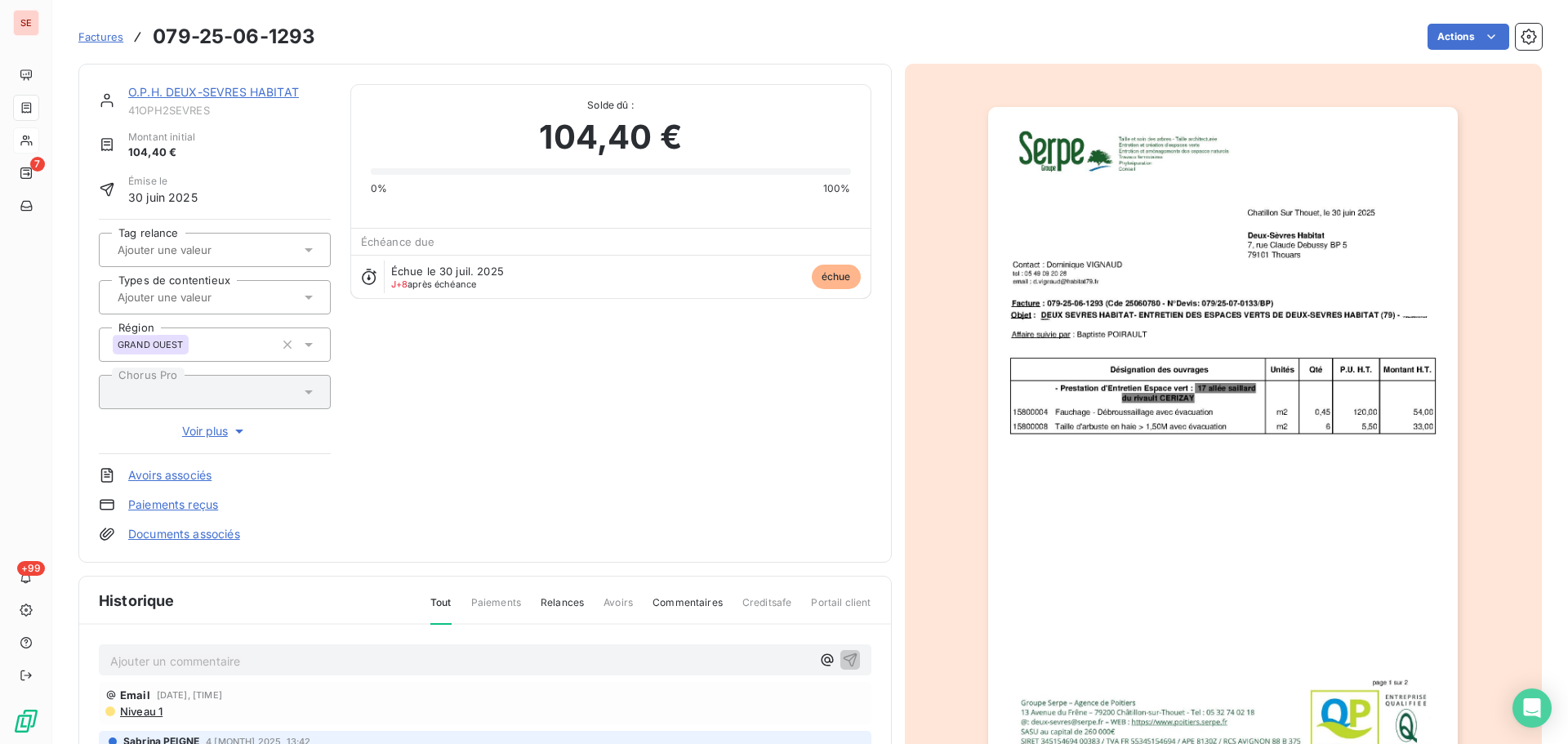 click on "O.P.H. DEUX-SEVRES HABITAT" at bounding box center (213, 91) 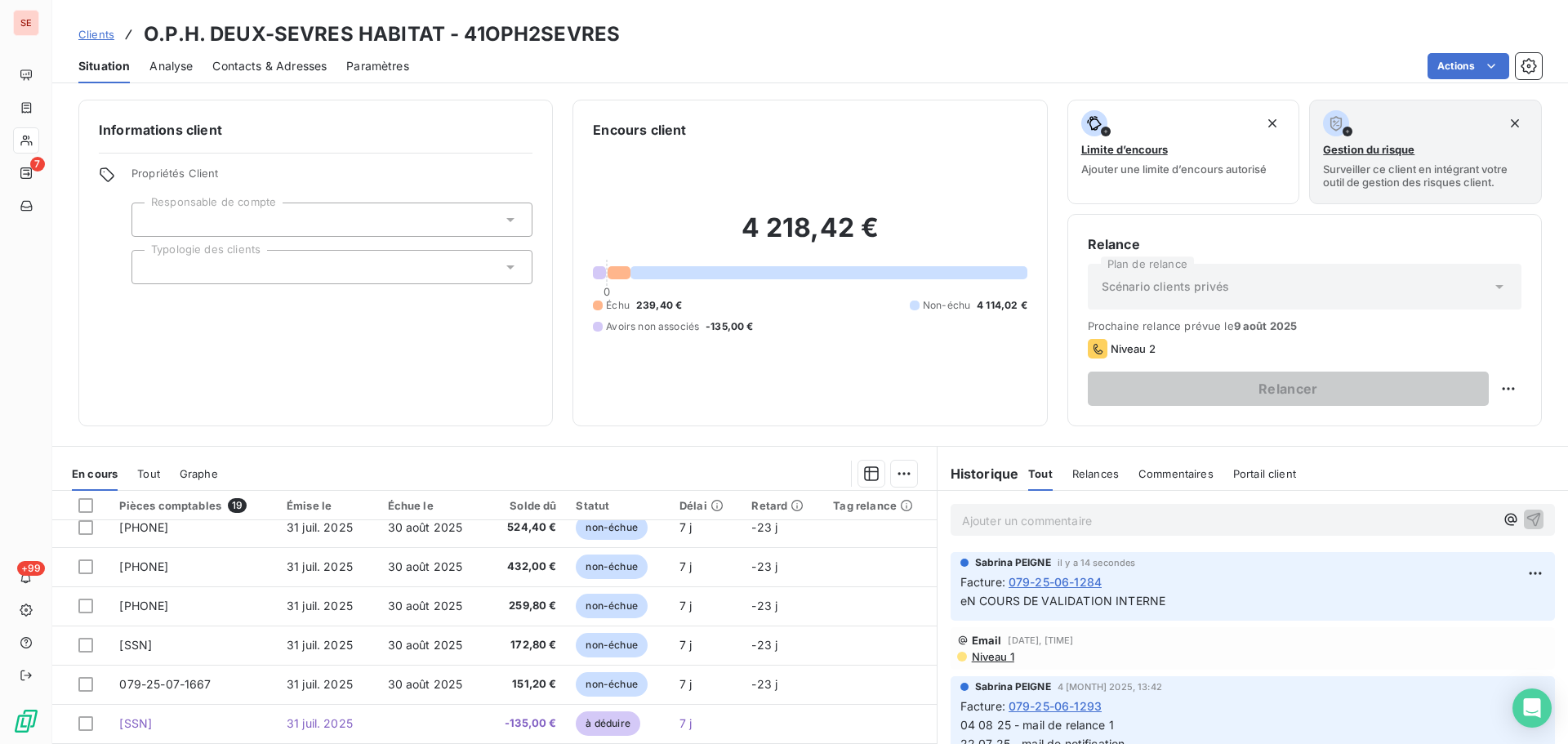 scroll, scrollTop: 461, scrollLeft: 0, axis: vertical 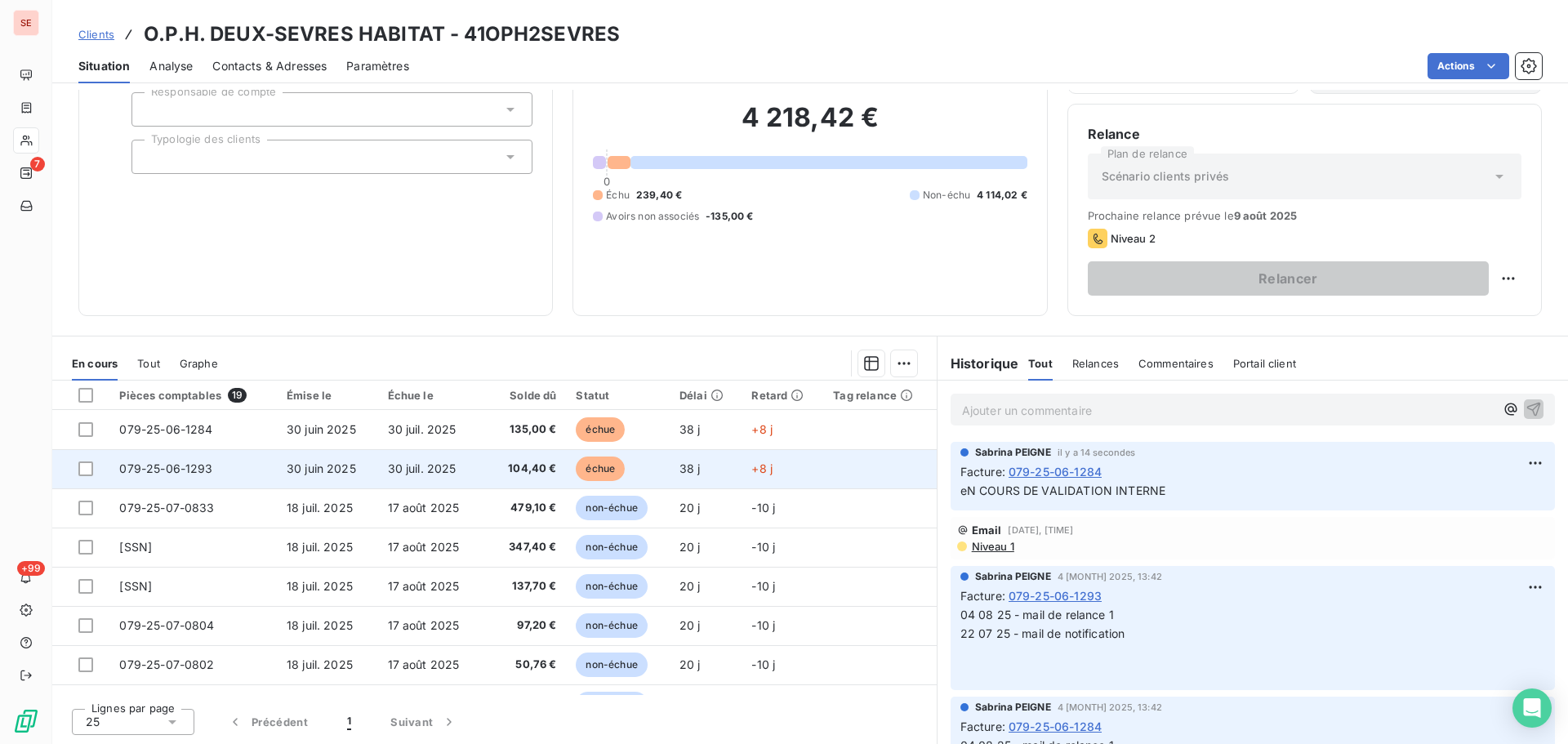 click on "104,40 €" at bounding box center (525, 469) 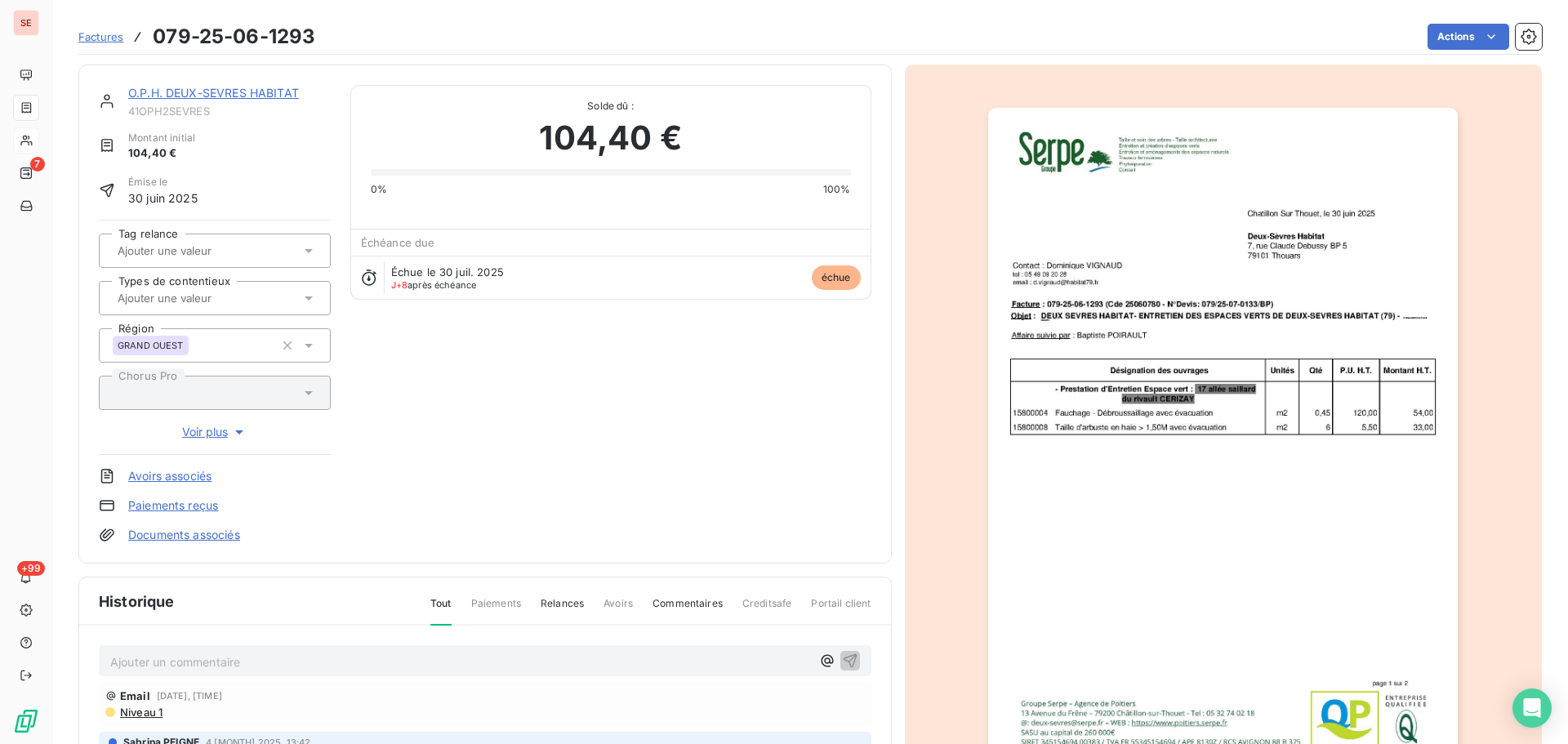 scroll, scrollTop: 219, scrollLeft: 0, axis: vertical 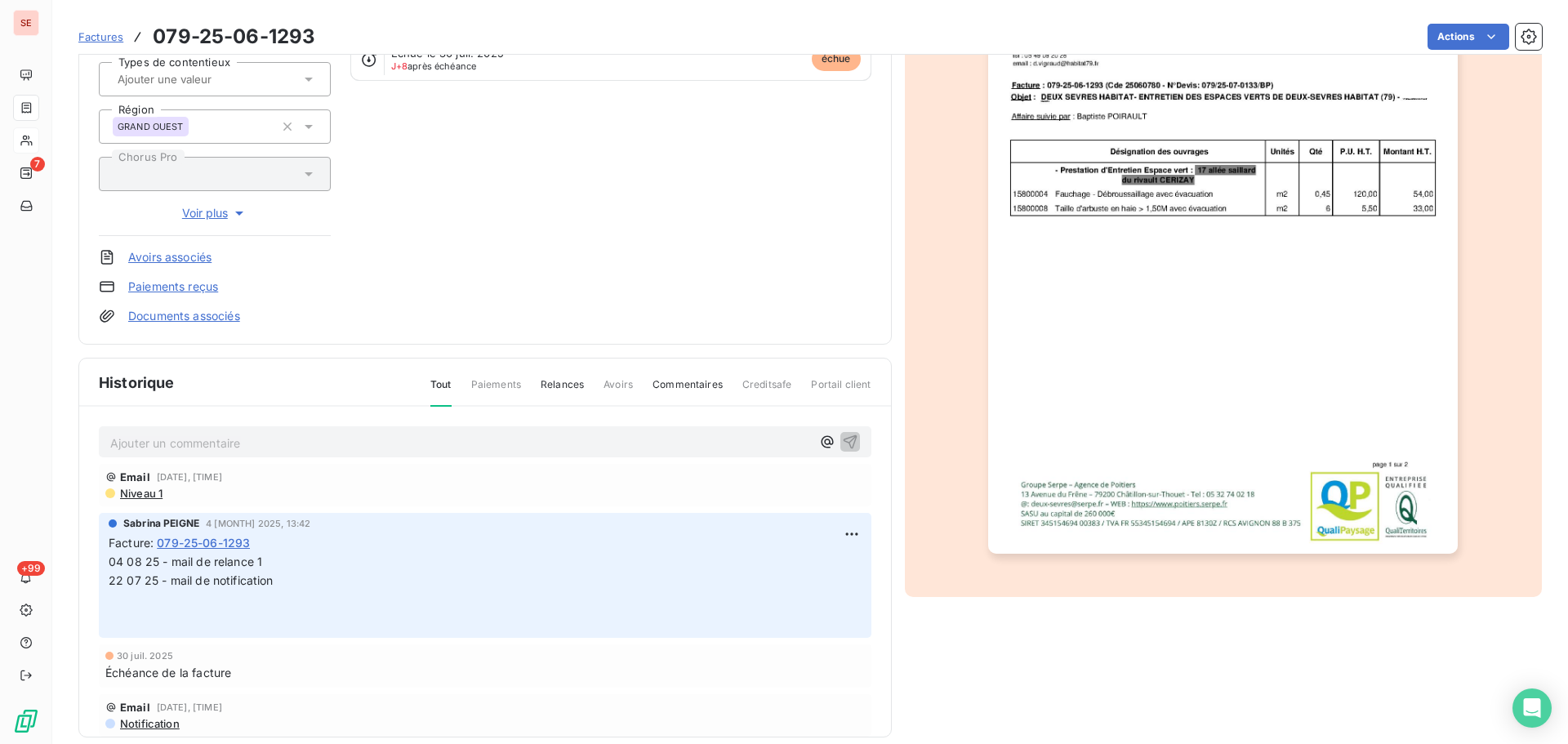 click on "Ajouter un commentaire ﻿" at bounding box center [461, 443] 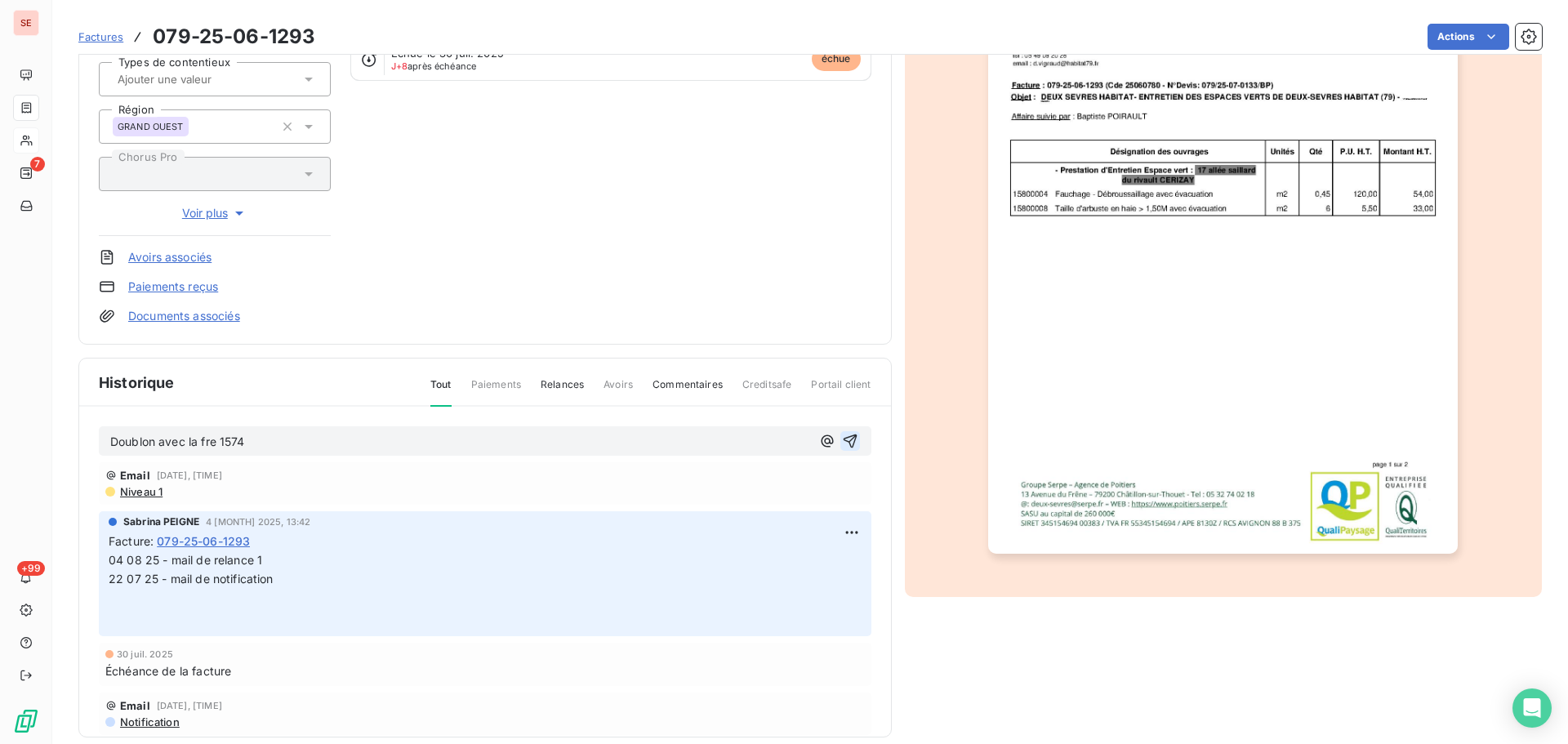 click 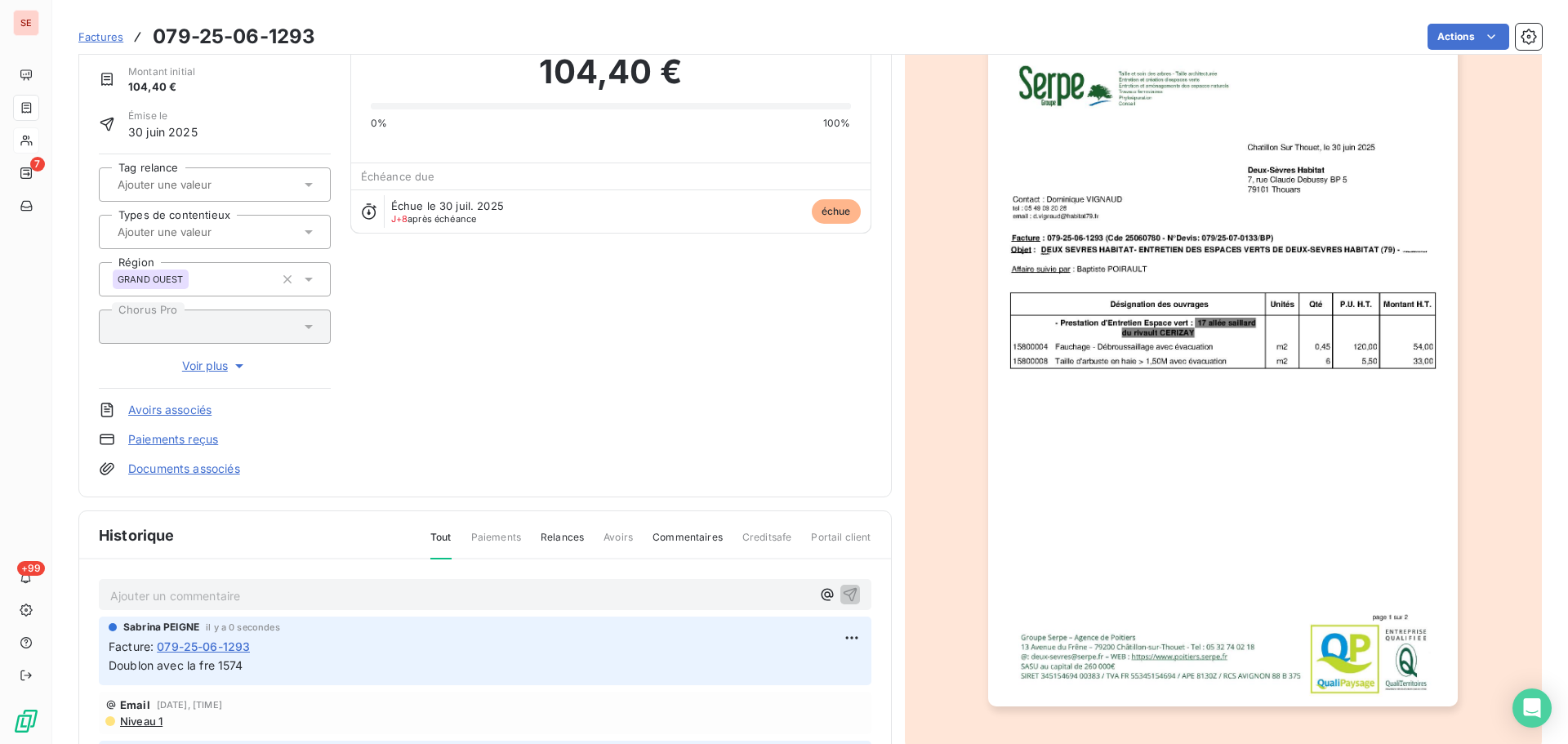 scroll, scrollTop: 0, scrollLeft: 0, axis: both 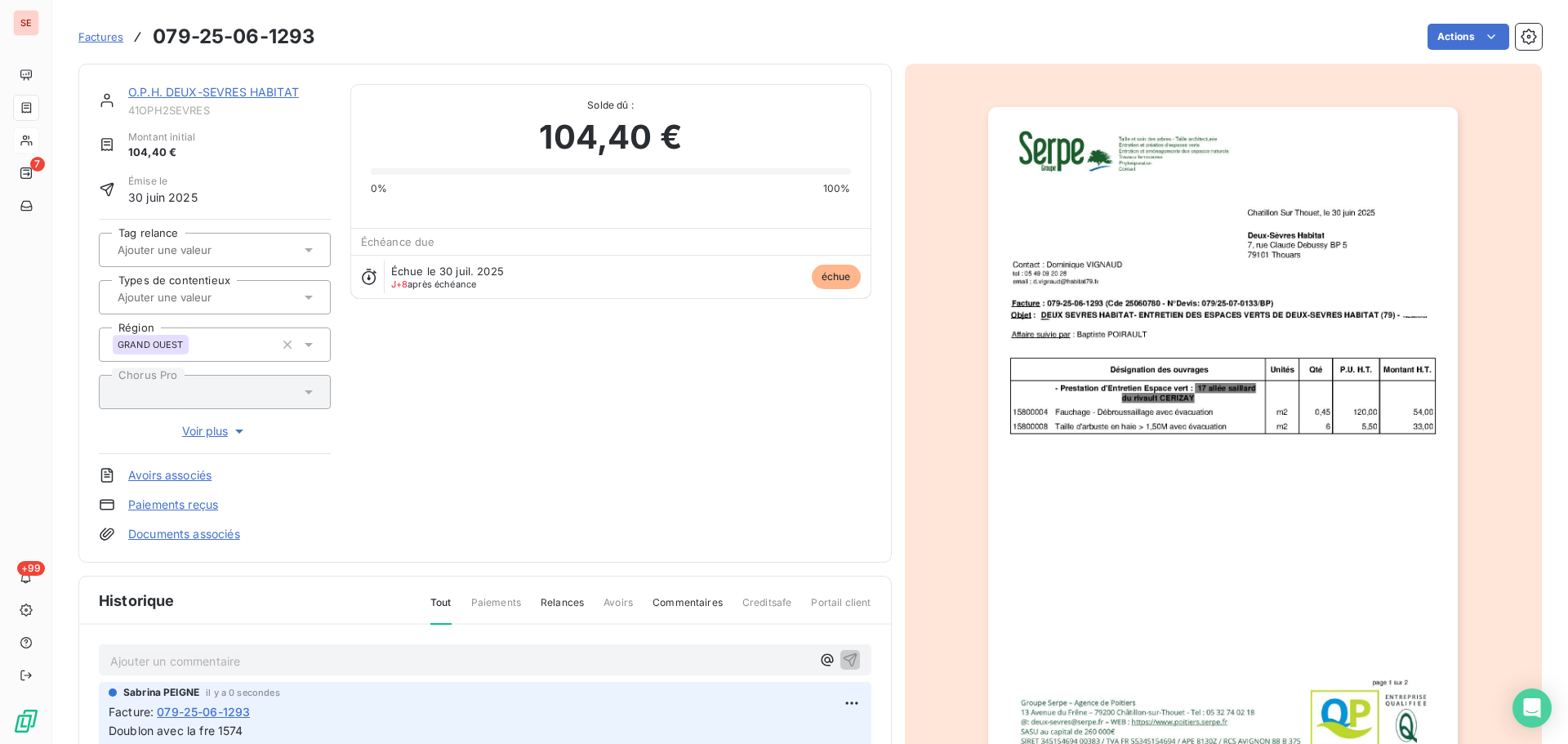 click on "O.P.H. DEUX-SEVRES HABITAT" at bounding box center [213, 91] 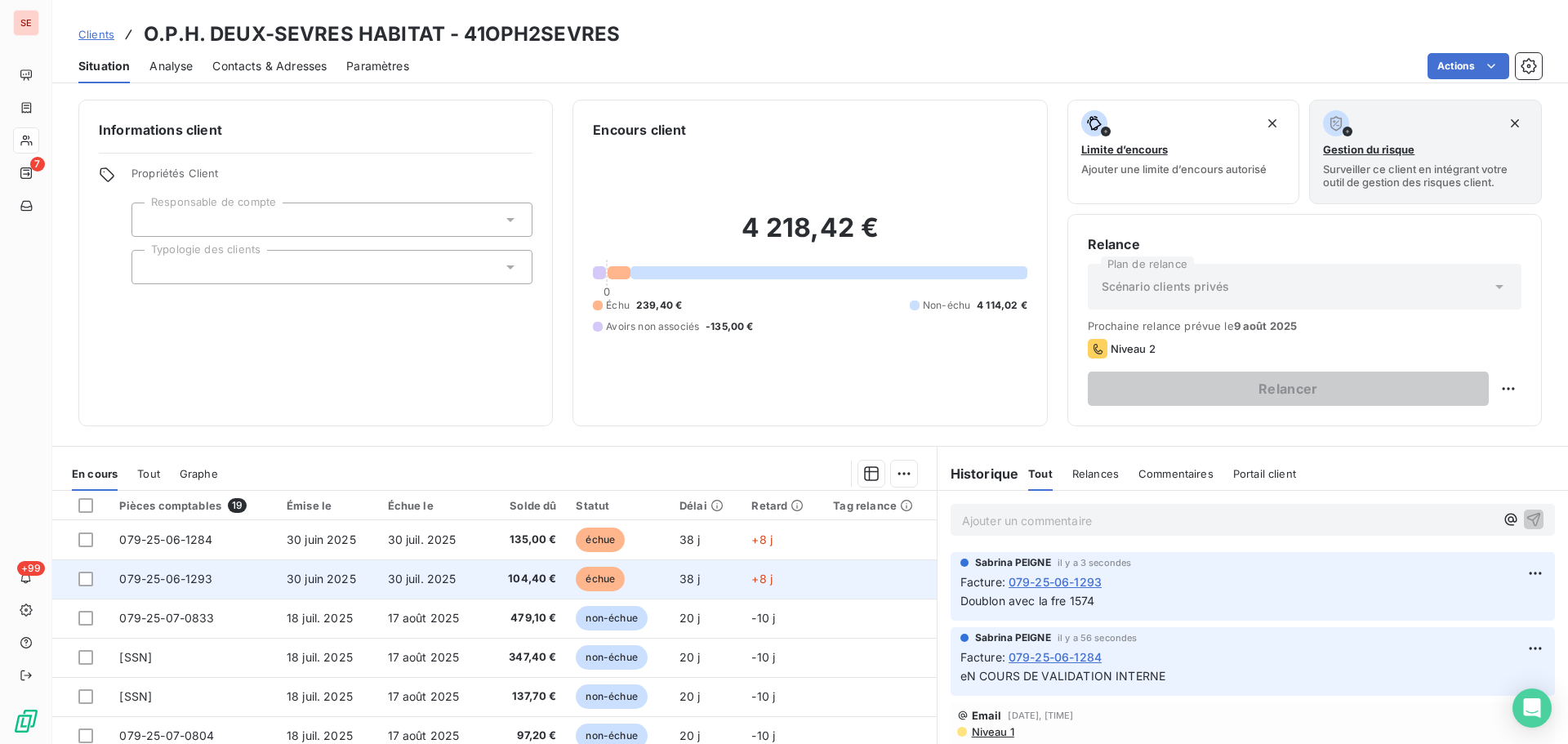 click on "30 juil. 2025" at bounding box center (422, 578) 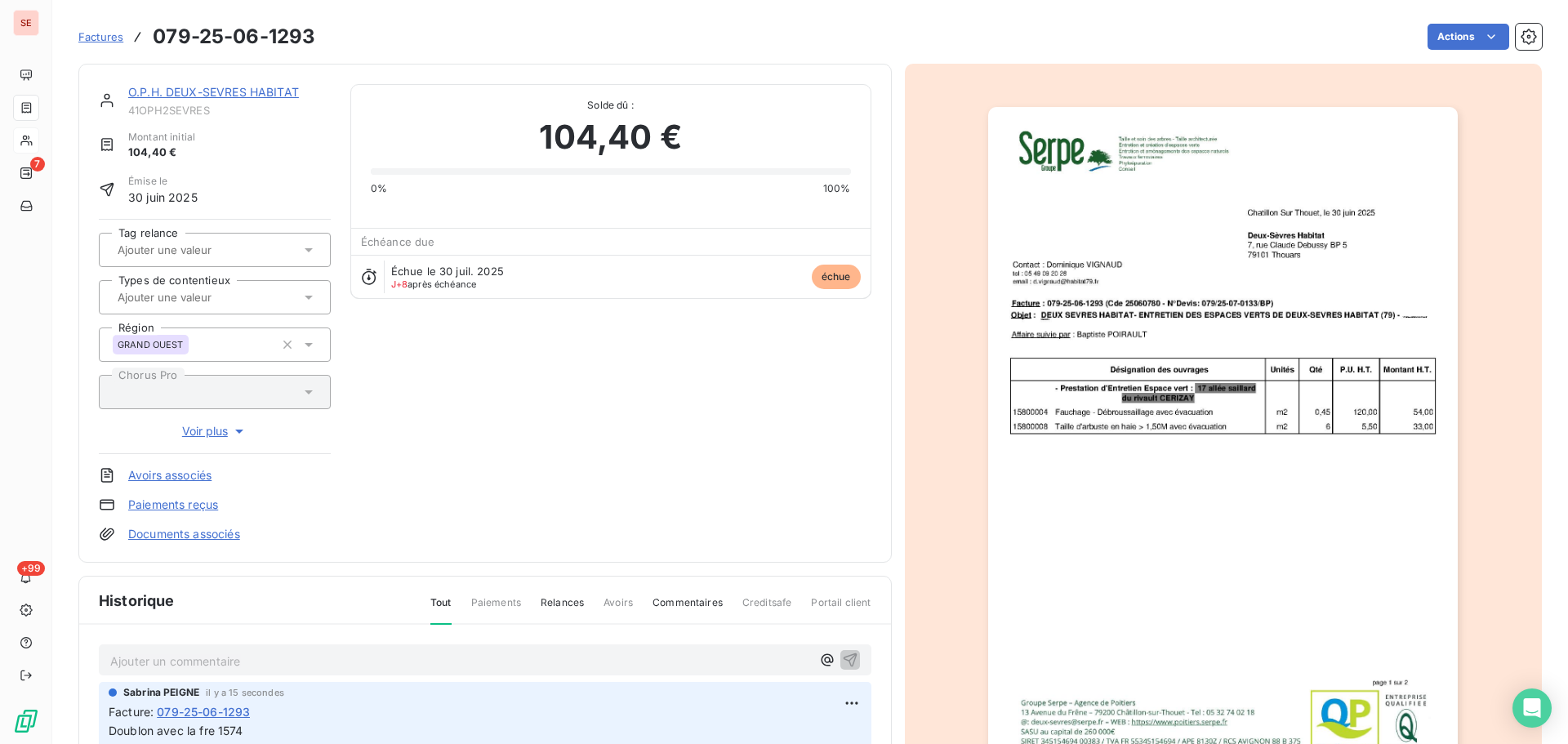 click at bounding box center [1223, 439] 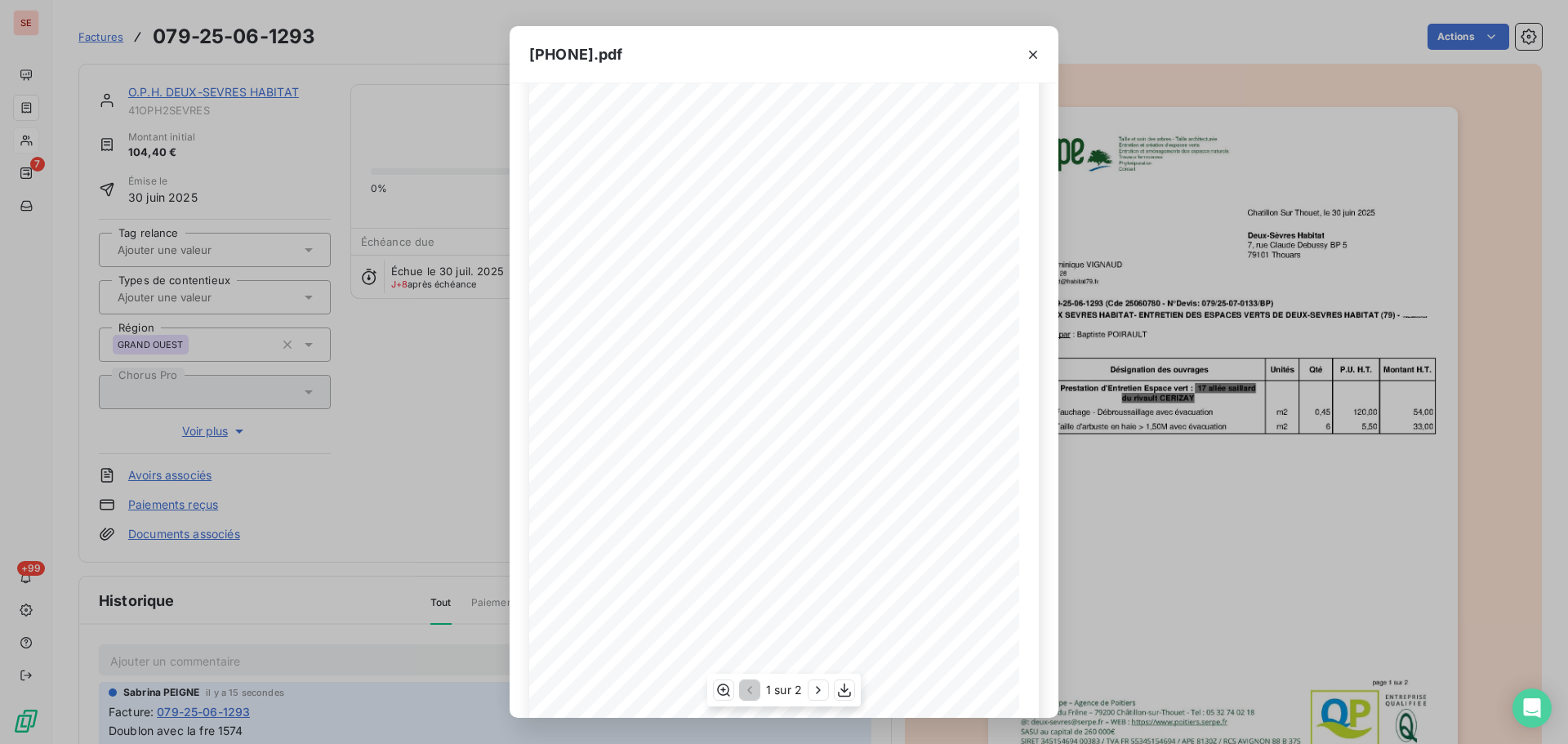scroll, scrollTop: 97, scrollLeft: 0, axis: vertical 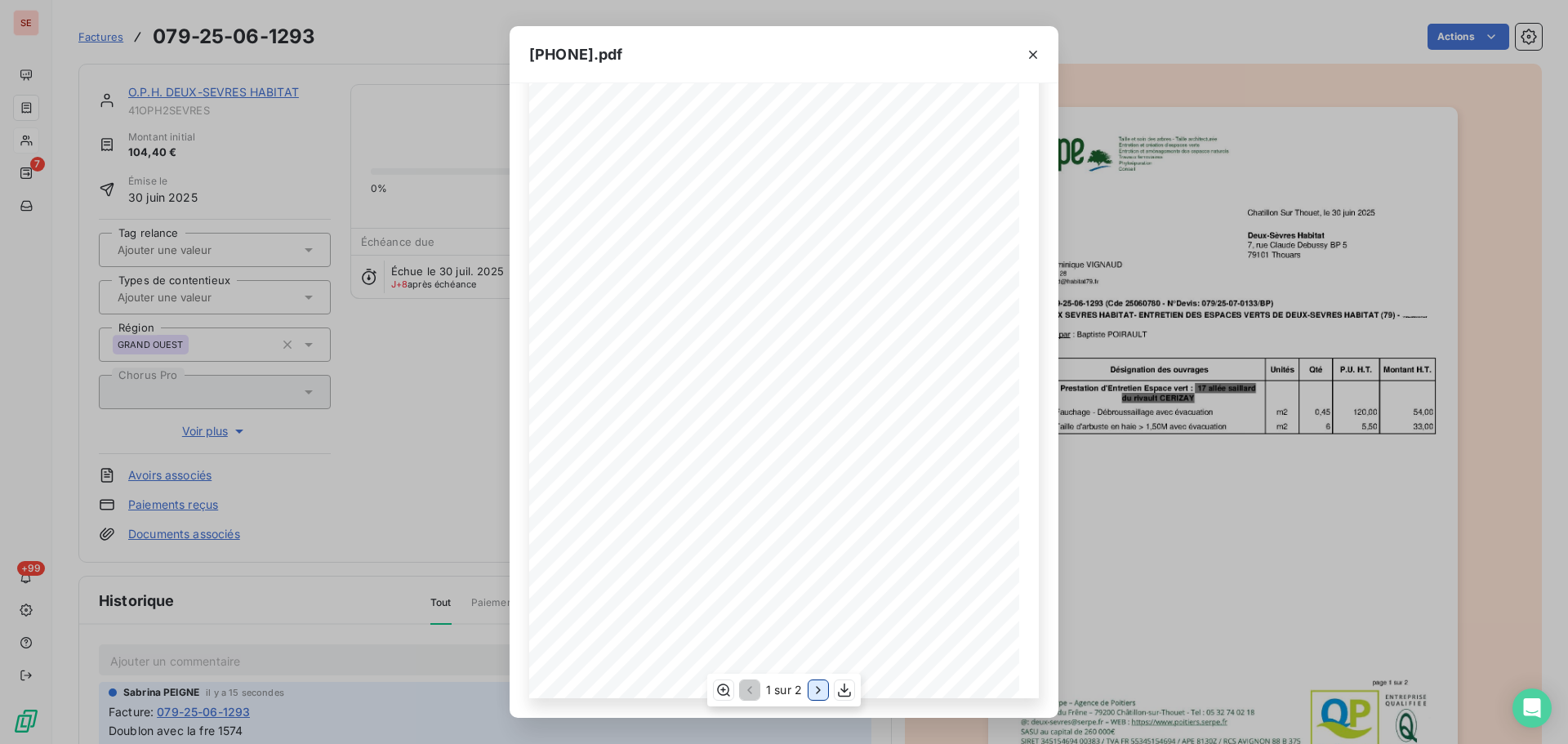 click at bounding box center (818, 690) 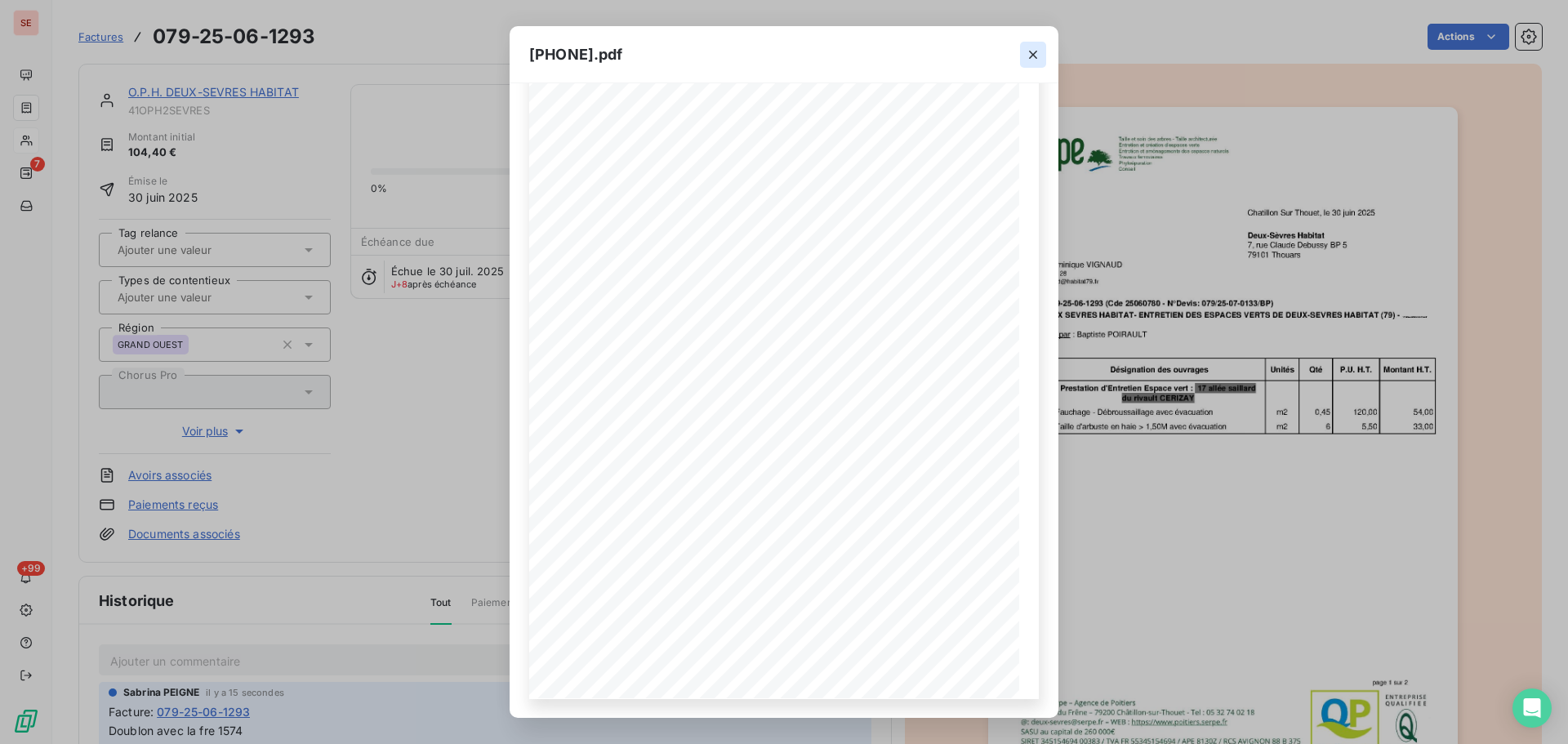 click 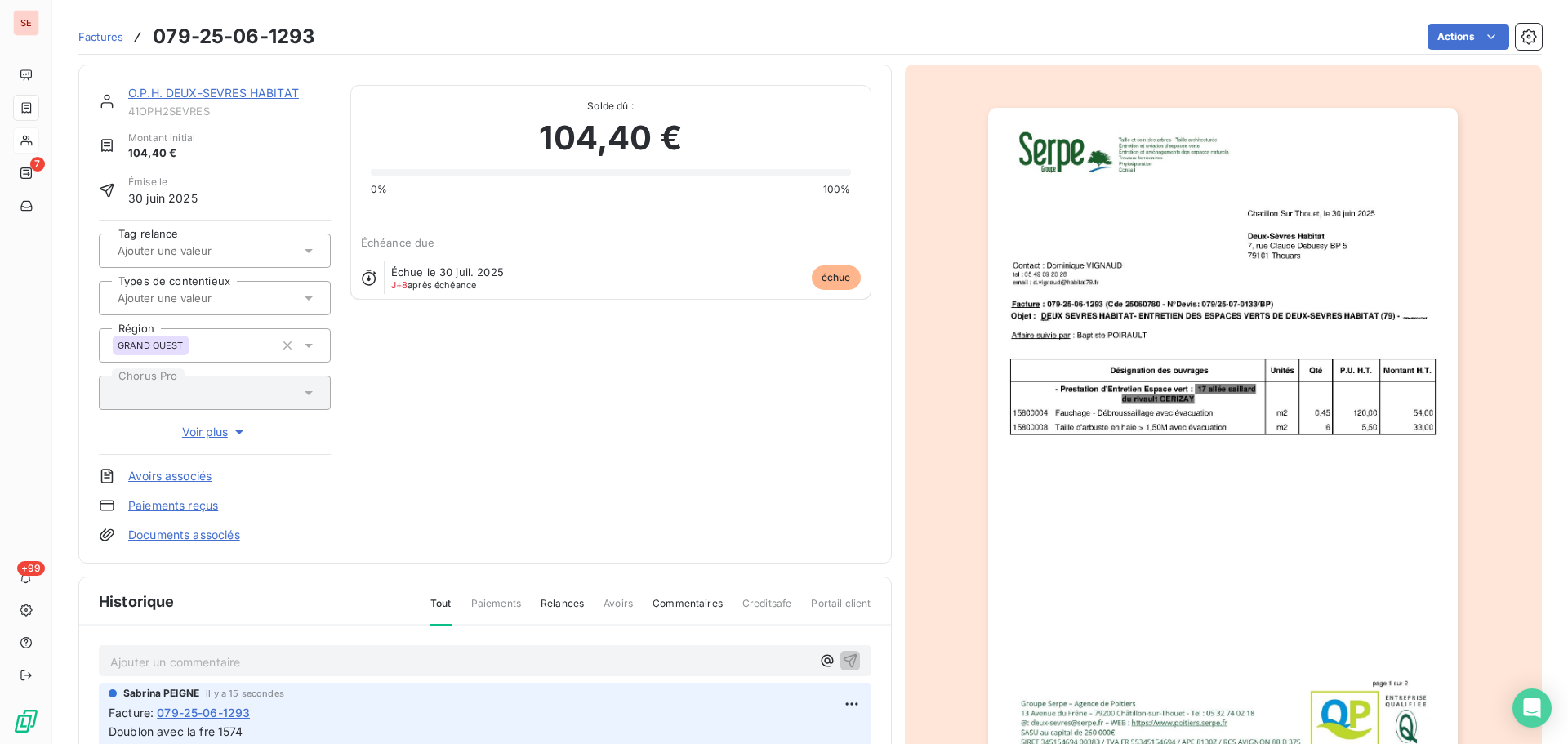 scroll, scrollTop: 6, scrollLeft: 0, axis: vertical 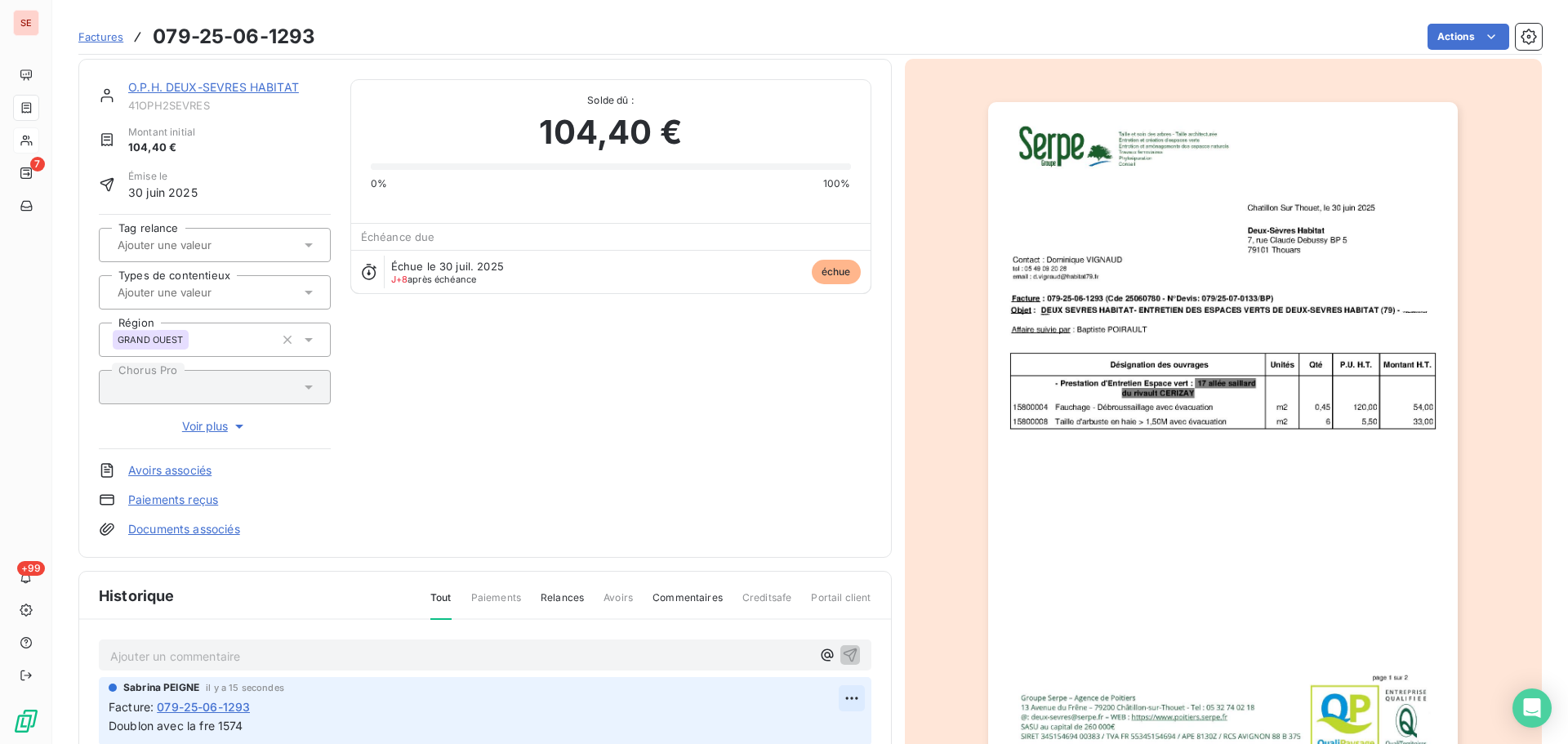 click on "SE 7 +99 Factures [SSN] Actions O.P.H. DEUX-SEVRES HABITAT 41OPH2SEVRES Montant initial 104,40 € Émise le 30 juin 2025 Tag relance Types de contentieux Région GRAND OUEST Chorus Pro Voir plus Avoirs associés Paiements reçus Documents associés Solde dû : 104,40 € 0% 100% Échéance due Échue le 30 juil. 2025 J+8  après échéance échue Historique Tout Paiements Relances Avoirs Commentaires Creditsafe Portail client Ajouter un commentaire ﻿ [FIRST]  [LAST] il y a 15 secondes Facture  : [SSN] Doublon avec la fre 1574 Email 4 août 2025, 13:48 Niveau 1 [FIRST]  [LAST] 4 août 2025, 13:42 Facture  : [SSN] 04 08 2025 - mail de relance 1                                                                                                                                                  22 07 2025 - mail de notification
﻿
﻿ 30 juil. 2025 Échéance de la facture Email 22 juil. 2025, 10:07 Notification 30 juin 2025" at bounding box center (784, 372) 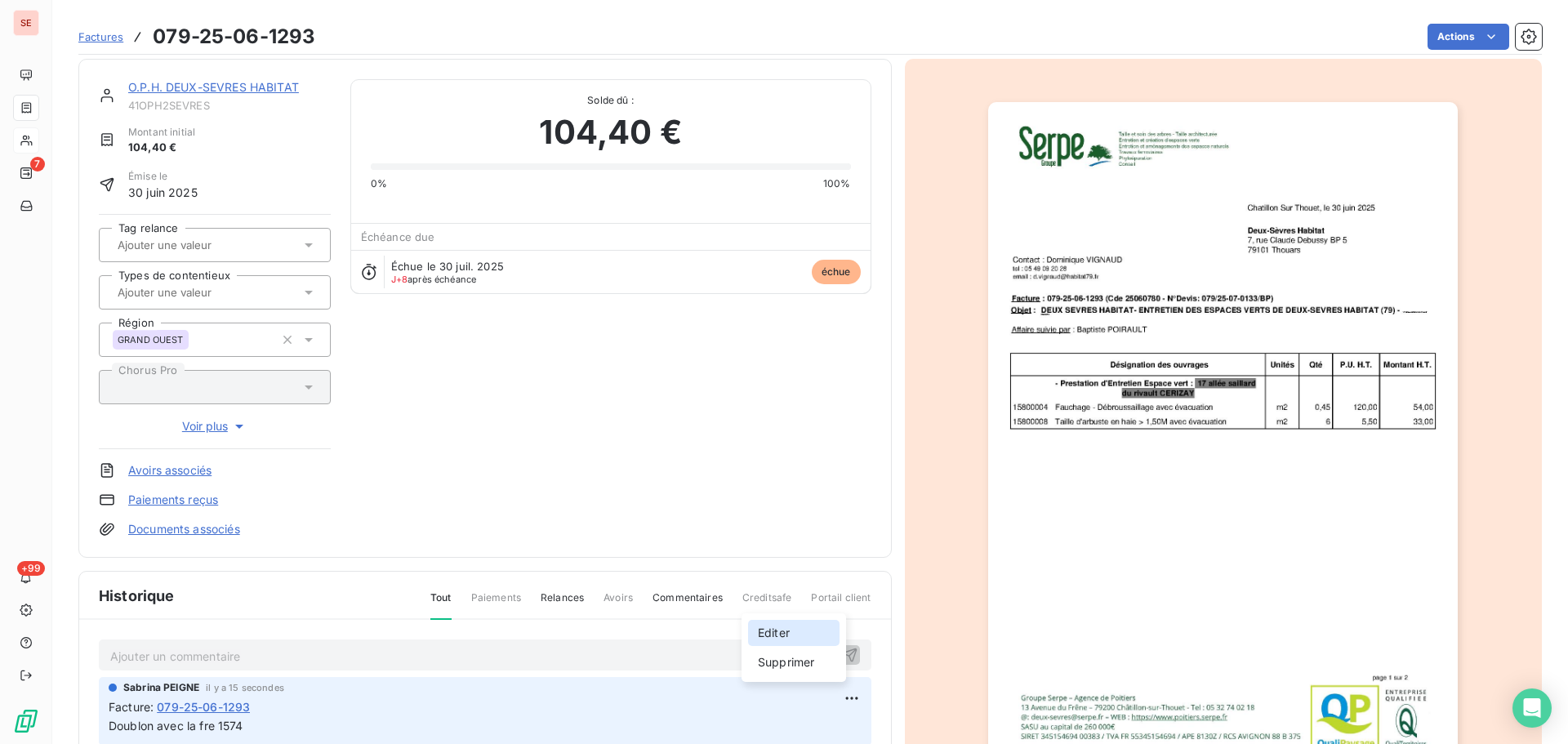 click on "Editer" at bounding box center (794, 633) 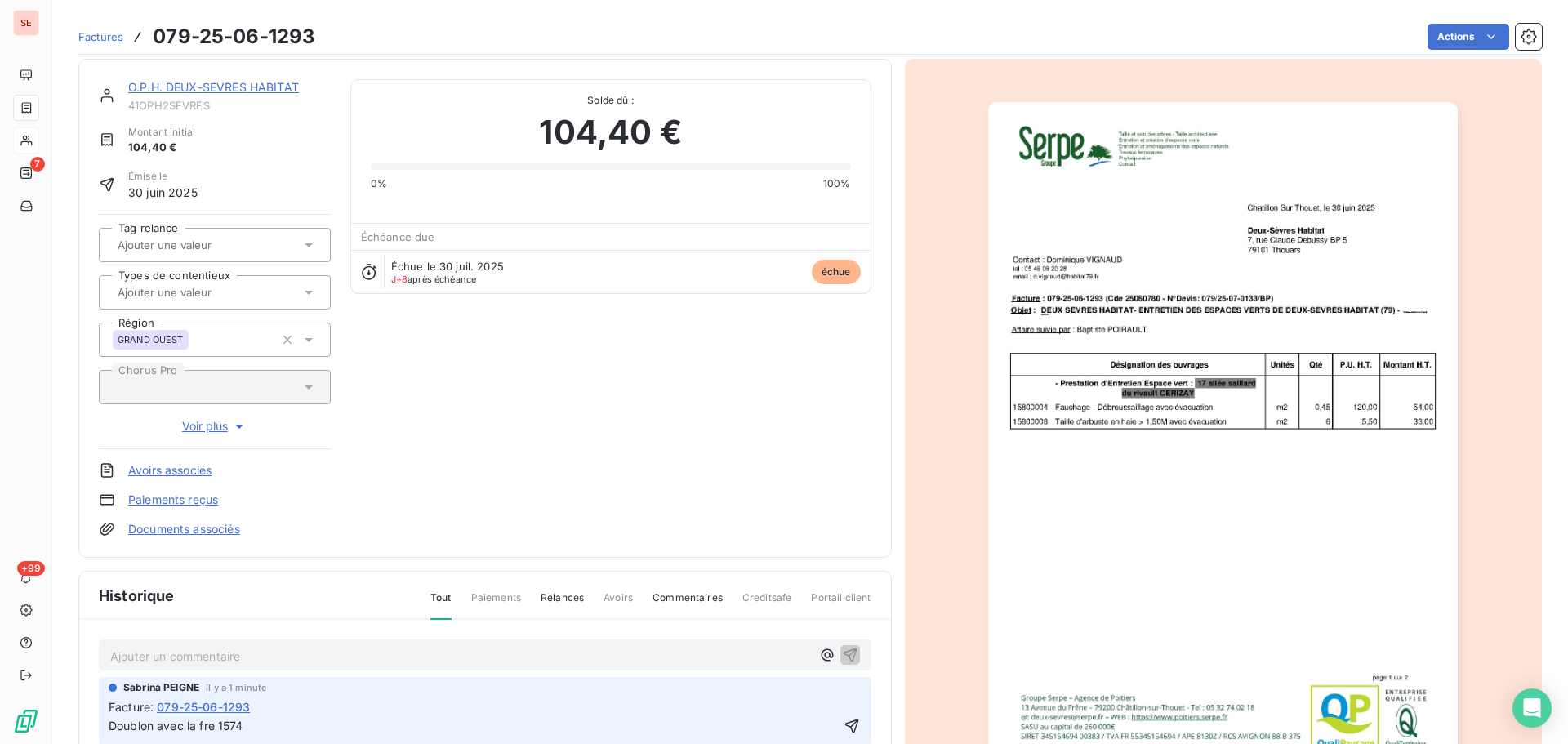 click on "Doublon avec la fre 1574" at bounding box center [176, 725] 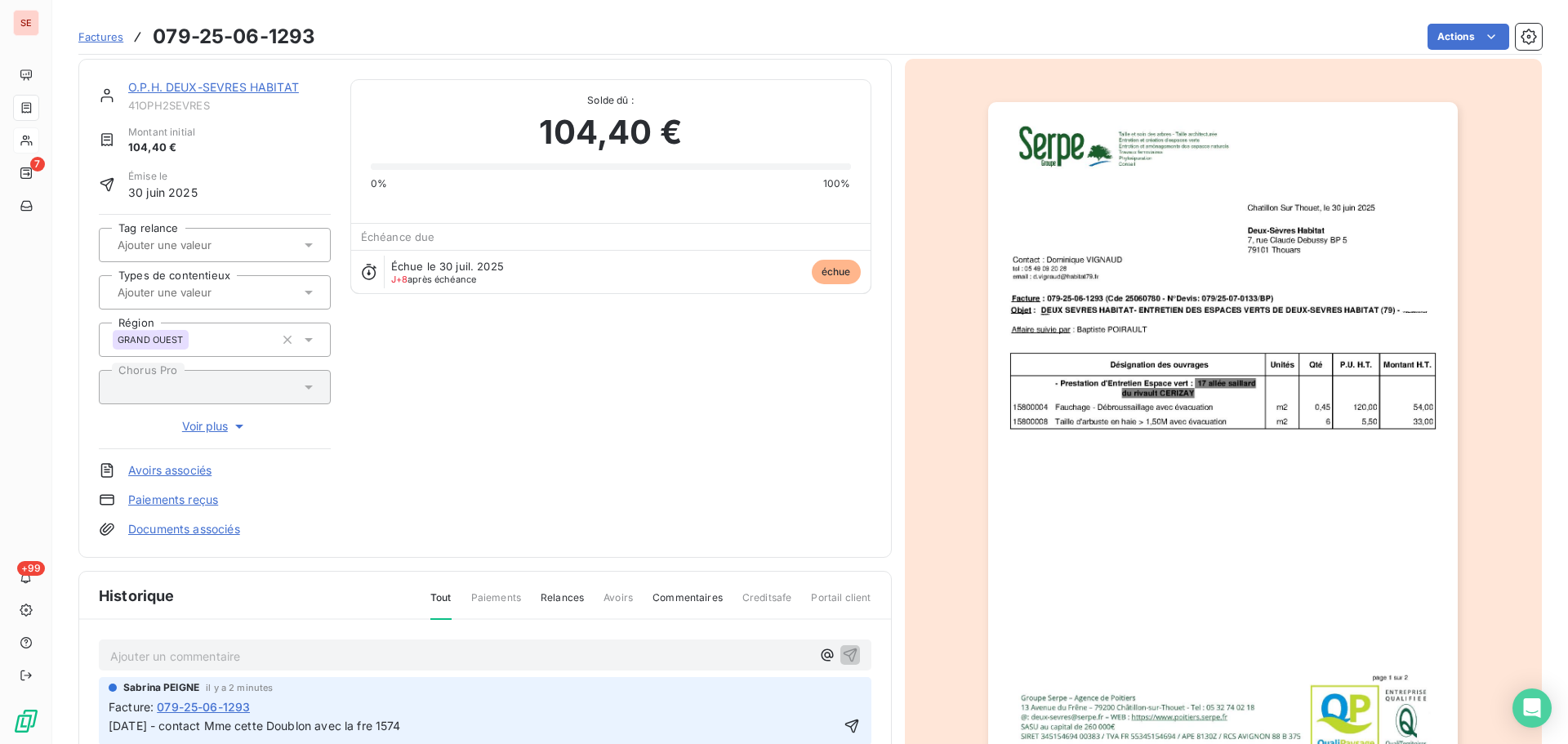 click on "[DATE] - contact Mme cette Doublon avec la fre 1574" at bounding box center [255, 725] 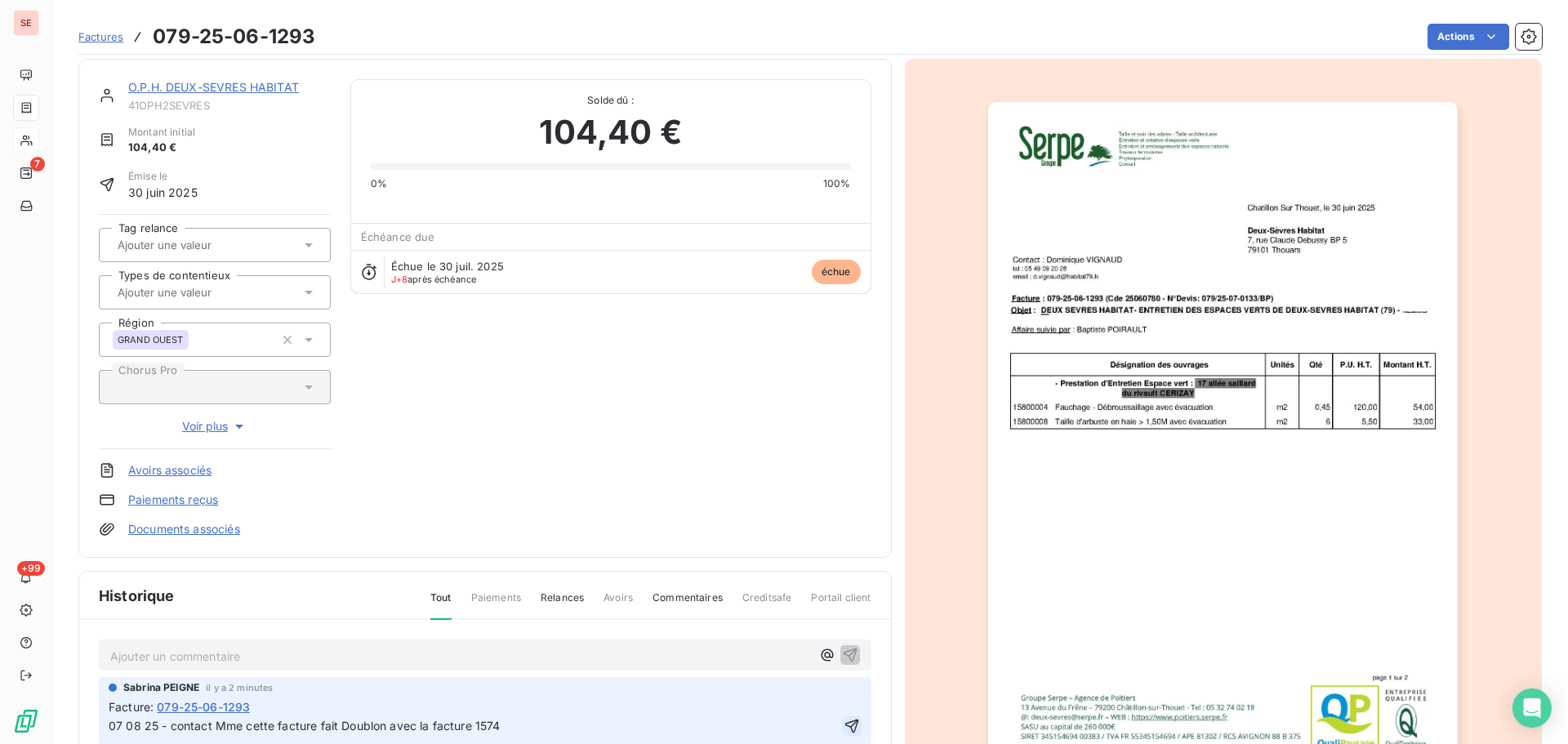 click 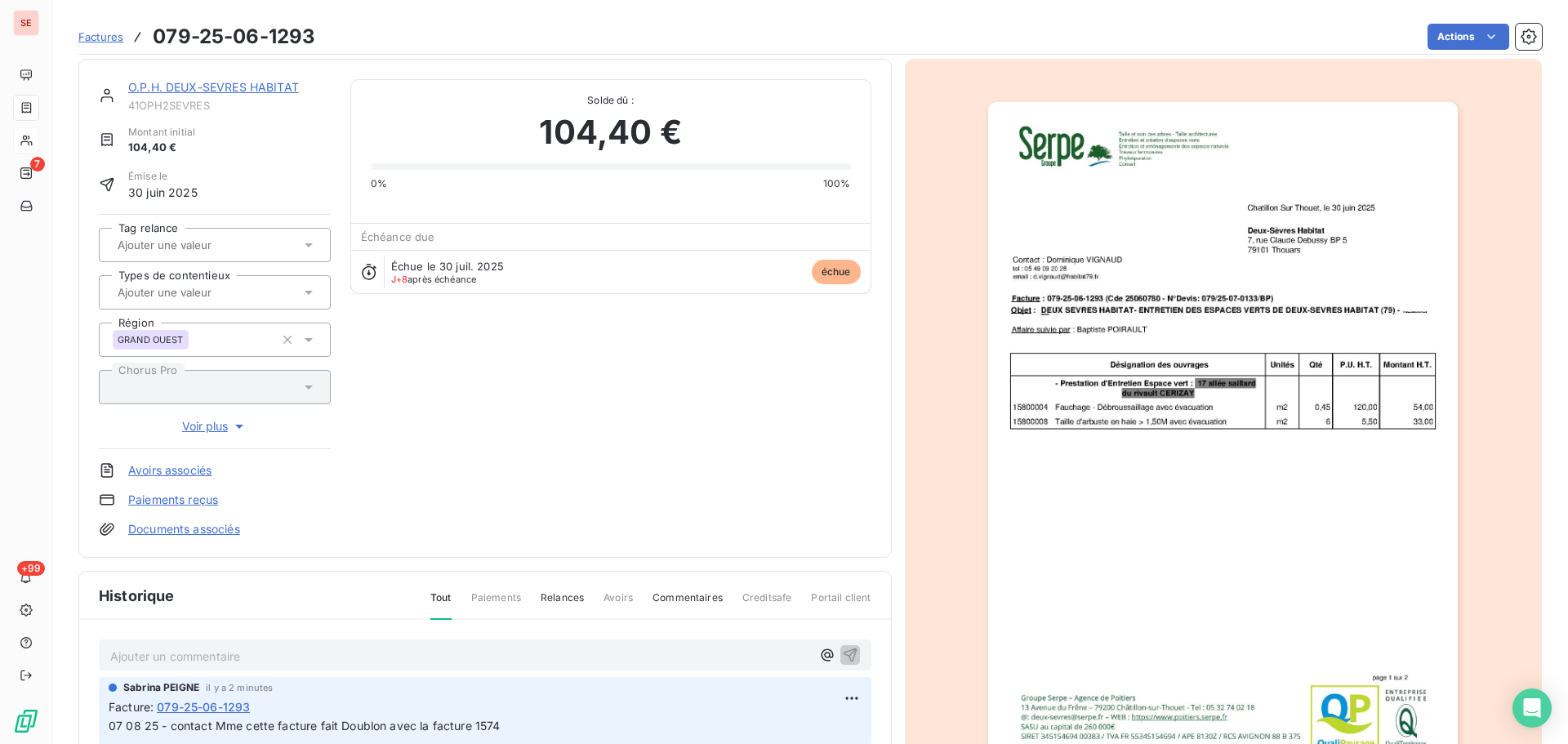 scroll, scrollTop: 0, scrollLeft: 0, axis: both 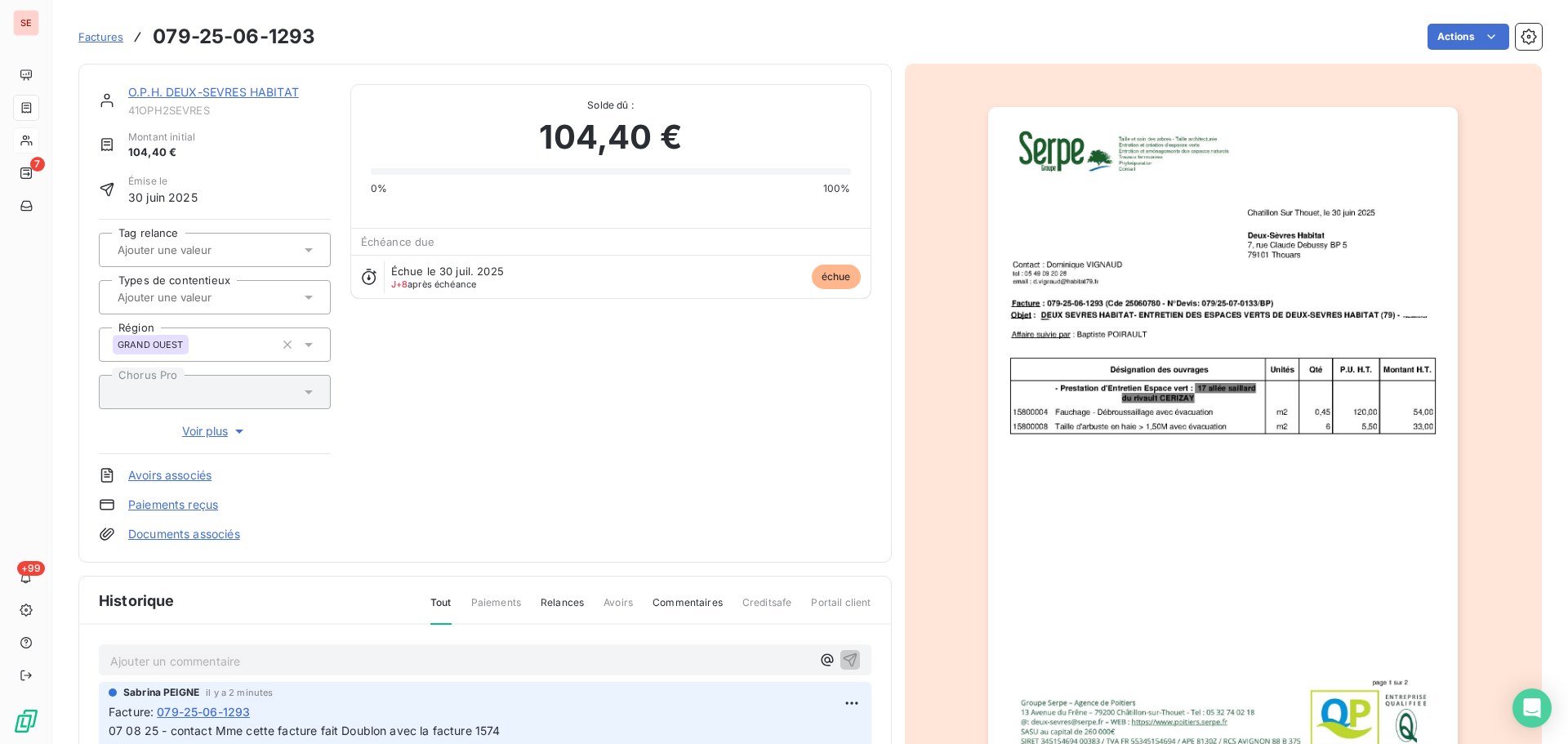 click on "O.P.H. DEUX-SEVRES HABITAT" at bounding box center [213, 91] 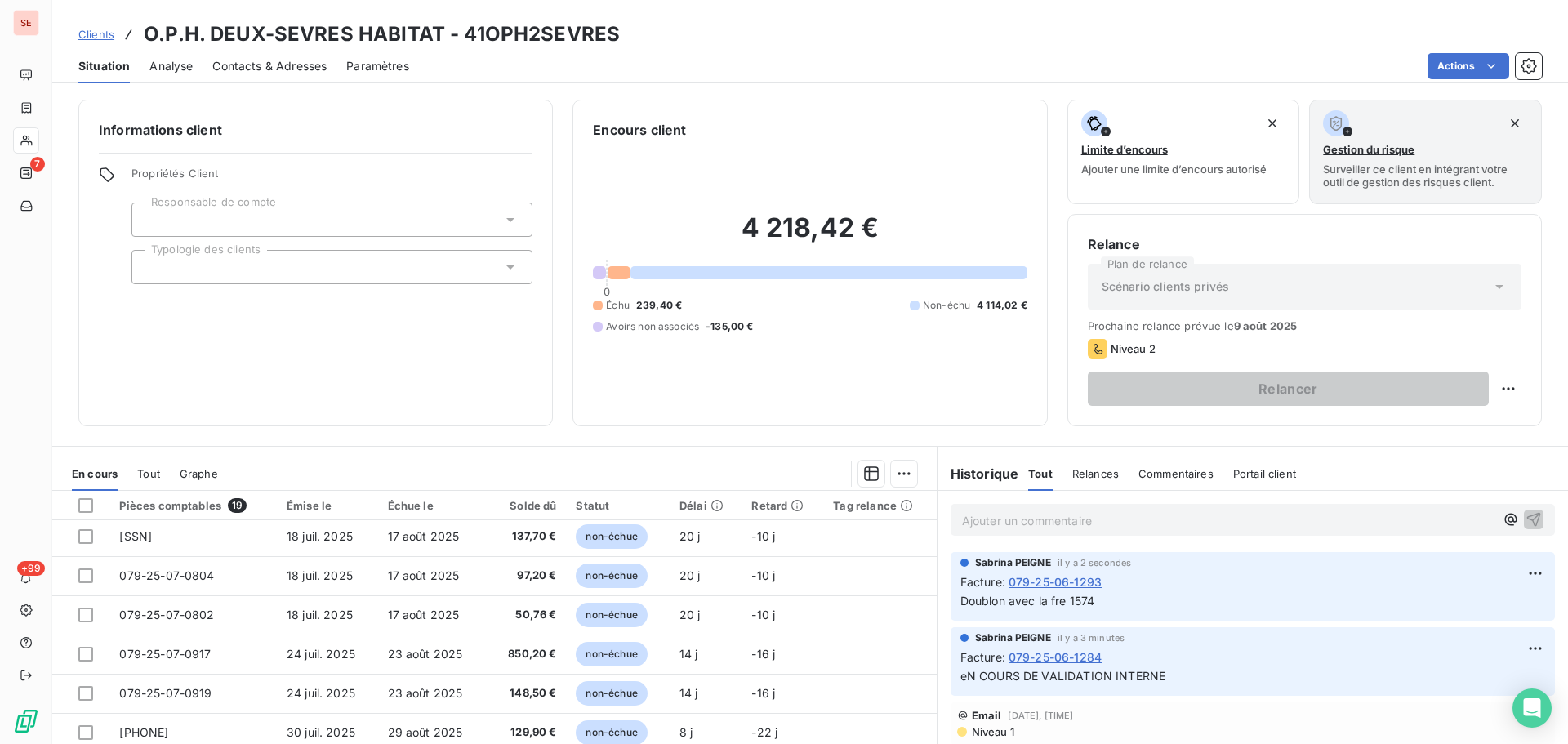 scroll, scrollTop: 0, scrollLeft: 0, axis: both 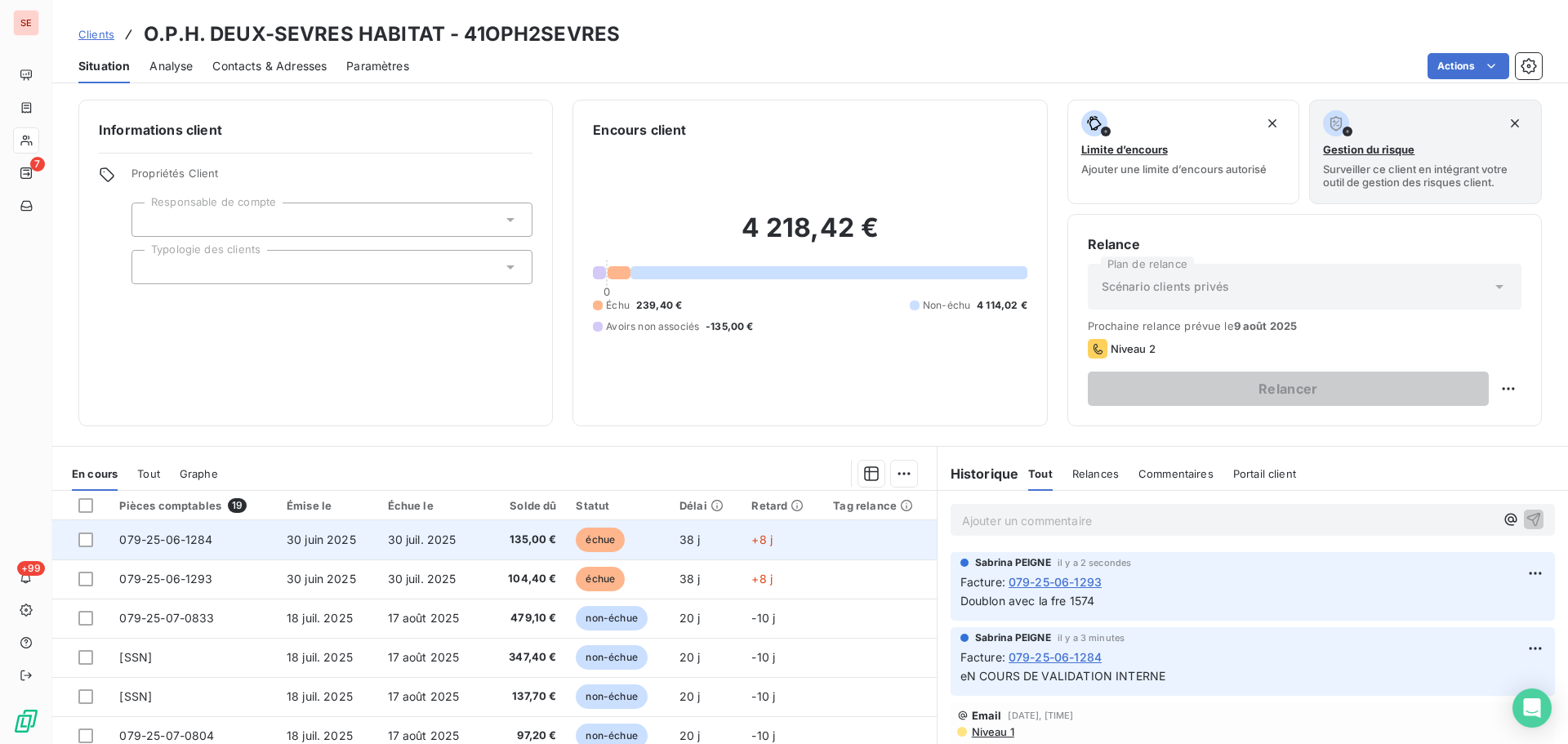 click on "30 juil. 2025" at bounding box center [422, 539] 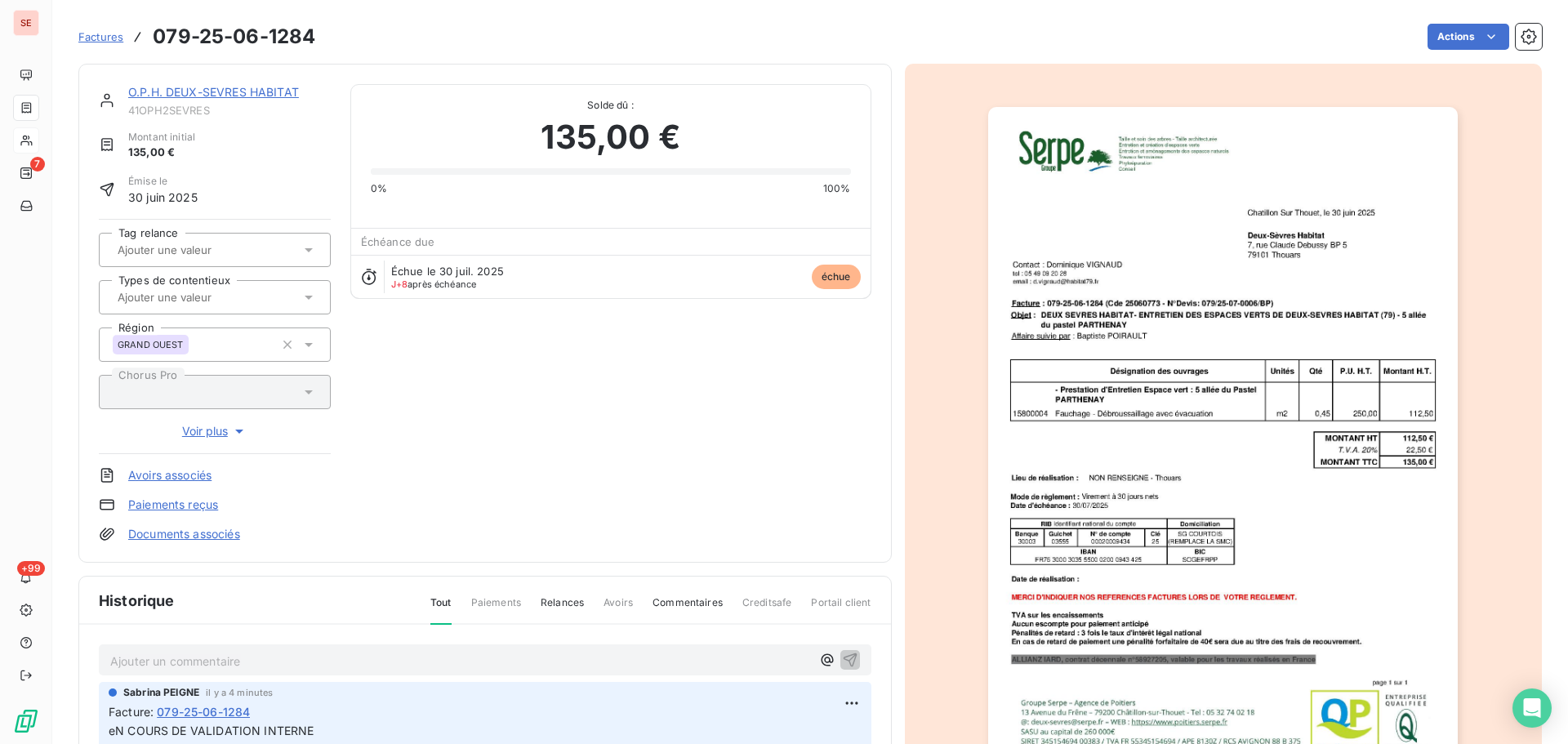 click on "O.P.H. DEUX-SEVRES HABITAT" at bounding box center [213, 91] 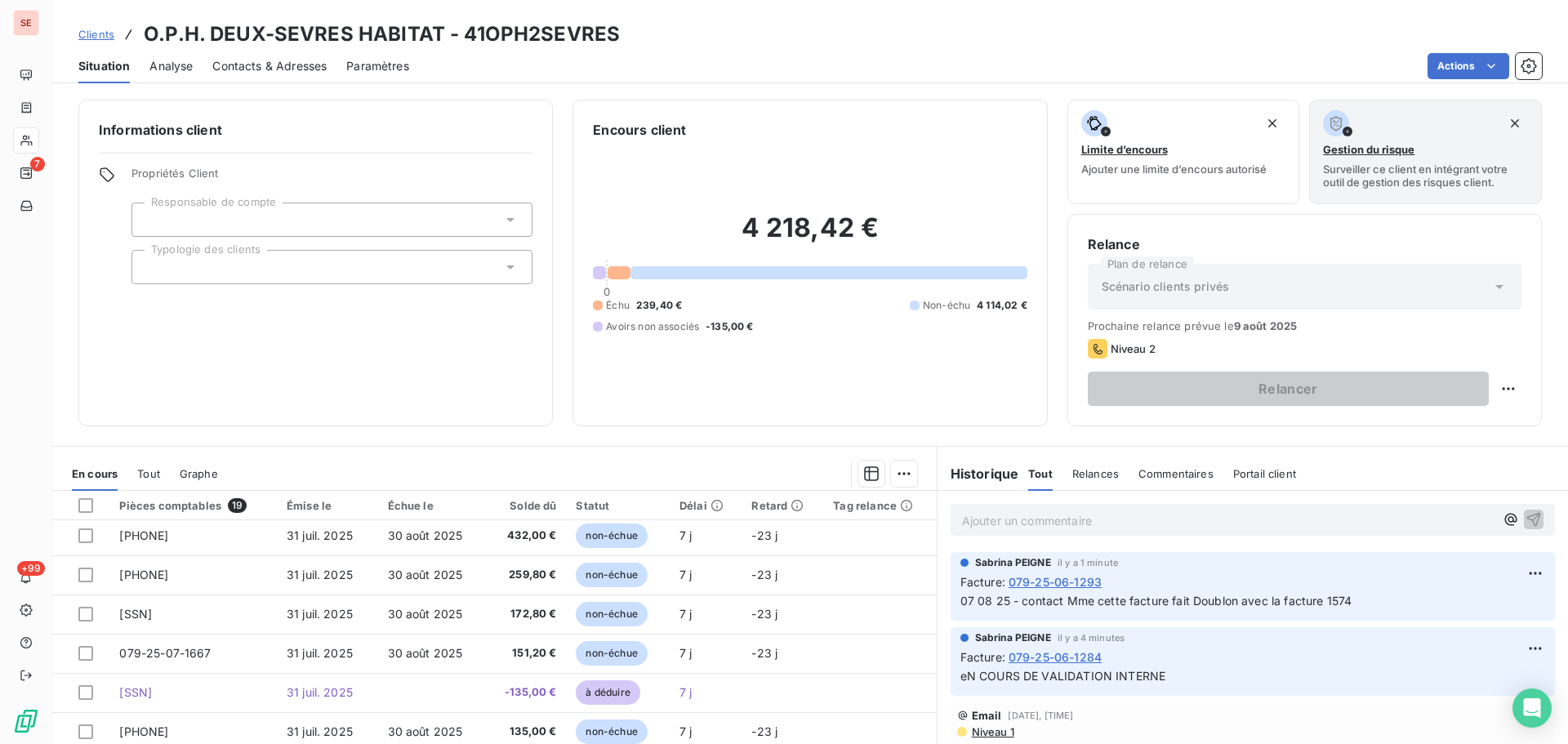 scroll, scrollTop: 461, scrollLeft: 0, axis: vertical 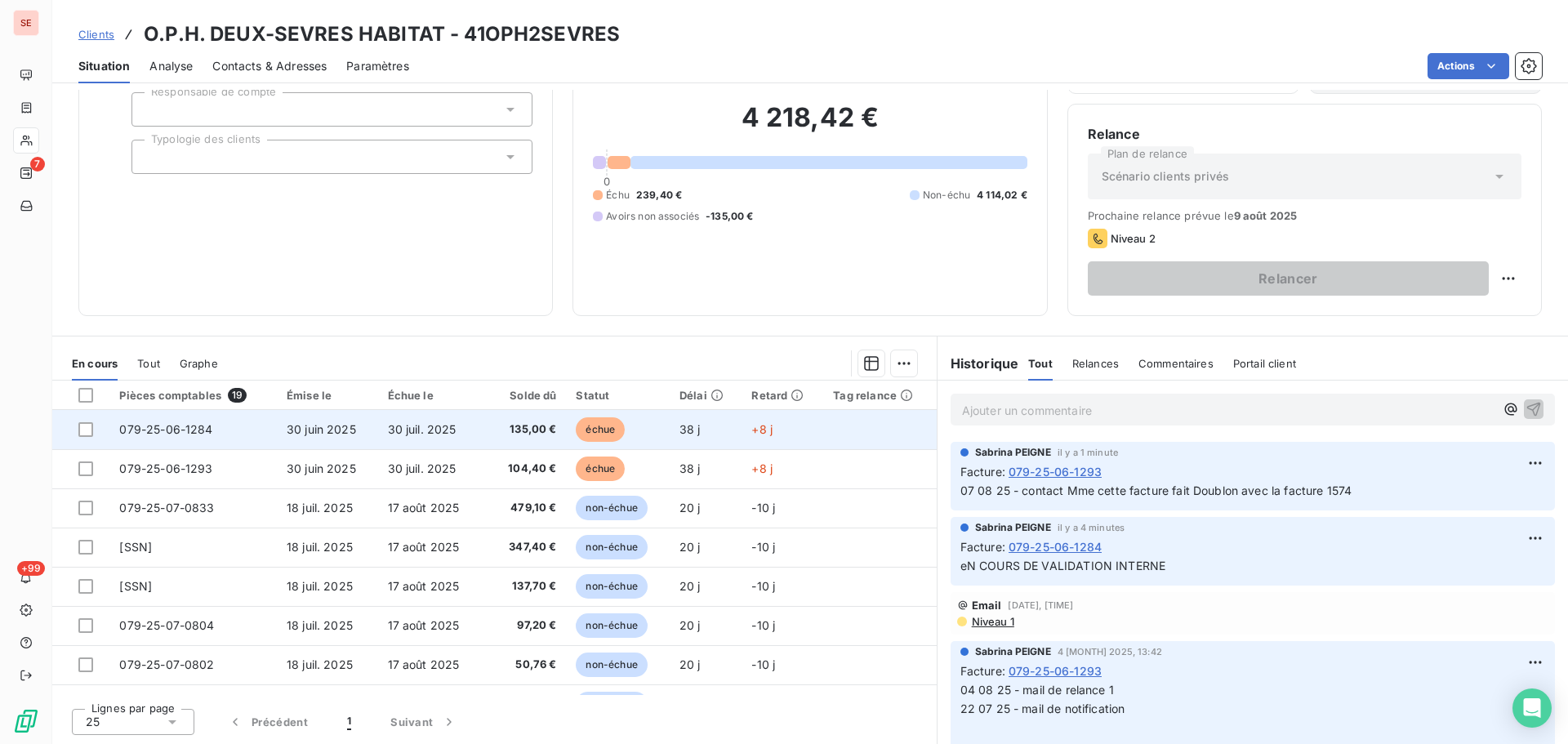 click on "30 juin 2025" at bounding box center (327, 430) 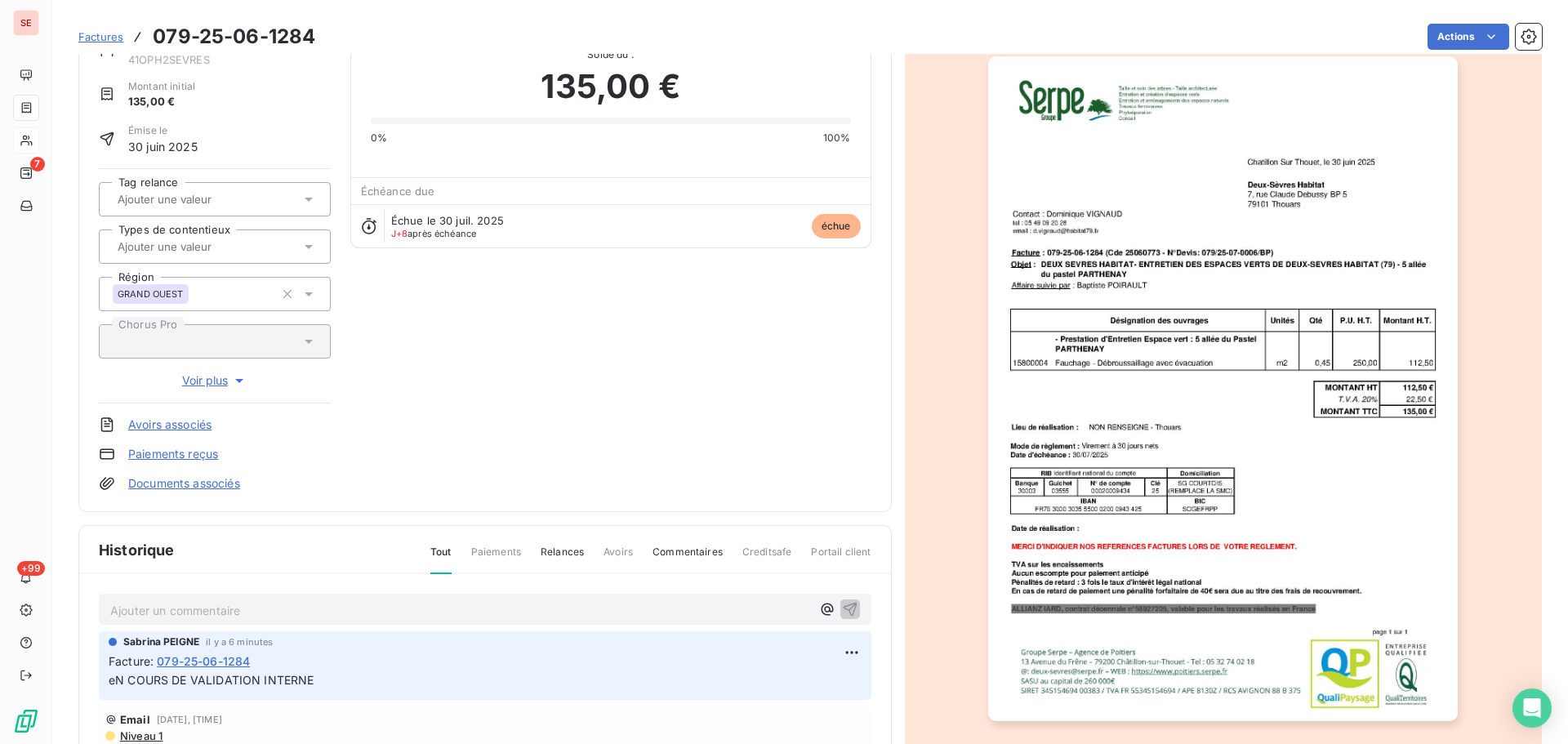 scroll, scrollTop: 0, scrollLeft: 0, axis: both 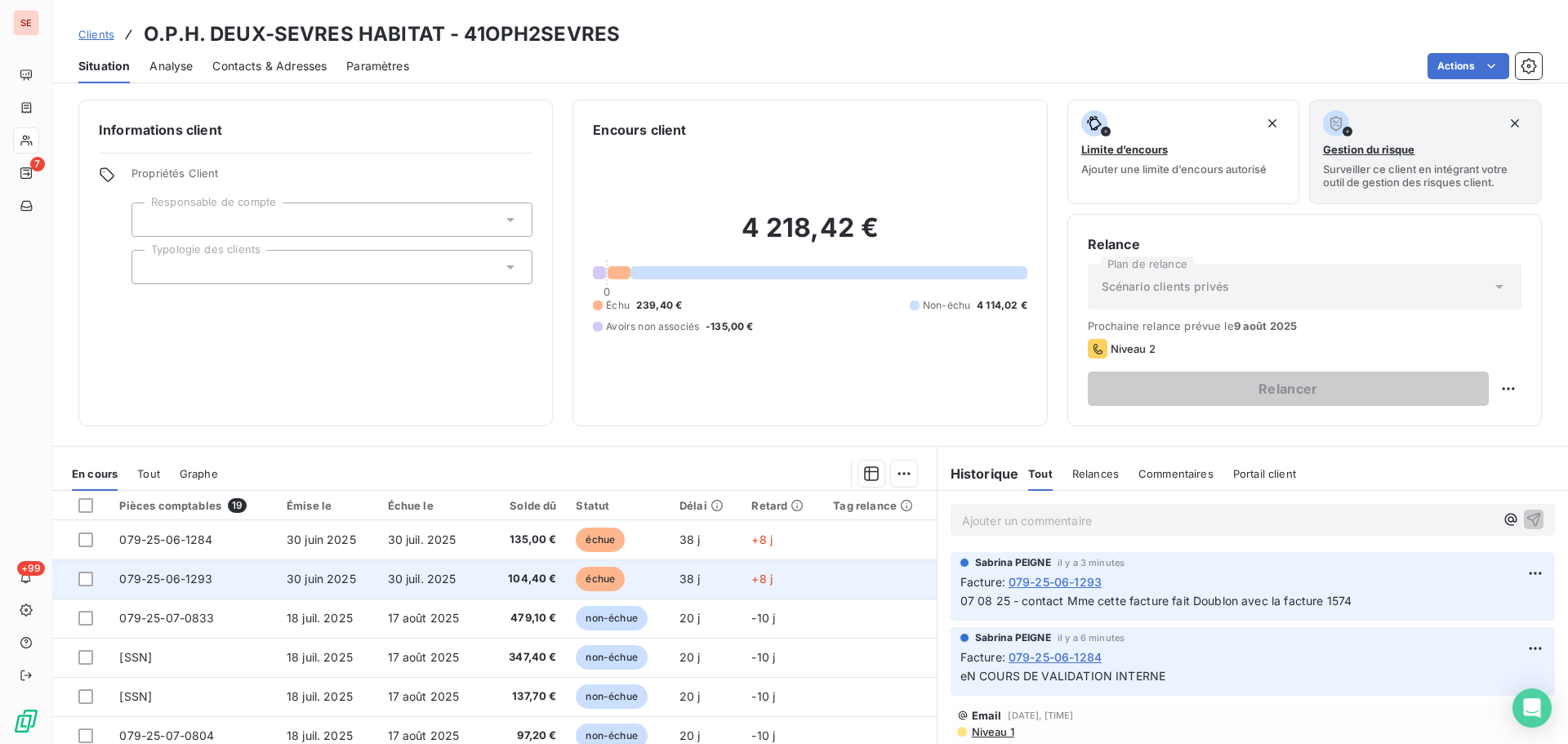 click on "104,40 €" at bounding box center (525, 579) 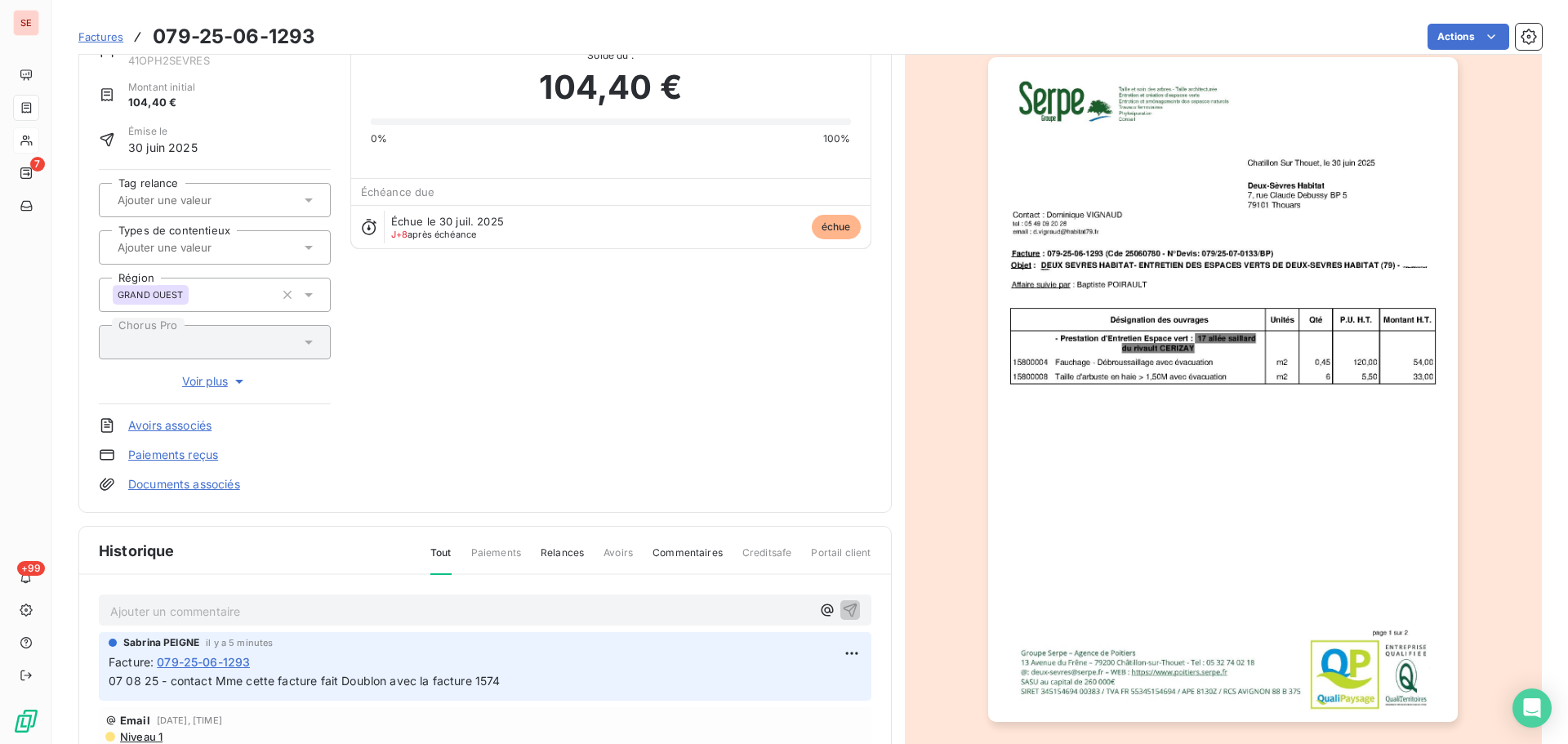 scroll, scrollTop: 0, scrollLeft: 0, axis: both 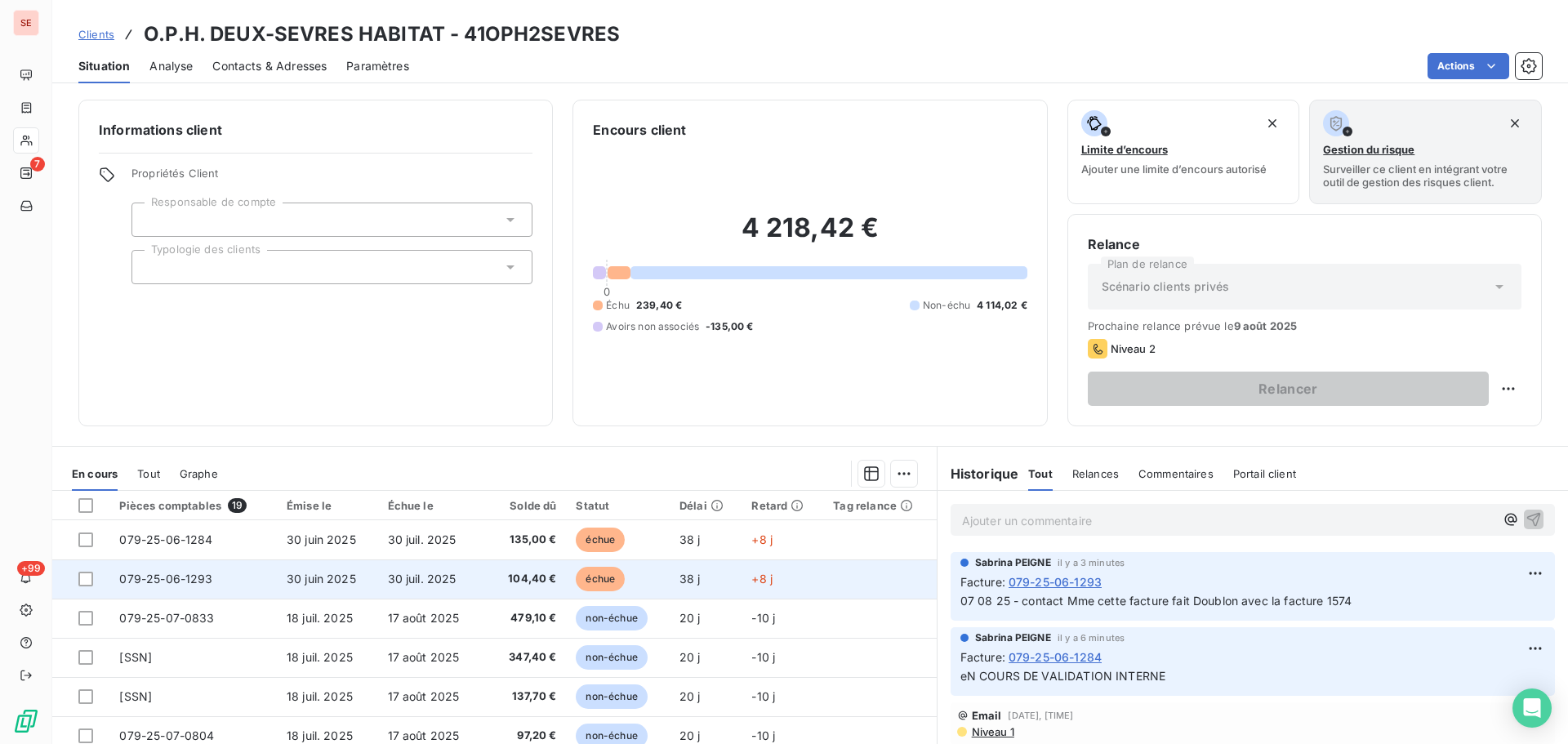 click on "104,40 €" at bounding box center (525, 579) 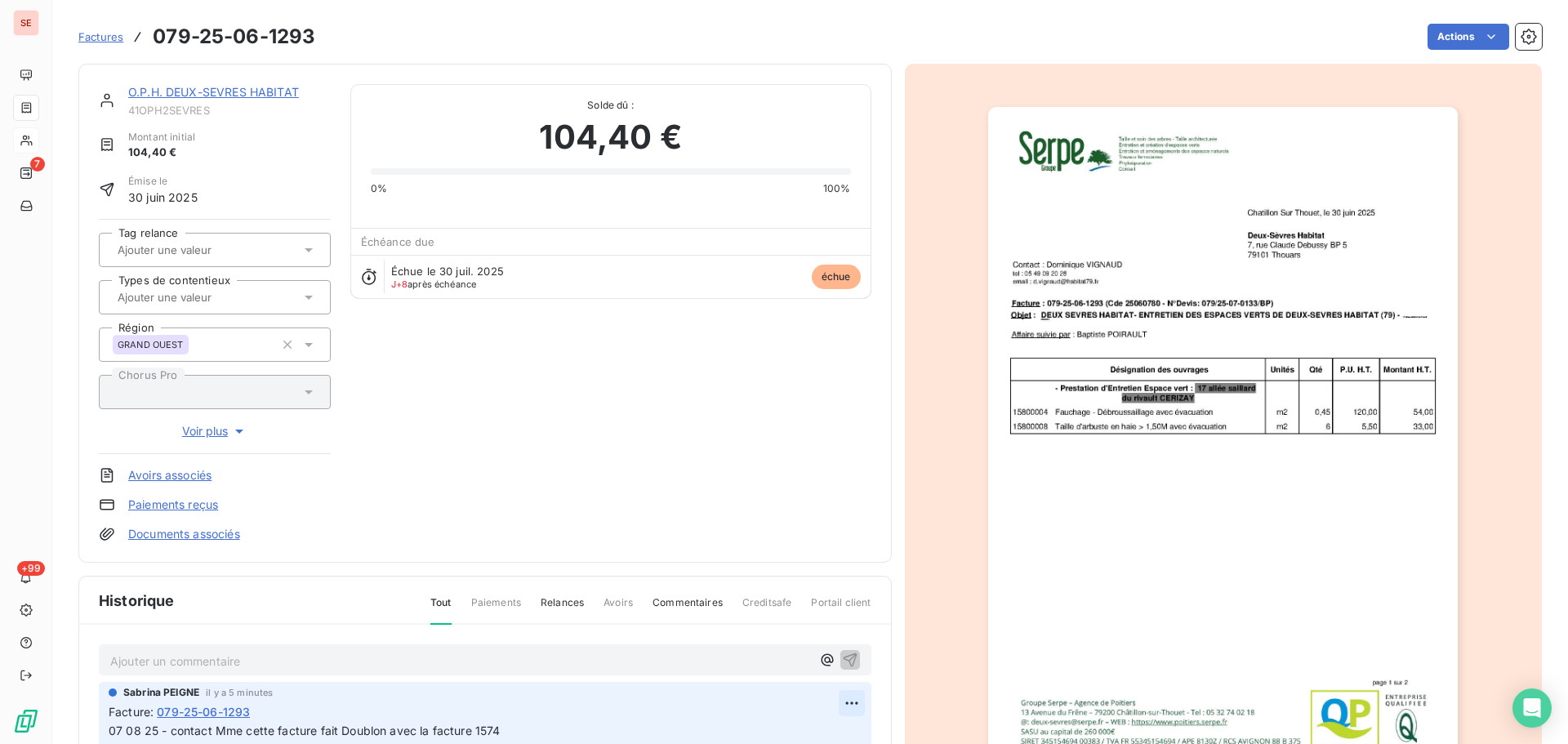 click on "SE [NUMBER] Factures [SSN] Actions [COMPANY] Montant initial [AMOUNT] Émise le [DATE] Tag relance Types de contentieux Région [REGION] Chorus Pro Voir plus Avoirs associés Paiements reçus Documents associés Solde dû : [AMOUNT] [PERCENTAGE] [PERCENTAGE] Échéance due Échue le [DATE] J+[NUMBER]  après échéance échue Historique Tout Paiements Relances Avoirs Commentaires Creditsafe Portail client Ajouter un commentaire ﻿ [FIRST] [LAST] il y a [TIME] Facture  : [SSN] [DATE] - contact Mme cette facture fait Doublon avec la facture [NUMBER] Email [DATE], [TIME] Niveau [NUMBER] [FIRST] [LAST] [DATE], [TIME] Facture  : [SSN] [DATE] - mail de relance [NUMBER] [DATE] - mail de notification
﻿
﻿ [DATE] Échéance de la facture Email Notification" at bounding box center [784, 372] 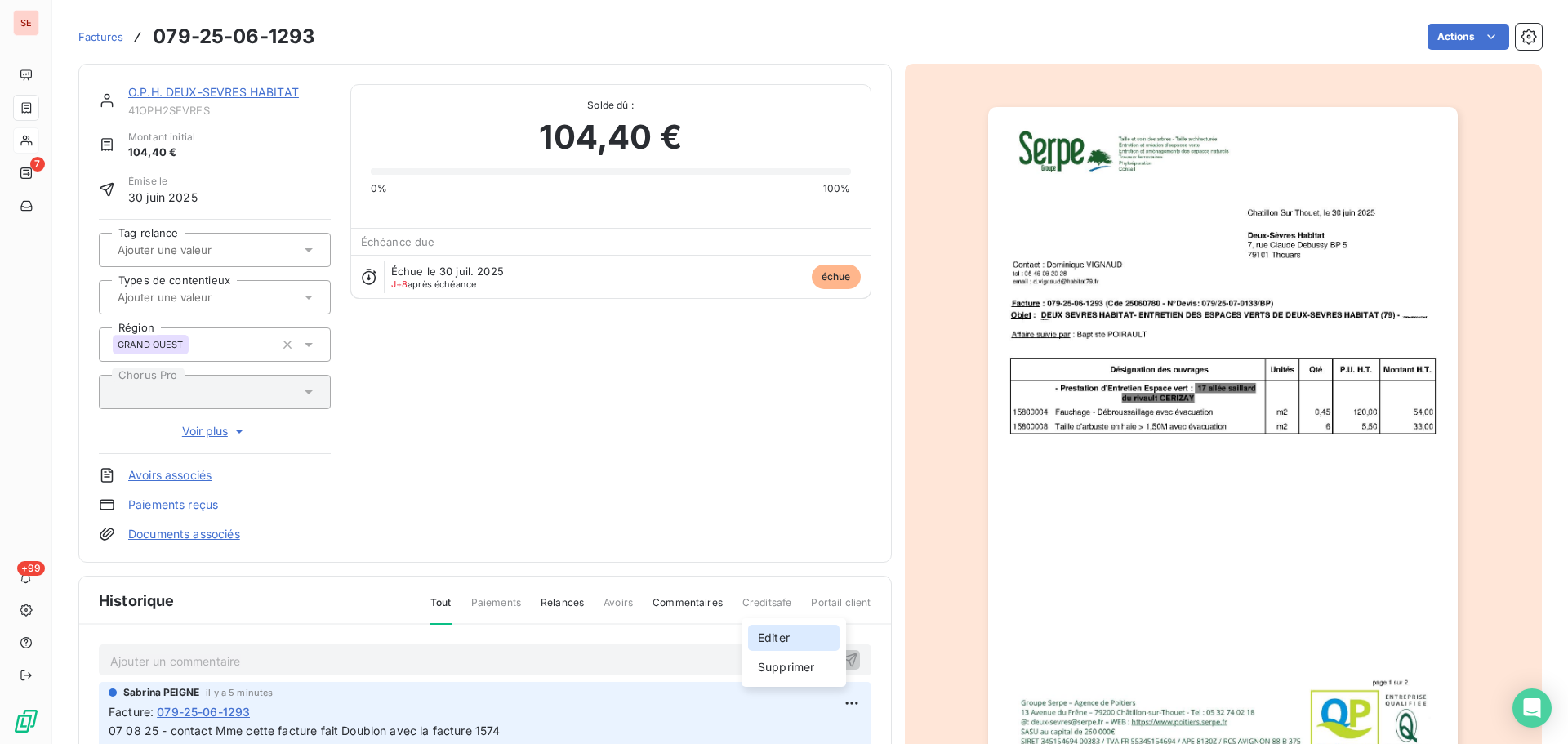 click on "Editer" at bounding box center [794, 638] 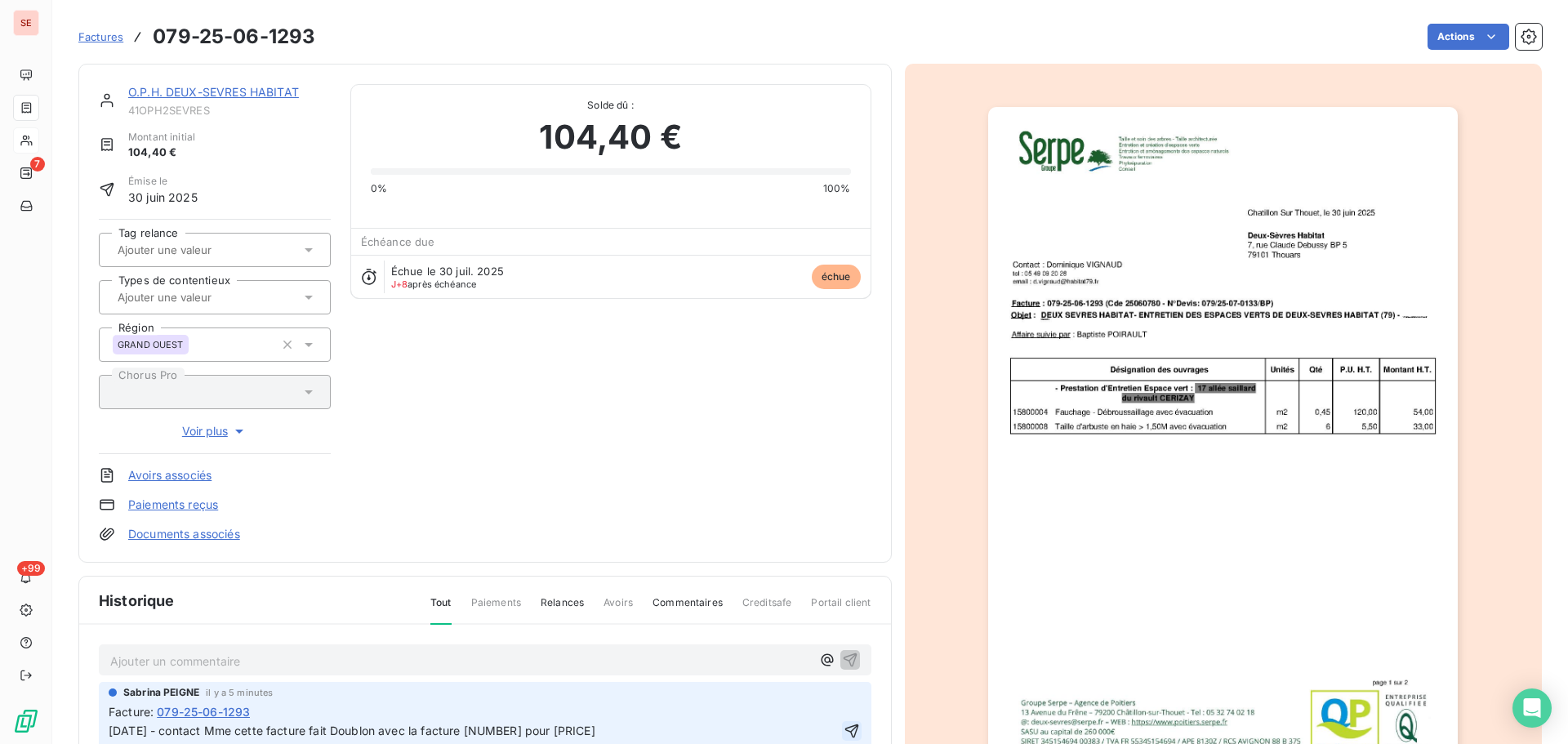 click 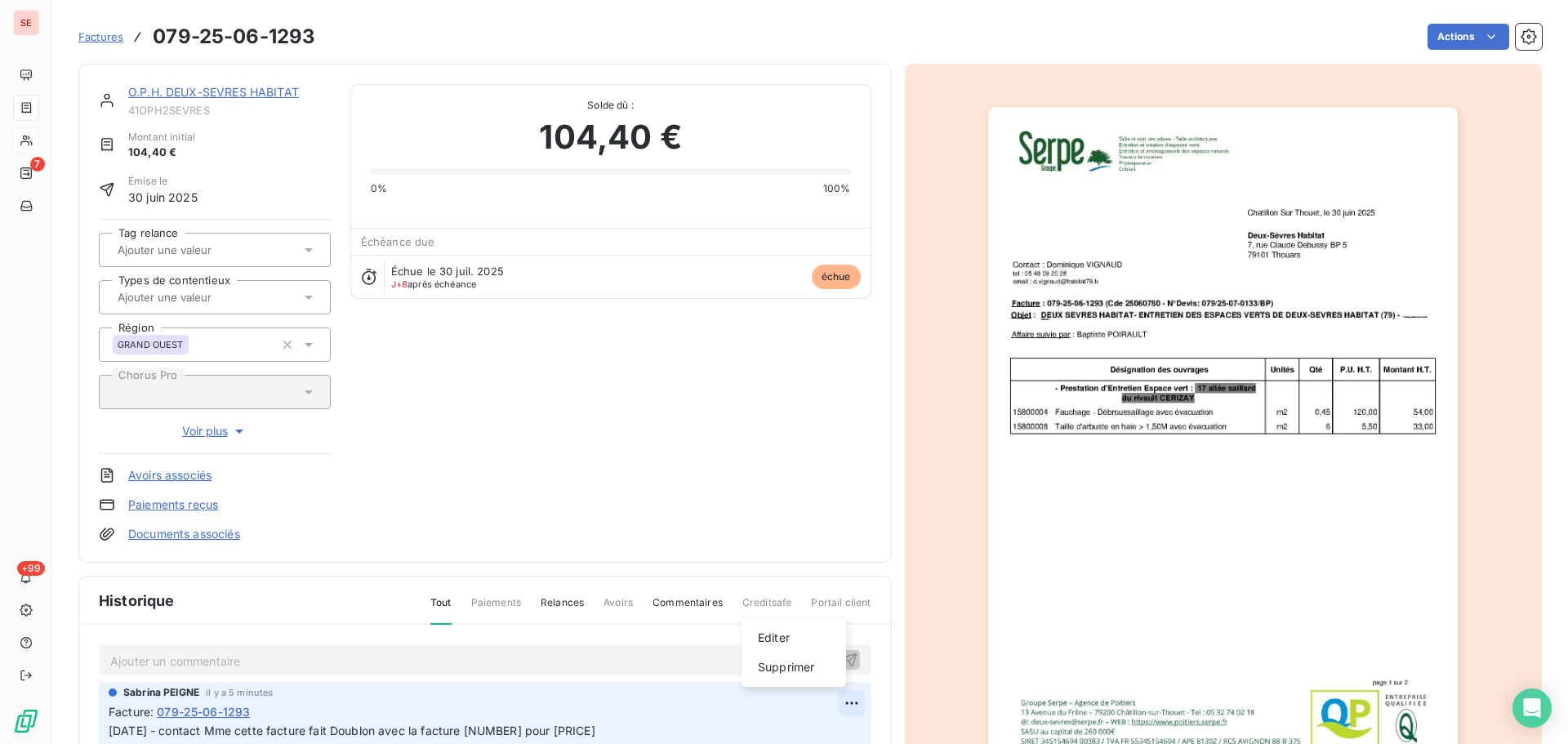 click on "SE 7 +99 Factures [PHONE] Actions O.P.H. DEUX-SEVRES HABITAT 41OPH2SEVRES Montant initial 104,40€ Émise le 30 juin 2025 Tag relance Types de contentieux Région GRAND OUEST Chorus Pro Voir plus Avoirs associés Paiements reçus Documents associés Solde dû : 104,40€ 0% 100% Échéance due Échue le 30 juil. 2025 J+8  après échéance échue Historique Tout Paiements Relances Avoirs Commentaires Creditsafe Portail client Ajouter un commentaire ﻿ Sabrina  PEIGNE il y a 5 minutes Facture  : [PHONE] 07 08 25 - contact Mme cette facture fait Doublon avec la facture 1574 pour 135€  Editer Supprimer Email 4 août 2025, 13:48 Niveau 1 Sabrina  PEIGNE 4 août 2025, 13:42 Facture  : [PHONE] 04 08 25 - mail de relance 1                                                                                                                                                                                 22 07 25 - mail de notification
﻿
﻿ 30 juil. 2025 Email" at bounding box center (784, 372) 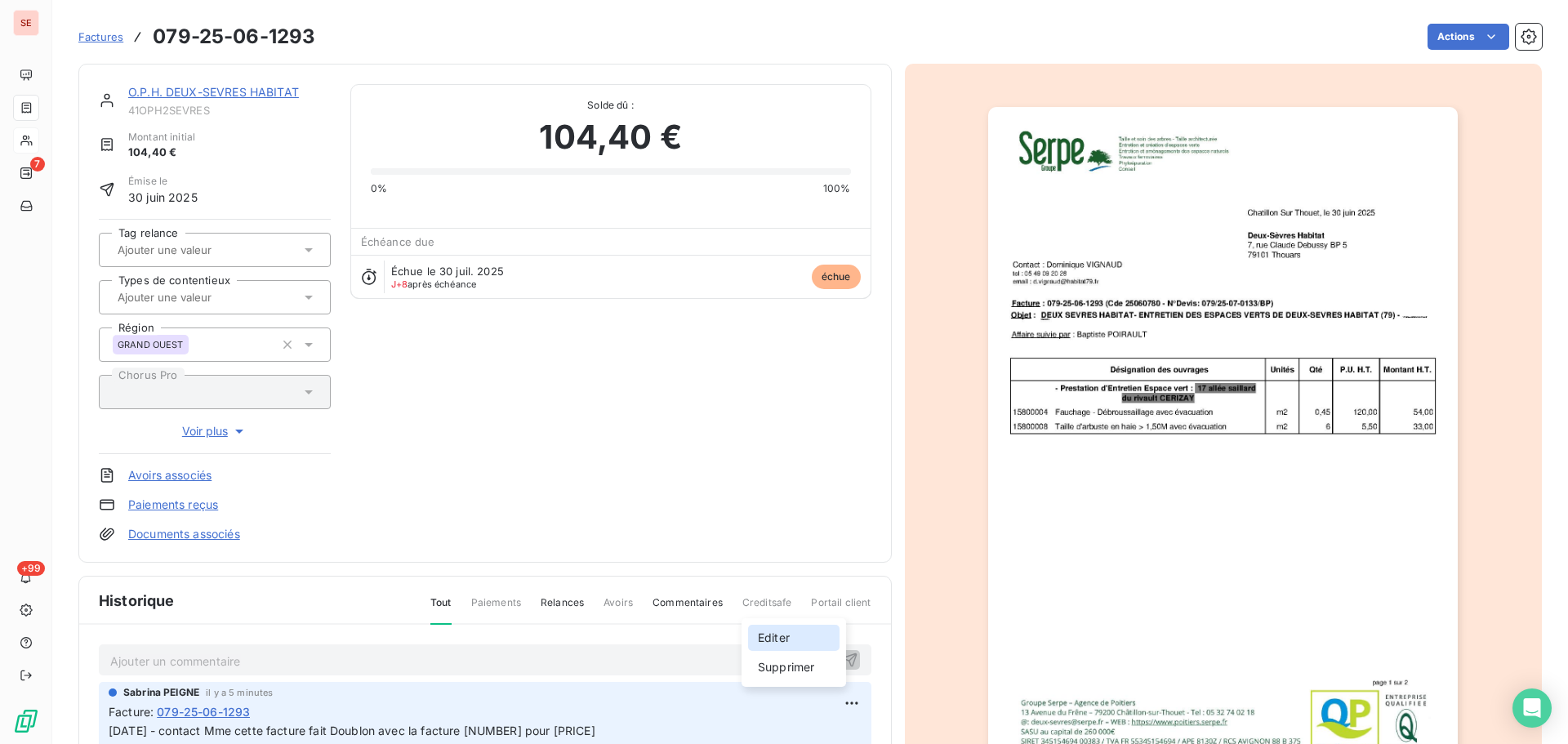 click on "Editer" at bounding box center (794, 638) 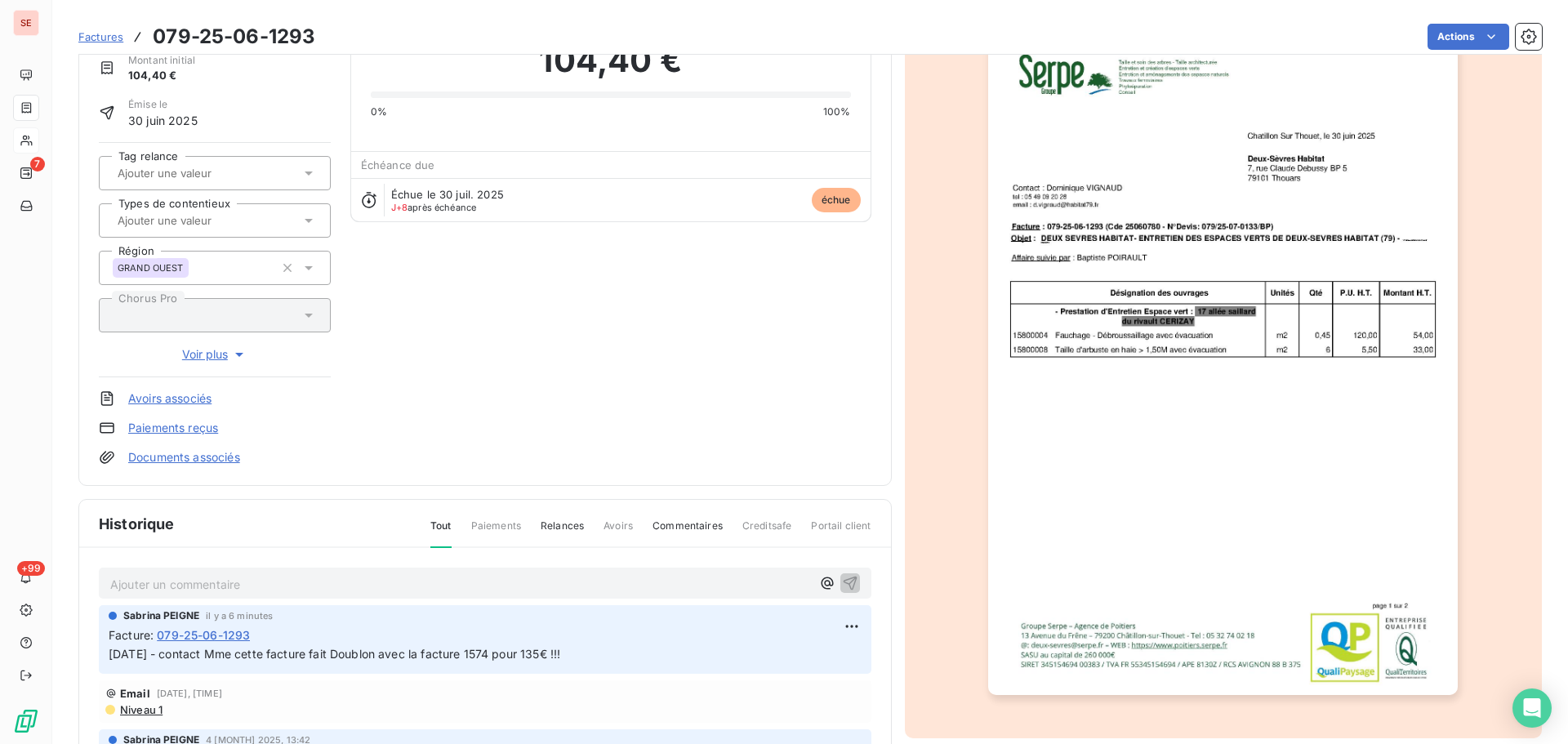 scroll, scrollTop: 20, scrollLeft: 0, axis: vertical 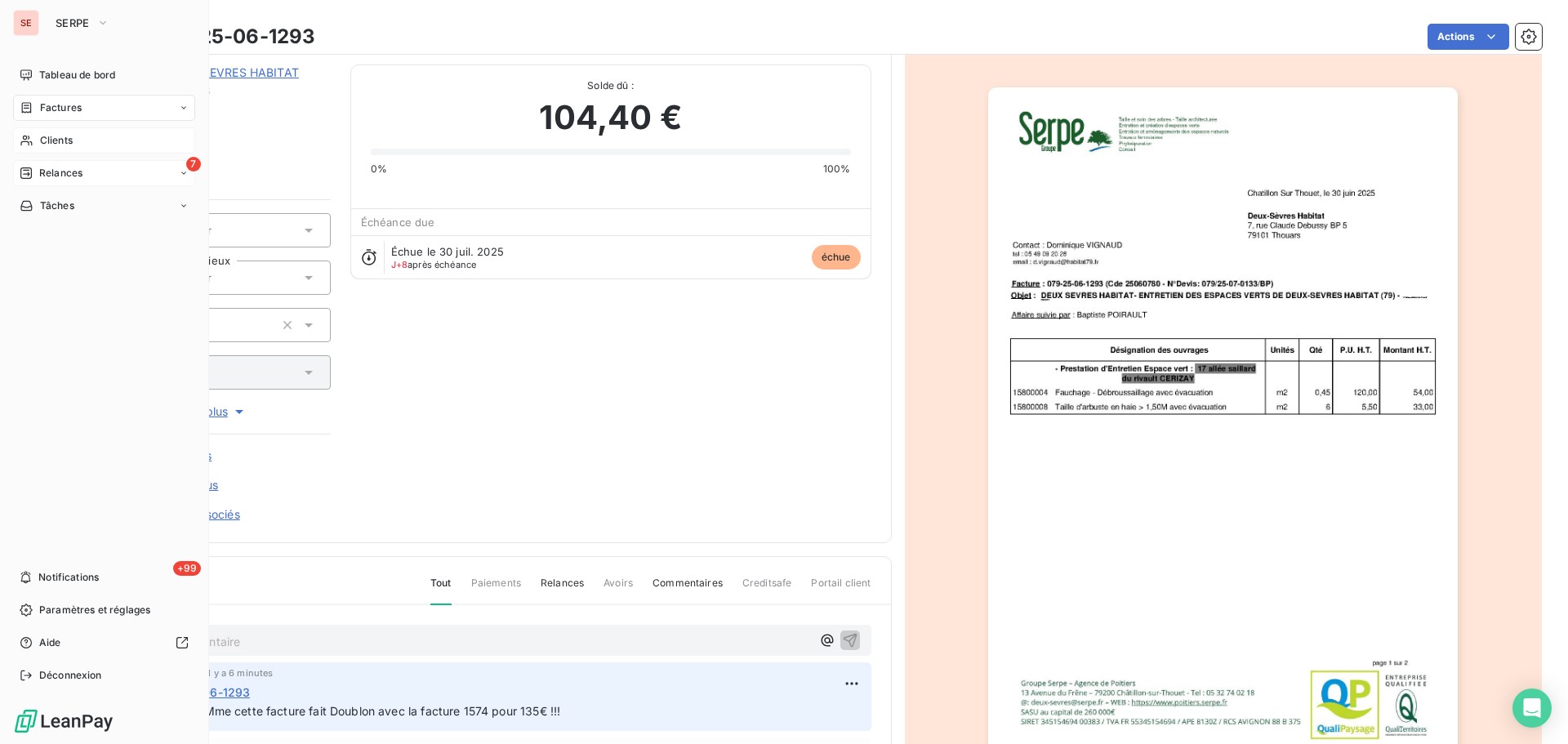 click on "Relances" at bounding box center [60, 173] 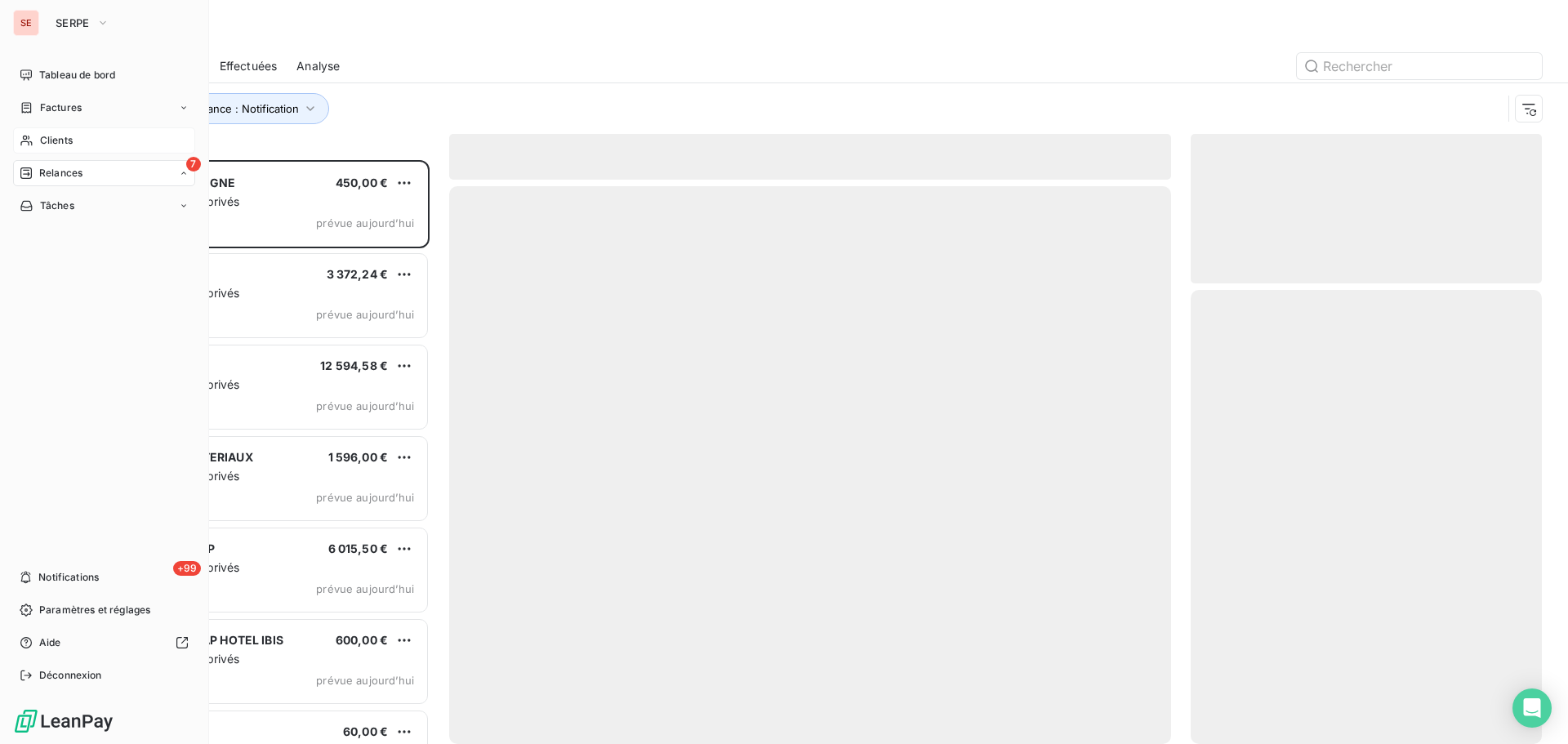 scroll, scrollTop: 13, scrollLeft: 13, axis: both 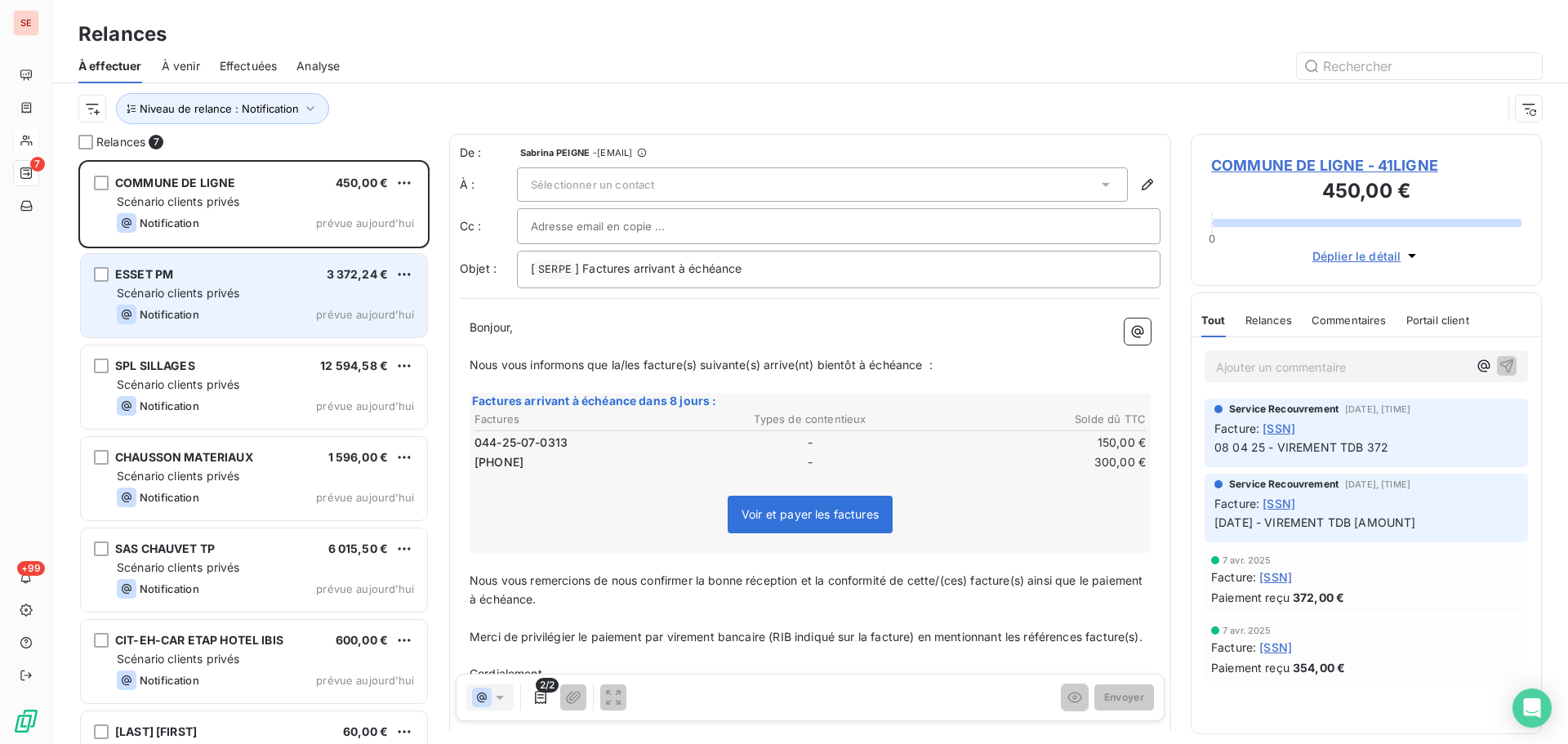 click on "Scénario clients privés" at bounding box center (178, 292) 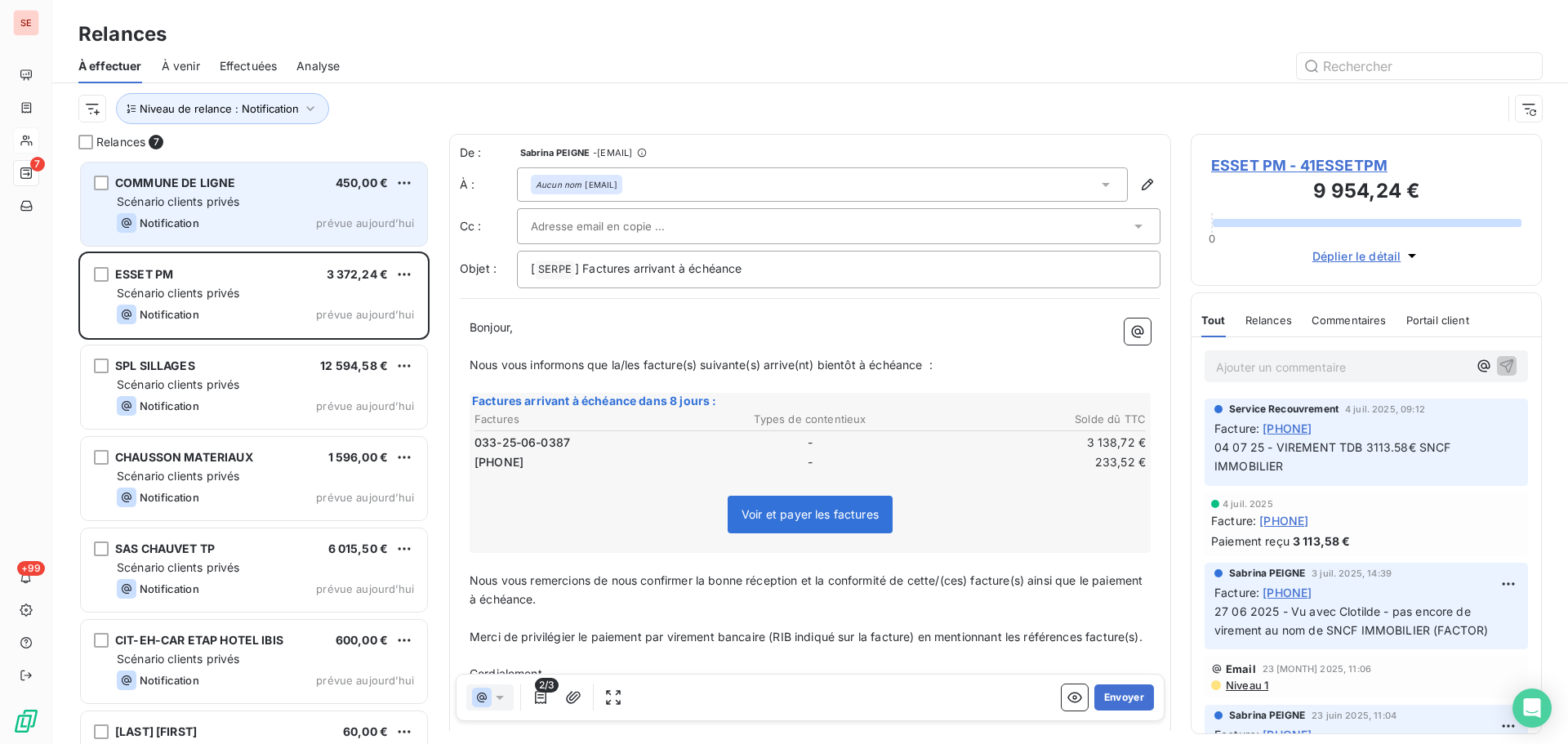 click on "Scénario clients privés" at bounding box center [178, 201] 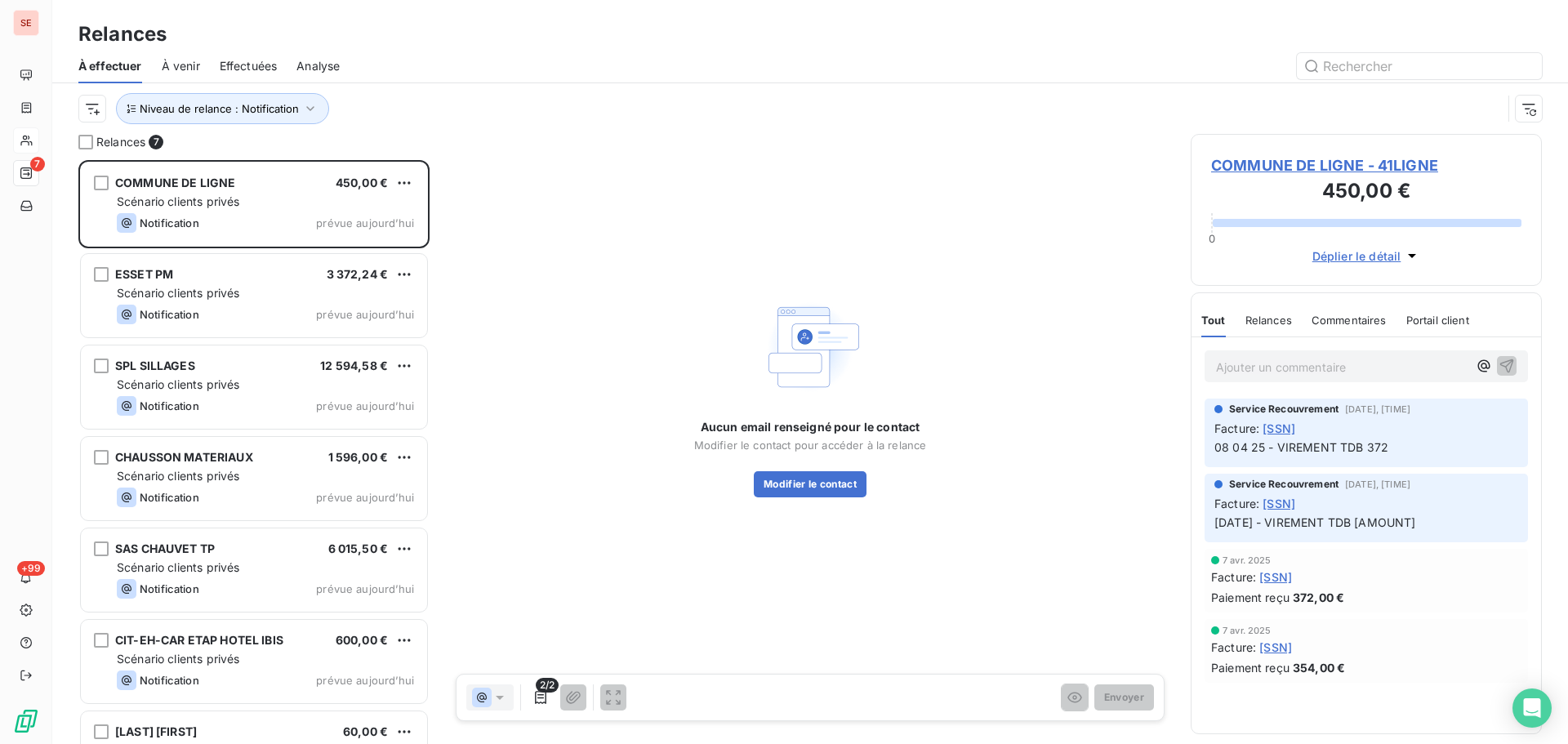 click on "COMMUNE DE LIGNE - 41LIGNE" at bounding box center (1366, 165) 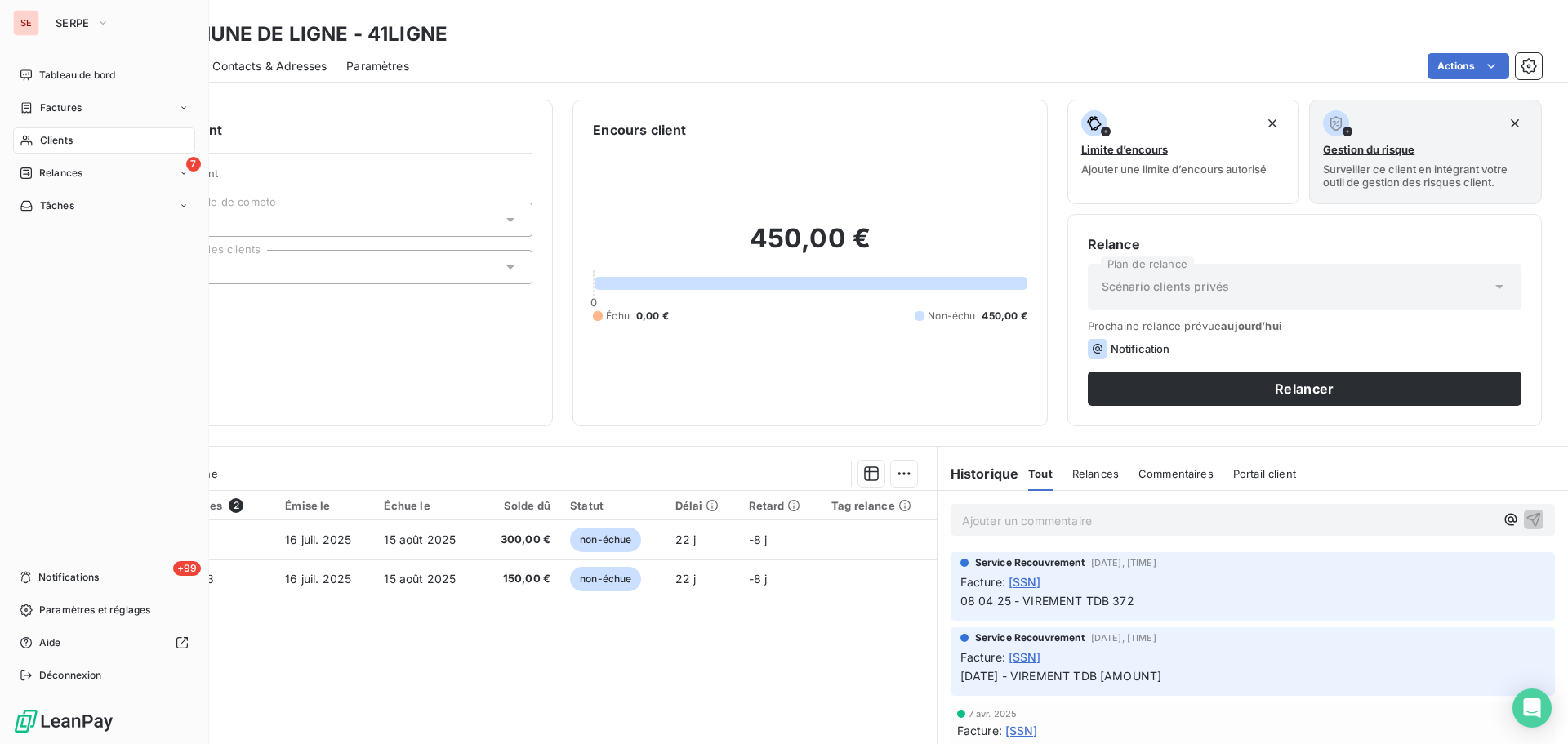drag, startPoint x: 38, startPoint y: 128, endPoint x: 66, endPoint y: 136, distance: 29.12044 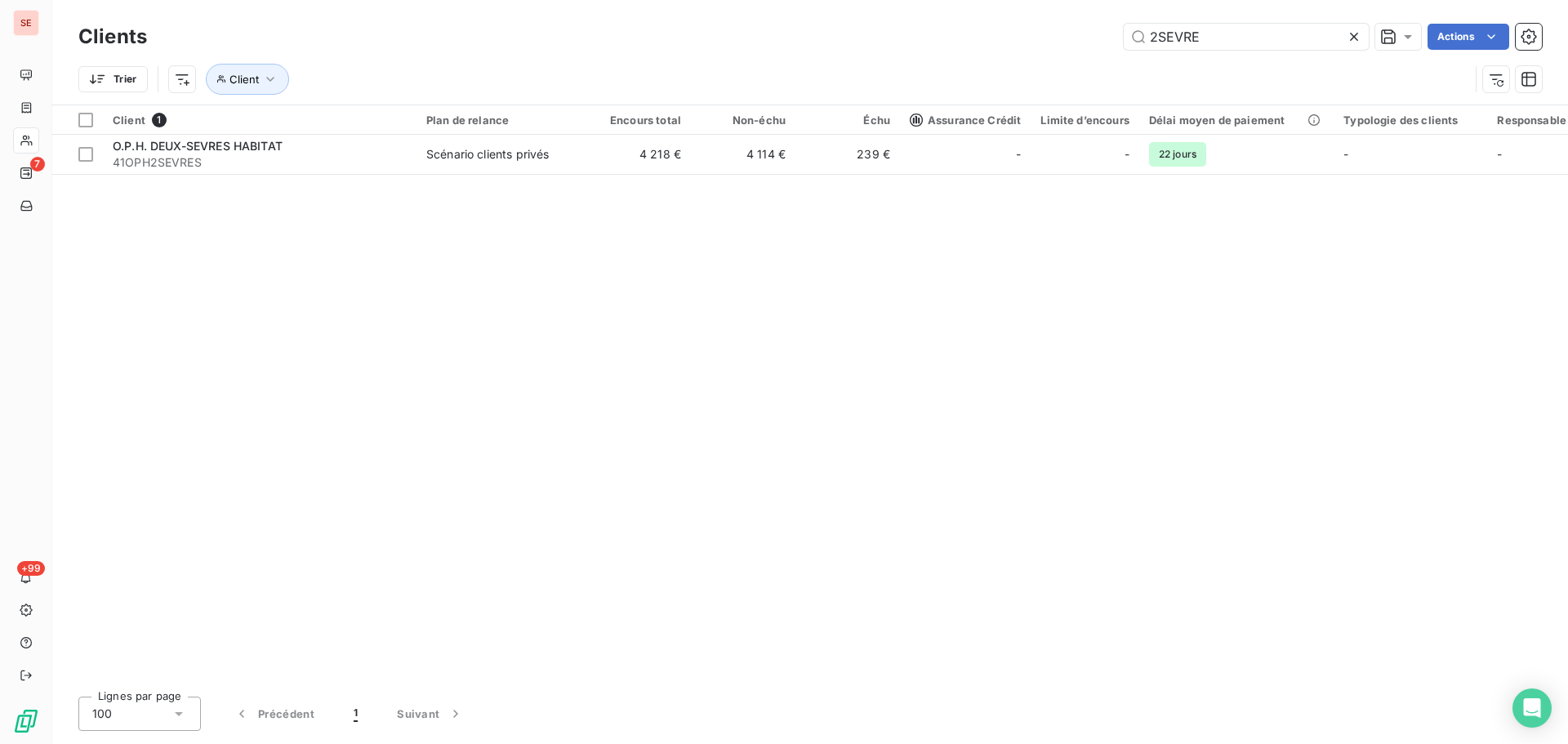 drag, startPoint x: 1236, startPoint y: 39, endPoint x: 1041, endPoint y: 39, distance: 195 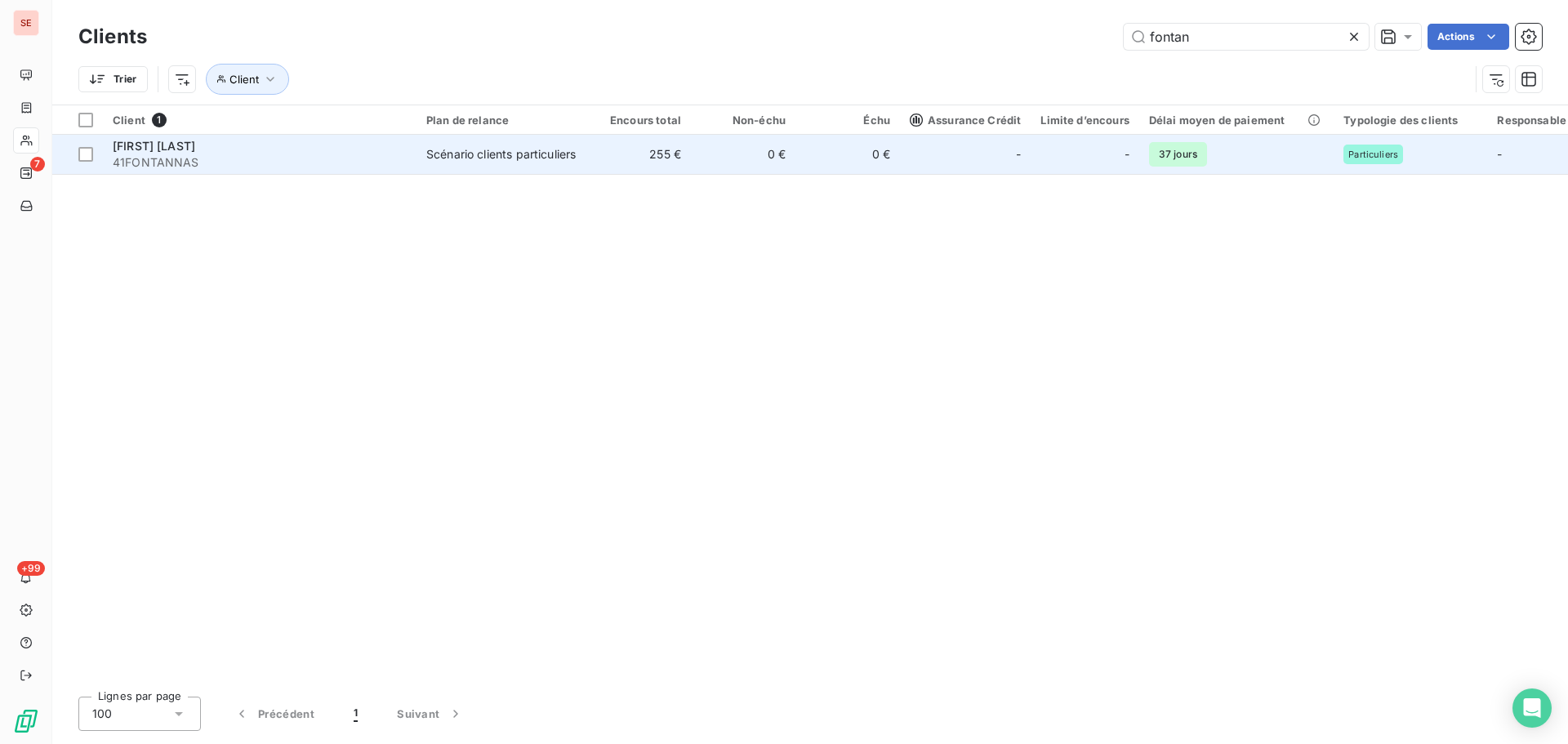 type on "fontan" 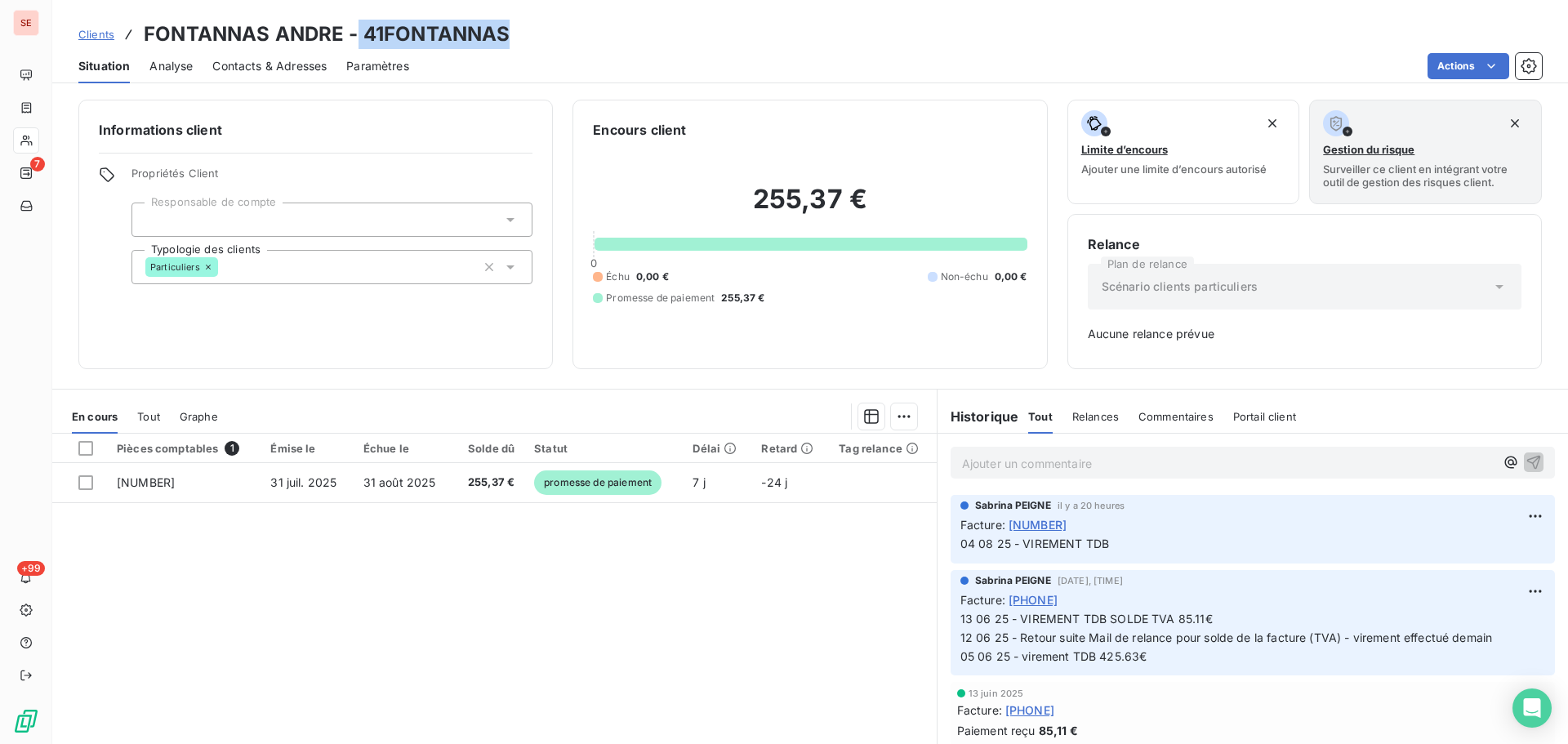 drag, startPoint x: 514, startPoint y: 27, endPoint x: 359, endPoint y: 13, distance: 155.63097 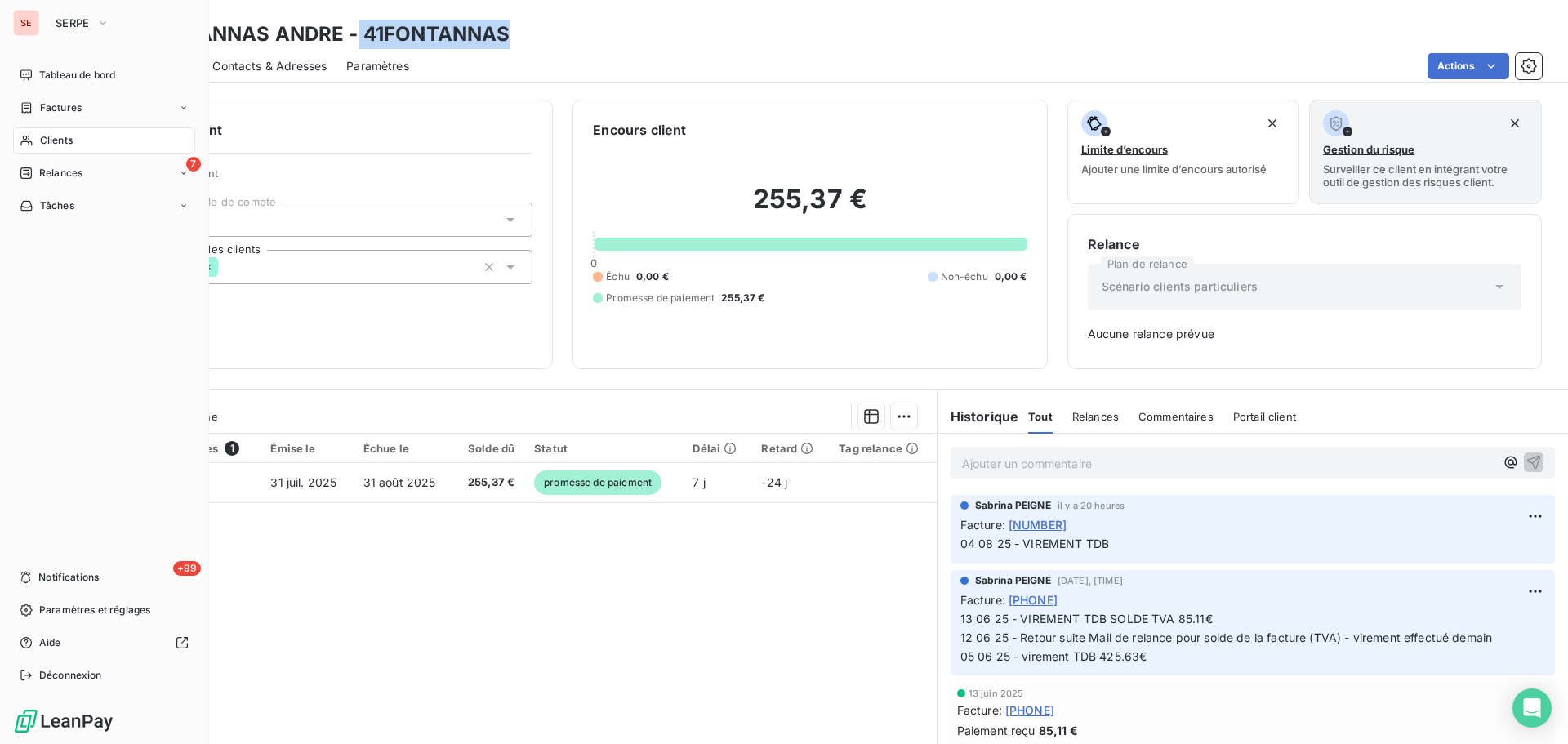 click on "Clients" at bounding box center [104, 140] 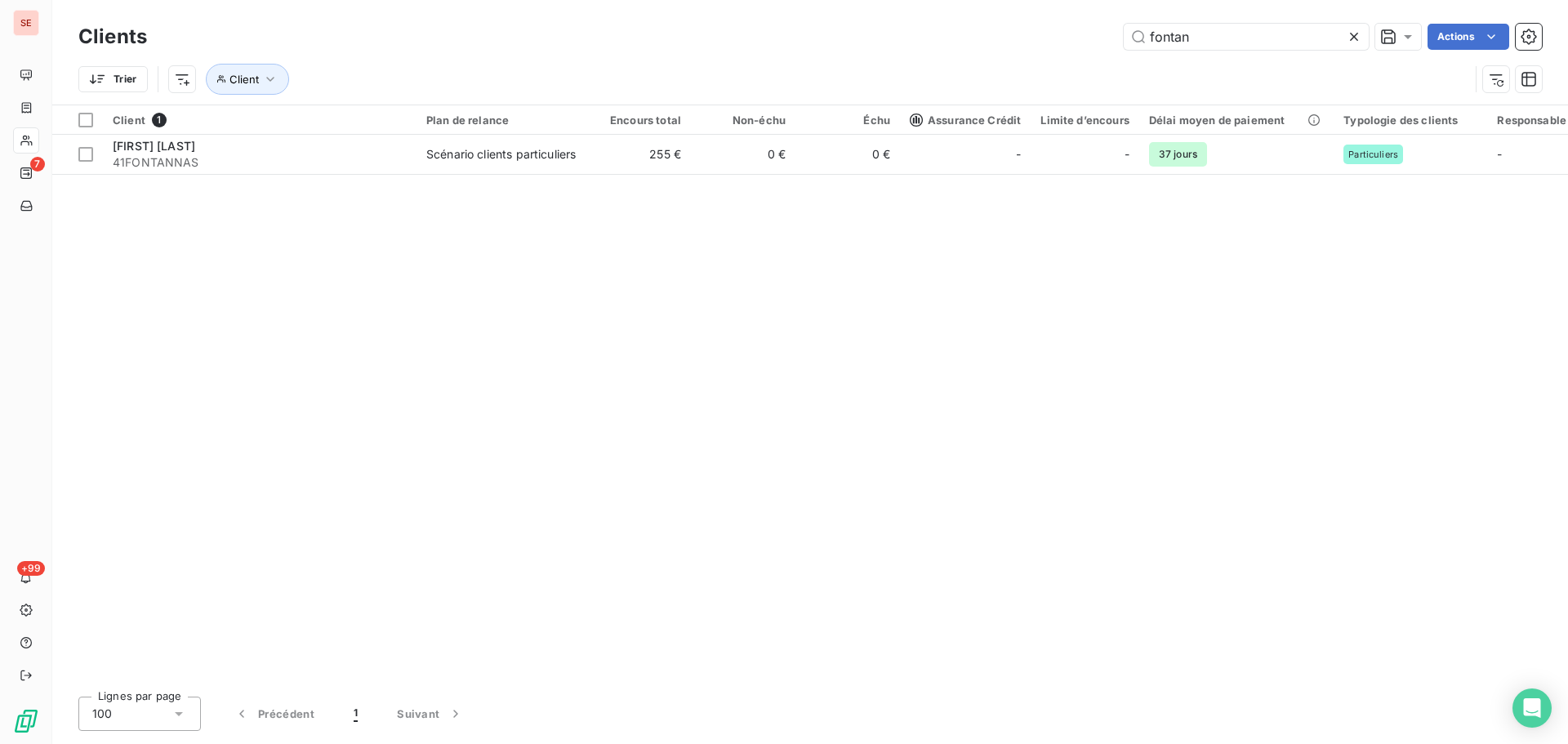 drag, startPoint x: 1194, startPoint y: 42, endPoint x: 1083, endPoint y: 16, distance: 114.00439 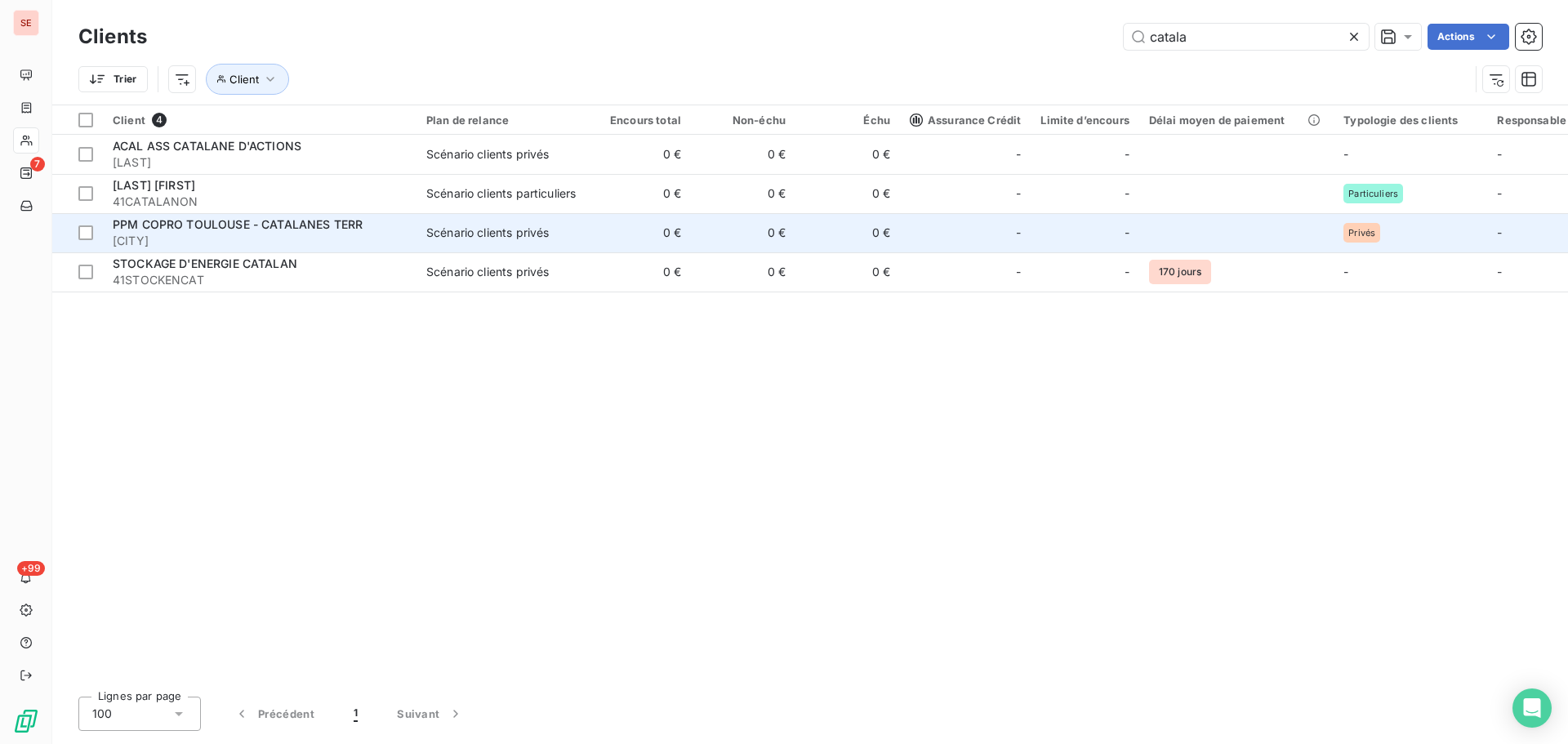 type on "catalas" 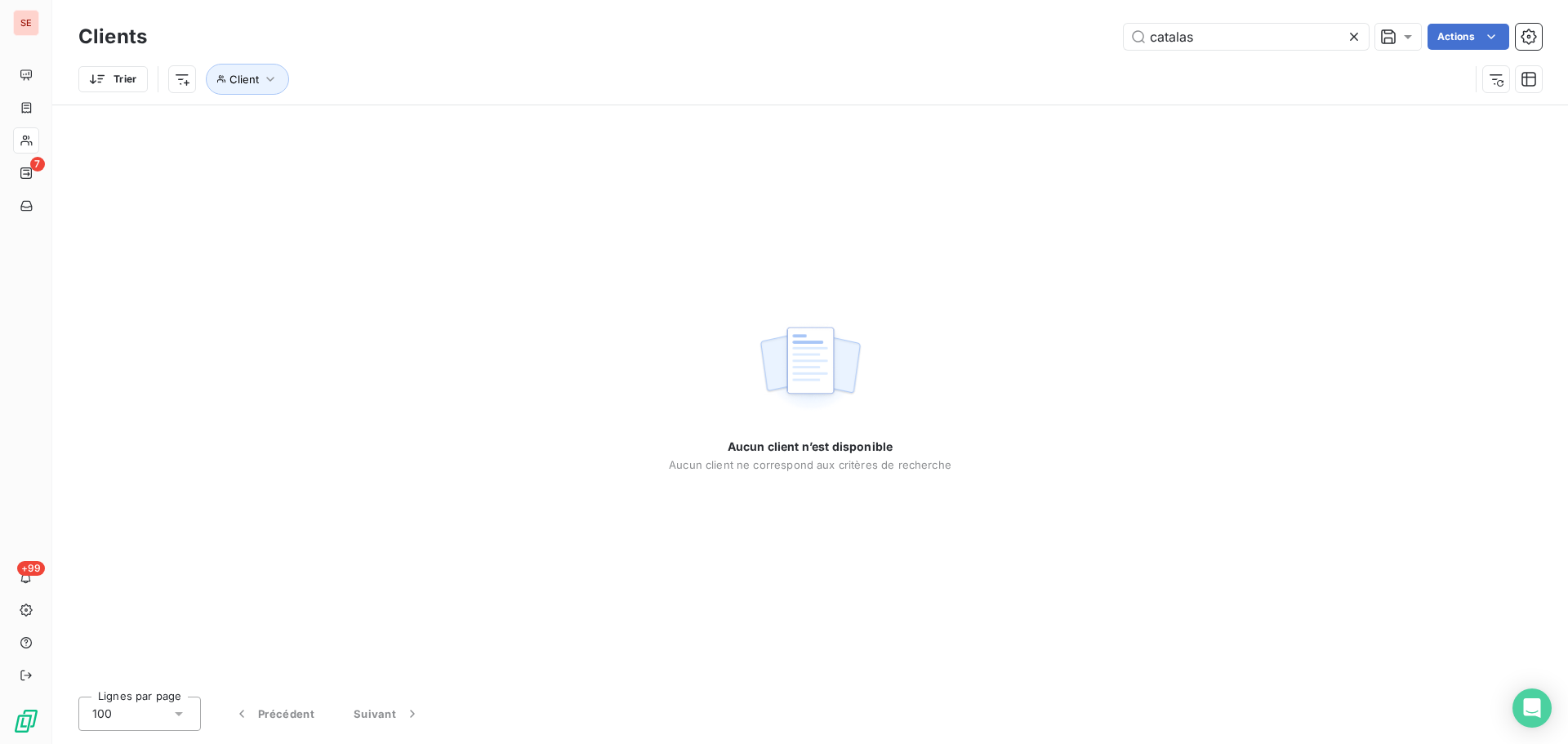 drag, startPoint x: 1223, startPoint y: 35, endPoint x: 1054, endPoint y: 21, distance: 169.5789 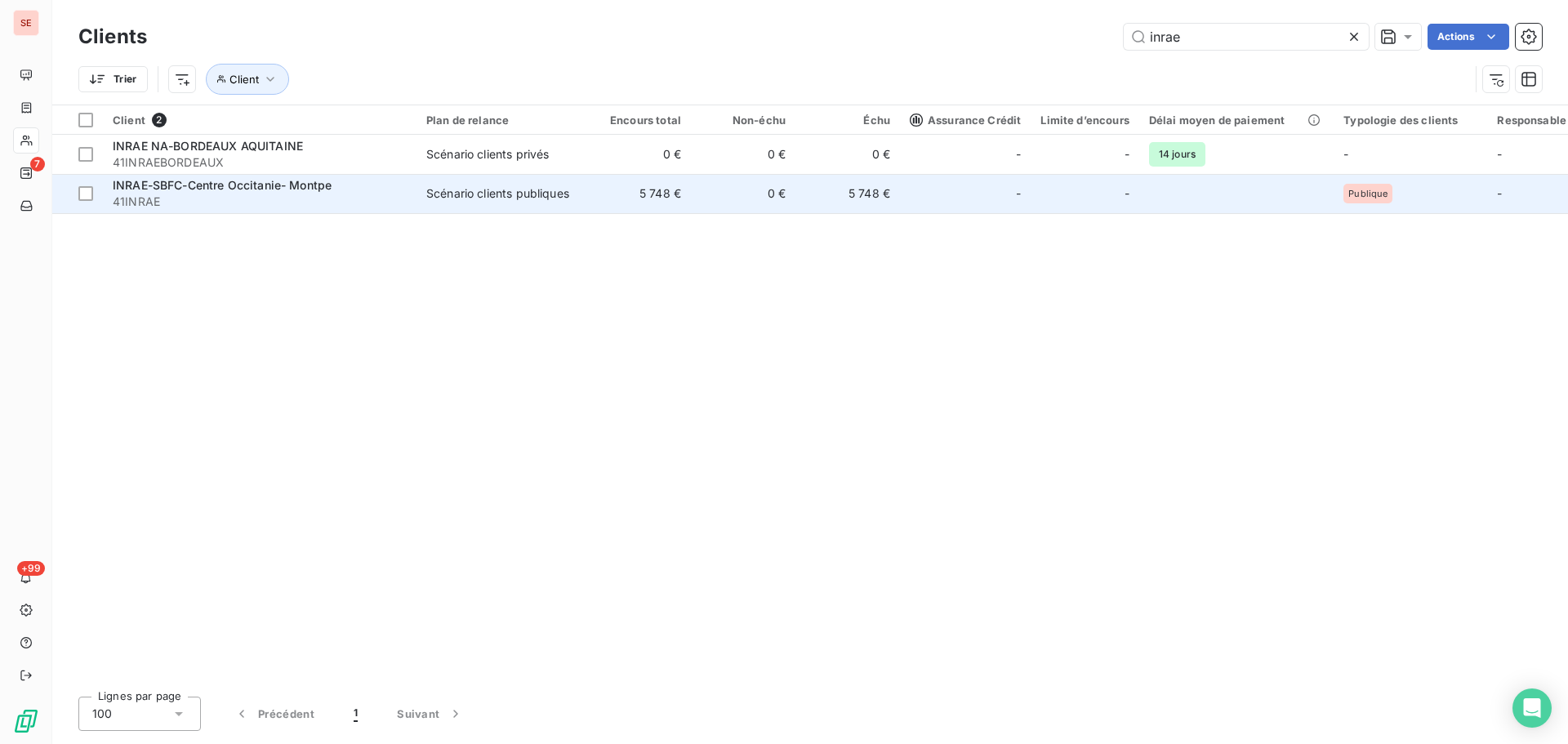 type on "inrae" 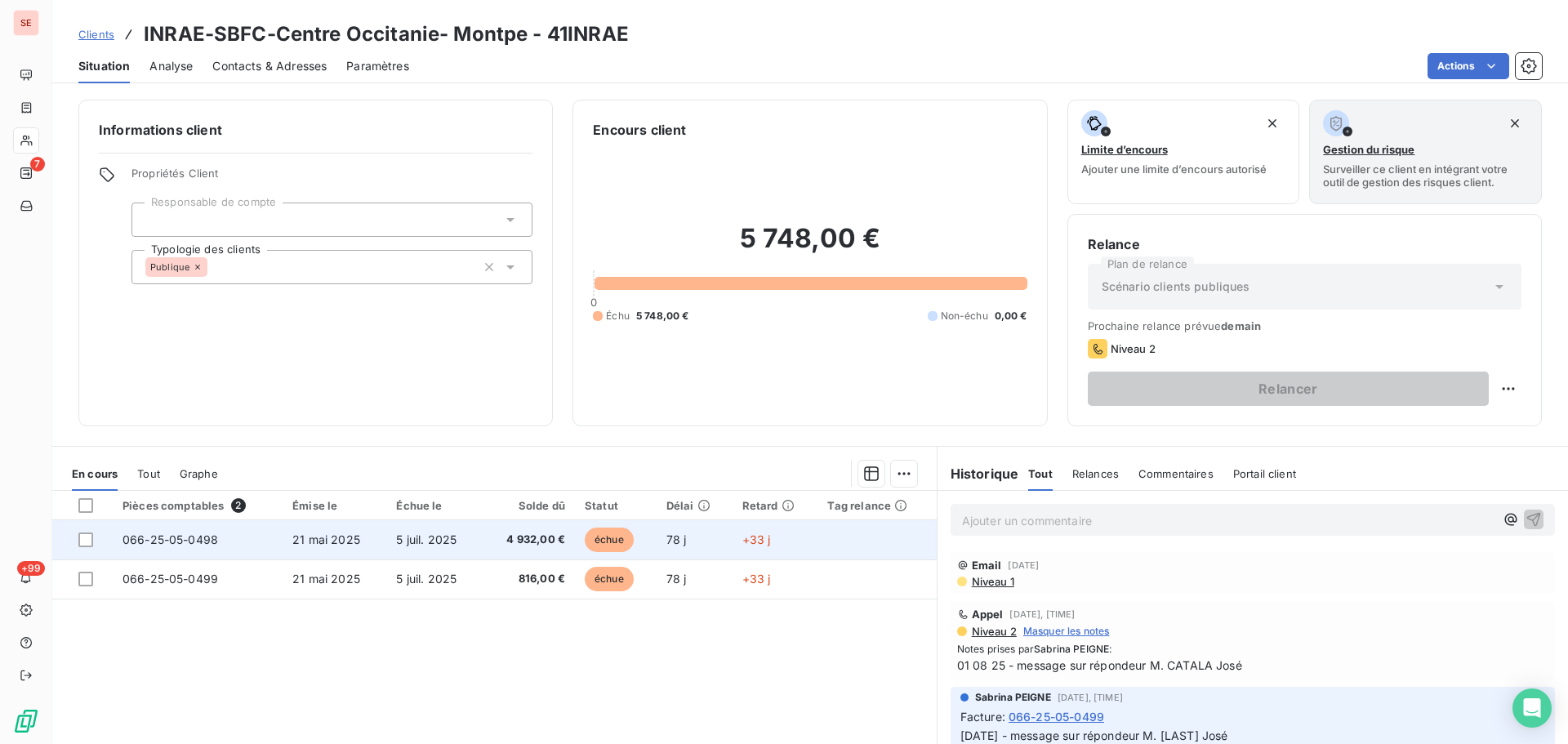 click on "5 juil. 2025" at bounding box center [434, 540] 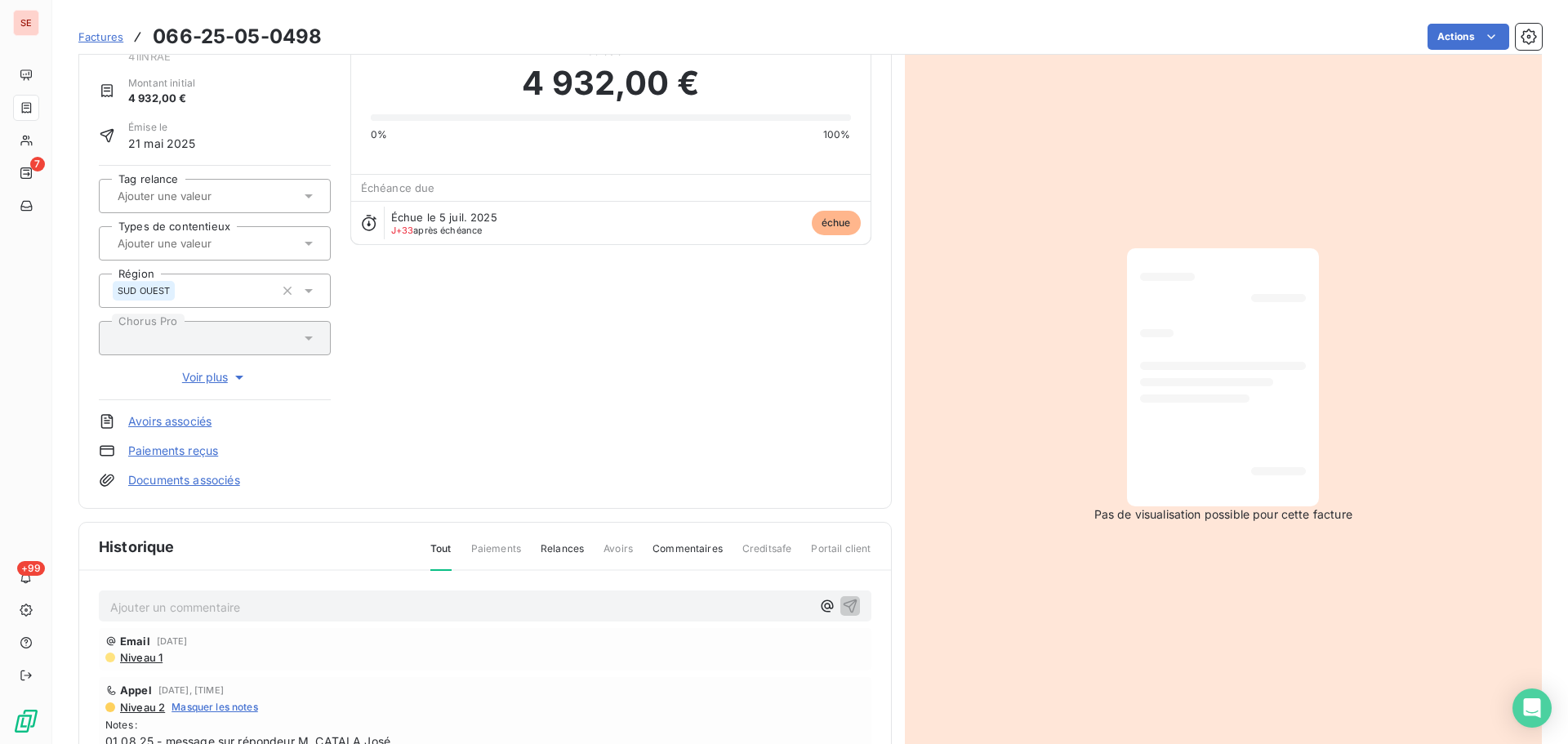 scroll, scrollTop: 224, scrollLeft: 0, axis: vertical 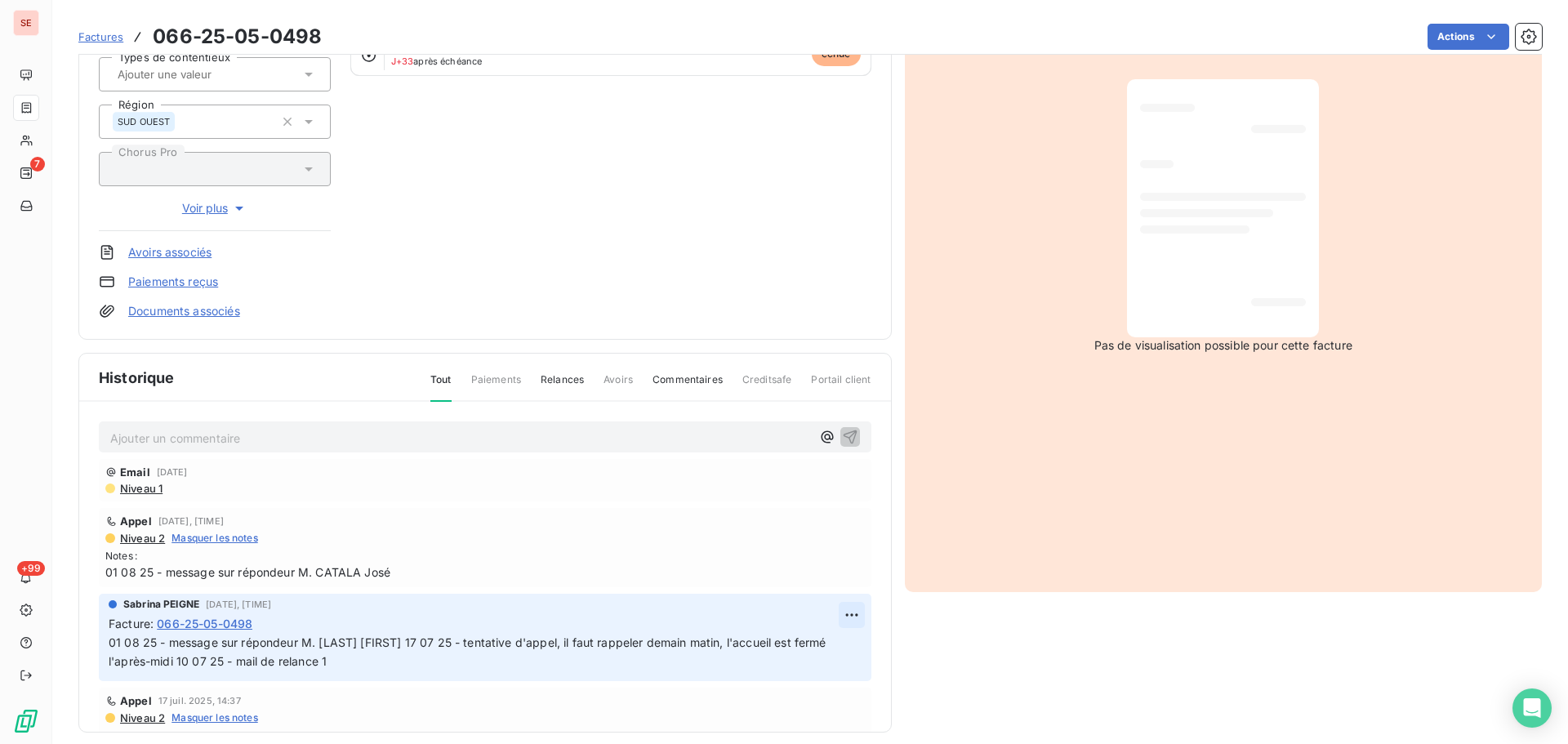 click on "25/05/2024	Déposée	Traitement AUTOMATIQUE	SE 7 +99 Factures [PHONE] Actions INRAE-SBFC-Centre Occitanie- Montpe 41INRAE Montant initial 4 932,00€ Émise le 21 mai 2025 Tag relance Types de contentieux Région SUD OUEST Chorus Pro Voir plus Avoirs associés Paiements reçus Documents associés Solde dû : 4 932,00€ 0% 100% Échéance due Échue le 5 juil. 2025 J+33  après échéance échue Historique Tout Paiements Relances Avoirs Commentaires Creditsafe Portail client Ajouter un commentaire ﻿ Email 1 août 2025, 11:06 Niveau 1 Appel 1 août 2025, 11:05 Niveau 2 Masquer les notes Notes : 01 08 25 - message sur répondeur M. [LAST] [FIRST] Sabrina  PEIGNE 10 juil. 2025, 11:01 Facture  : [PHONE] Appel 17 juil. 2025, 14:37 Niveau 2 Masquer les notes Notes : tentative d'appel, il faut rappeler demain matin, l'accueil est fermé l'après-midi Email 10 juil. 2025, 10:43 Niveau 1 5 juil. 2025 Échéance de la facture 21 mai 2025 Émission de la facture Pas de visualisation possible pour cette facture" at bounding box center (784, 372) 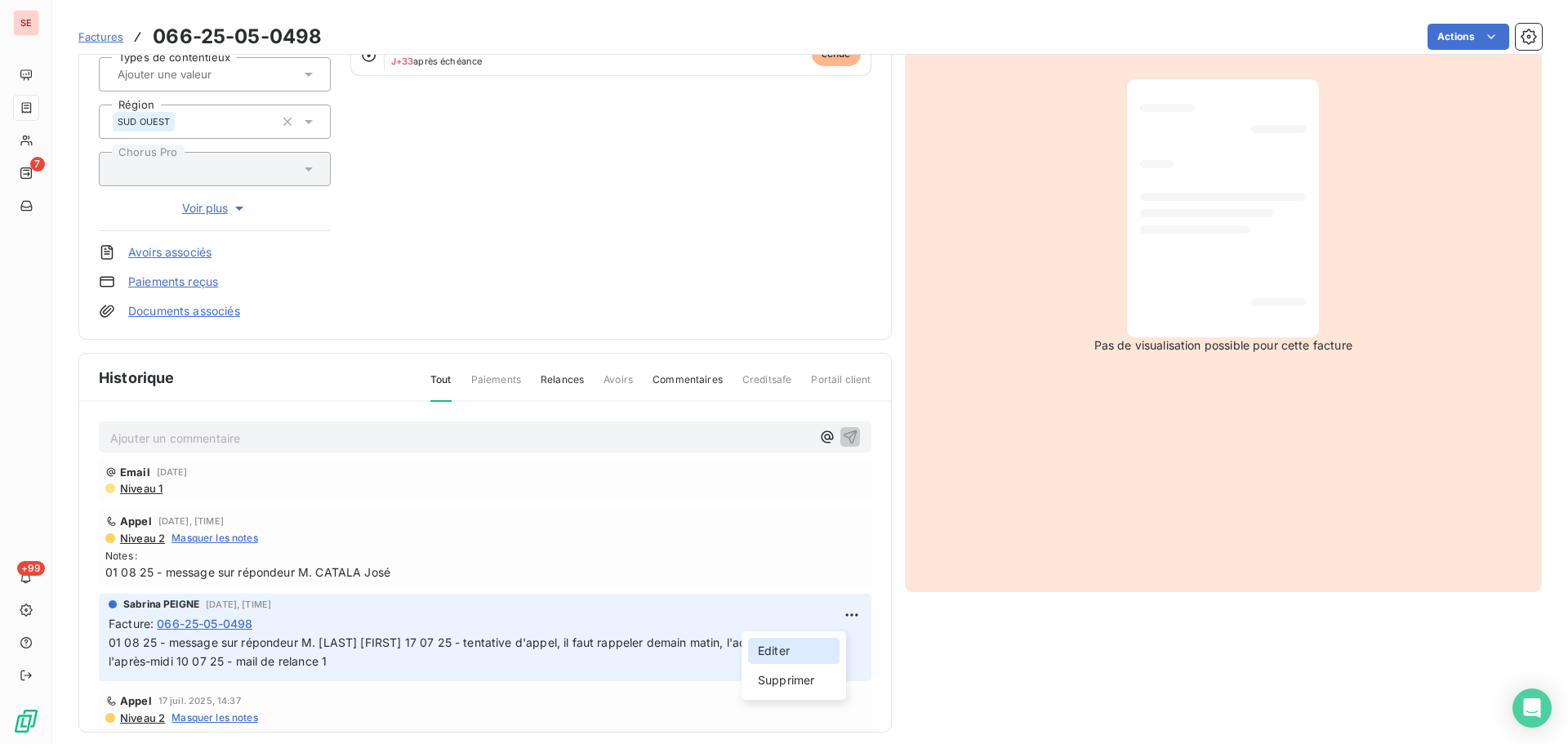 click on "Editer" at bounding box center (794, 651) 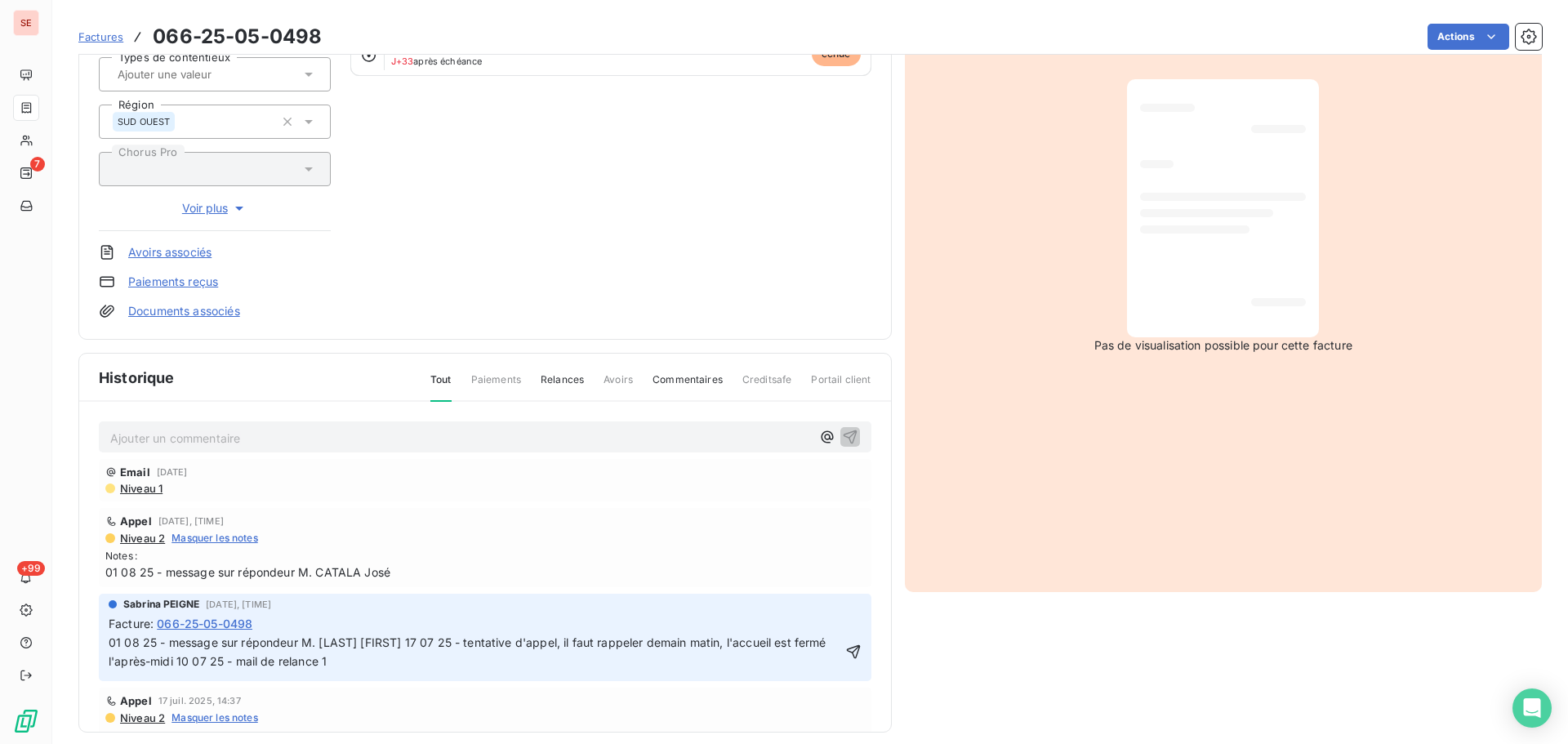 click on "01 08 25 - message sur répondeur M. [LAST] [FIRST] 17 07 25 - tentative d'appel, il faut rappeler demain matin, l'accueil est fermé l'après-midi 10 07 25 - mail de relance 1" at bounding box center (469, 652) 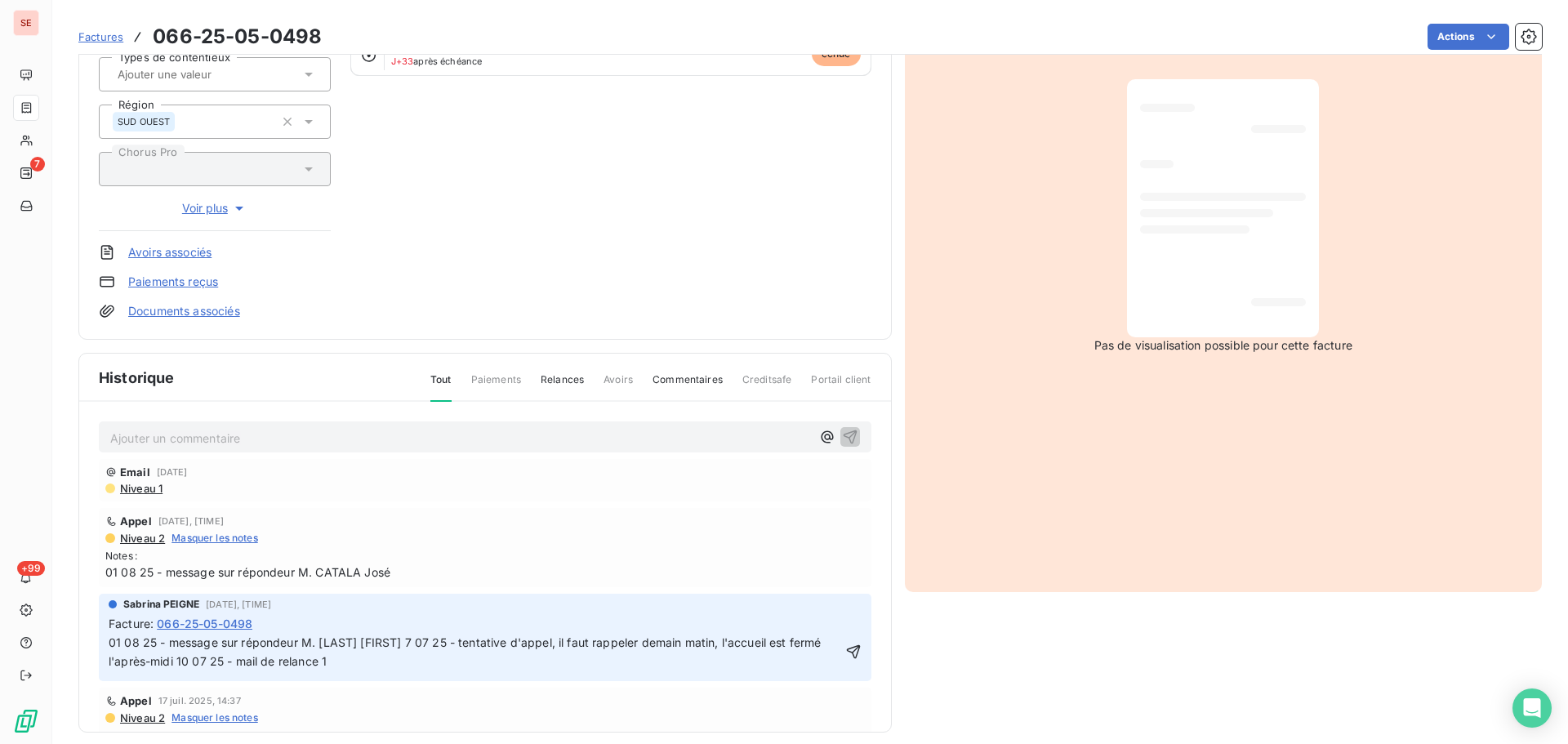 click on "01 08 25 - message sur répondeur M. [LAST] [FIRST] 7 07 25 - tentative d'appel, il faut rappeler demain matin, l'accueil est fermé l'après-midi 10 07 25 - mail de relance 1" at bounding box center [466, 652] 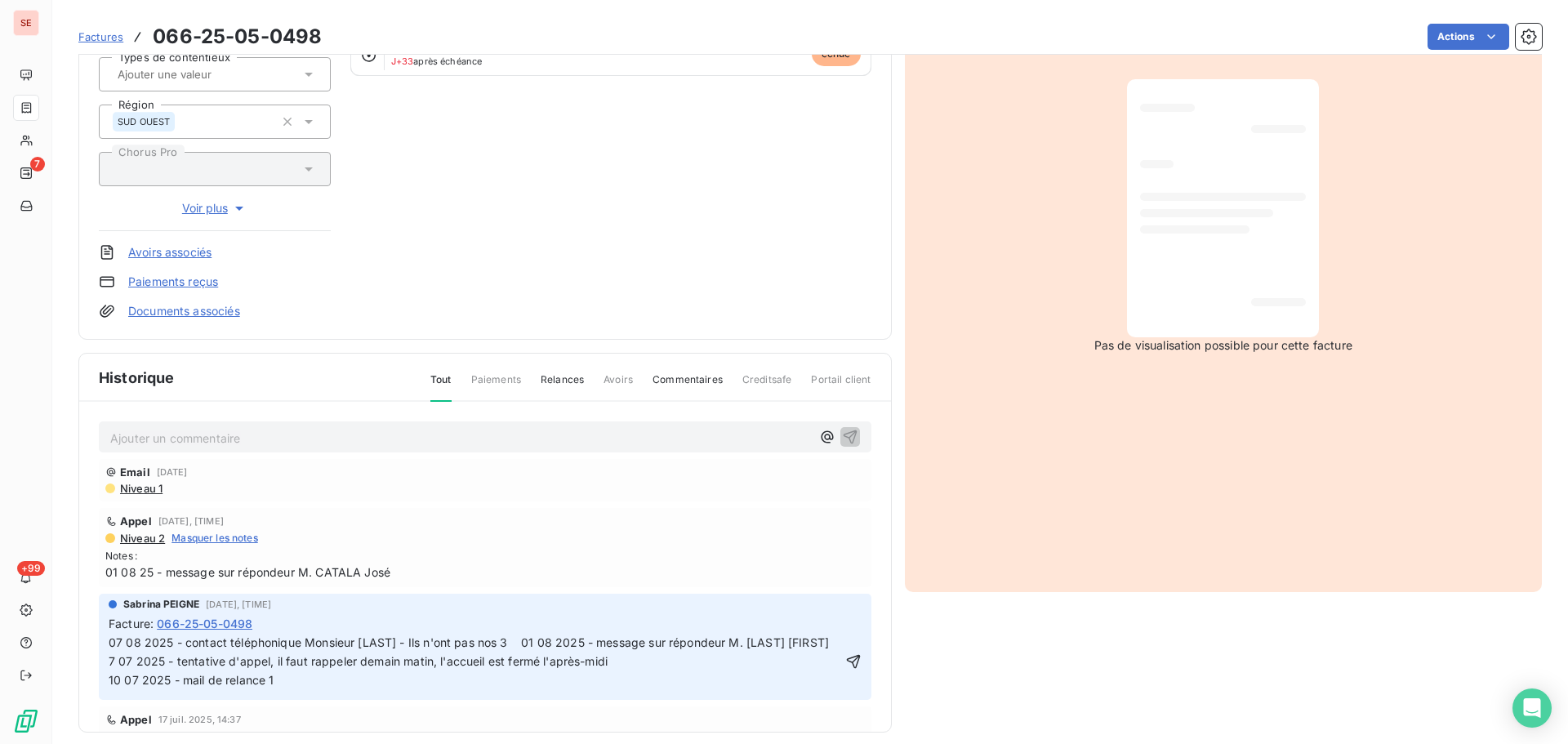 click on "07 08 2025 - contact téléphonique Monsieur [LAST] - Ils n'ont pas nos 3    01 08 2025 - message sur répondeur M. [LAST] [FIRST]                                                                                                                                           7 07 2025 - tentative d'appel, il faut rappeler demain matin, l'accueil est fermé l'après-midi                                                                                              10 07 2025 - mail de relance 1" at bounding box center [475, 662] 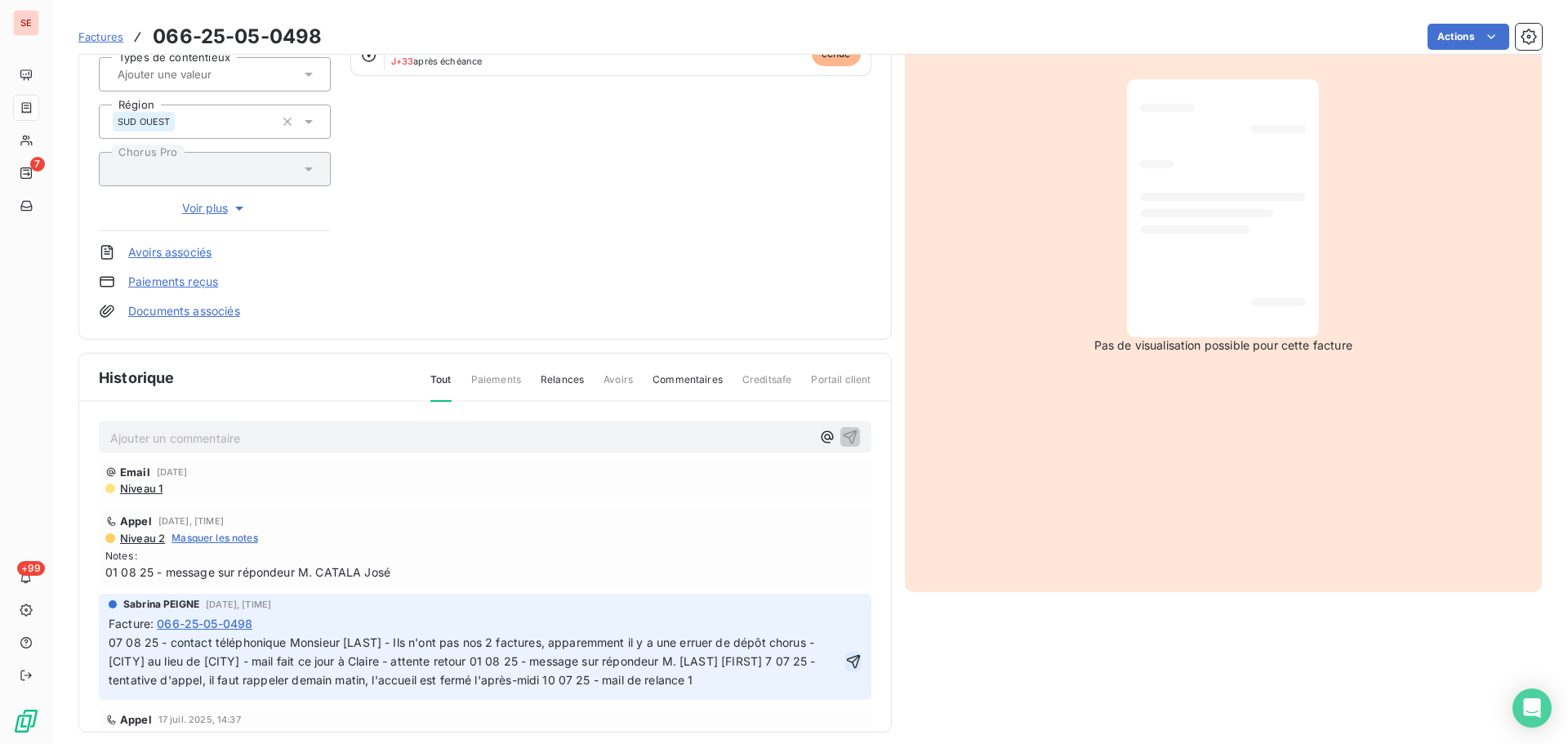 click 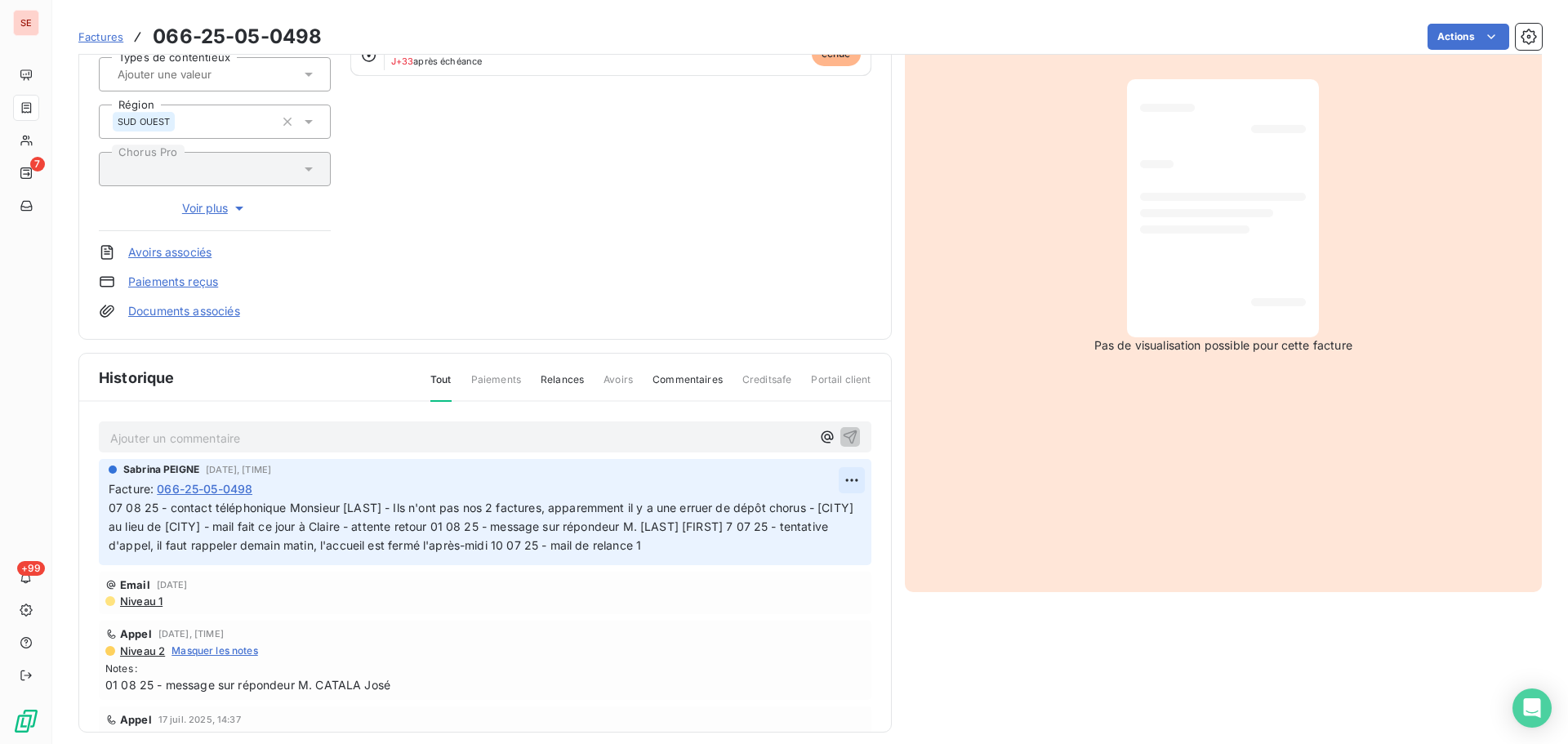 click on "SE [NUMBER] Factures [SSN] Actions [COMPANY] Montant initial [AMOUNT] Émise le [DATE] Tag relance Types de contentieux Région [REGION] Chorus Pro Voir plus Avoirs associés Paiements reçus Documents associés Solde dû : [AMOUNT] [PERCENTAGE] [PERCENTAGE] Échéance due Échue le [DATE] J+[NUMBER] after échéance échue Historique Tout Paiements Relances Avoirs Commentaires Creditsafe Portail client Ajouter un commentaire ﻿ [FIRST] [LAST] [DATE], [TIME] Facture  : [SSN] [DATE] - message sur répondeur M. [LAST] [NAME] Appel [DATE], [TIME] Niveau [NUMBER] Masquer les notes Notes : tentative d'appel, il faut rappeler demain matin, l'accueil est fermé l'après-midi Email [DATE], [TIME] Niveau [NUMBER] Masquer les notes Notes : 01 [DATE] - message sur répondeur M. [LAST] [NAME] Appel [DATE], [TIME] Niveau [NUMBER] Masquer les notes Notes : tentative d'appel, il faut rappeler demain matin, l'accueil est fermé l'après-midi Email [DATE], [TIME] Niveau [NUMBER] [DATE] Échéance de la facture [DATE] Émission de la facture Pas de visualisation possible pour cette facture" at bounding box center [784, 372] 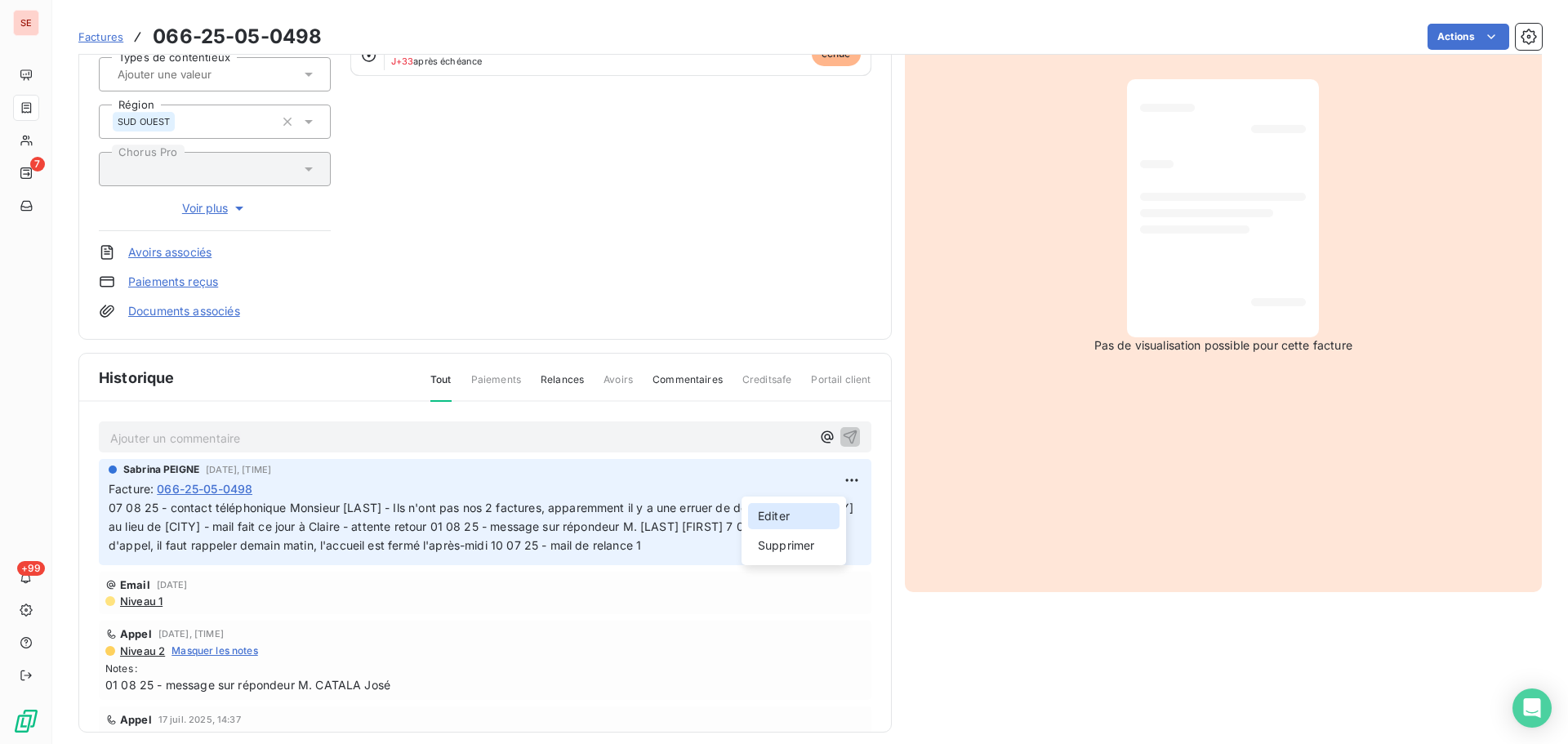drag, startPoint x: 817, startPoint y: 517, endPoint x: 780, endPoint y: 515, distance: 37.054015 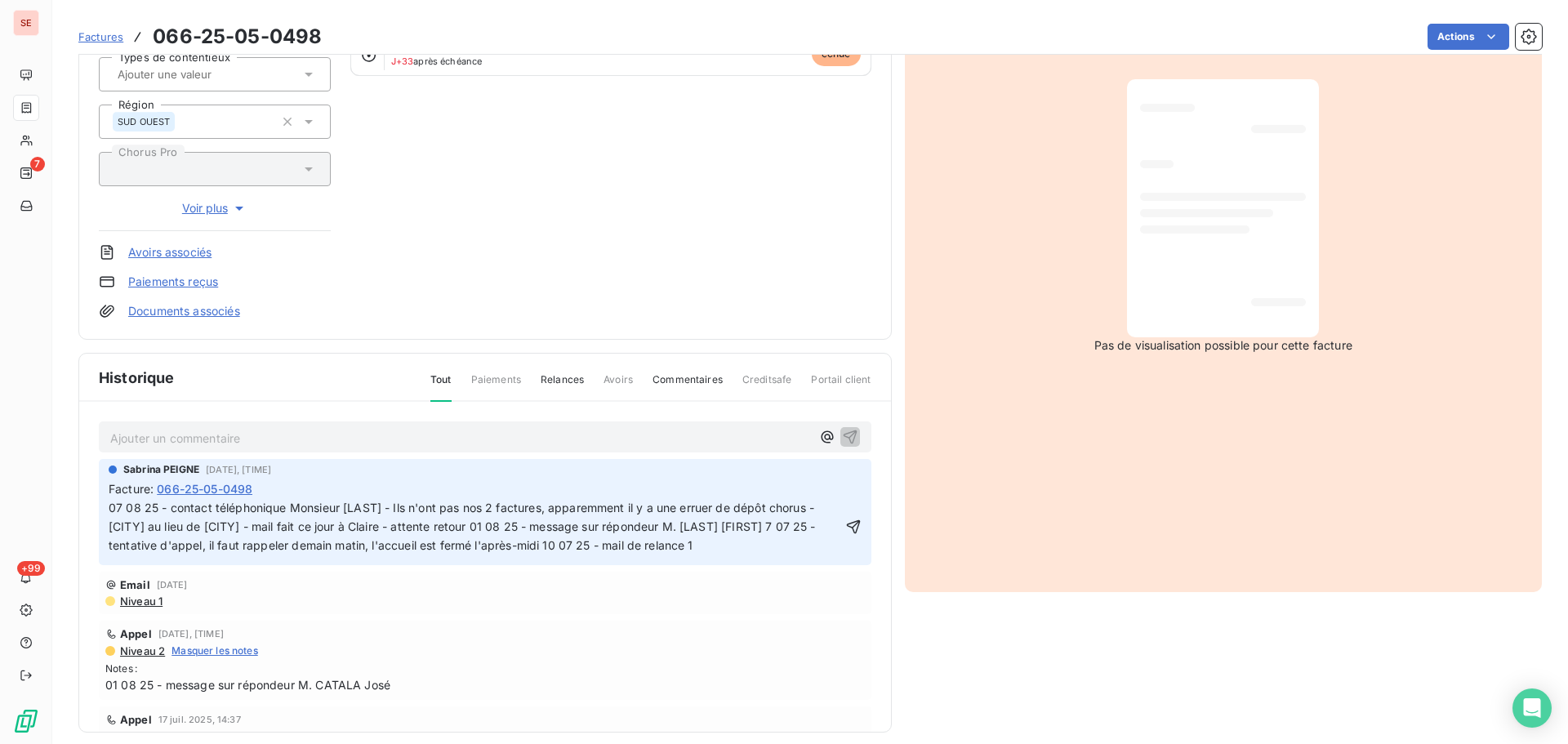 click on "07 08 25 - contact téléphonique Monsieur [LAST] - Ils n'ont pas nos 2 factures, apparemment il y a une erruer de dépôt chorus - [CITY] au lieu de [CITY] - mail fait ce jour à Claire - attente retour 01 08 25 - message sur répondeur M. [LAST] [FIRST] 7 07 25 - tentative d'appel, il faut rappeler demain matin, l'accueil est fermé l'après-midi 10 07 25 - mail de relance 1" at bounding box center (464, 526) 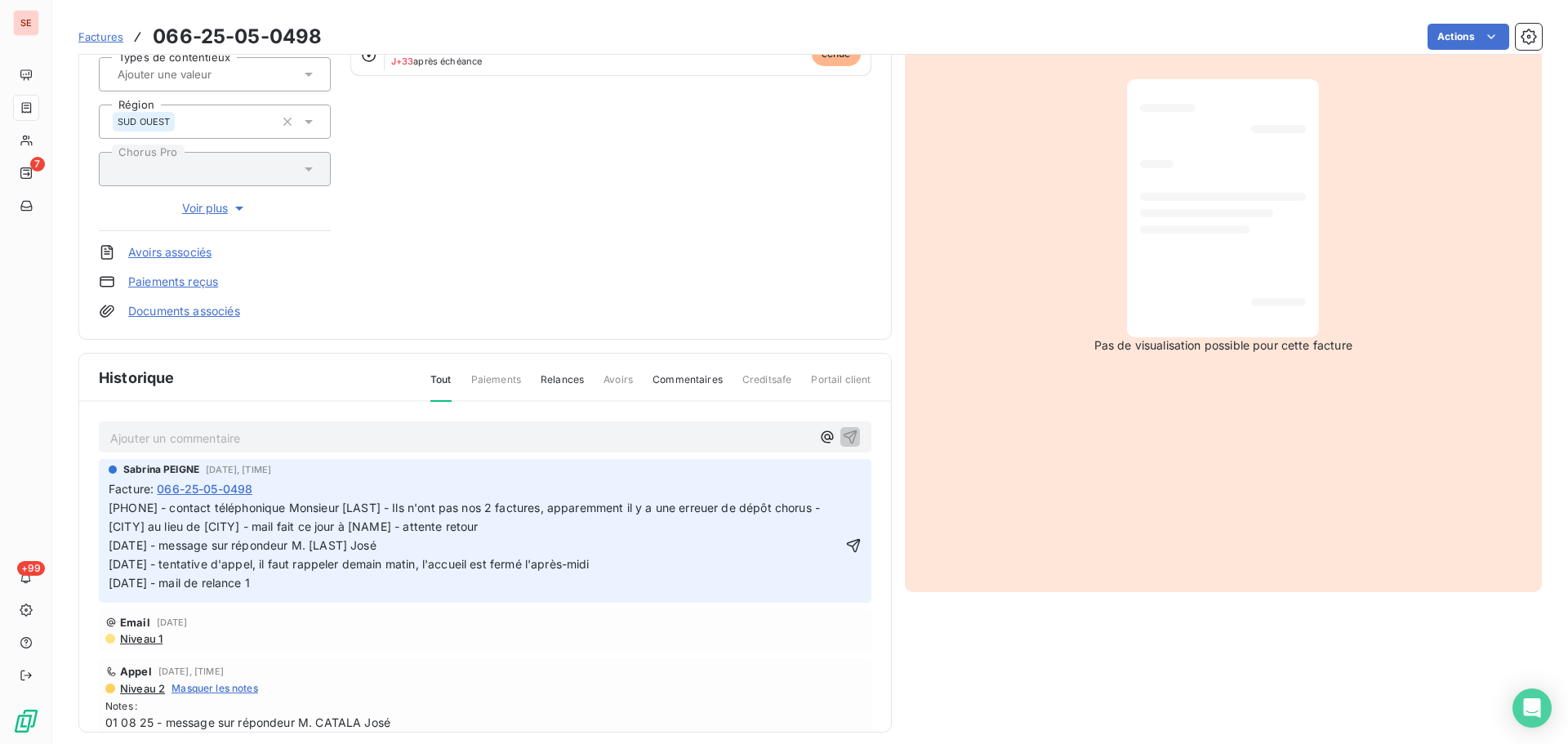click on "[PHONE] - contact téléphonique Monsieur [LAST] - Ils n'ont pas nos 2 factures, apparemment il y a une erreuer de dépôt chorus - [CITY] au lieu de [CITY] - mail fait ce jour à [NAME] - attente retour                                                                                                                                     [DATE] - message sur répondeur M. [LAST] José                                                                                                                                           [DATE] - tentative d'appel, il faut rappeler demain matin, l'accueil est fermé l'après-midi                                                                                              [DATE] - mail de relance 1" at bounding box center [519, 545] 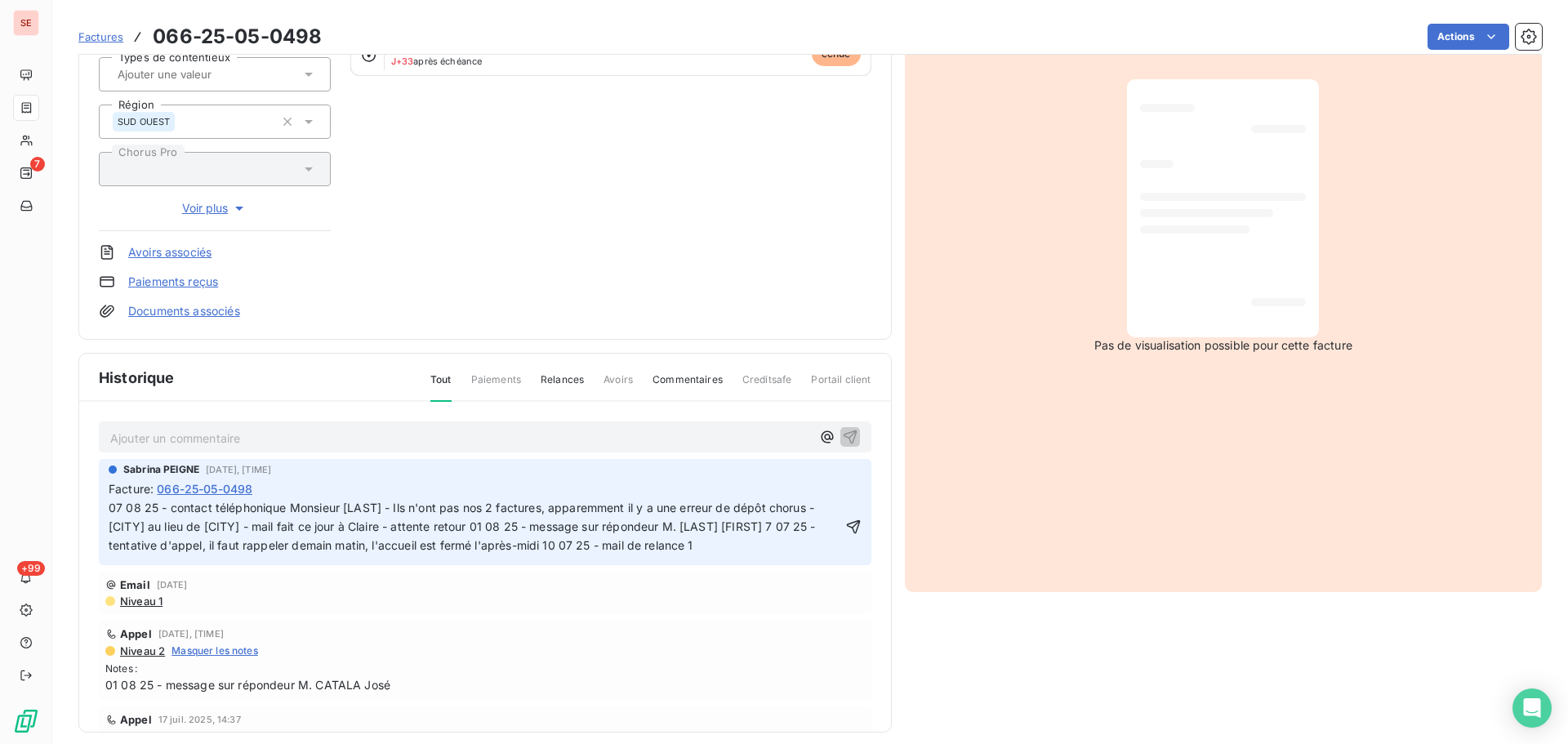 click on "07 08 25 - contact téléphonique Monsieur [LAST] - Ils n'ont pas nos 2 factures, apparemment il y a une erreur de dépôt chorus - [CITY] au lieu de [CITY] - mail fait ce jour à Claire - attente retour 01 08 25 - message sur répondeur M. [LAST] [FIRST] 7 07 25 - tentative d'appel, il faut rappeler demain matin, l'accueil est fermé l'après-midi 10 07 25 - mail de relance 1" at bounding box center [464, 526] 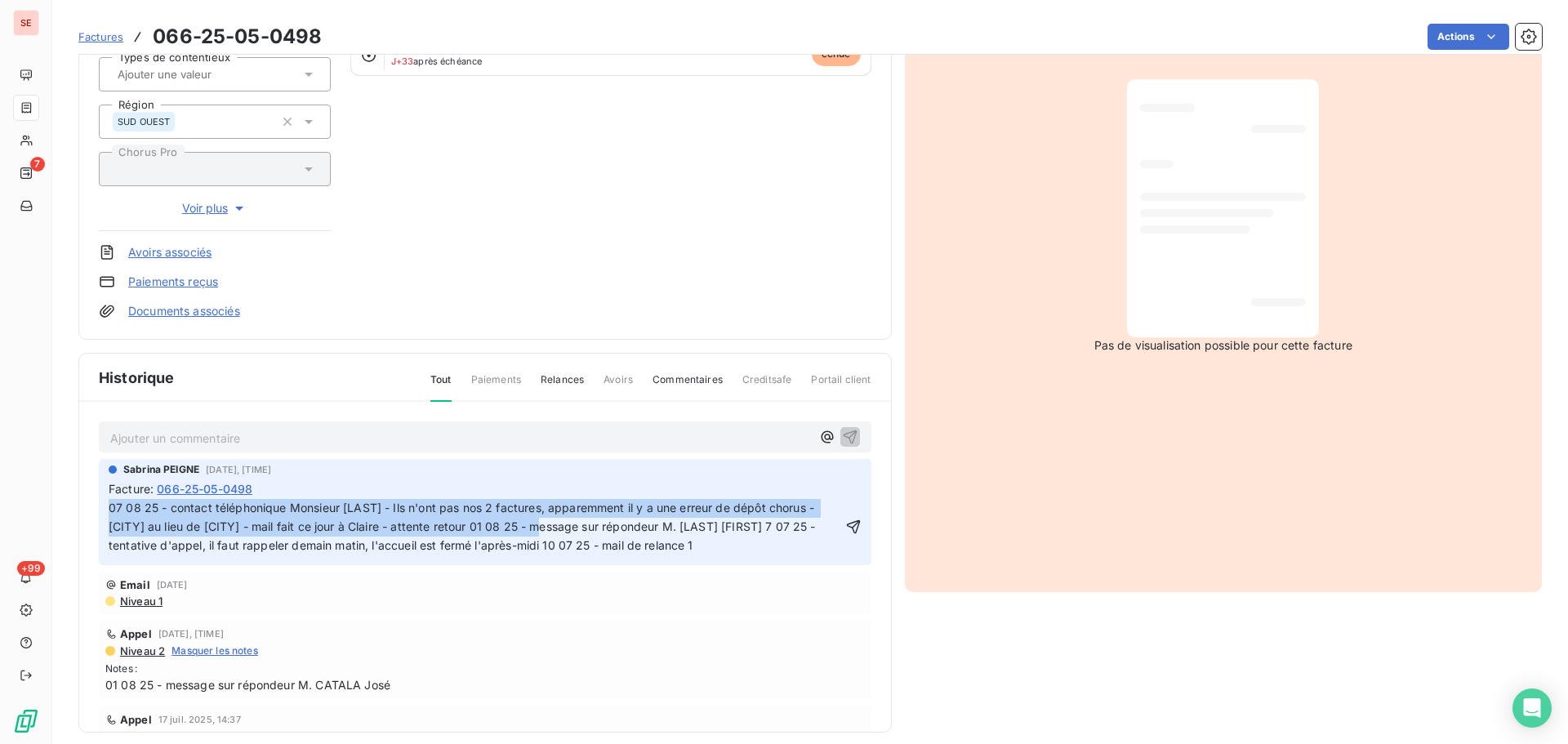 drag, startPoint x: 526, startPoint y: 533, endPoint x: 82, endPoint y: 513, distance: 444.45022 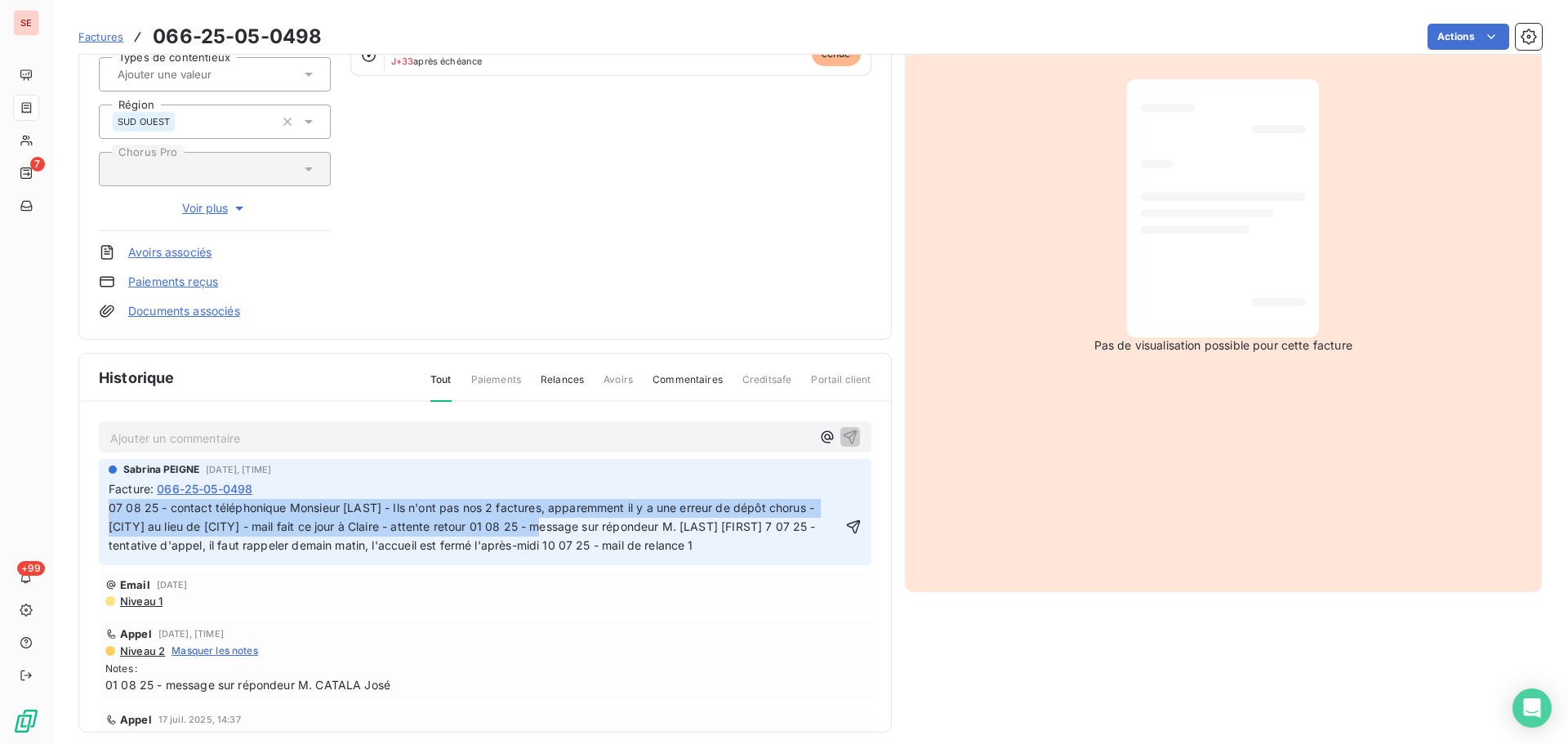 copy on "[PHONE] - contact téléphonique Monsieur [LAST] - Ils n'ont pas nos 2 factures, apparemment il y a une erreur de dépôt chorus - [CITY] au lieu de [CITY] - mail fait ce jour à [NAME] - attente retour" 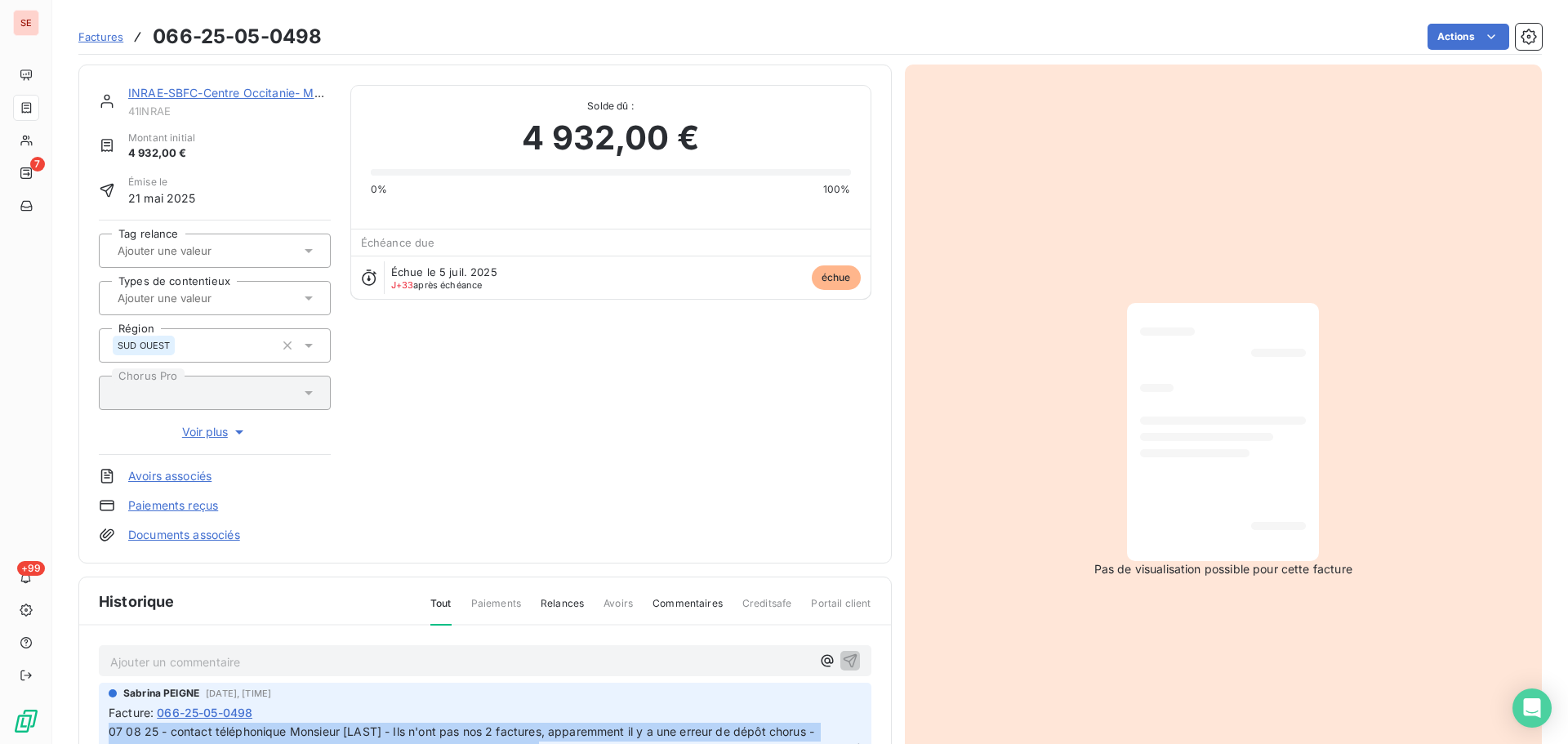 scroll, scrollTop: 238, scrollLeft: 0, axis: vertical 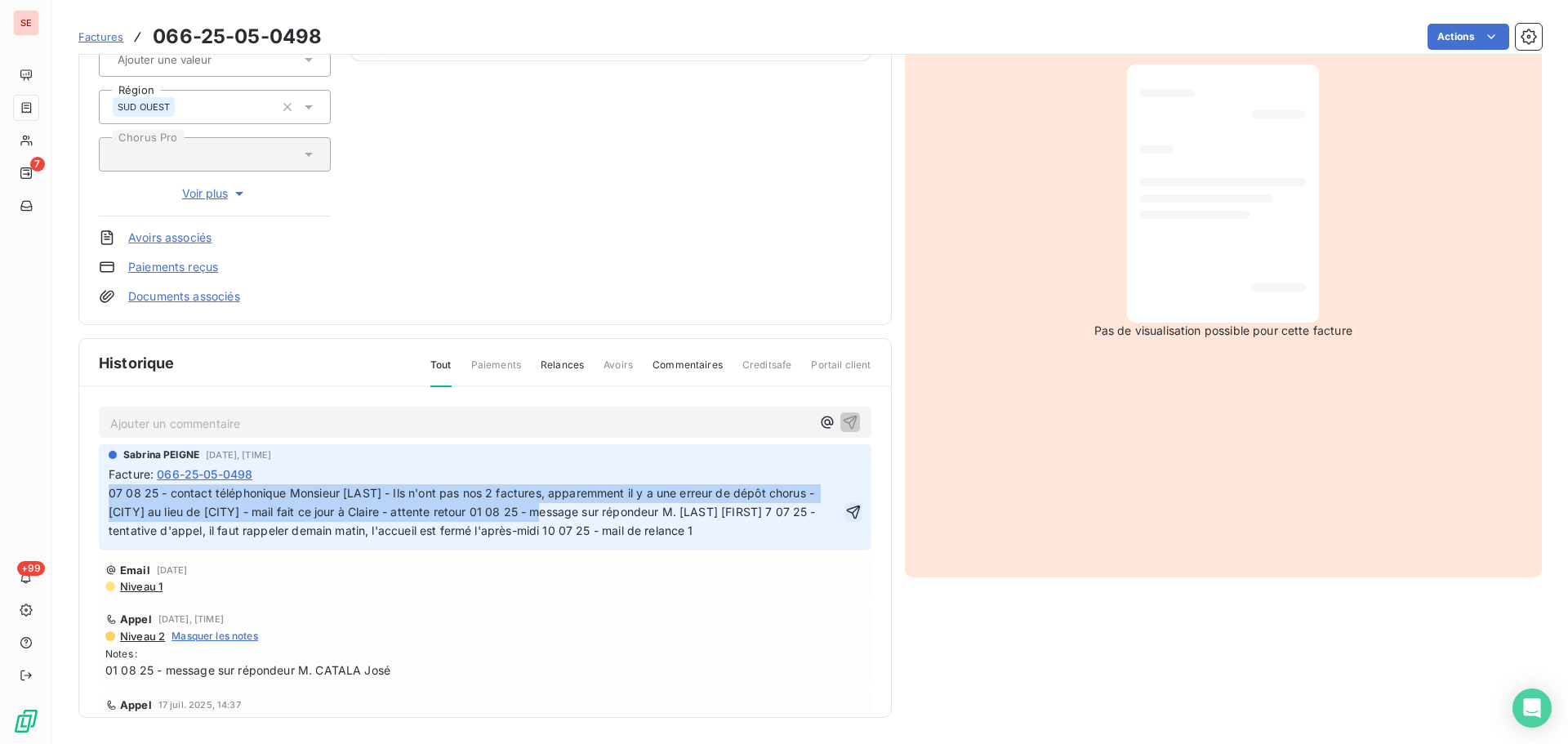 click 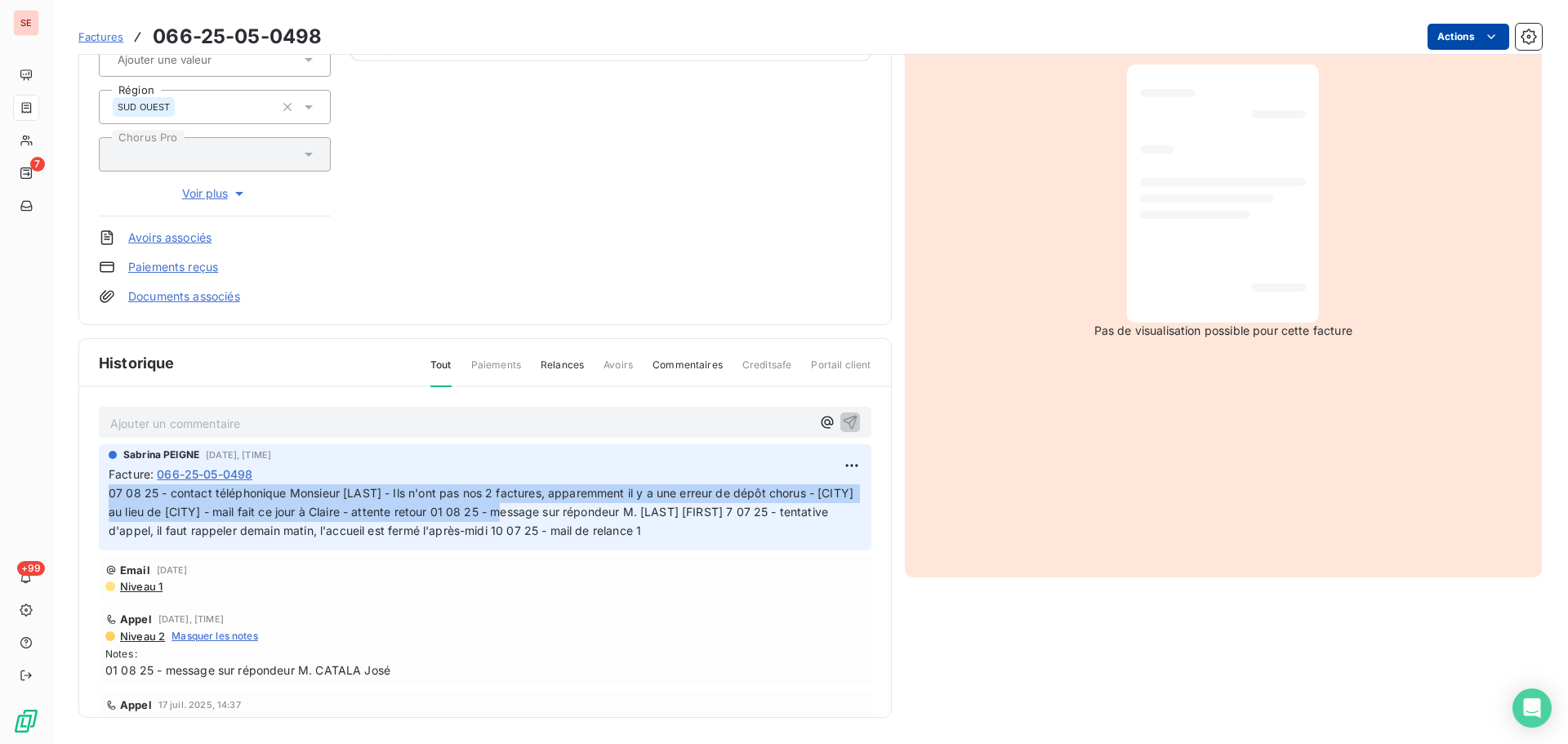 click on "SE [NUMBER] Factures [SSN] Actions [COMPANY] Montant initial [AMOUNT] Émise le [DATE] Tag relance Types de contentieux Région [REGION] Chorus Pro Voir plus Avoirs associés Paiements reçus Documents associés Solde dû : [AMOUNT] [PERCENTAGE] [PERCENTAGE] Échéance due Échue le [DATE] J+[NUMBER] after échéance échue Historique Tout Paiements Relances Avoirs Commentaires Creditsafe Portail client Ajouter un commentaire ﻿ [FIRST] [LAST] [DATE], [TIME] Facture  : [SSN] [DATE] - message sur répondeur M. [LAST] [NAME] Appel [DATE], [TIME] Niveau [NUMBER] Masquer les notes Notes : tentative d'appel, il faut rappeler demain matin, l'accueil est fermé l'après-midi Email [DATE], [TIME] Niveau [NUMBER] Masquer les notes Notes : 01 [DATE] - message sur répondeur M. [LAST] [NAME] Appel [DATE], [TIME] Niveau [NUMBER] Masquer les notes Notes : tentative d'appel, il faut rappeler demain matin, l'accueil est fermé l'après-midi Email [DATE], [TIME] Niveau [NUMBER] [DATE] Échéance de la facture [DATE] Émission de la facture Pas de visualisation possible pour cette facture" at bounding box center (784, 372) 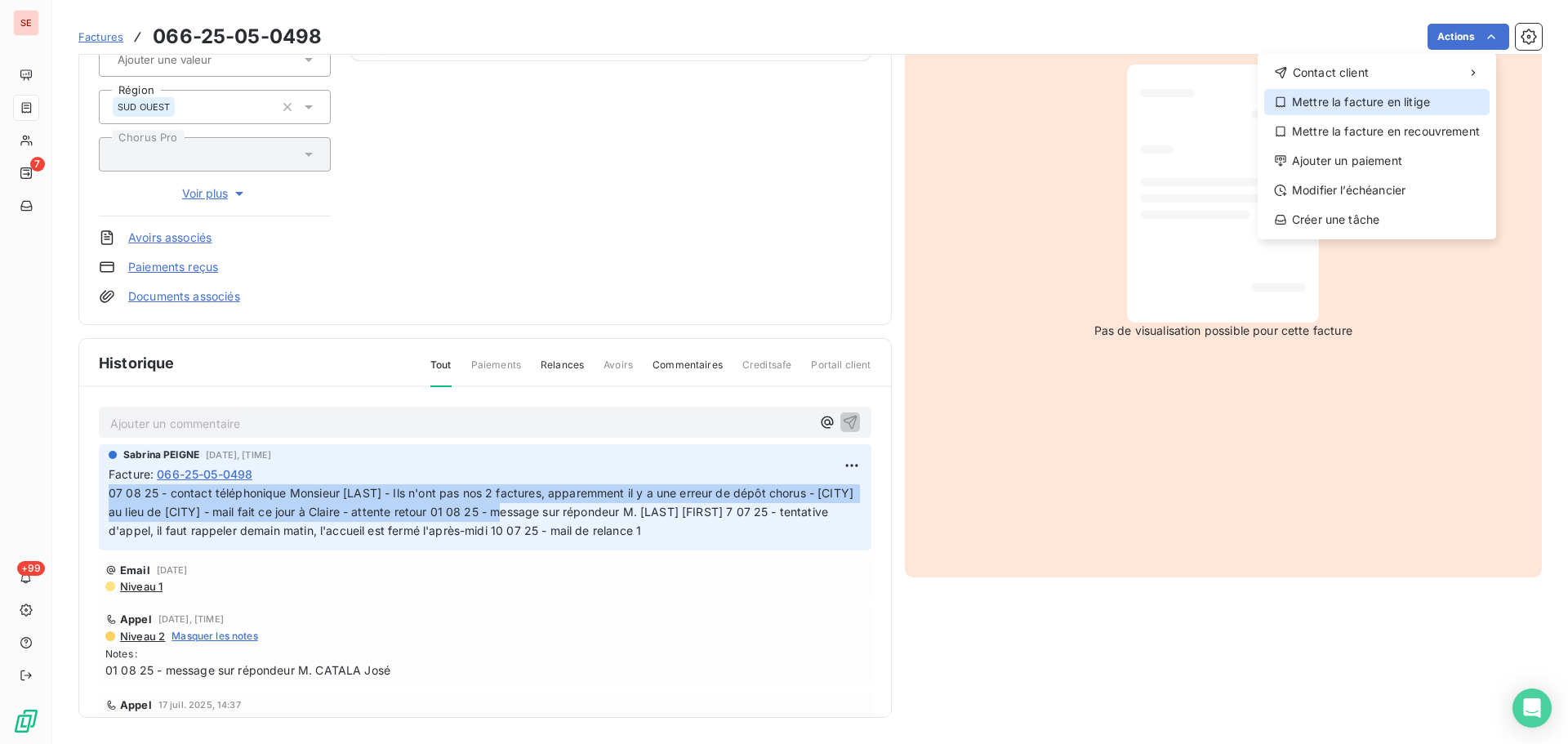 click on "Mettre la facture en litige" at bounding box center [1377, 102] 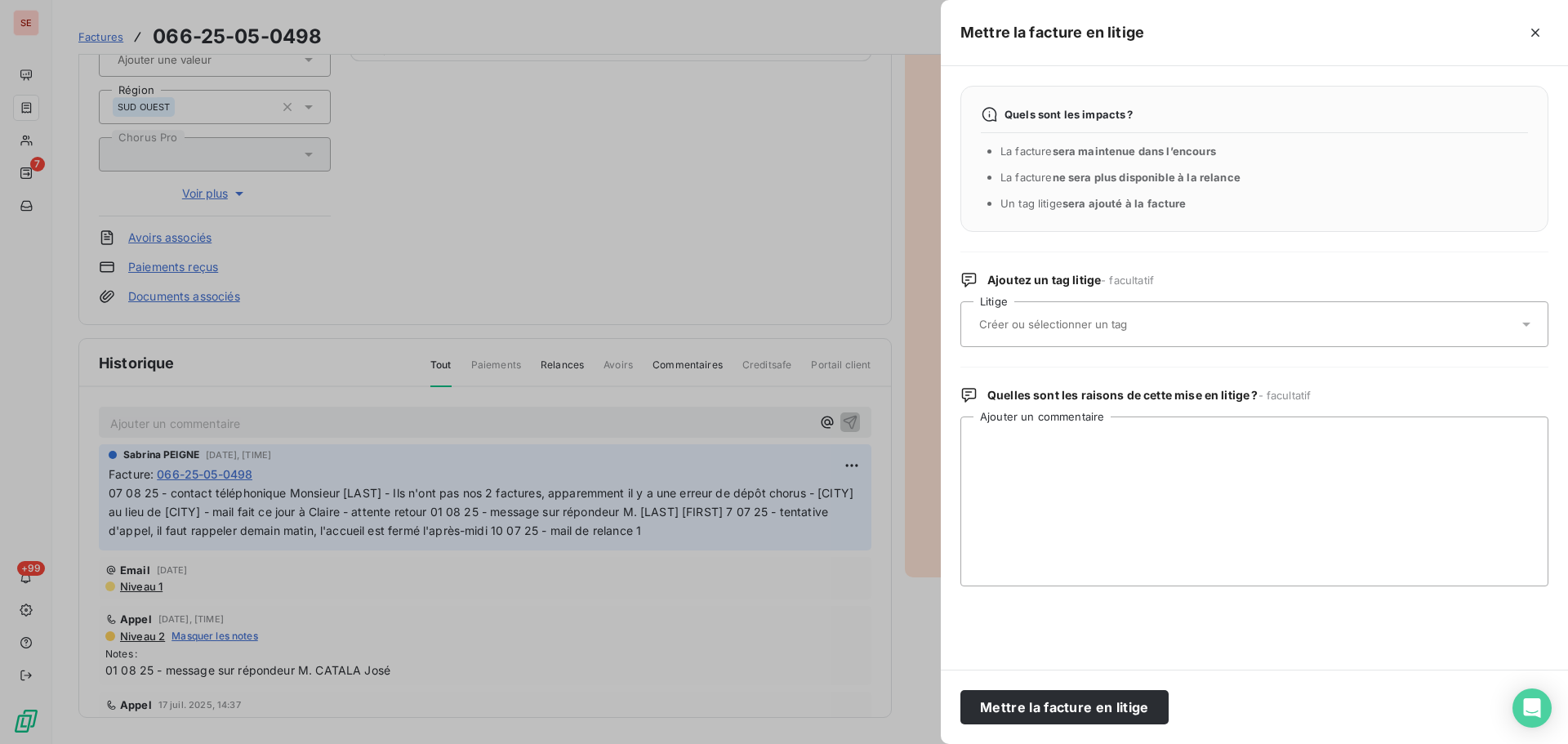 click at bounding box center (1246, 324) 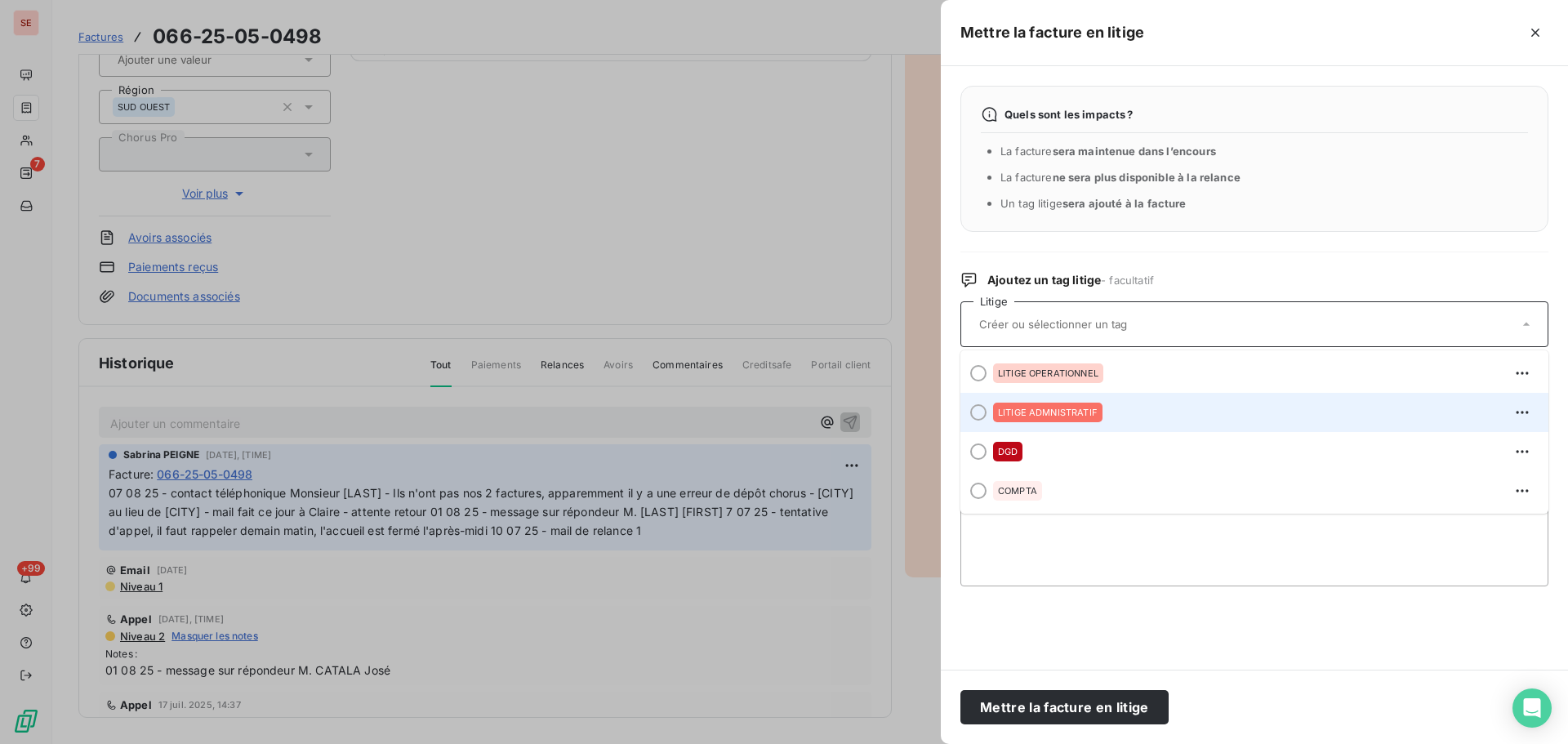 click on "LITIGE ADMNISTRATIF" at bounding box center (1264, 412) 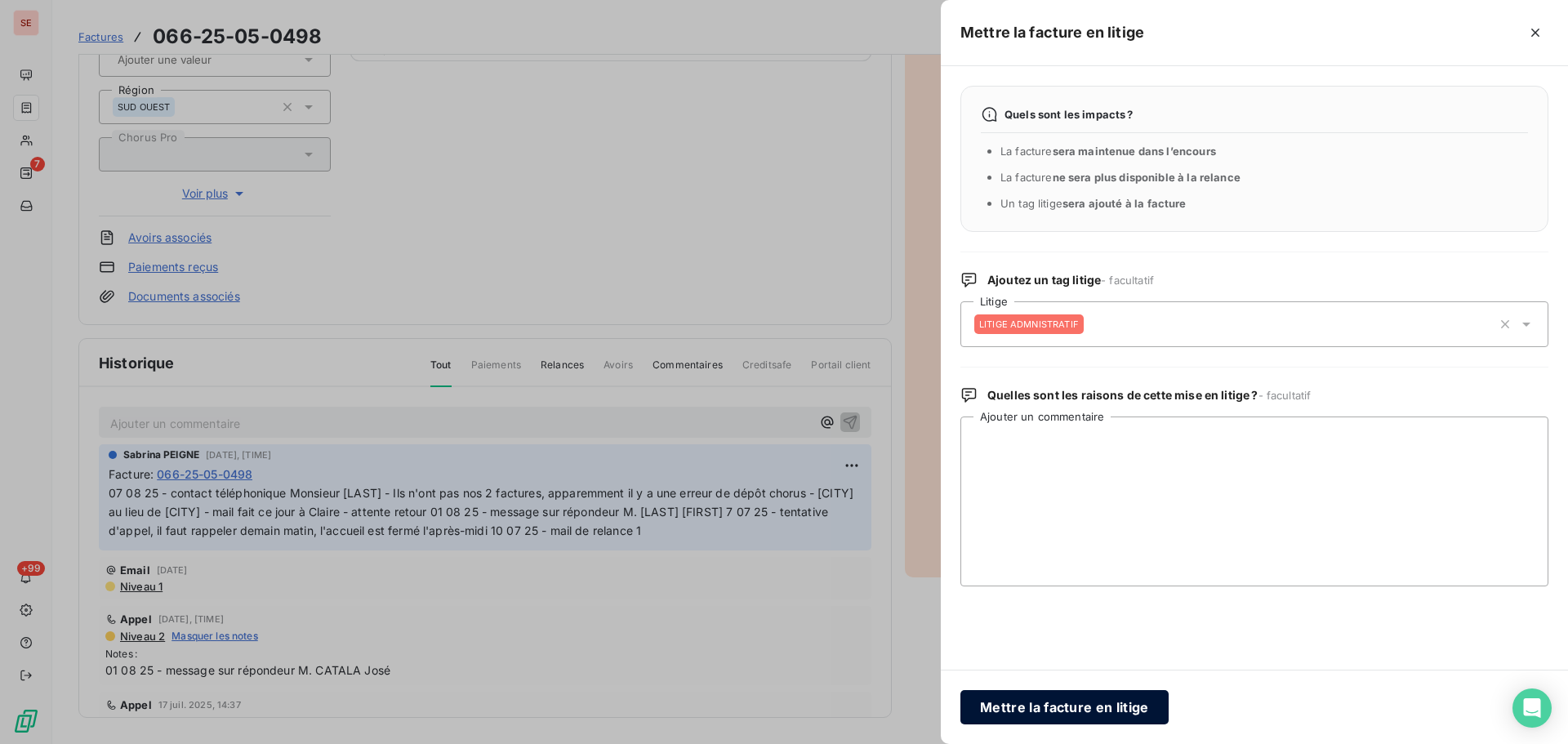 click on "Mettre la facture en litige" at bounding box center [1064, 707] 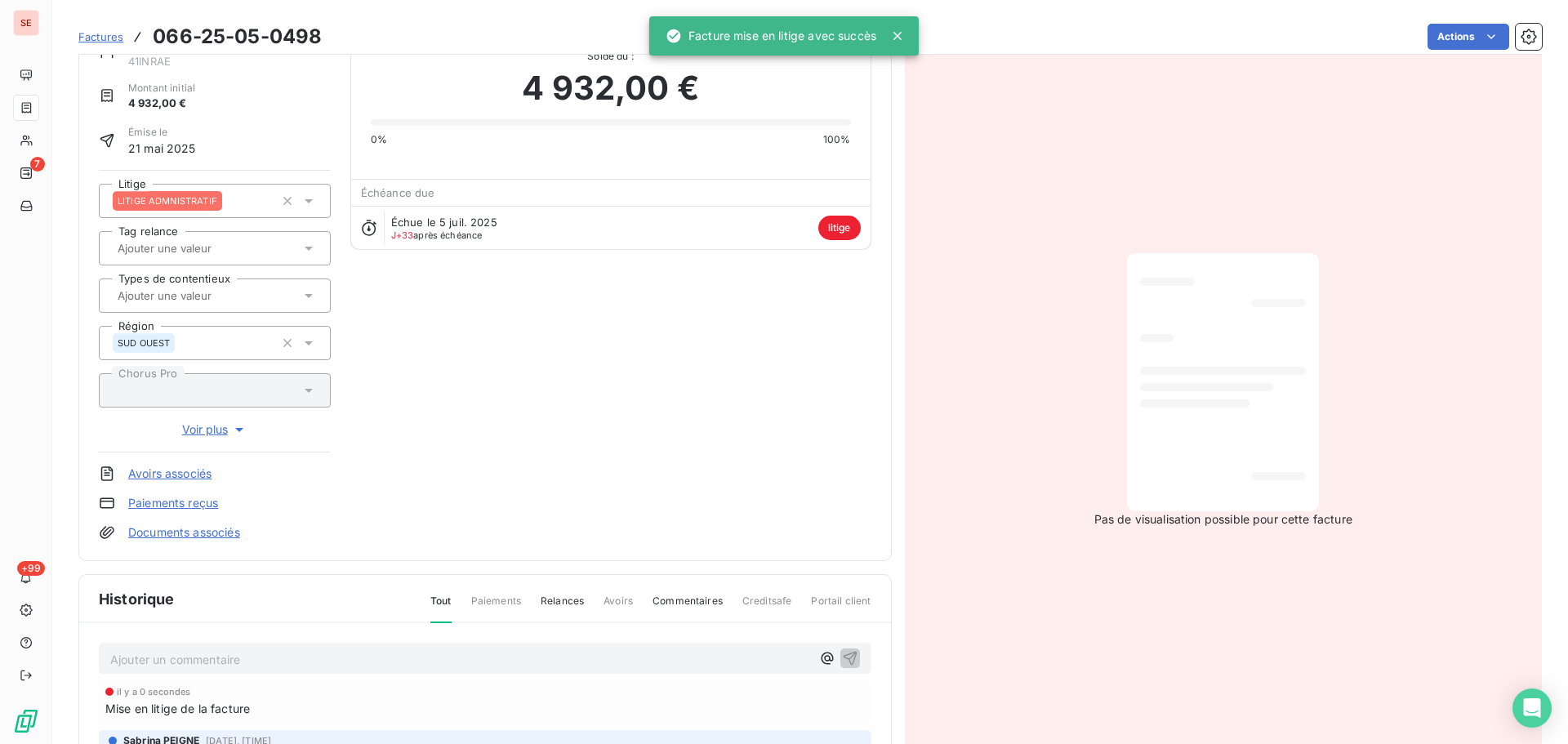 scroll, scrollTop: 0, scrollLeft: 0, axis: both 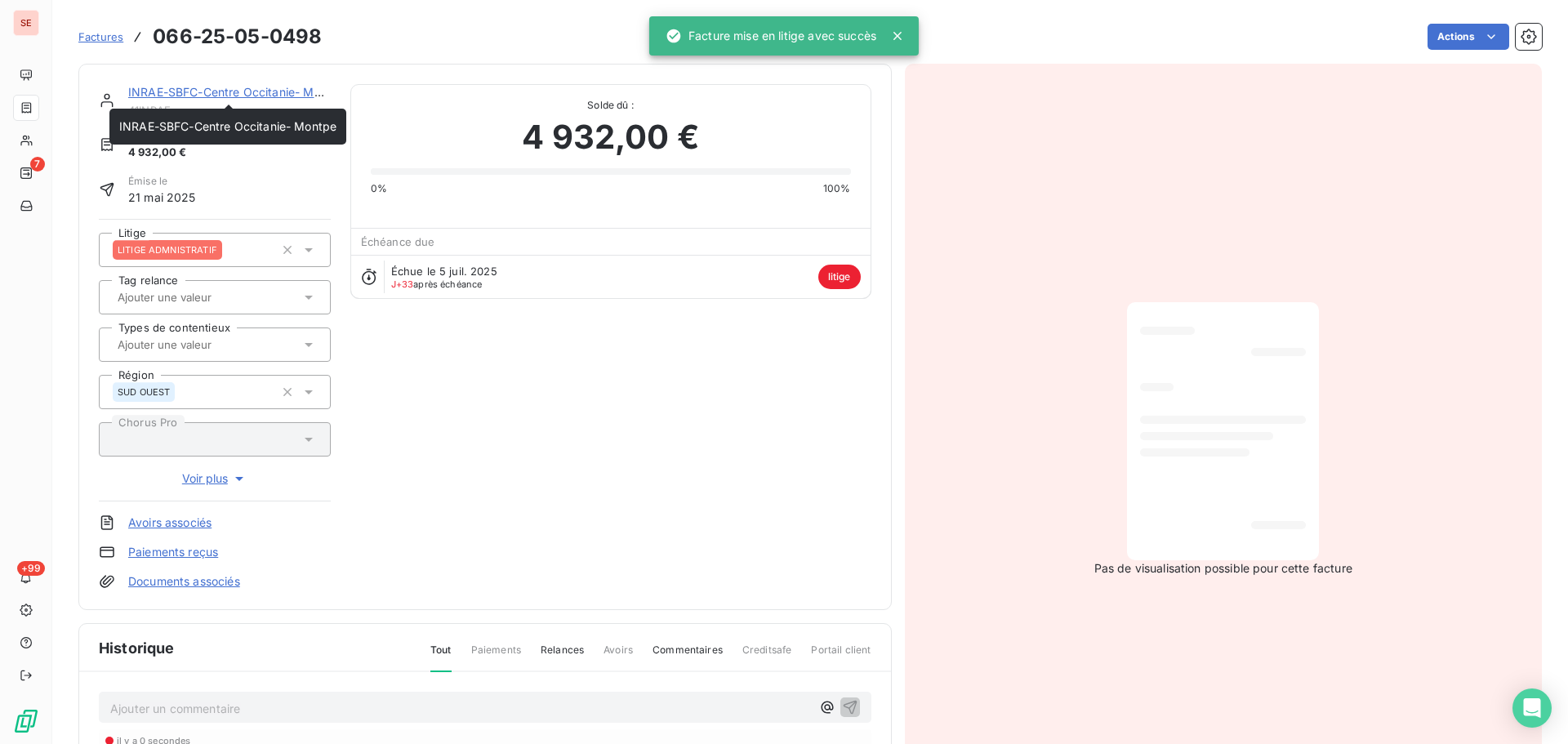 click on "INRAE-SBFC-Centre Occitanie- Montpe" at bounding box center (237, 91) 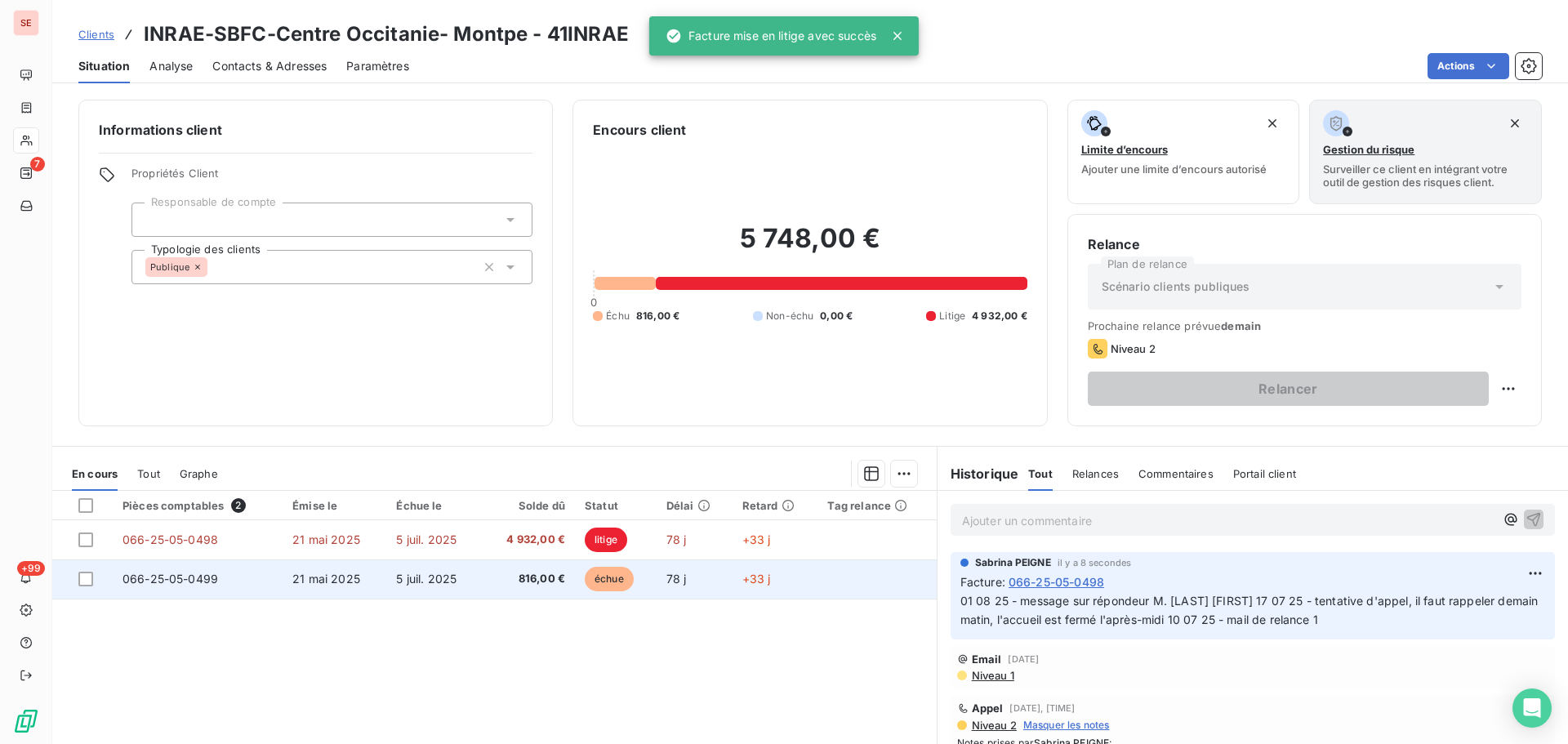 click on "816,00 €" at bounding box center [528, 579] 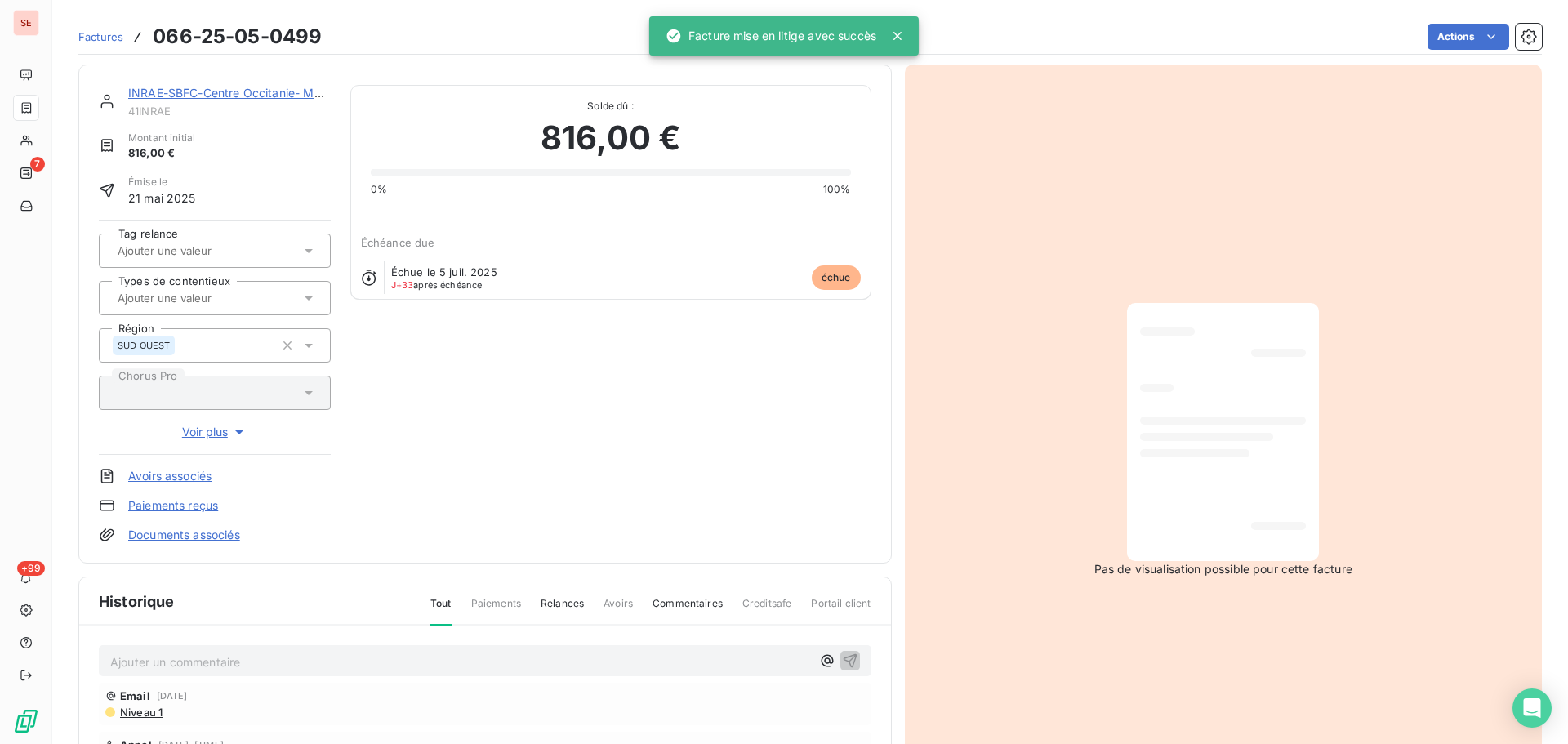 scroll, scrollTop: 238, scrollLeft: 0, axis: vertical 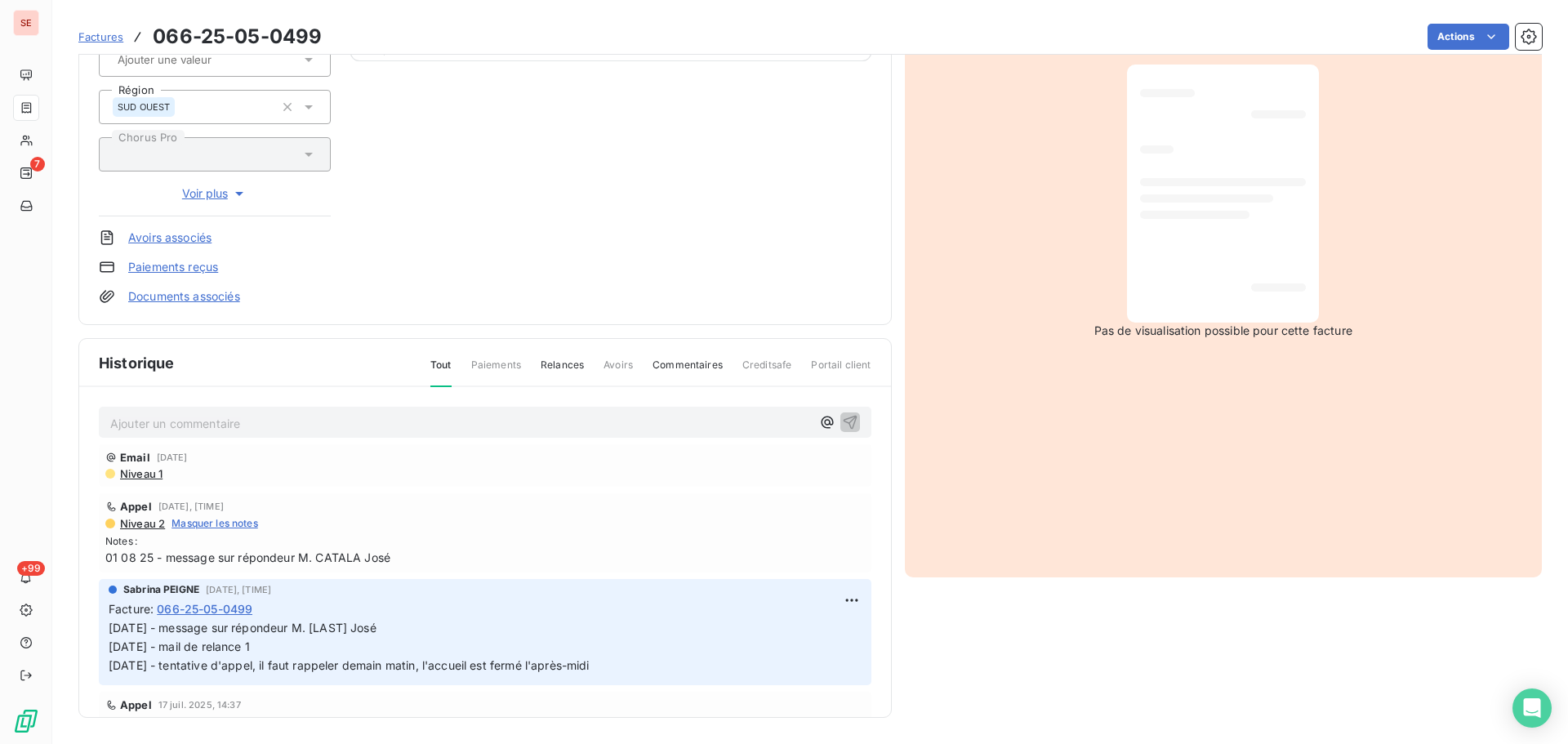click on "Ajouter un commentaire ﻿" at bounding box center [461, 423] 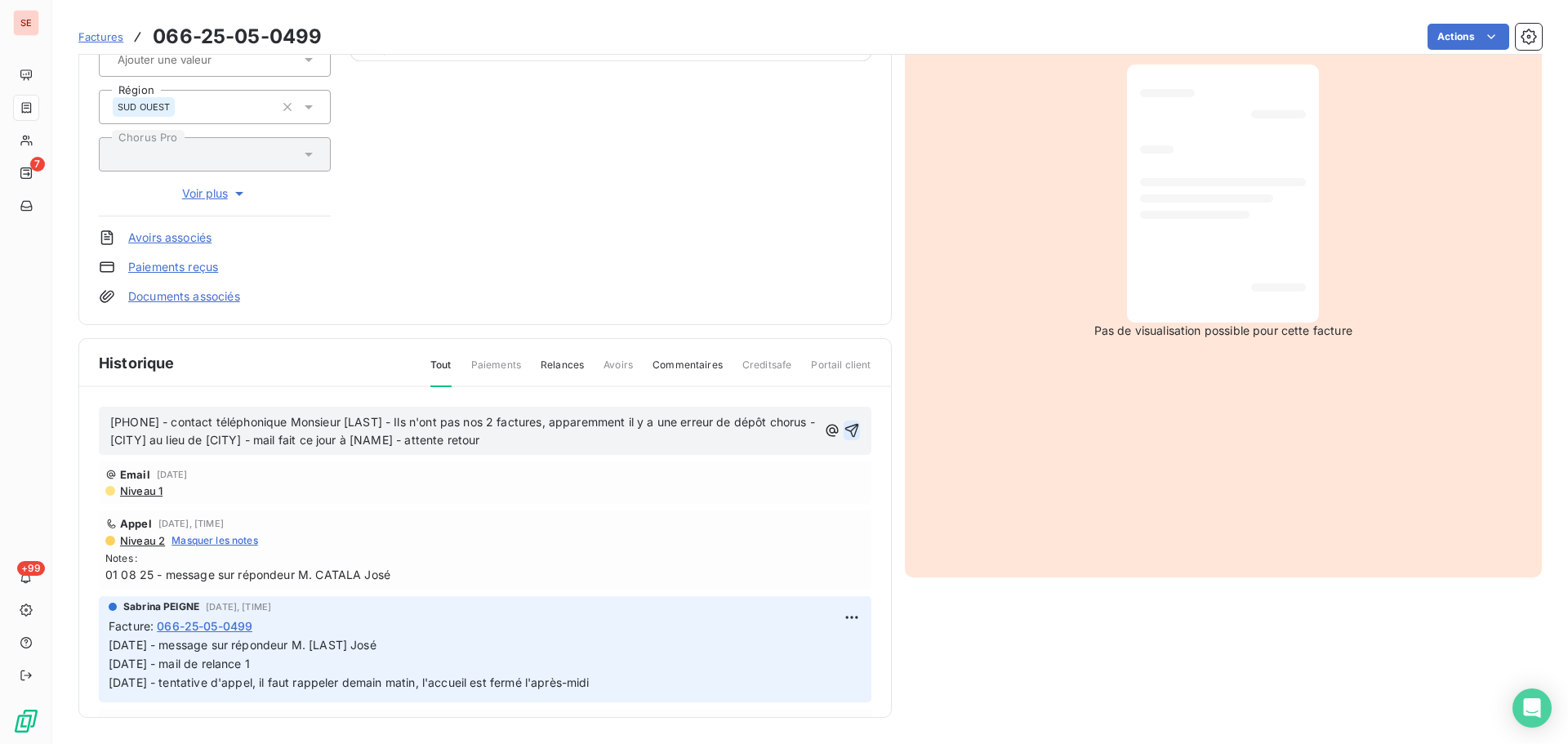 click 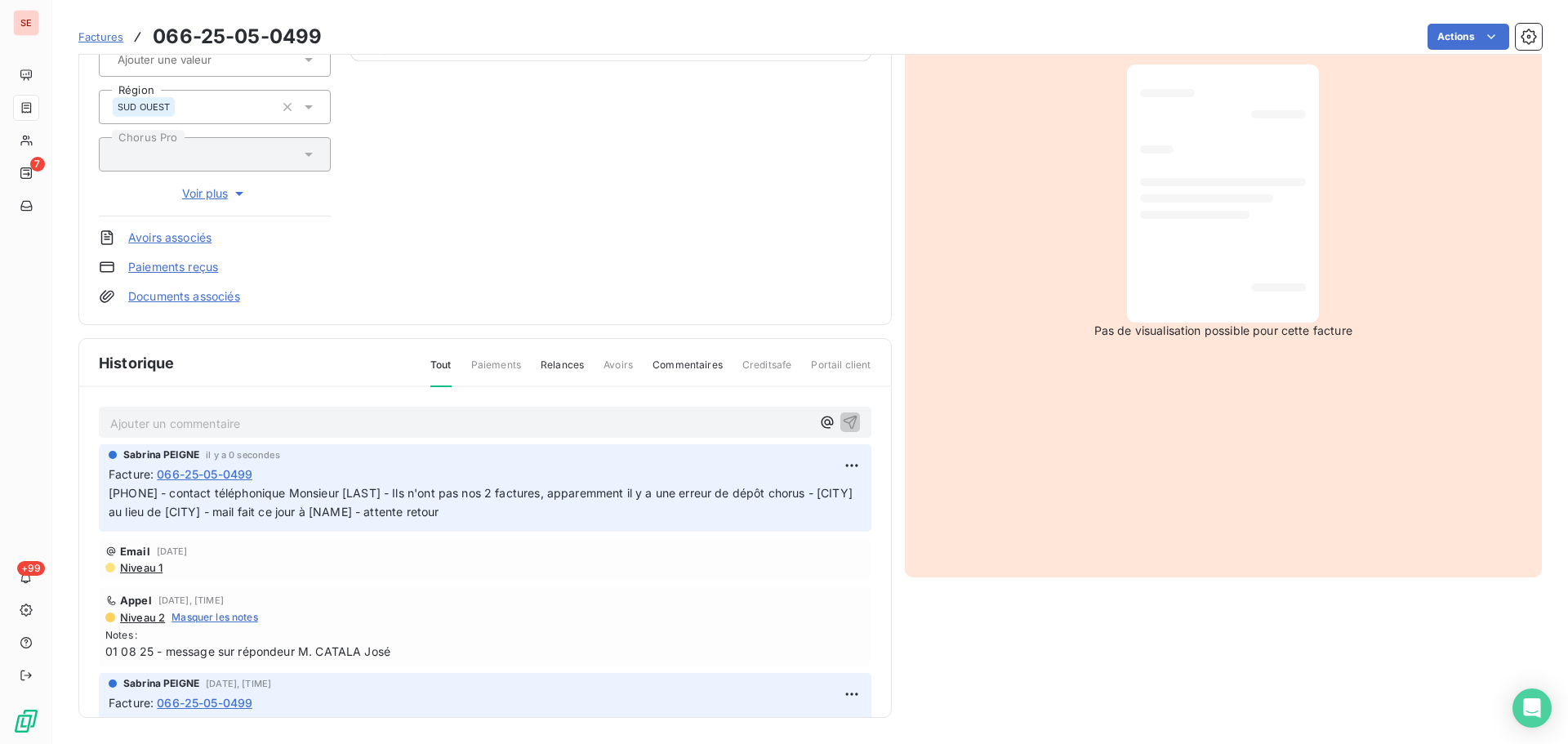 click on "Factures [PHONE] Actions" at bounding box center [810, 37] 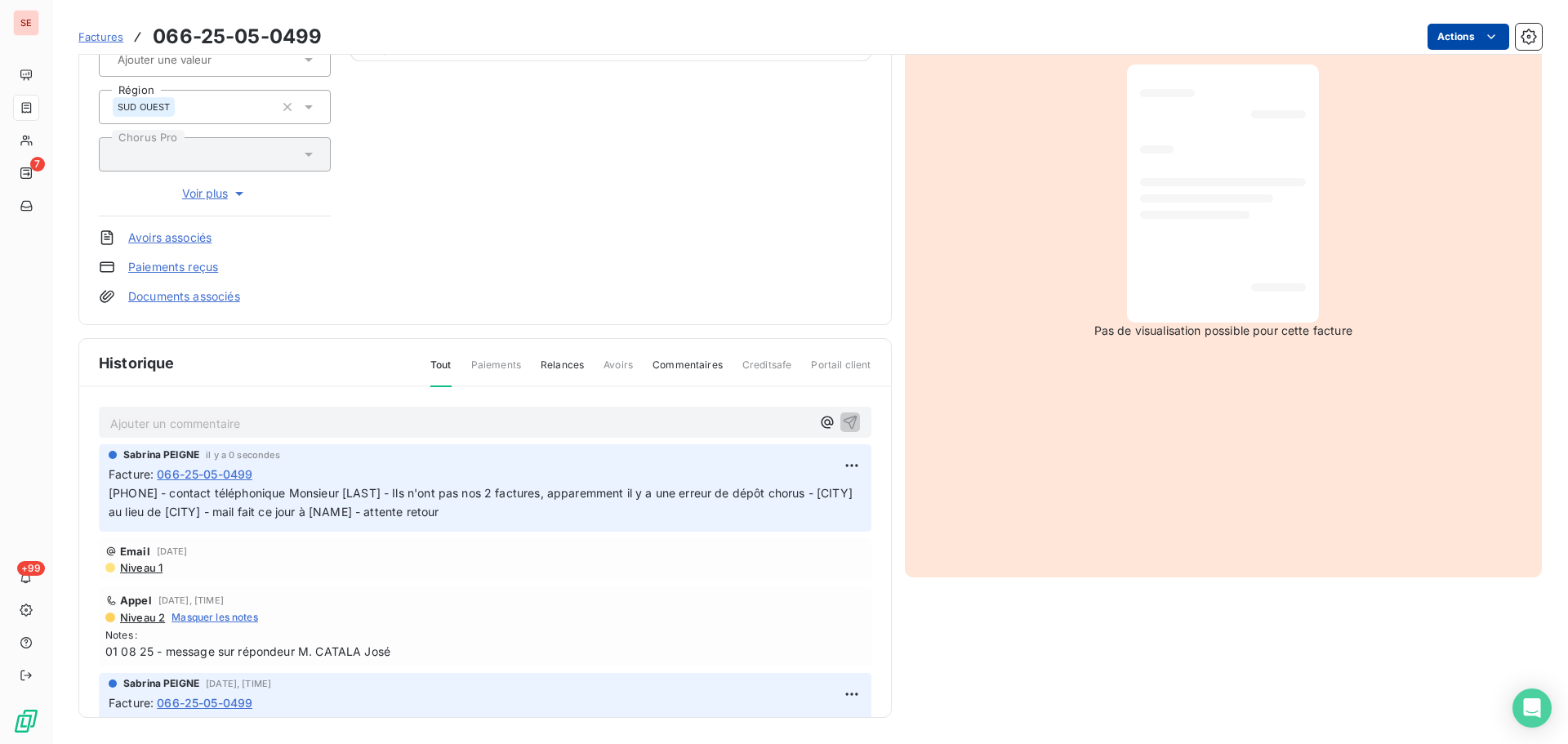 click on "SE 7 +99 Factures [PHONE] Actions INRAE-SBFC-Centre Occitanie- Montpe 41INRAE Montant initial 816,00€ Émise le 21 mai 2025 Tag relance Types de contentieux Région SUD OUEST Chorus Pro Voir plus Avoirs associés Paiements reçus Documents associés Solde dû : 816,00€ 0% 100% Échéance due Échue le 5 juil. 2025 J+33  après échéance échue Historique Tout Paiements Relances Avoirs Commentaires Creditsafe Portail client Ajouter un commentaire ﻿ Sabrina  PEIGNE il y a 0 secondes Facture  : [PHONE] 07 08 25 - contact téléphonique Monsieur [LAST] - Ils n'ont pas nos 2 factures, apparemment il y a une erreur de dépôt chorus - [CITY] au lieu de [CITY] - mail fait ce jour à Claire - attente retour          Email 1 août 2025, 11:06 Niveau 1 Appel 1 août 2025, 11:05 Niveau 2 Masquer les notes Notes : 01 08 25 - message sur répondeur M. [LAST] [FIRST] Sabrina  PEIGNE 10 juil. 2025, 11:01 Facture  : [PHONE]
Appel 17 juil. 2025, 14:37 Niveau 2 Notes :" at bounding box center [784, 372] 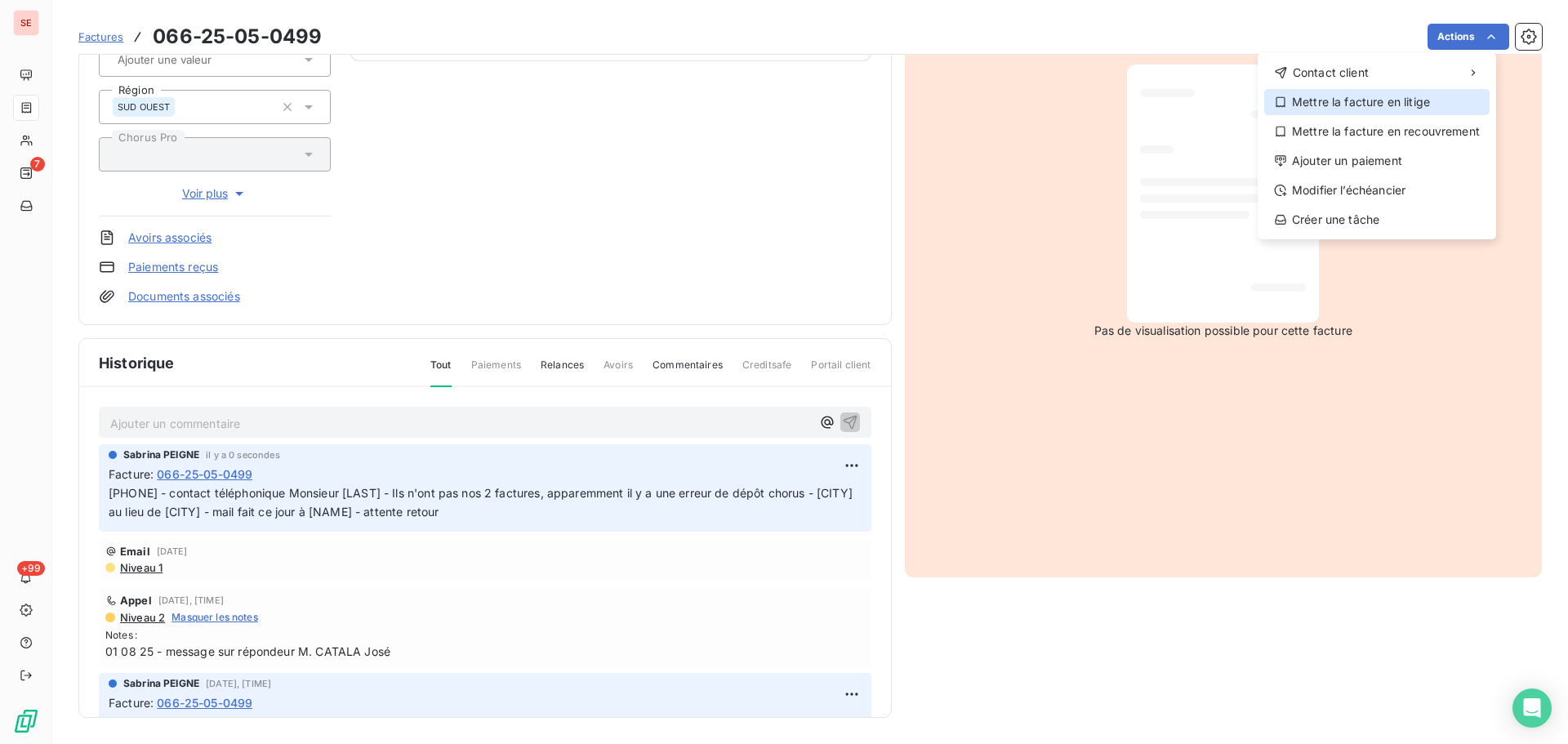 click on "Mettre la facture en litige" at bounding box center [1377, 102] 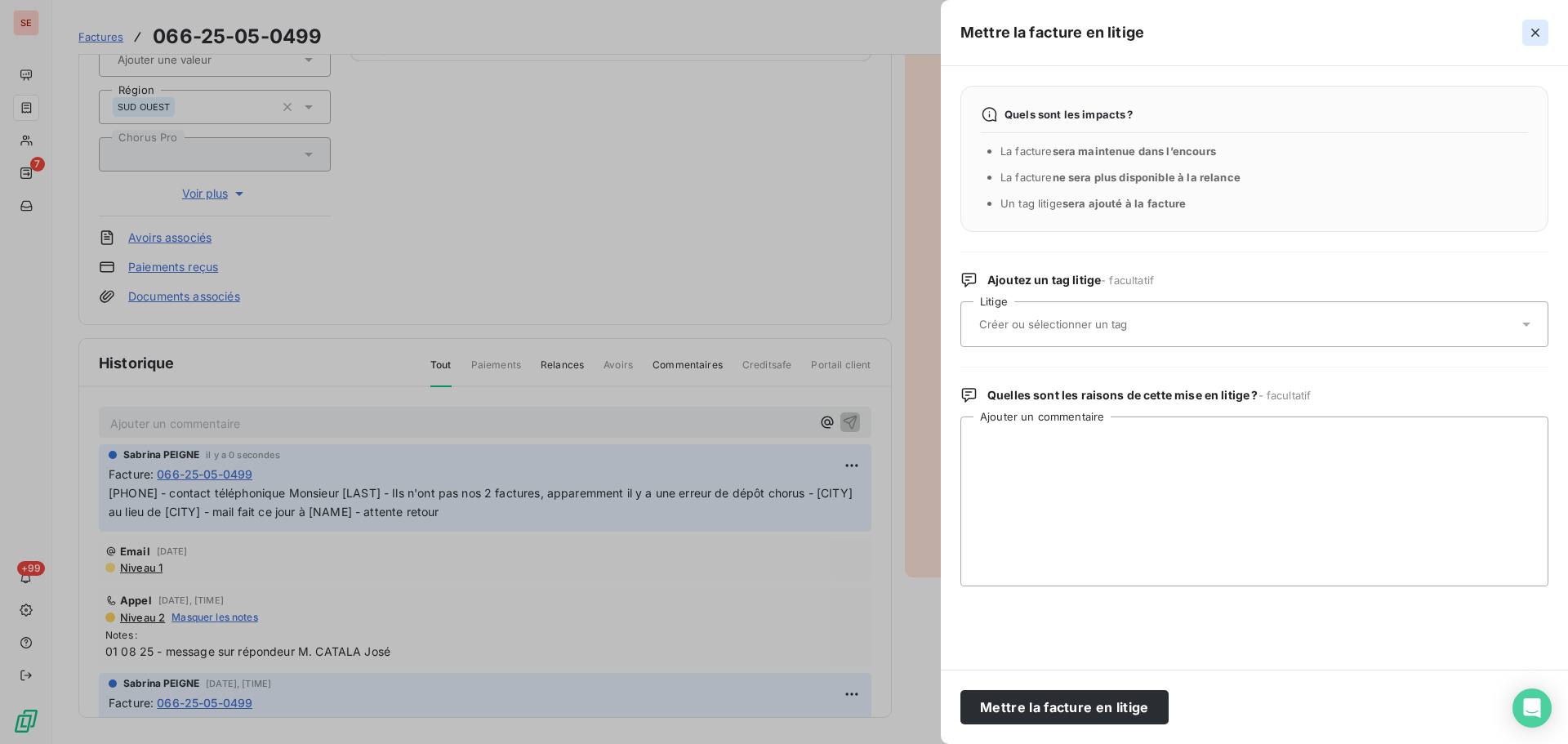 click 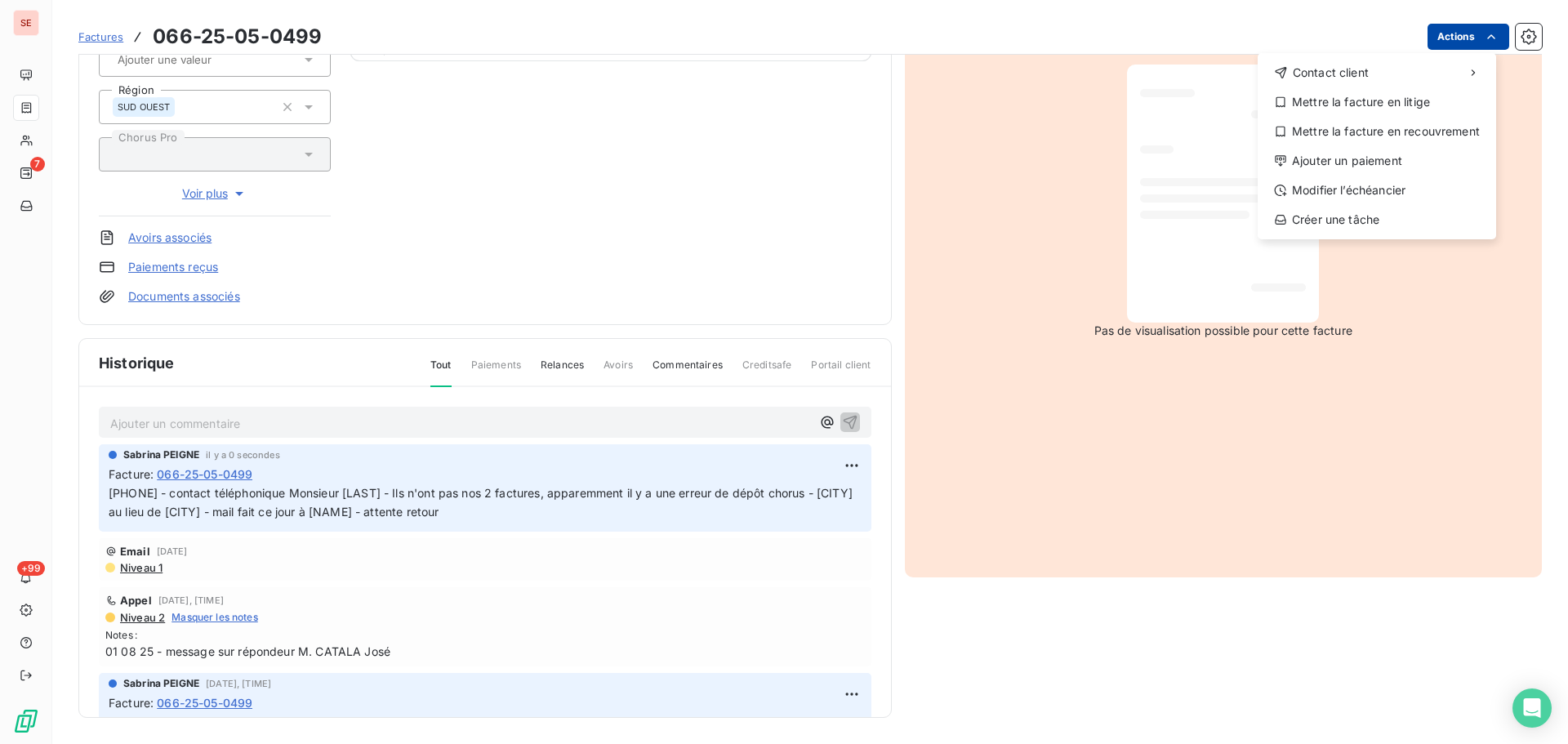 click on "SE 7 +99 Factures [SSN] Actions Contact client Mettre la facture en litige Mettre la facture en recouvrement Ajouter un paiement Modifier l’échéancier Créer une tâche INRAE-SBFC-Centre Occitanie- Montpe 41INRAE Montant initial [NUMBER] € Émise le [DATE] Tag relance Types de contentieux Région SUD OUEST Chorus Pro Voir plus Avoirs associés Paiements reçus Documents associés Solde dû : [NUMBER] € 0% 100% Échéance due Échue le [DATE] J+[NUMBER]  après échéance échue Historique Tout Paiements Relances Avoirs Commentaires Creditsafe Portail client Ajouter un commentaire ﻿ Sabrina  PEIGNE il y a 0 secondes Facture  : [SSN] [DATE] - contact téléphonique Monsieur CATALA - Ils n'ont pas nos 2 factures, apparemment il y a une erreur de dépôt chorus - [CITY] au lieu de [CITY] - mail fait ce jour à Claire - attente retour          Email [DATE], [TIME] Niveau 1 Appel [DATE], [TIME] Niveau 2 Masquer les notes Notes : Sabrina  PEIGNE  :" at bounding box center [784, 372] 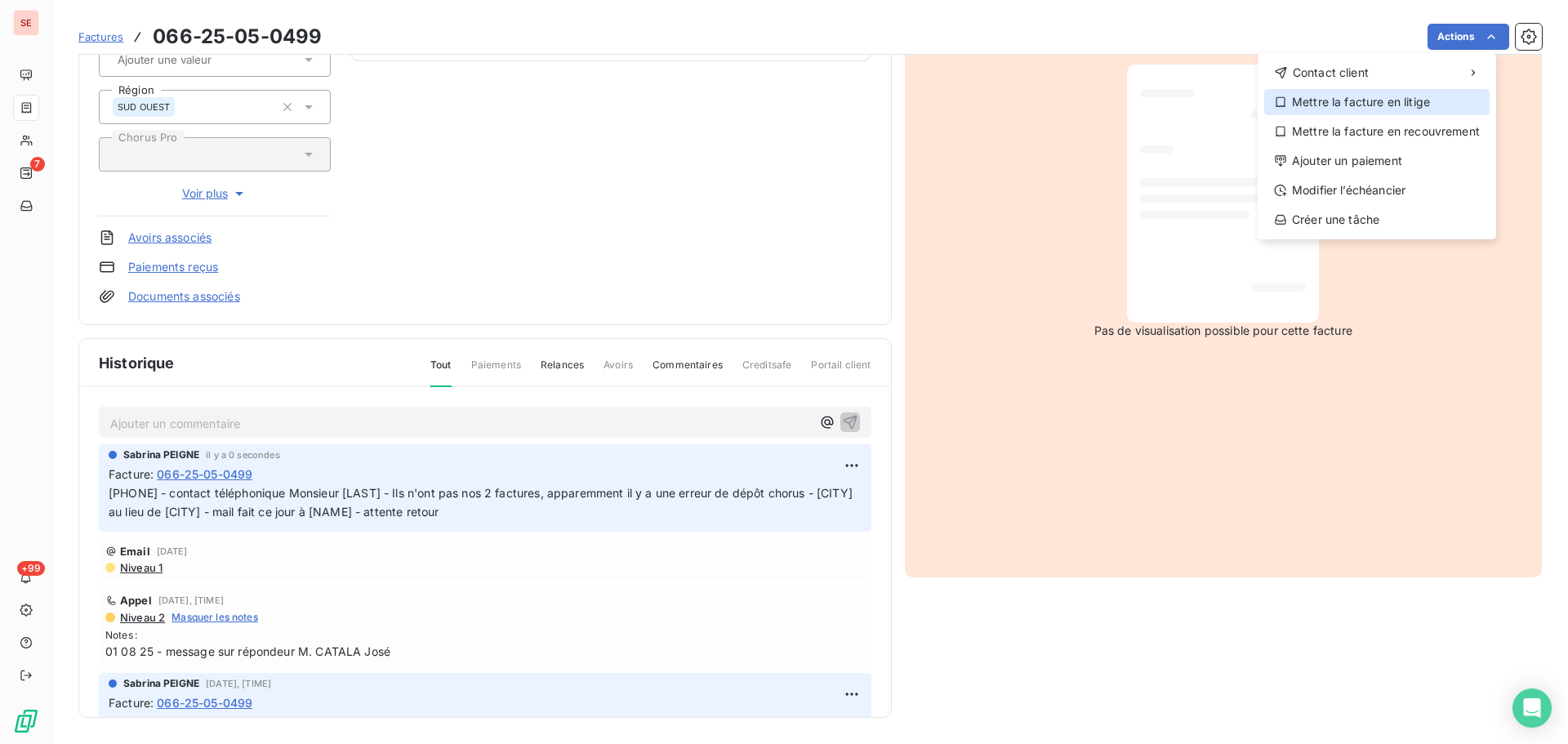 click on "Mettre la facture en litige" at bounding box center [1377, 102] 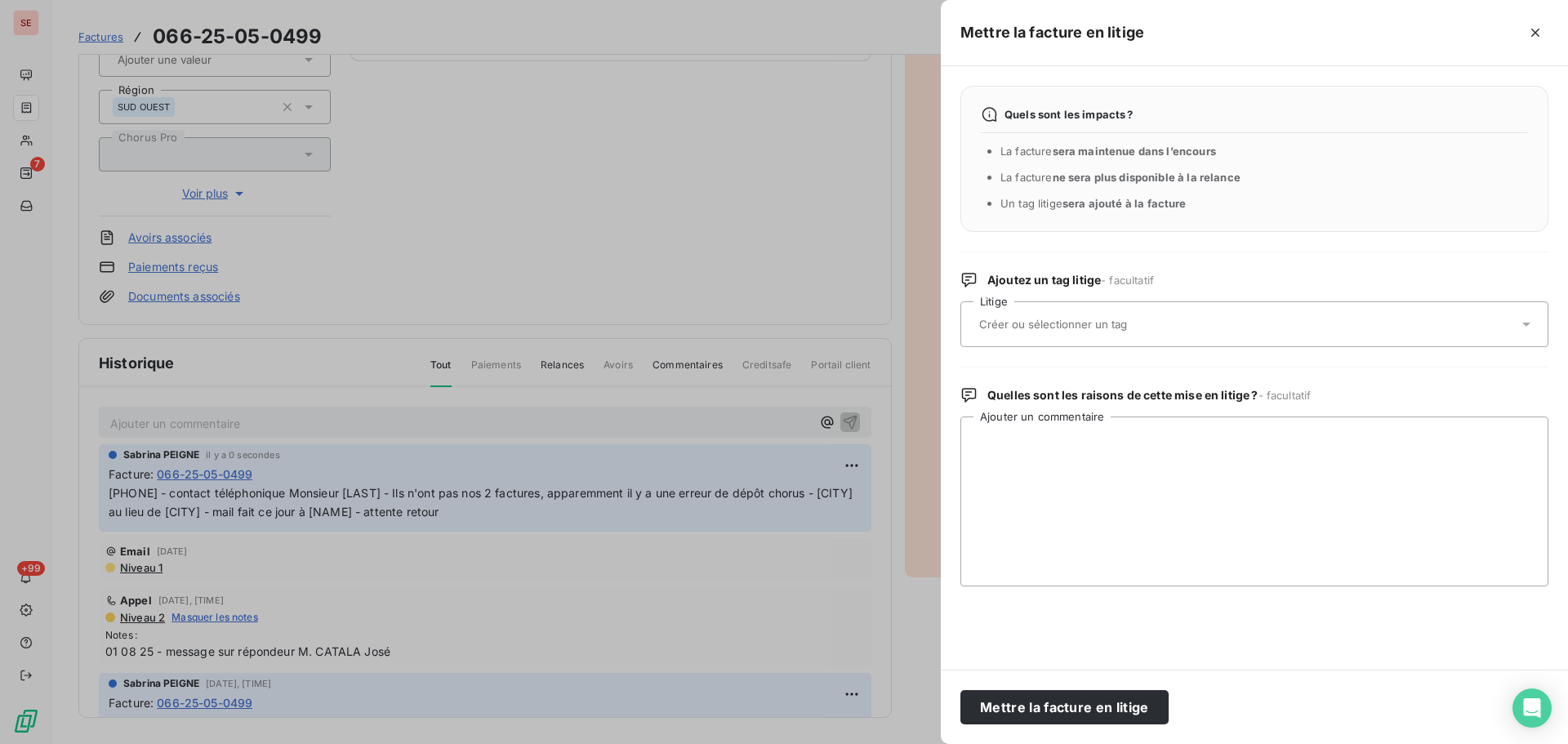click at bounding box center (1246, 324) 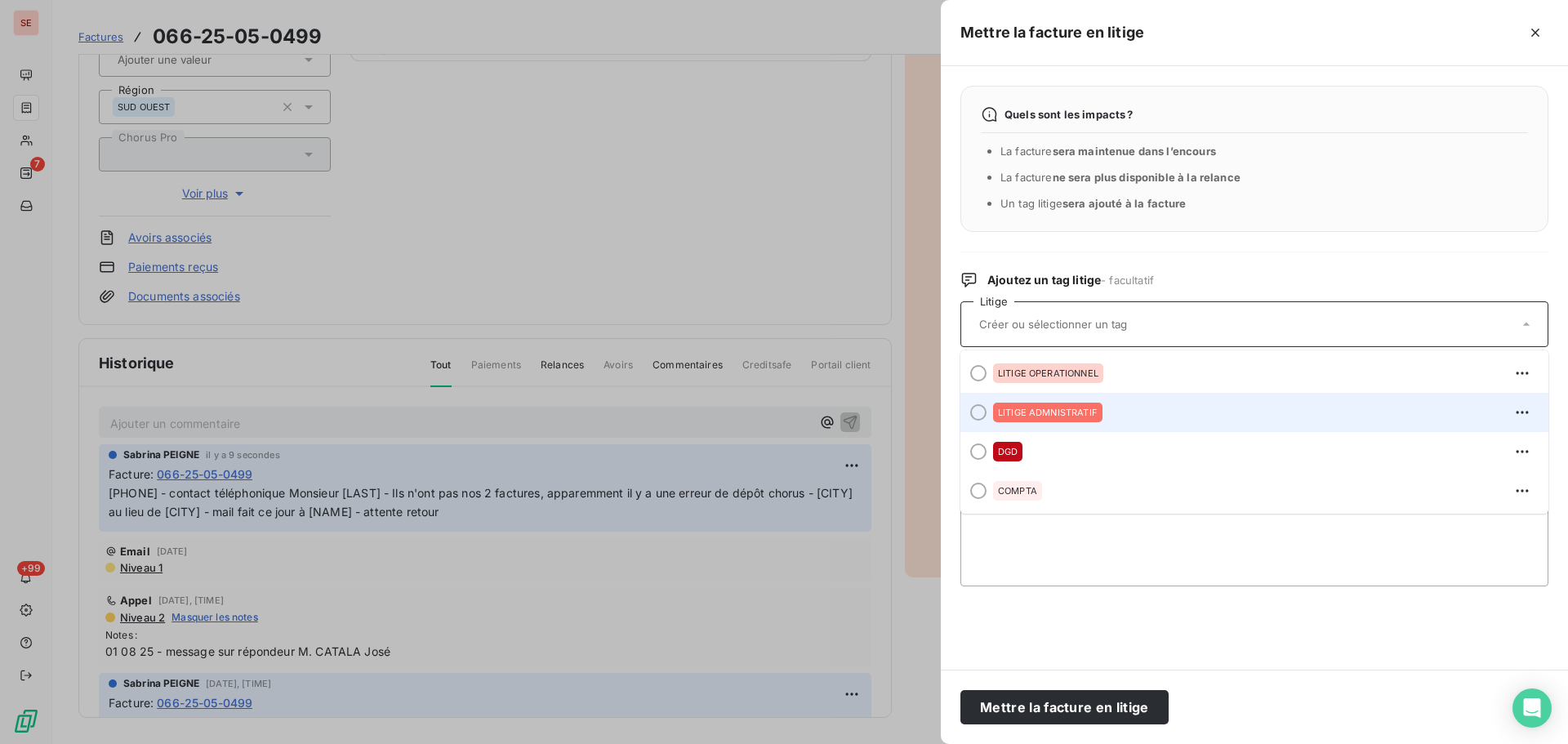 click on "LITIGE ADMNISTRATIF" at bounding box center [1264, 412] 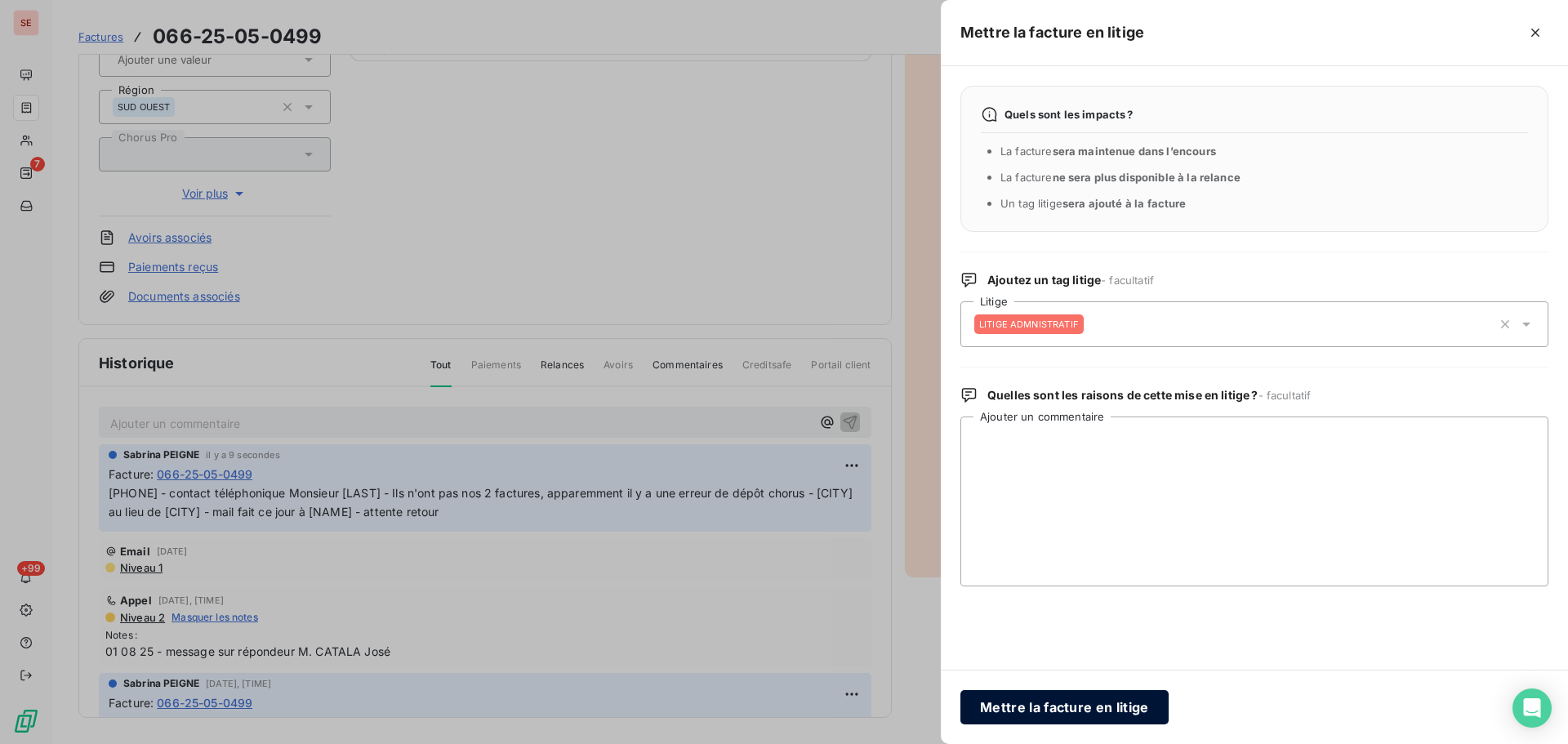 click on "Mettre la facture en litige" at bounding box center [1064, 707] 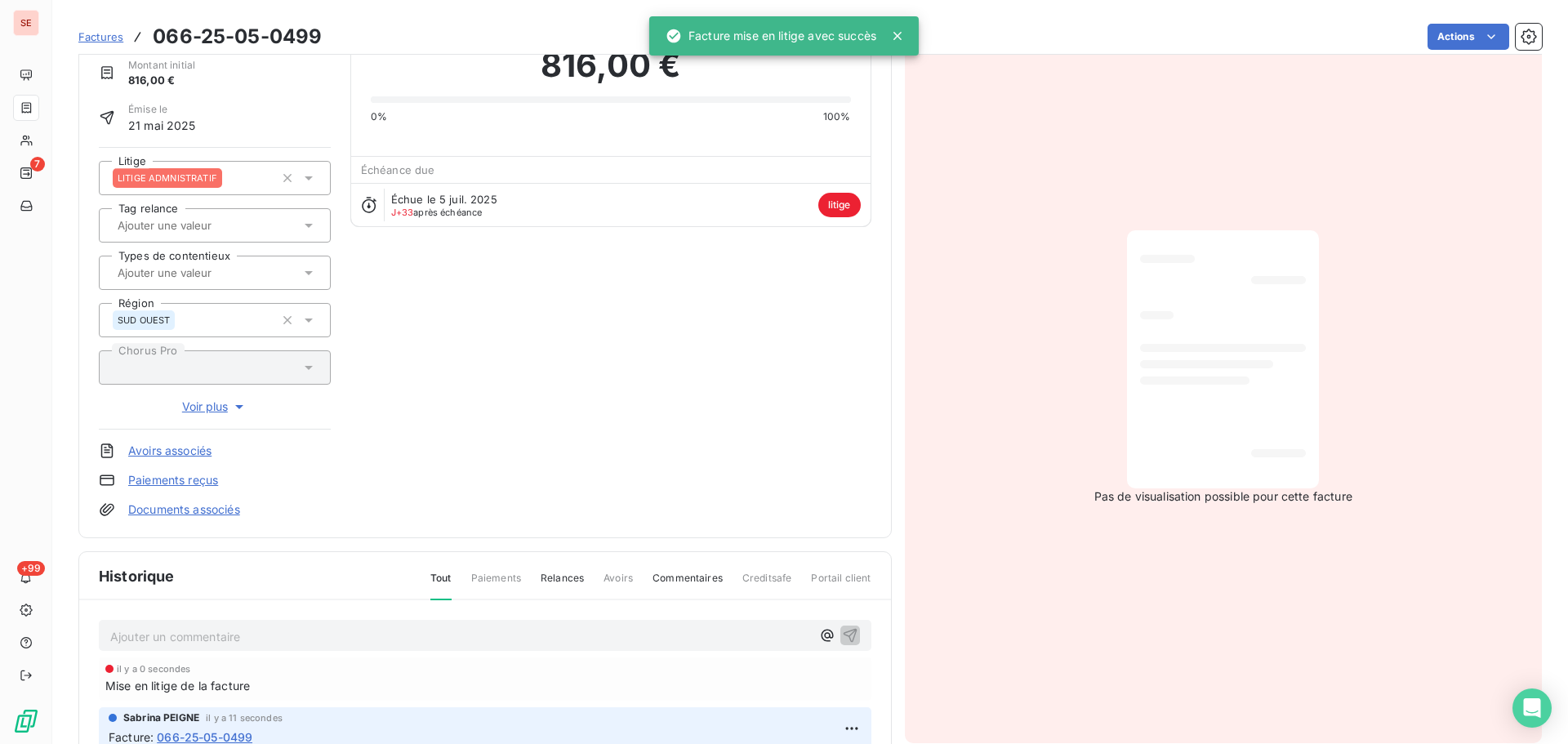 scroll, scrollTop: 0, scrollLeft: 0, axis: both 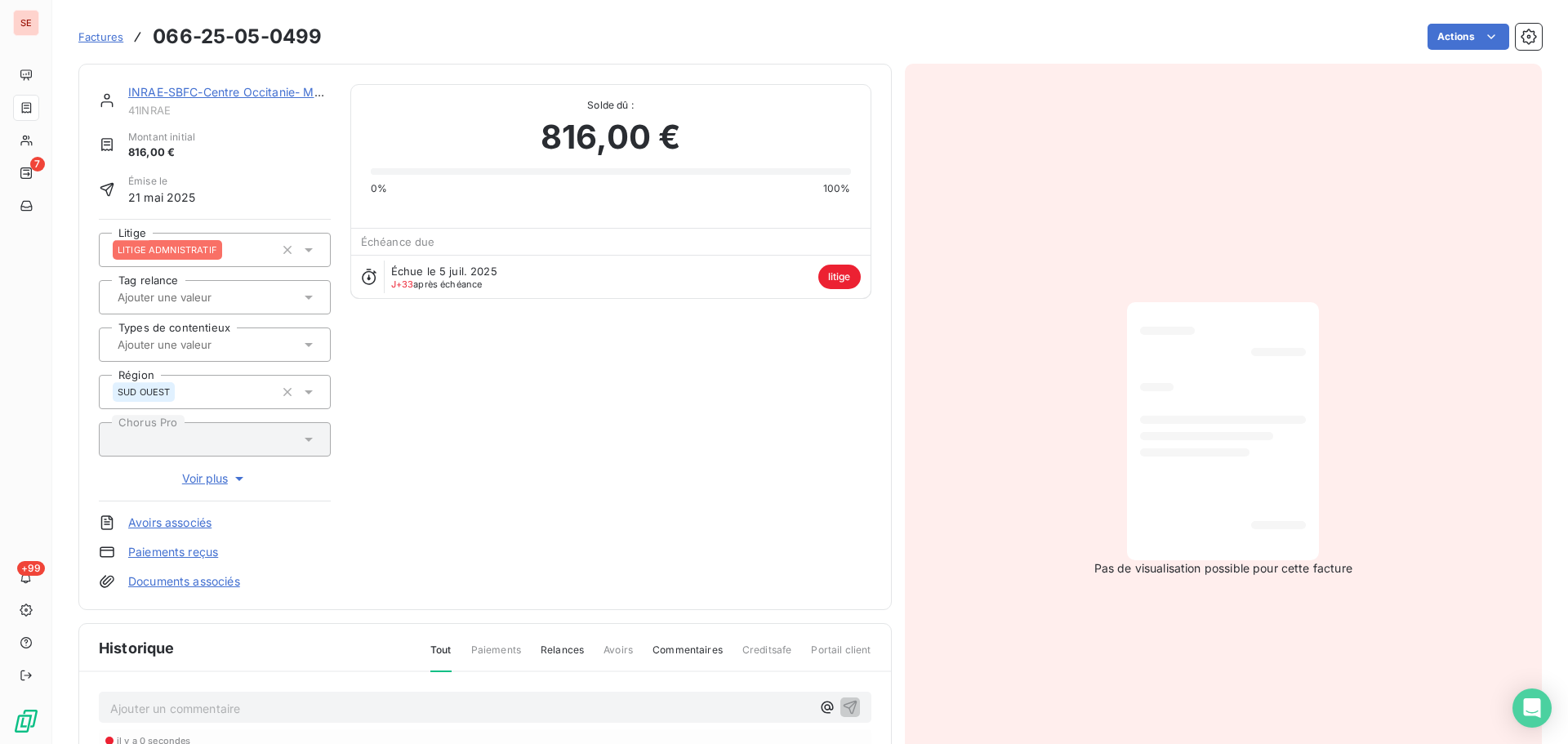 drag, startPoint x: 709, startPoint y: 464, endPoint x: 582, endPoint y: 479, distance: 127.88276 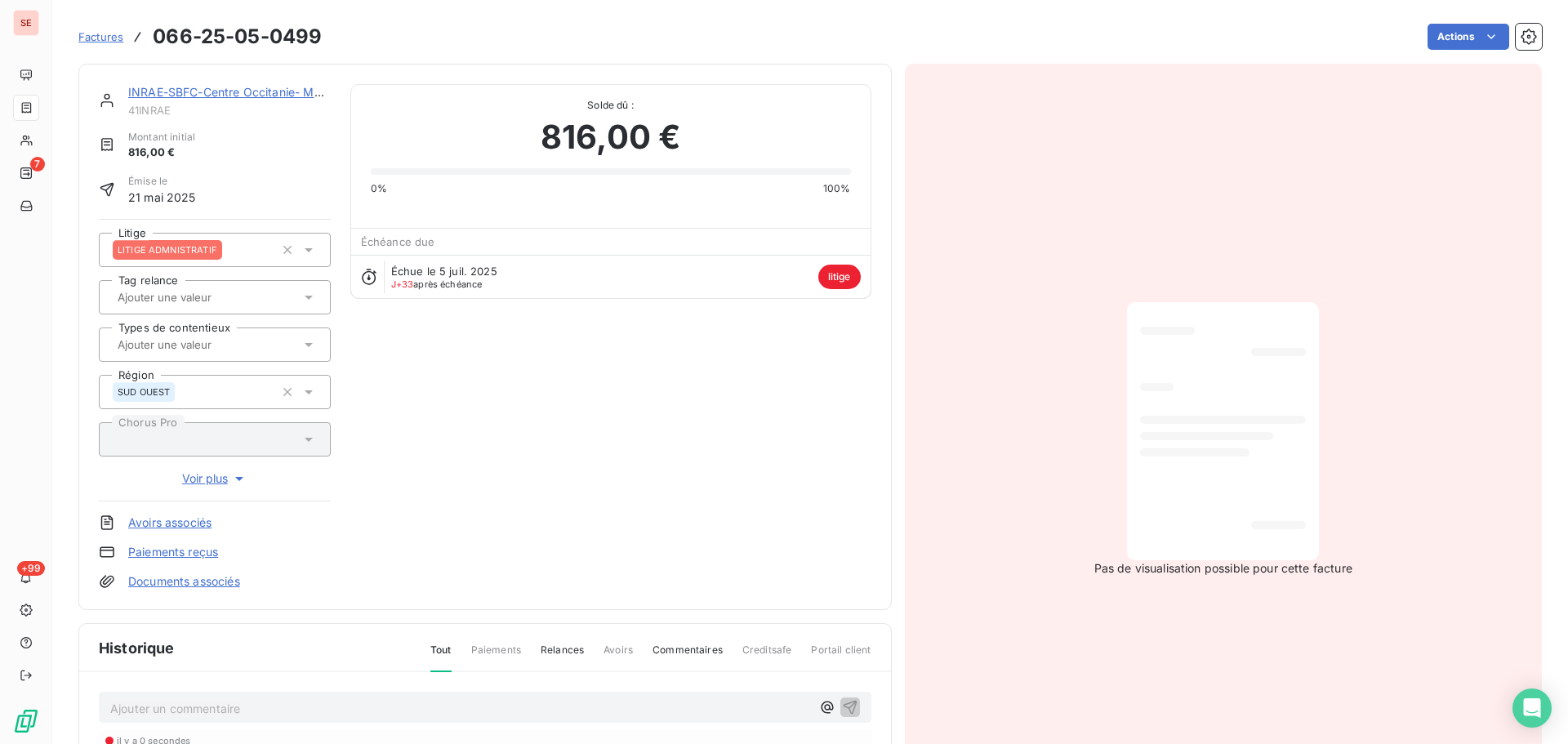 click on "INRAE-SBFC-Centre Occitanie- Montpe 41INRAE Montant initial 816,00 € Émise le 21 [MONTH] 2025 Litige LITIGE ADMNISTRATIF Tag relance Types de contentieux Région SUD OUEST Chorus Pro Voir plus Avoirs associés Paiements reçus Documents associés Solde dû : 816,00 € 0% 100% Échéance due Échue le 5 [MONTH] 2025 J+33  après échéance litige" at bounding box center (485, 336) 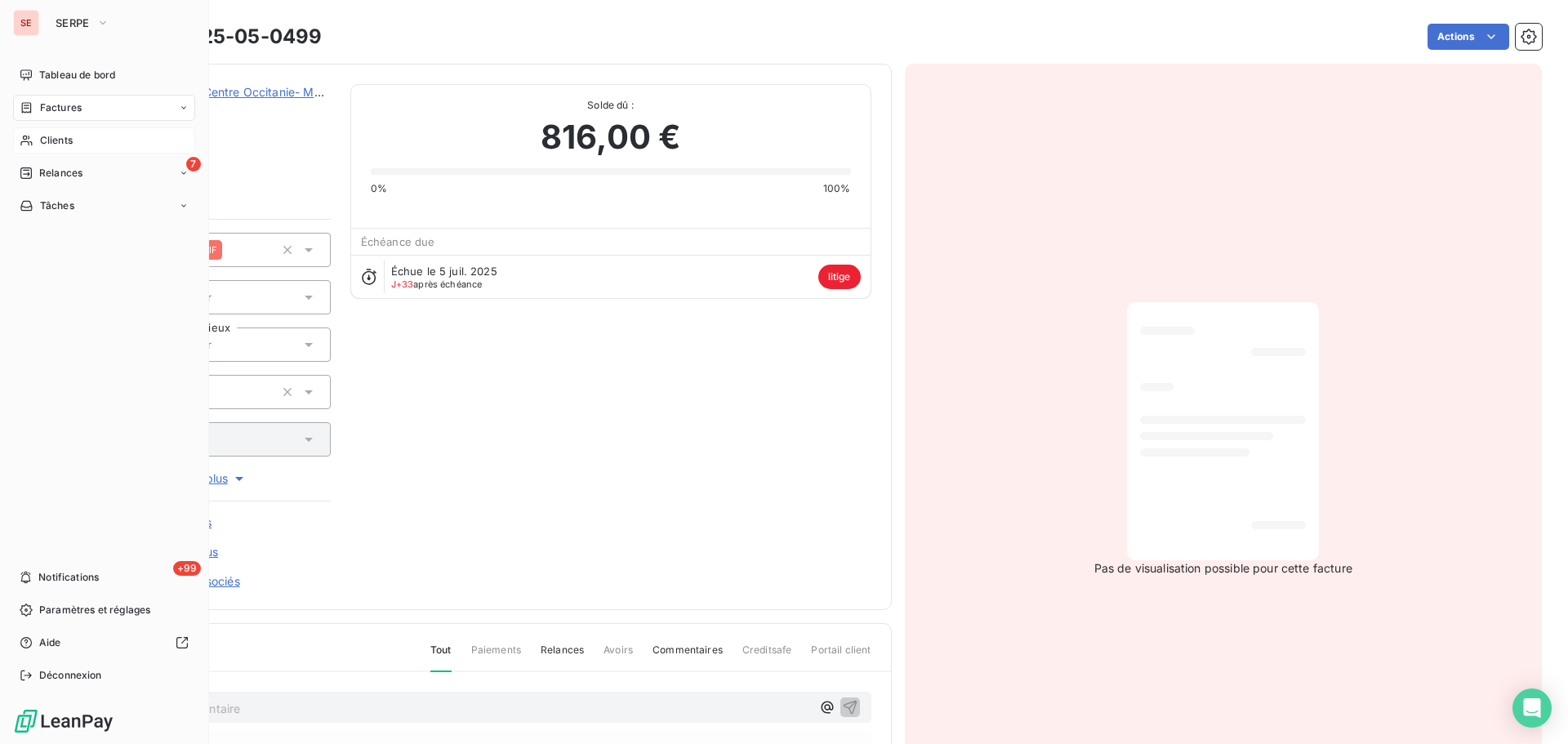 click on "Clients" at bounding box center [104, 140] 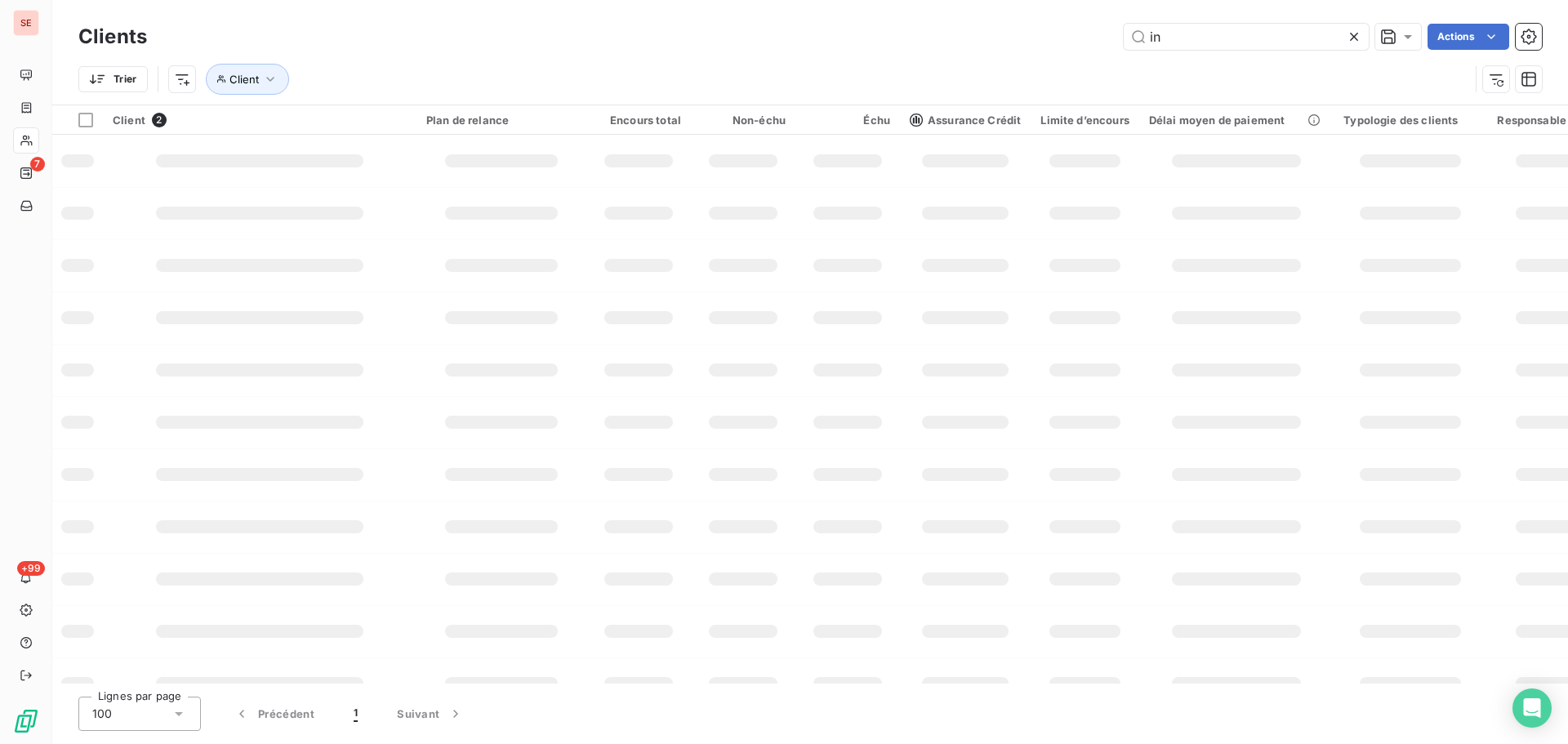 type on "i" 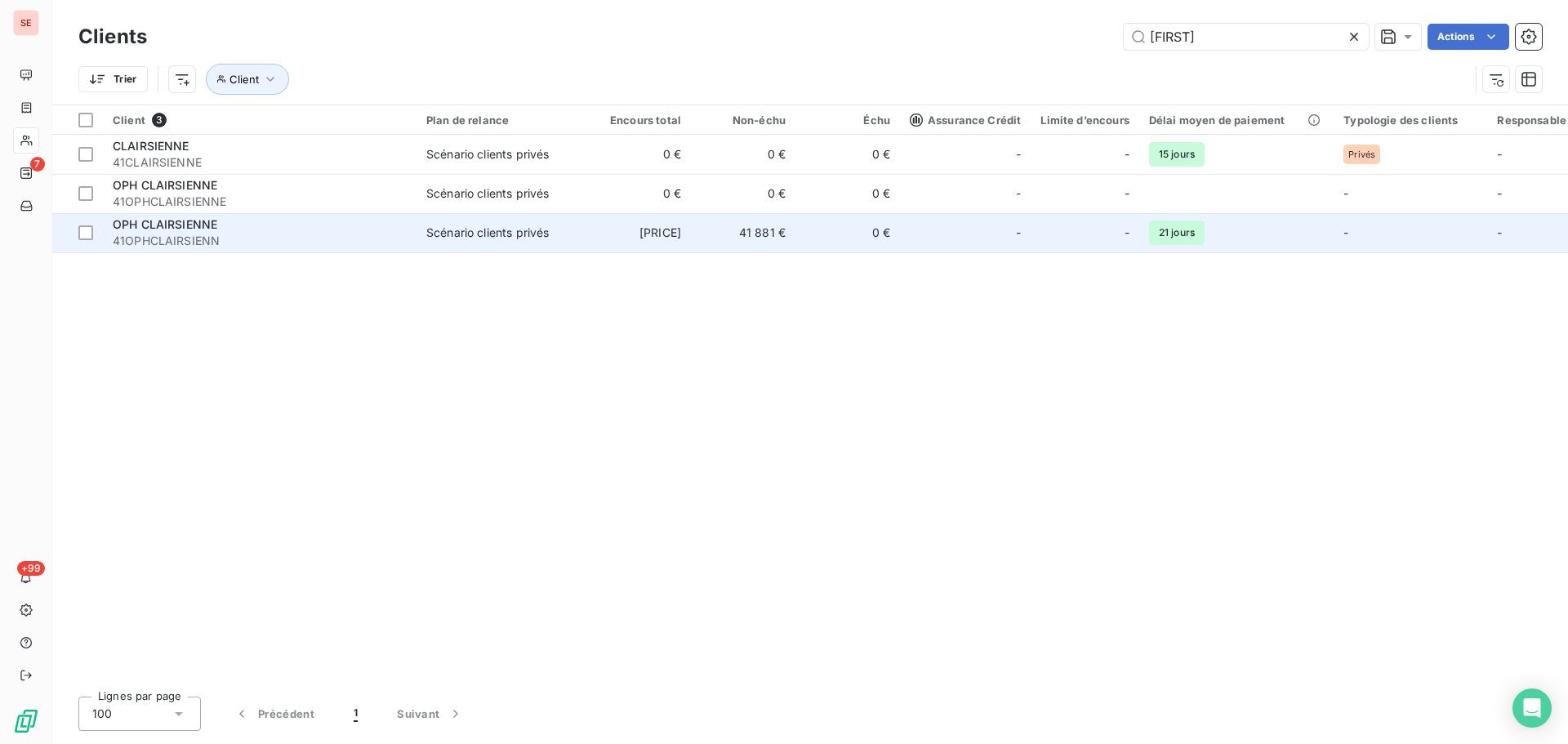 type on "[FIRST]" 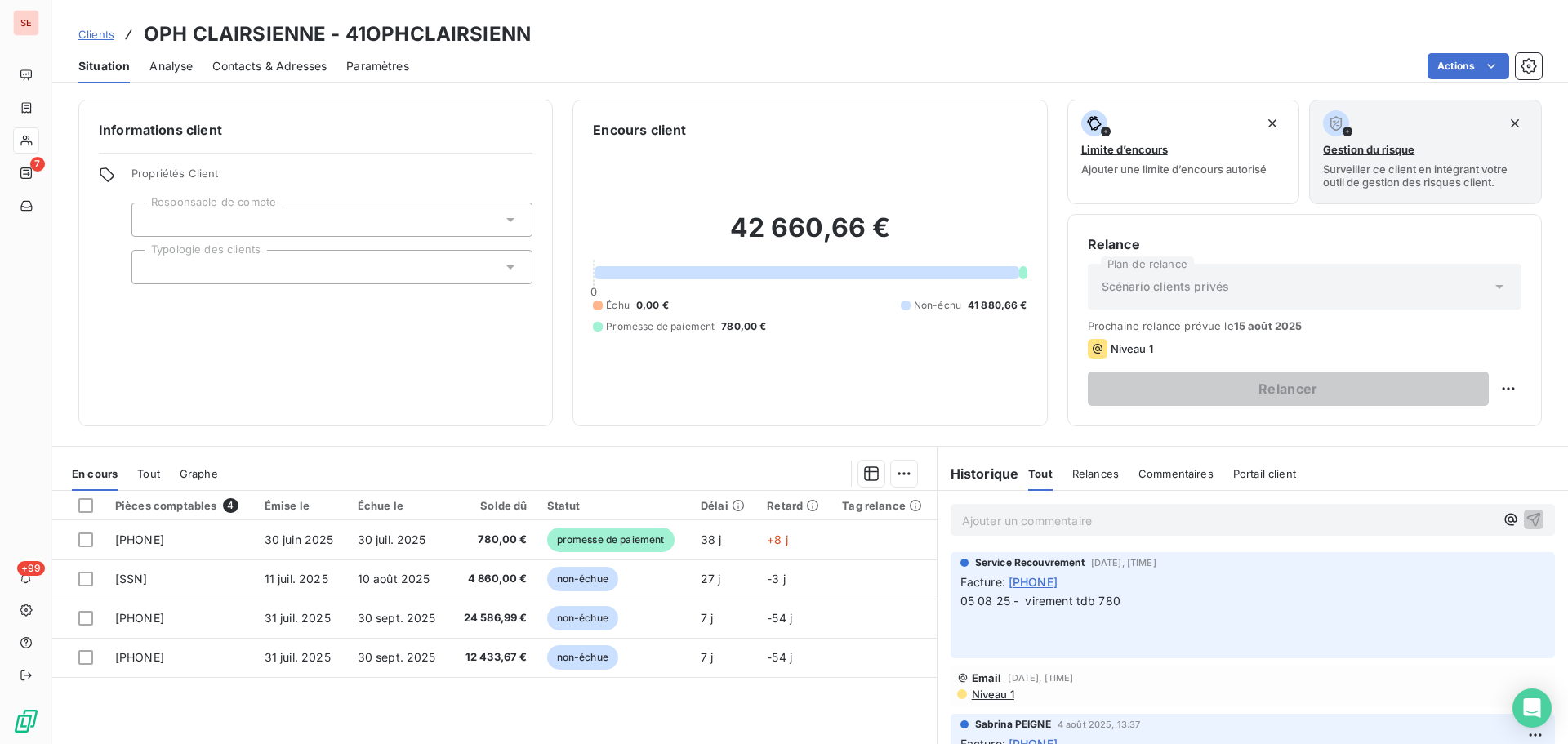 click on "OPH CLAIRSIENNE - 41OPHCLAIRSIENN" at bounding box center (337, 34) 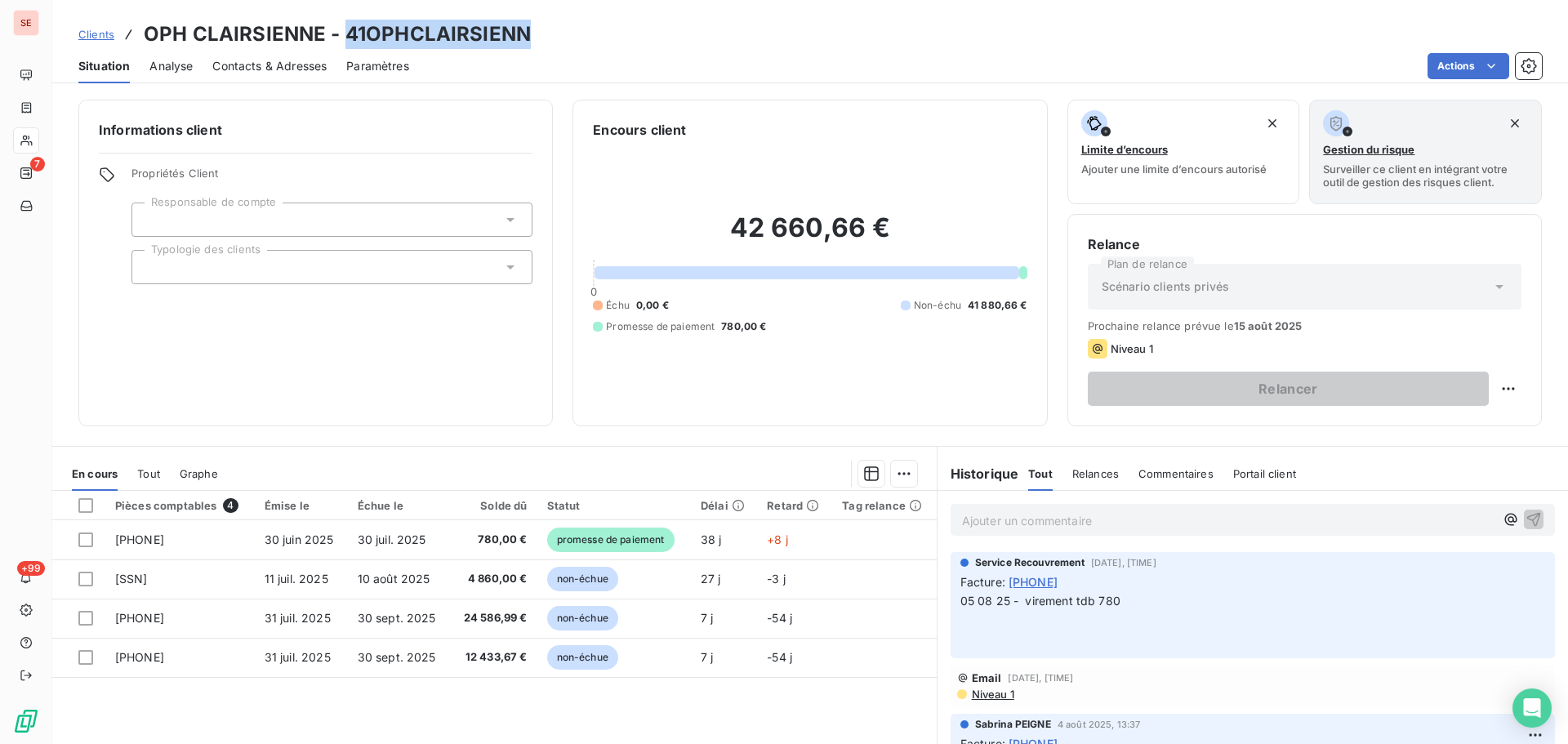 click on "OPH CLAIRSIENNE - 41OPHCLAIRSIENN" at bounding box center [337, 34] 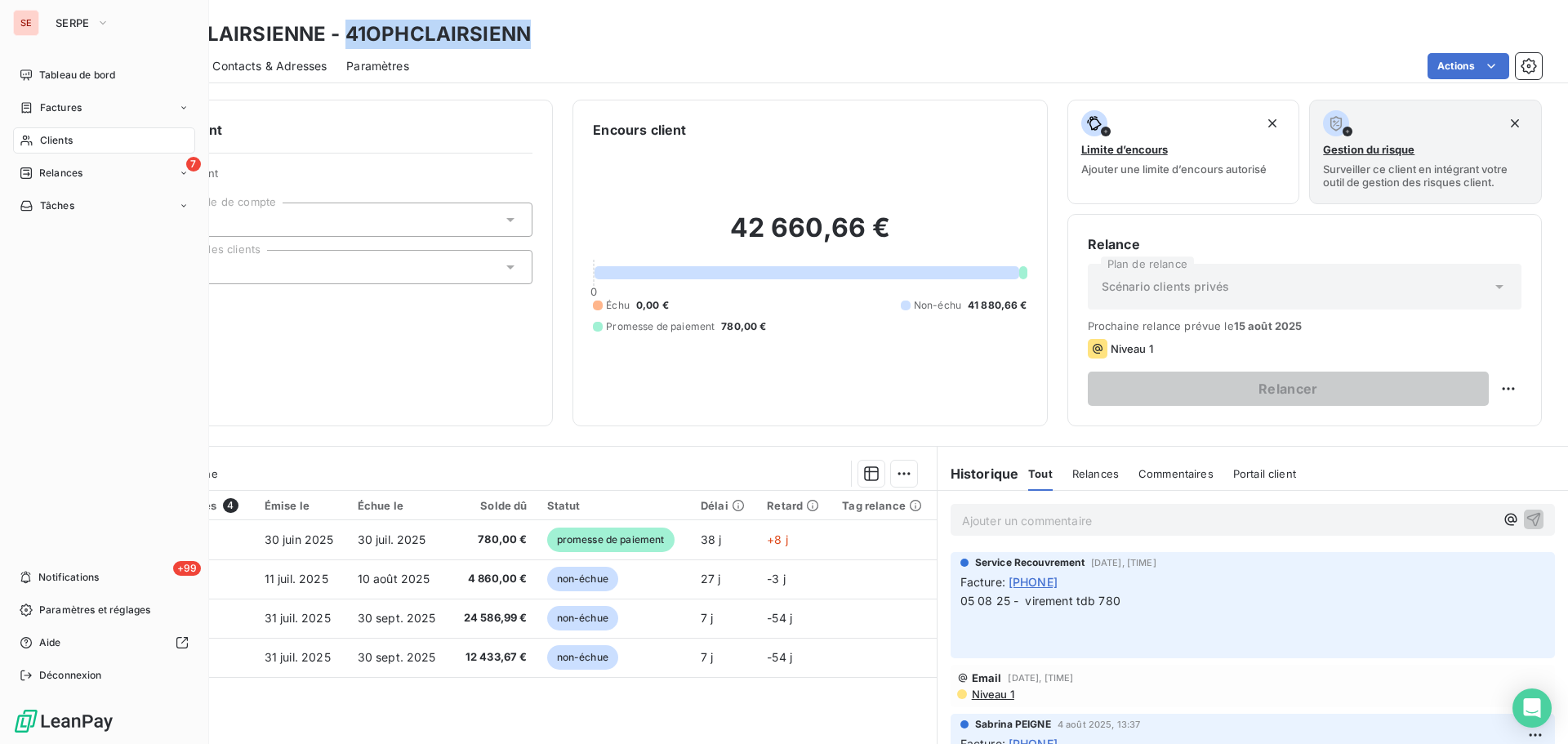 click on "Clients" at bounding box center (104, 140) 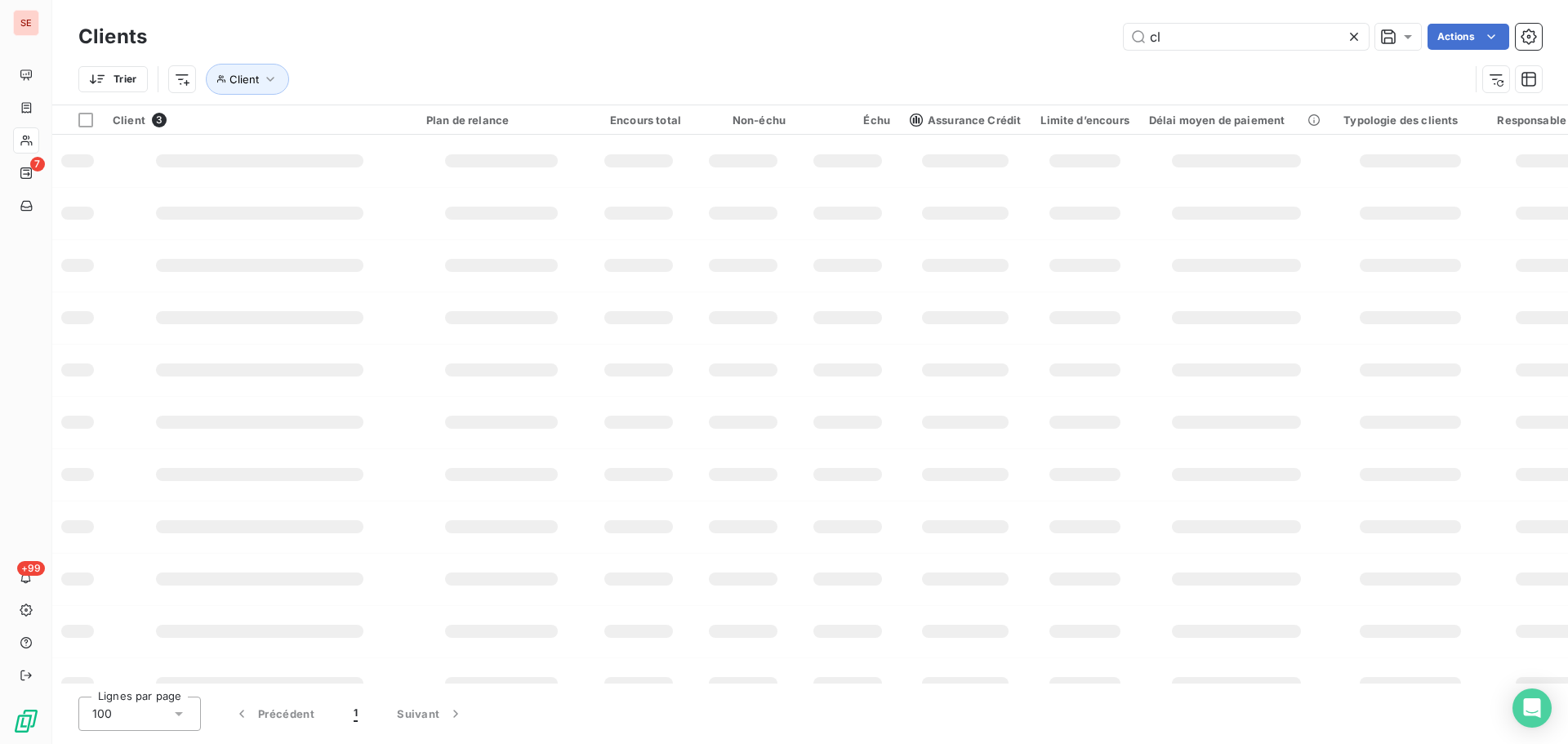 type on "c" 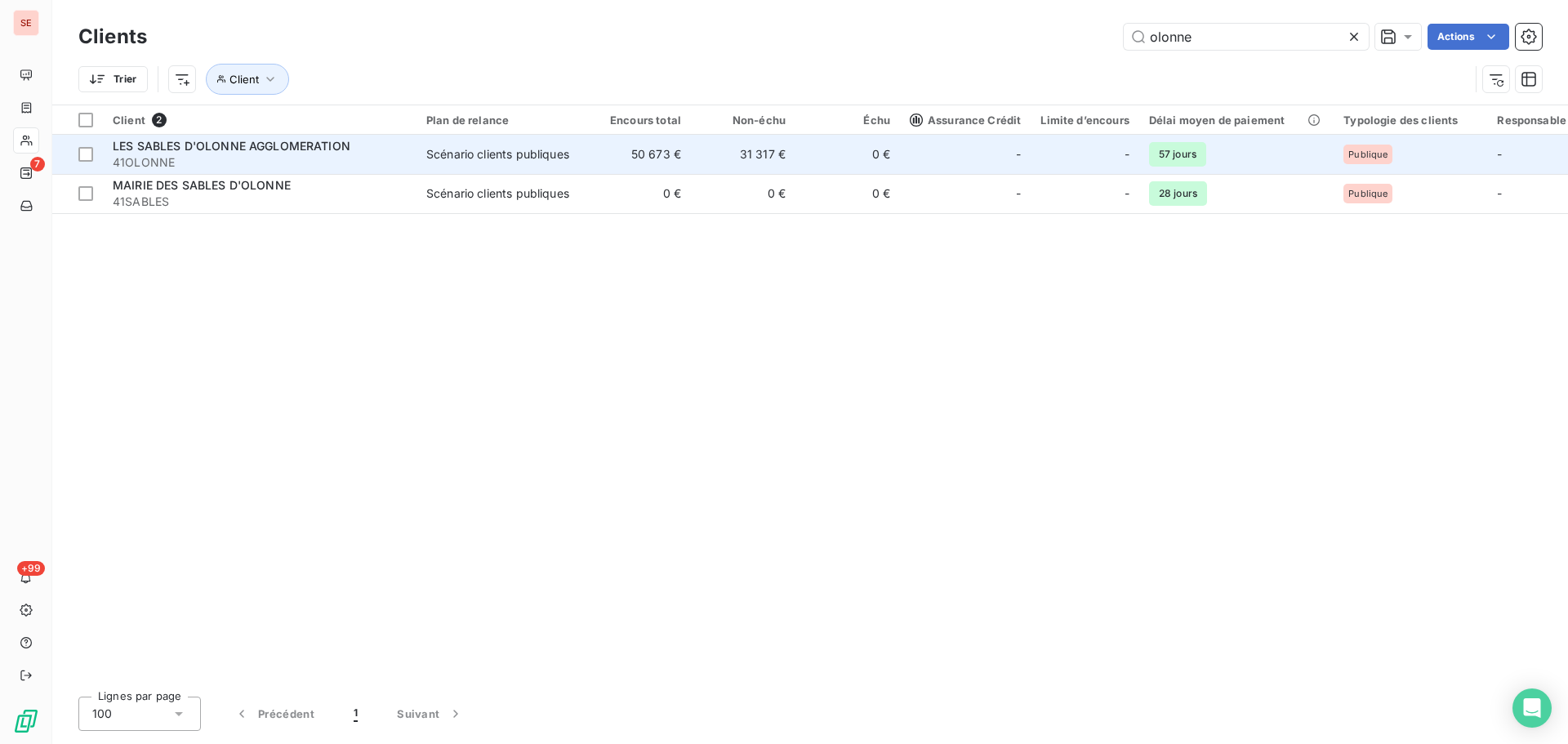 type on "olonne" 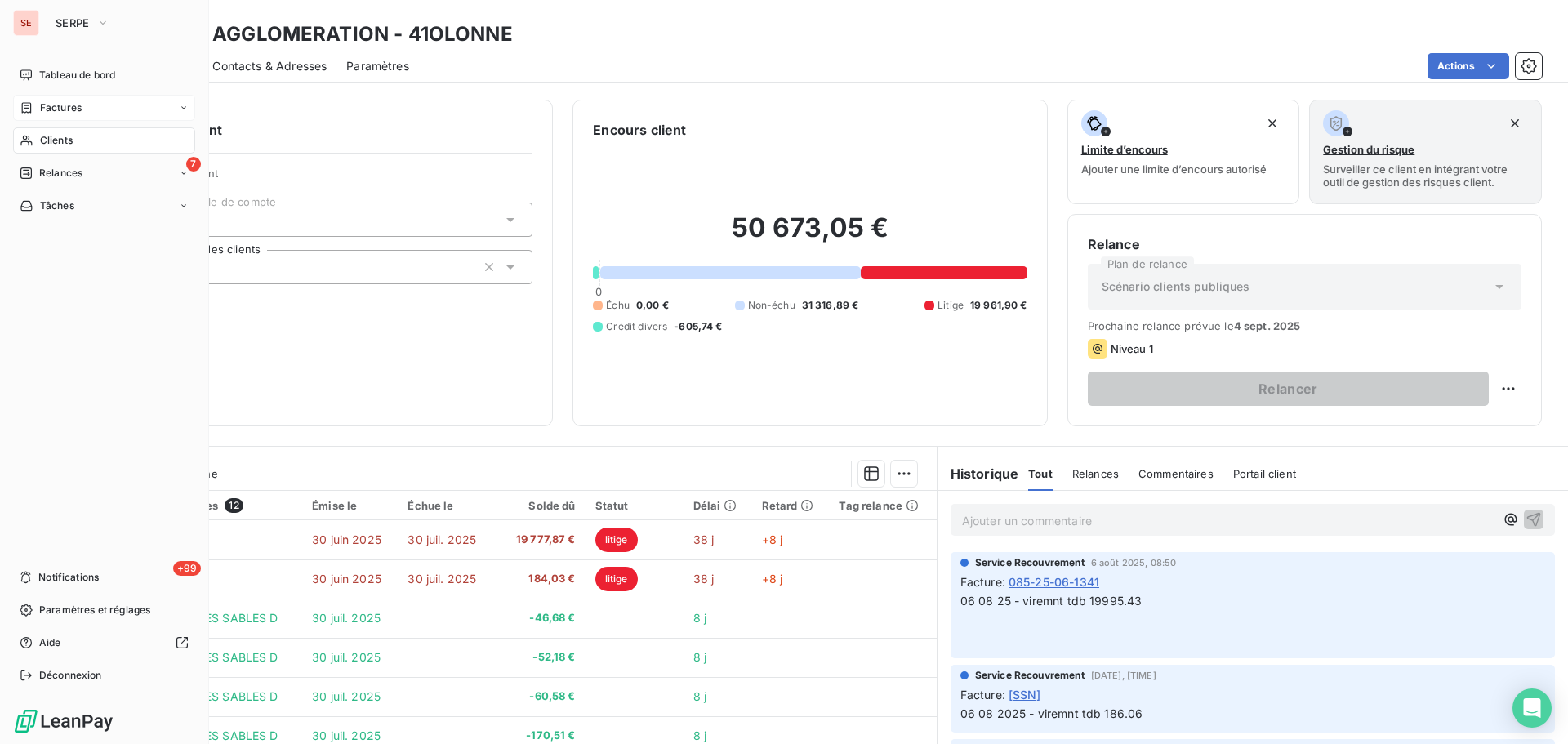 drag, startPoint x: 71, startPoint y: 131, endPoint x: 126, endPoint y: 116, distance: 57.008771 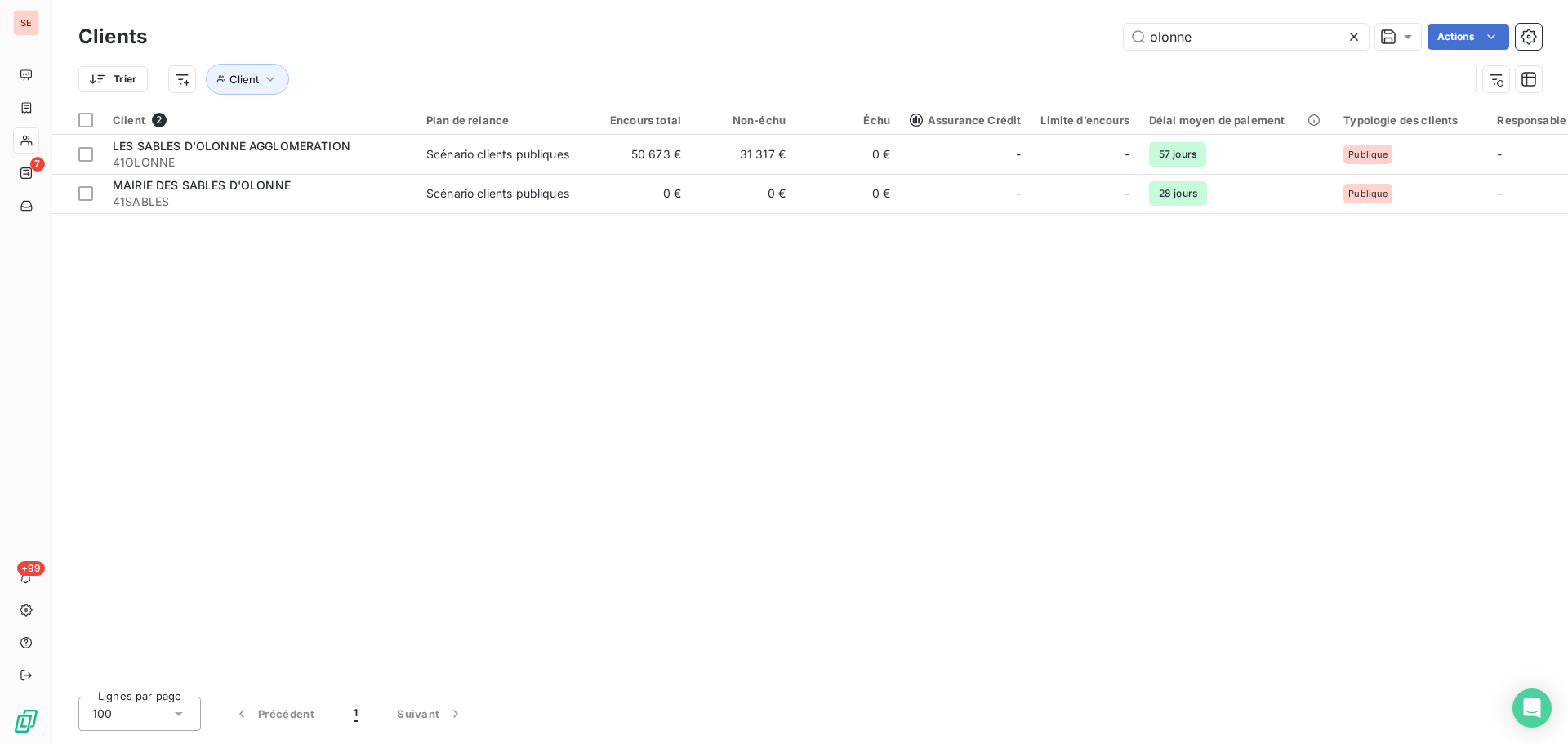 drag, startPoint x: 1217, startPoint y: 35, endPoint x: 1096, endPoint y: 33, distance: 121.01653 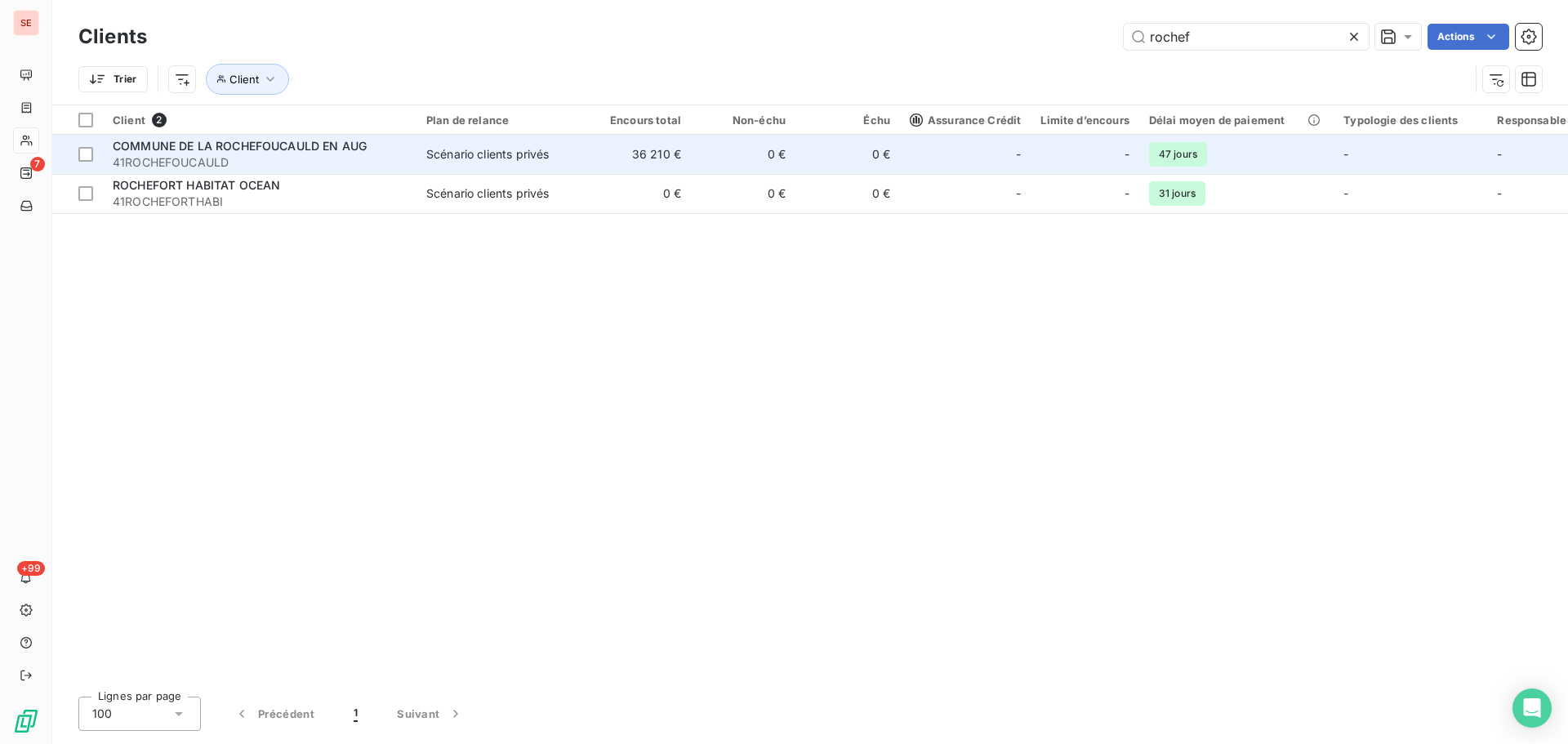 type on "rochef" 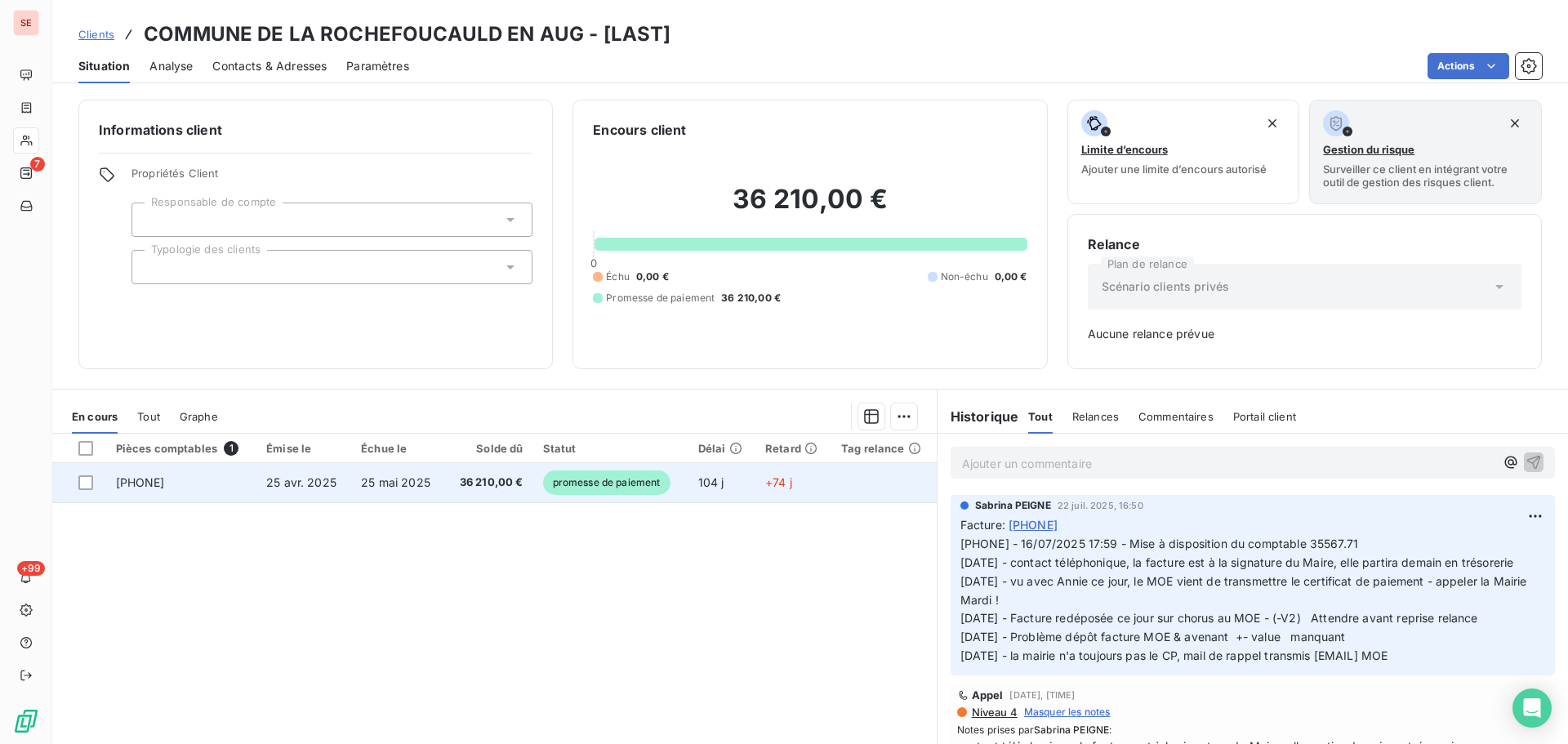 click on "36 210,00 €" at bounding box center (488, 483) 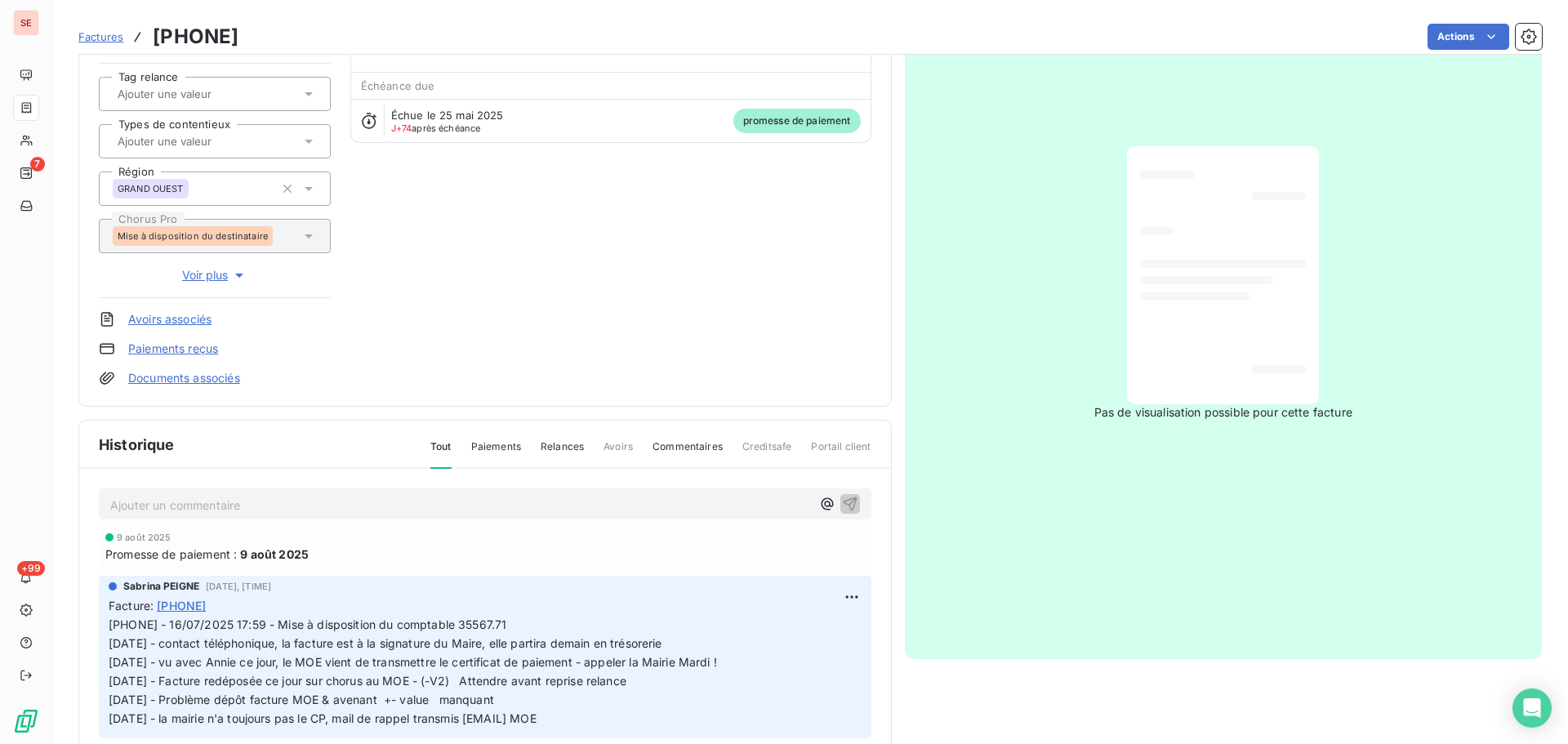 scroll, scrollTop: 219, scrollLeft: 0, axis: vertical 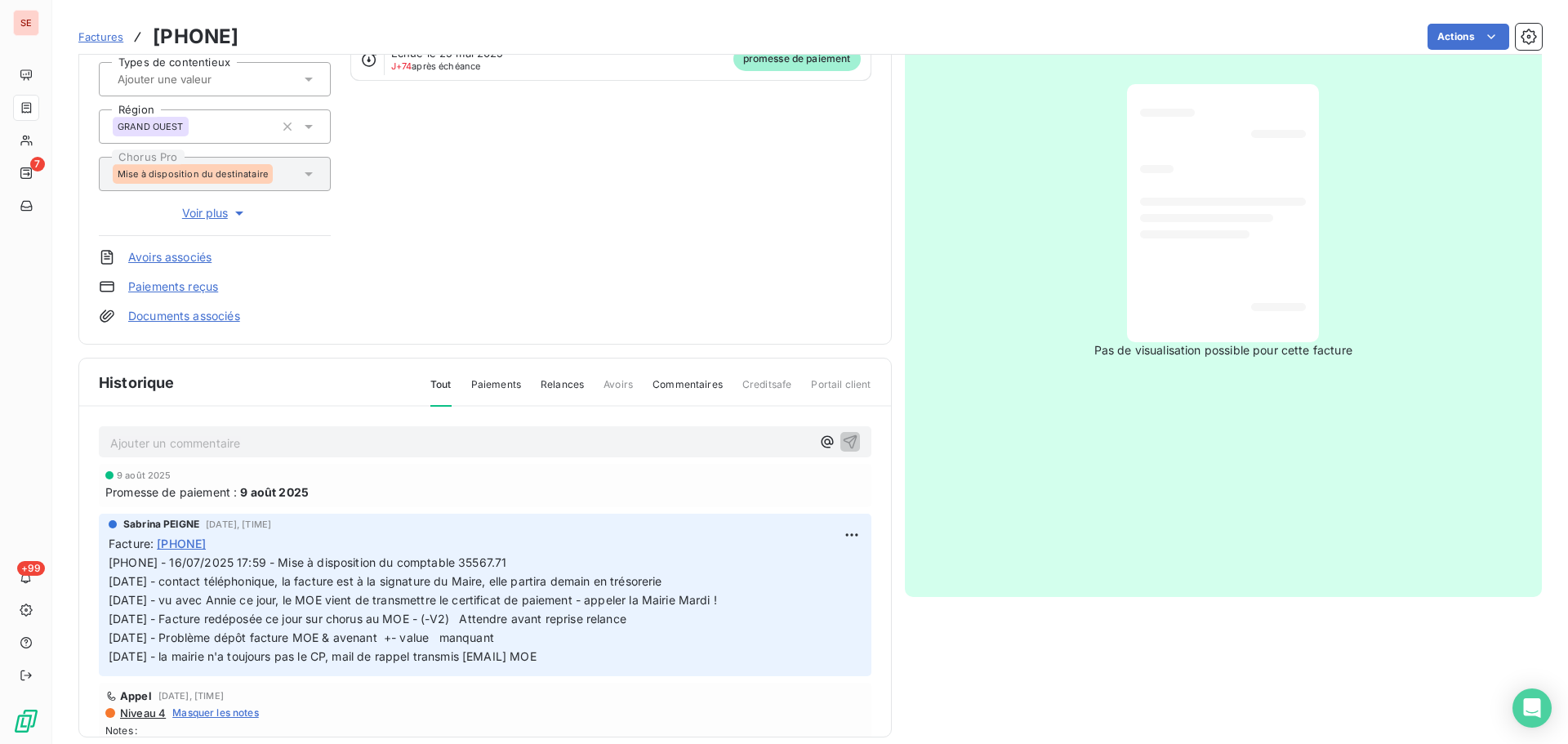 click on "Ajouter un commentaire ﻿" at bounding box center (461, 443) 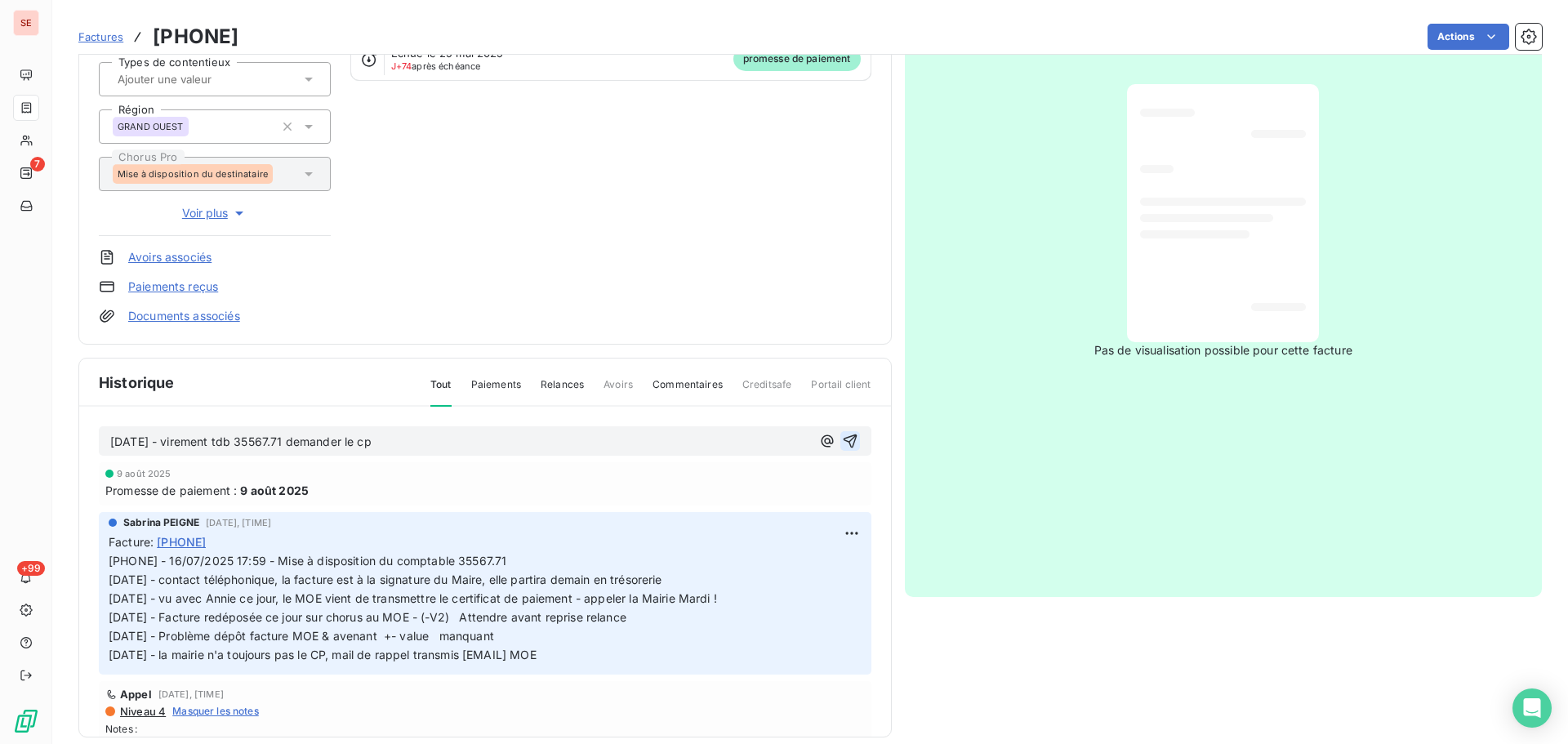 click 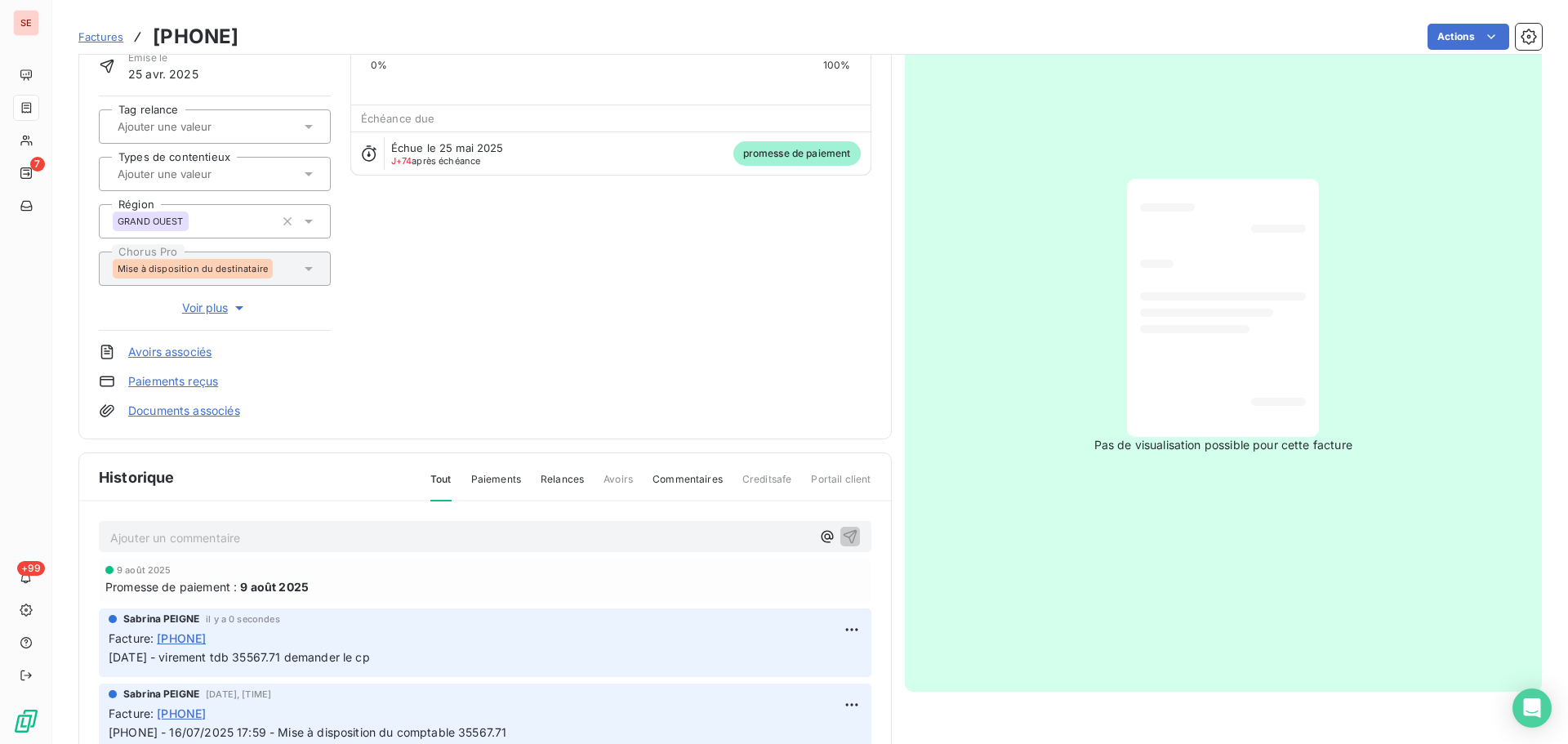 scroll, scrollTop: 0, scrollLeft: 0, axis: both 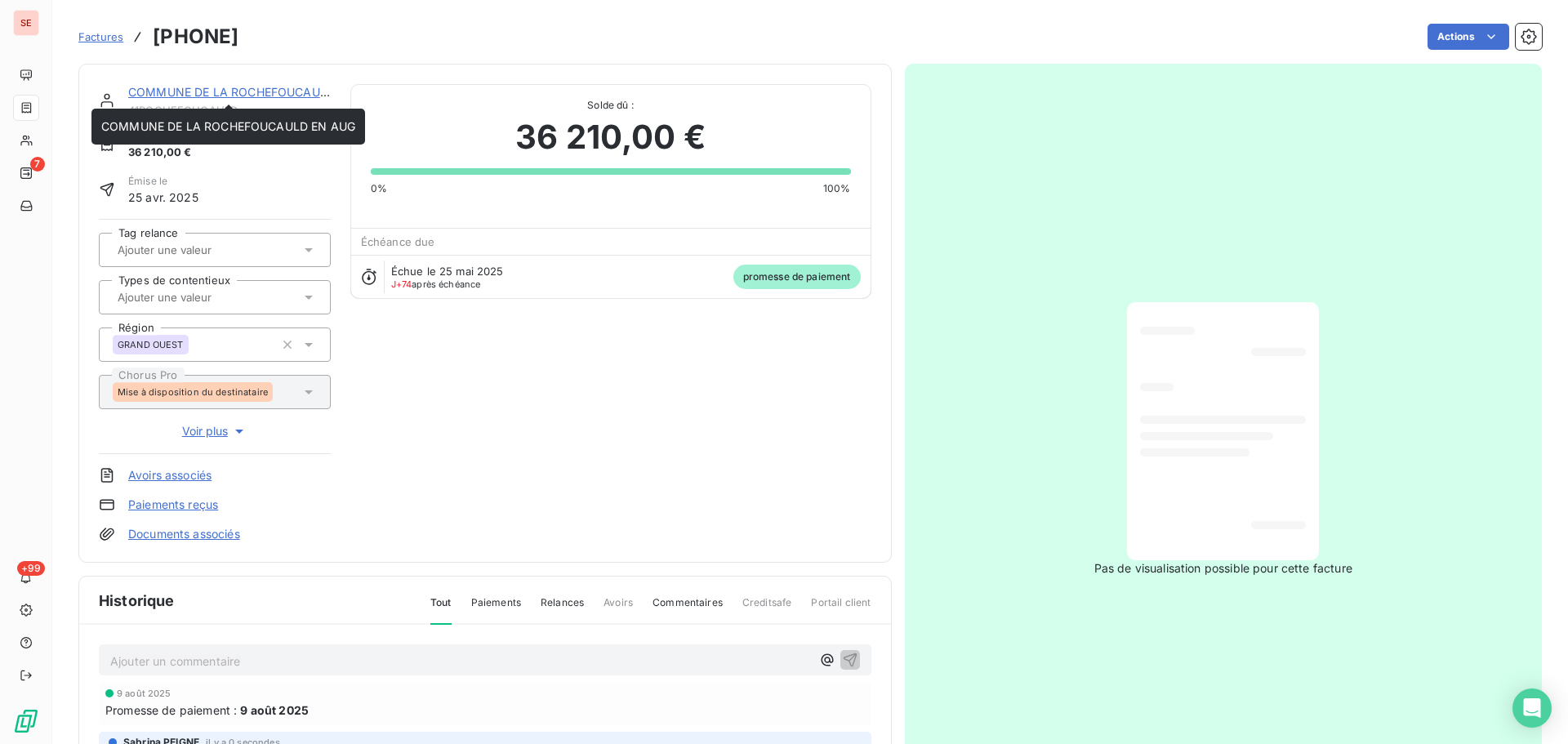 click on "COMMUNE DE LA ROCHEFOUCAULD EN AUG" at bounding box center (255, 91) 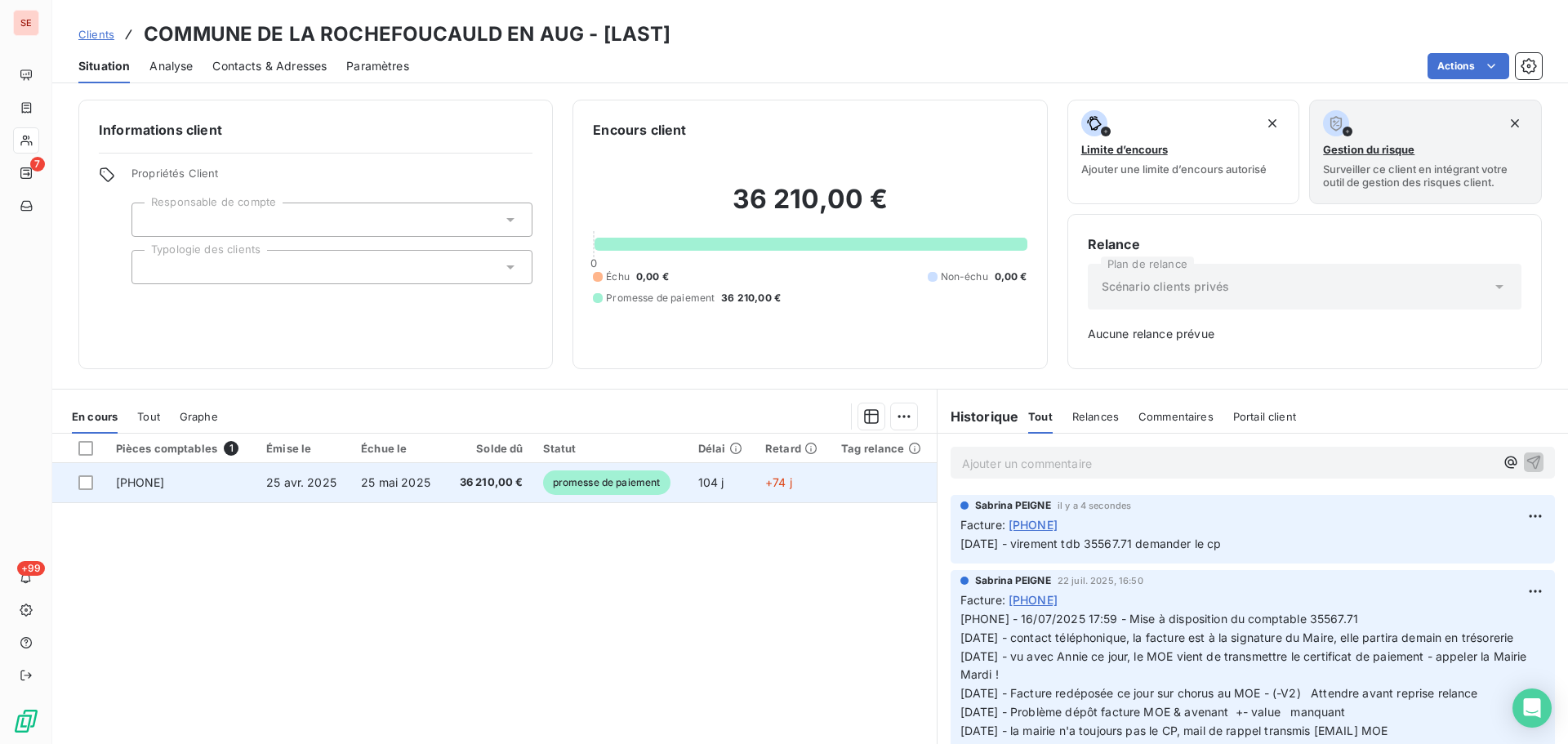 click on "36 210,00 €" at bounding box center [488, 483] 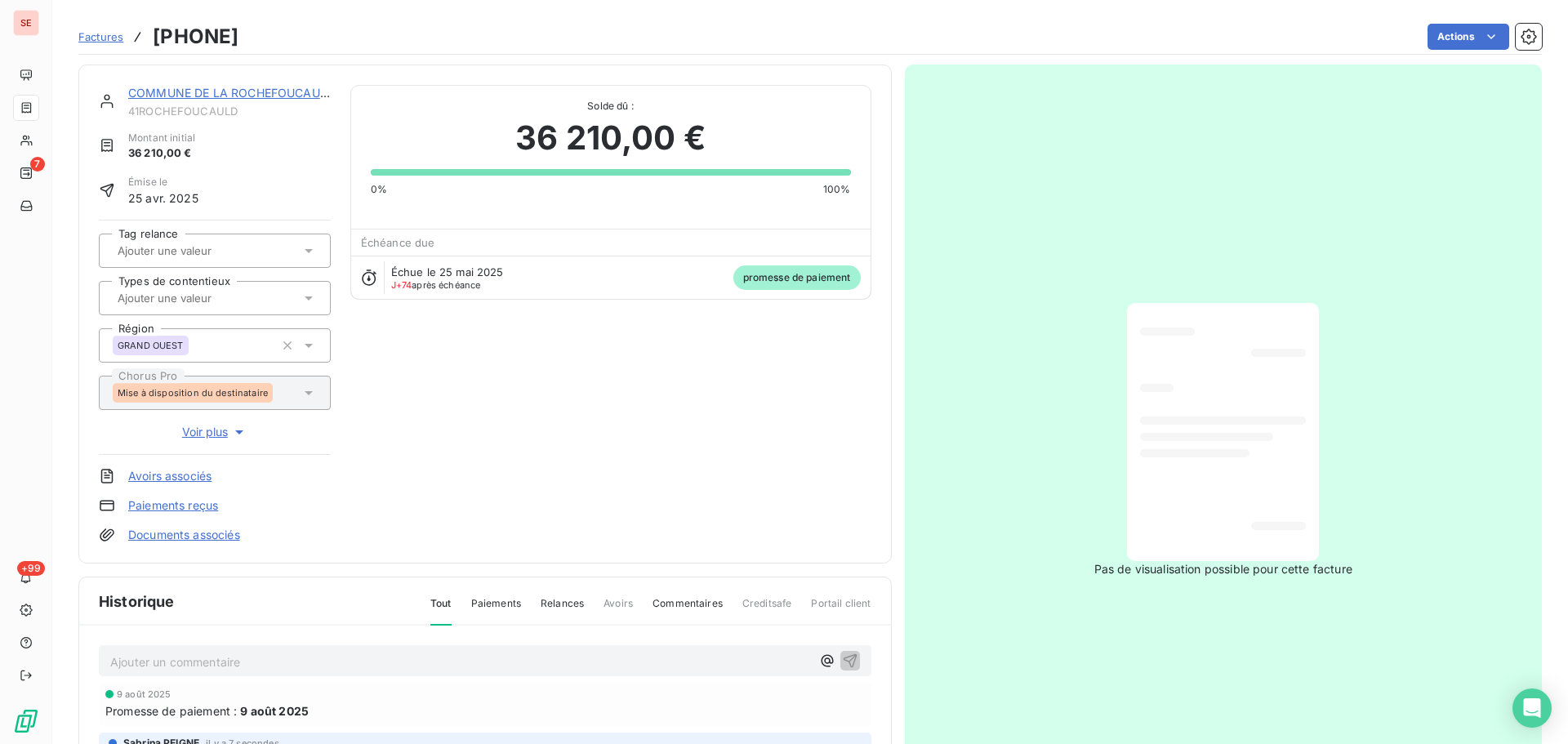 scroll, scrollTop: 6, scrollLeft: 0, axis: vertical 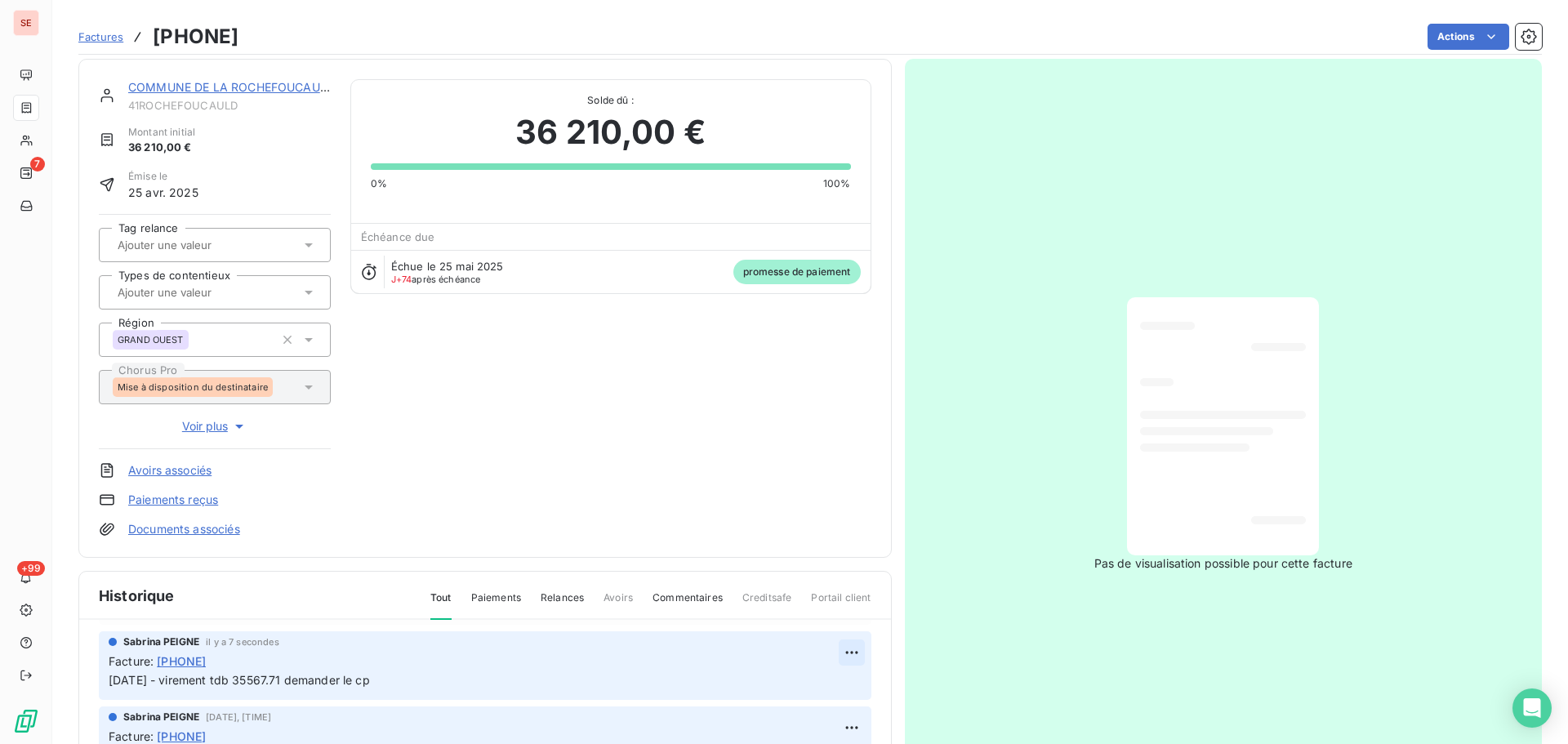 click on "SE 7 +99 Factures [PHONE] Actions  COMMUNE DE LA ROCHEFOUCAULD EN AUG 41[CITY] Montant initial 36 210,00 € Émise le [DATE] Tag relance Types de contentieux Région GRAND OUEST Chorus Pro Mise à disposition du destinataire Voir plus Avoirs associés Paiements reçus Documents associés Solde dû : 36 210,00 € 0% 100% Échéance due Échue le [DATE] J+74  après échéance promesse de paiement Historique Tout Paiements Relances Avoirs Commentaires Creditsafe Portail client Ajouter un commentaire ﻿ [DATE] Promesse de paiement : [DATE] Sabrina  [LAST] il y a 7 secondes Facture  : [PHONE] [DATE] - virement tdb 35567.71 demander le cp  Sabrina  [LAST] [DATE], [TIME] Facture  : [PHONE] [PHONE] - [DATE] [TIME] - Mise à disposition du comptable 35567.71
Appel [DATE], [TIME] Niveau 4 Masquer les notes Notes : contact téléphonique, la facture est à la signature du Maire, elle partira demain en trésorerie Appel" at bounding box center (784, 372) 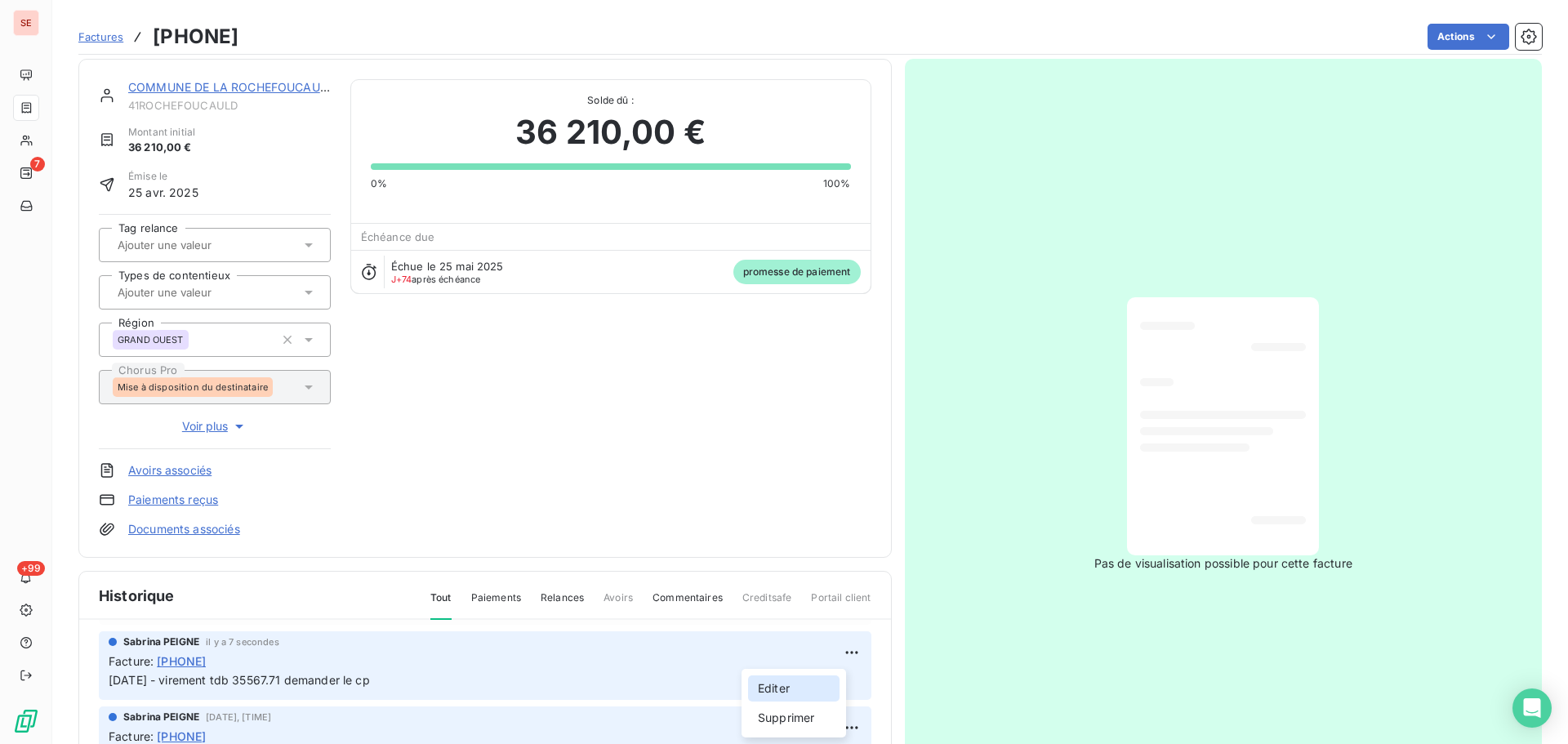 click on "Editer" at bounding box center (794, 688) 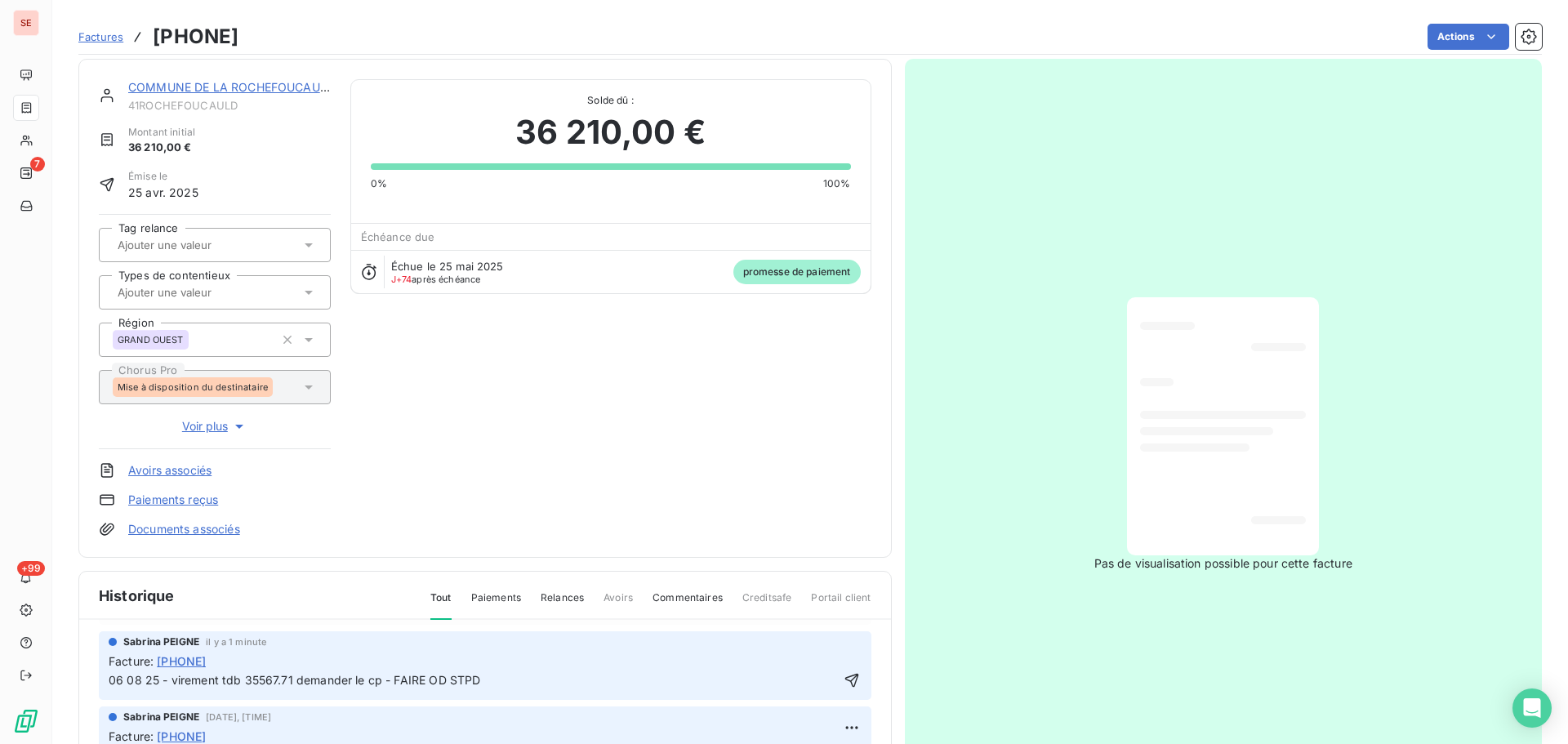 click on "[FIRST] [LAST] il y a 1 minute Facture  : [INVOICE_NUMBER] [DATE] - virement tdb [AMOUNT] demander le cp - FAIRE OD STPD" at bounding box center (485, 666) 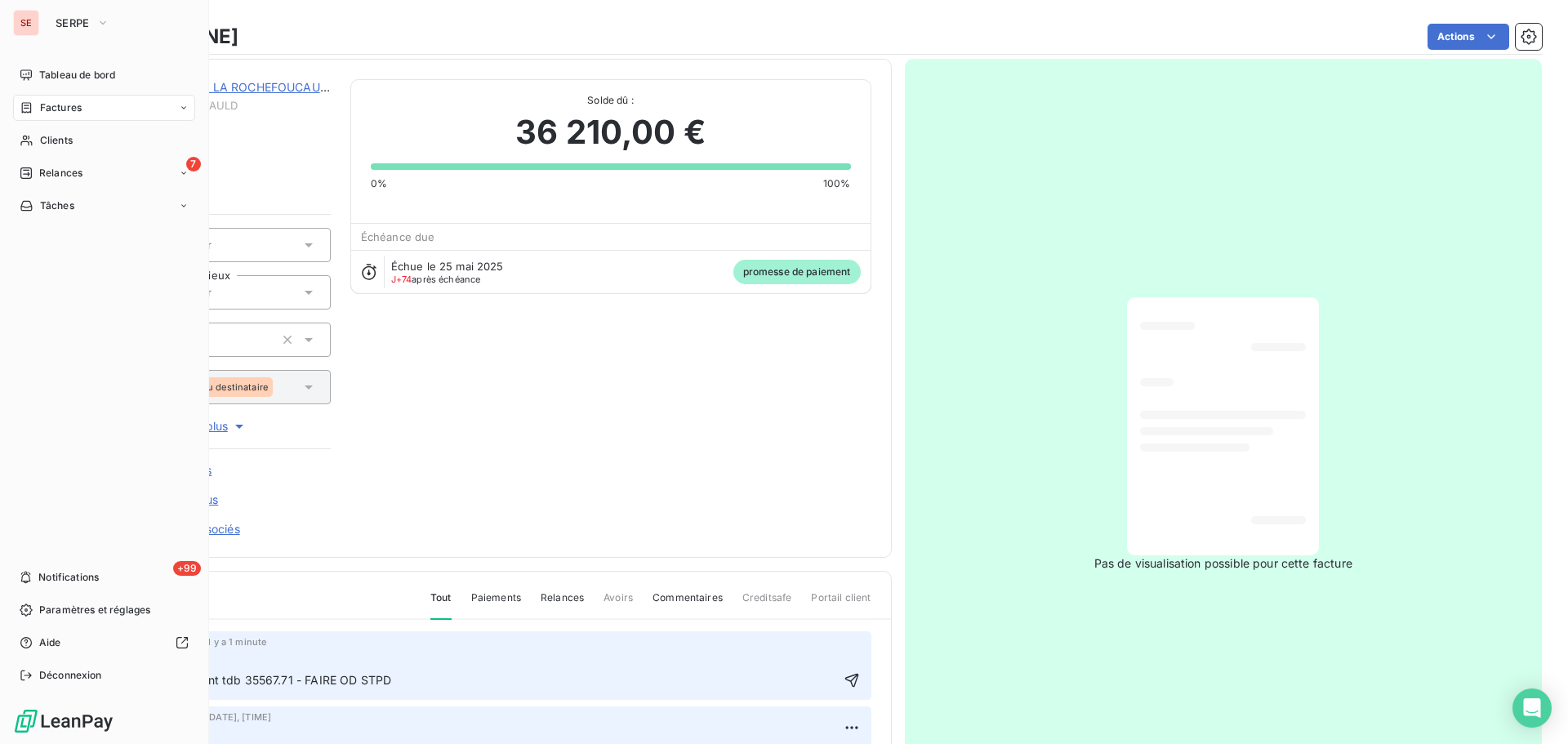 drag, startPoint x: 38, startPoint y: 145, endPoint x: 87, endPoint y: 113, distance: 58.5235 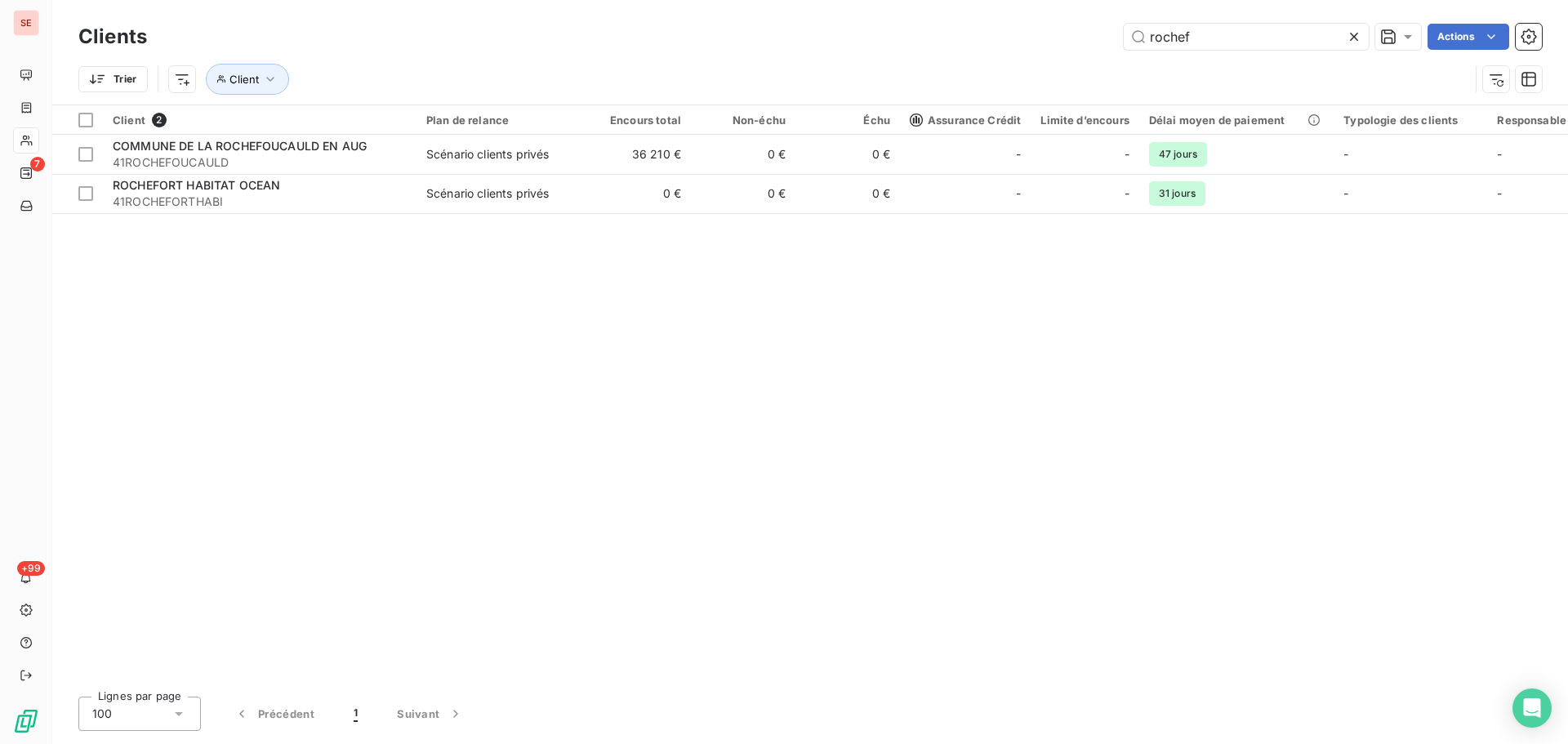 drag, startPoint x: 1203, startPoint y: 34, endPoint x: 1054, endPoint y: 36, distance: 149.01342 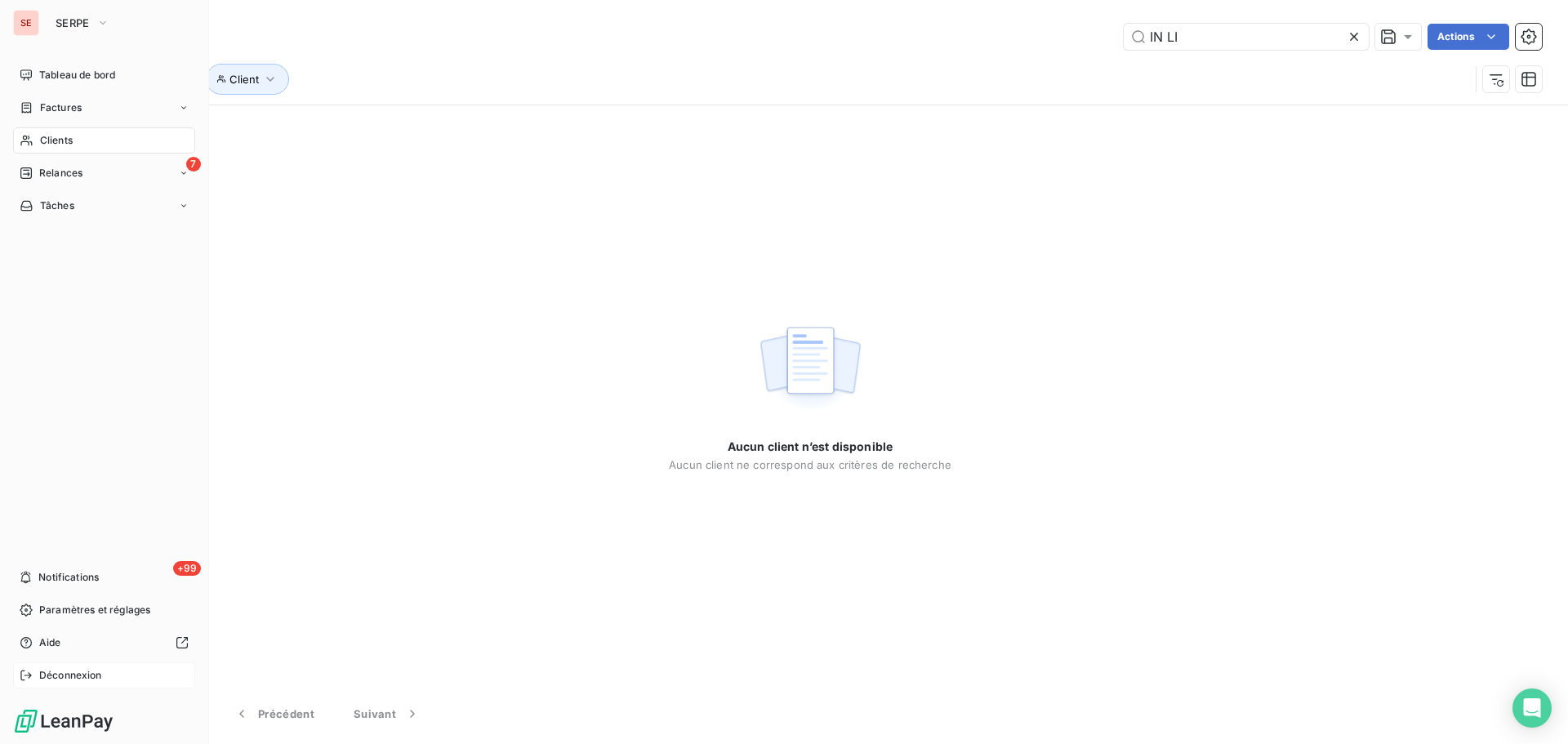 type on "IN LI" 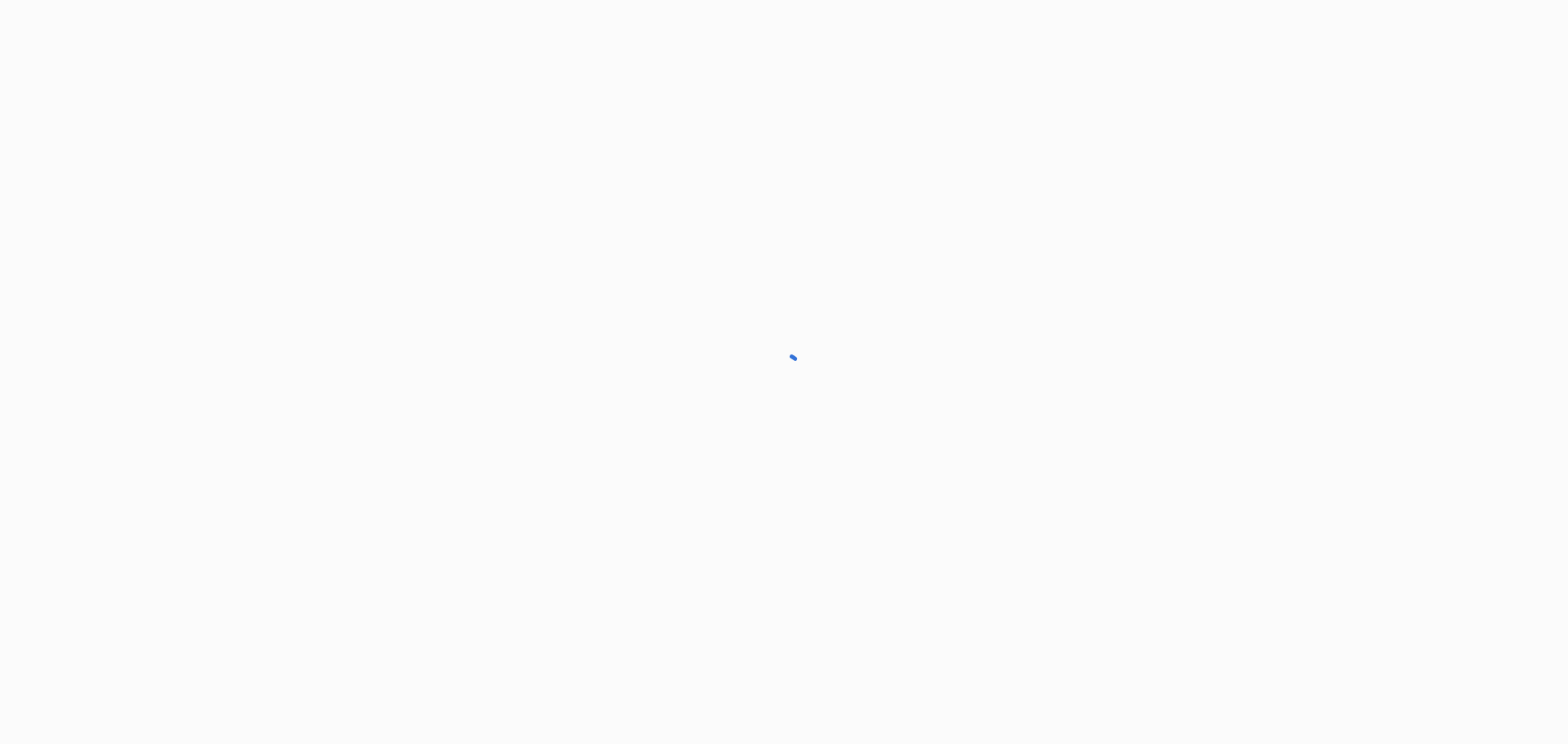 scroll, scrollTop: 0, scrollLeft: 0, axis: both 